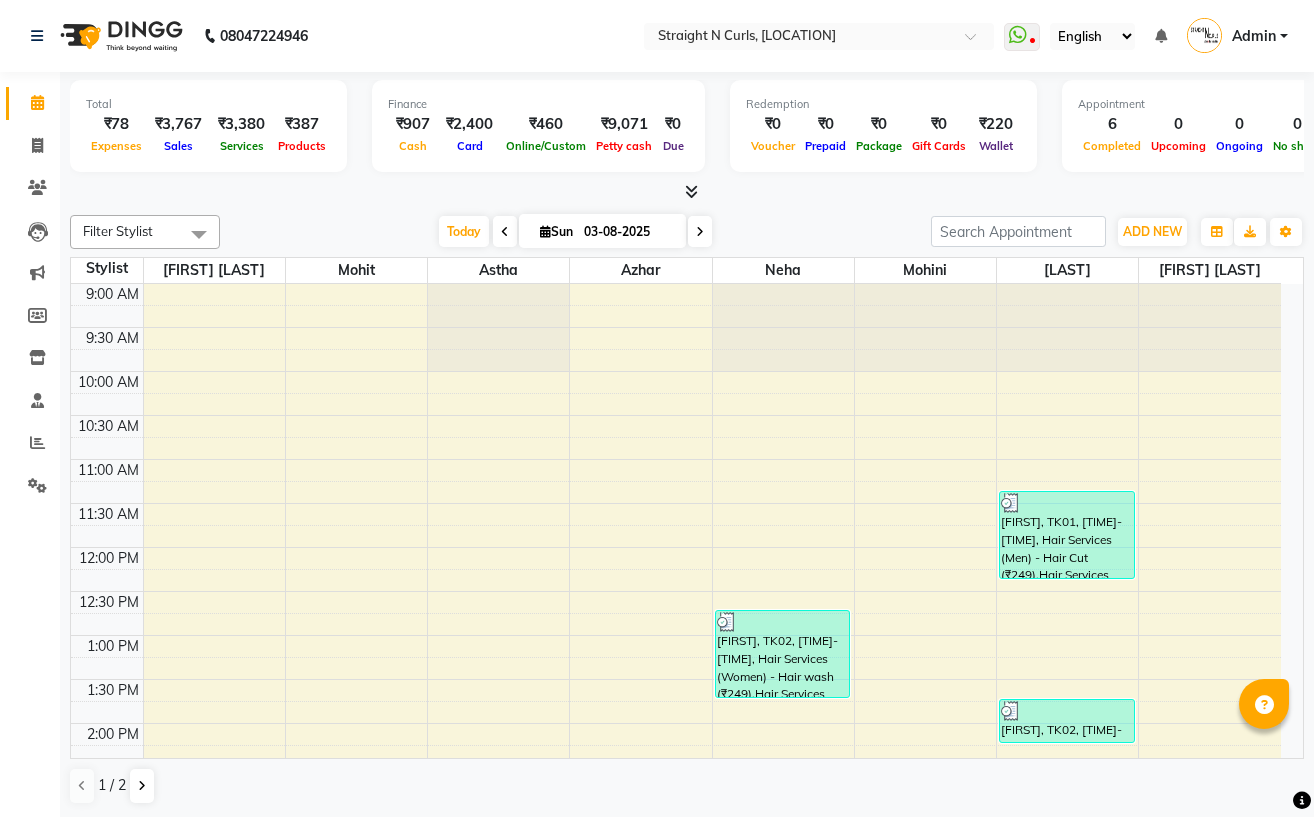 scroll, scrollTop: 0, scrollLeft: 0, axis: both 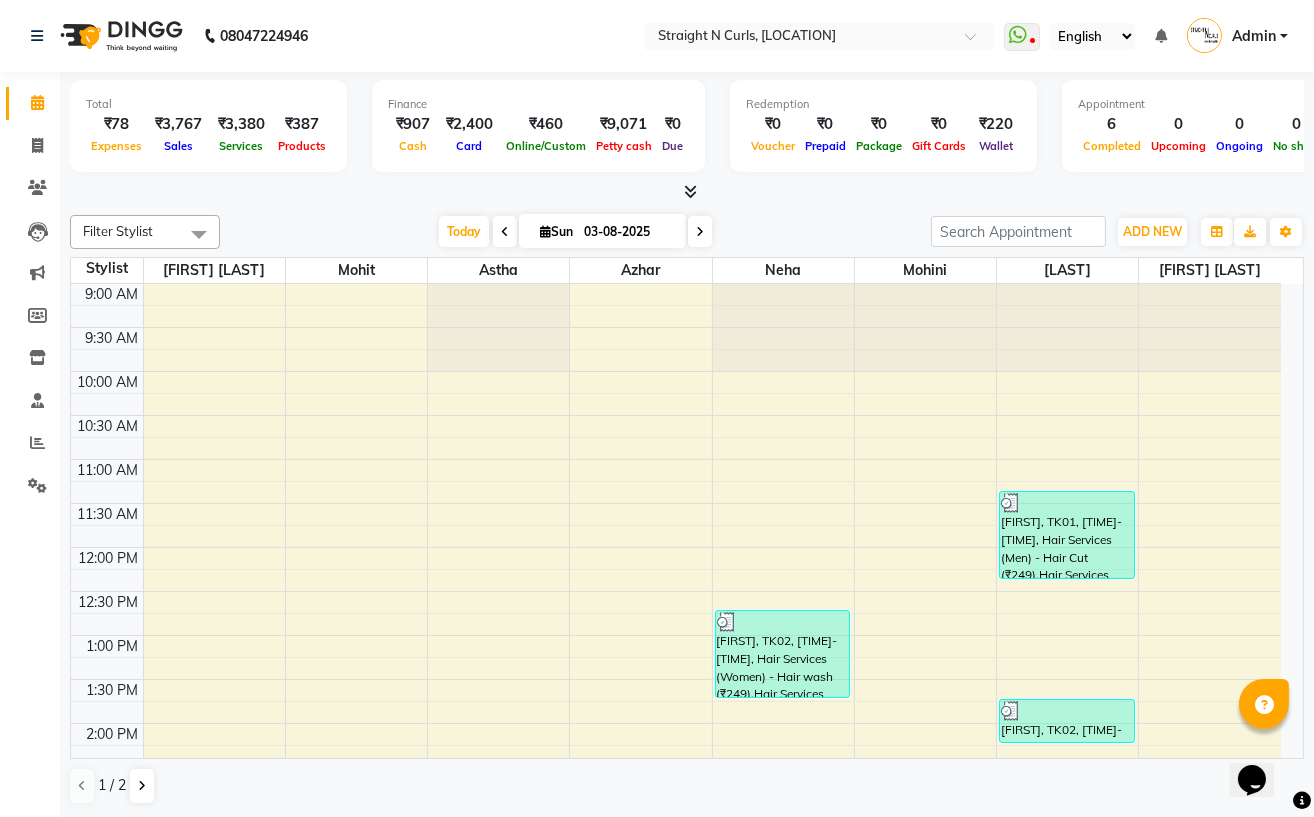 click at bounding box center [783, 328] 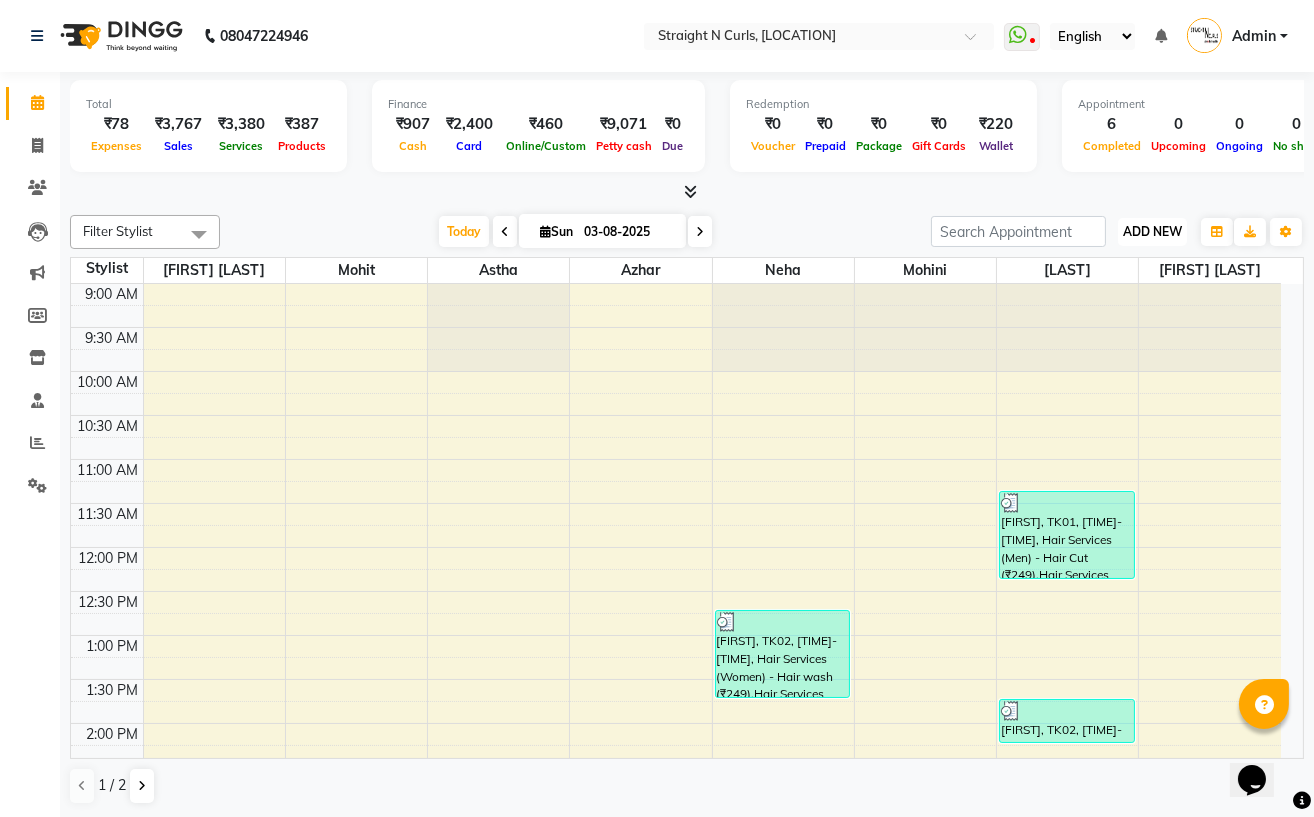 click on "ADD NEW" at bounding box center [1152, 231] 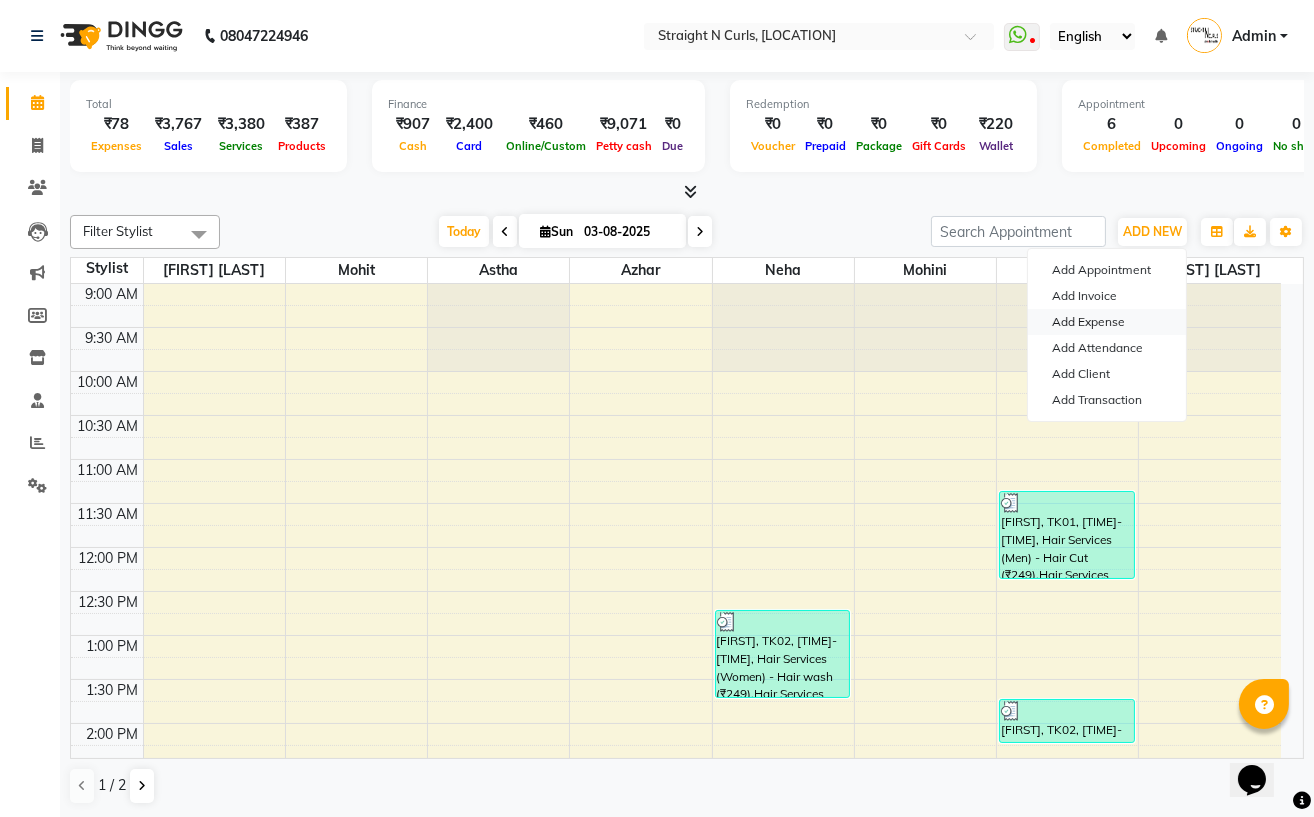 click on "Add Expense" at bounding box center (1107, 322) 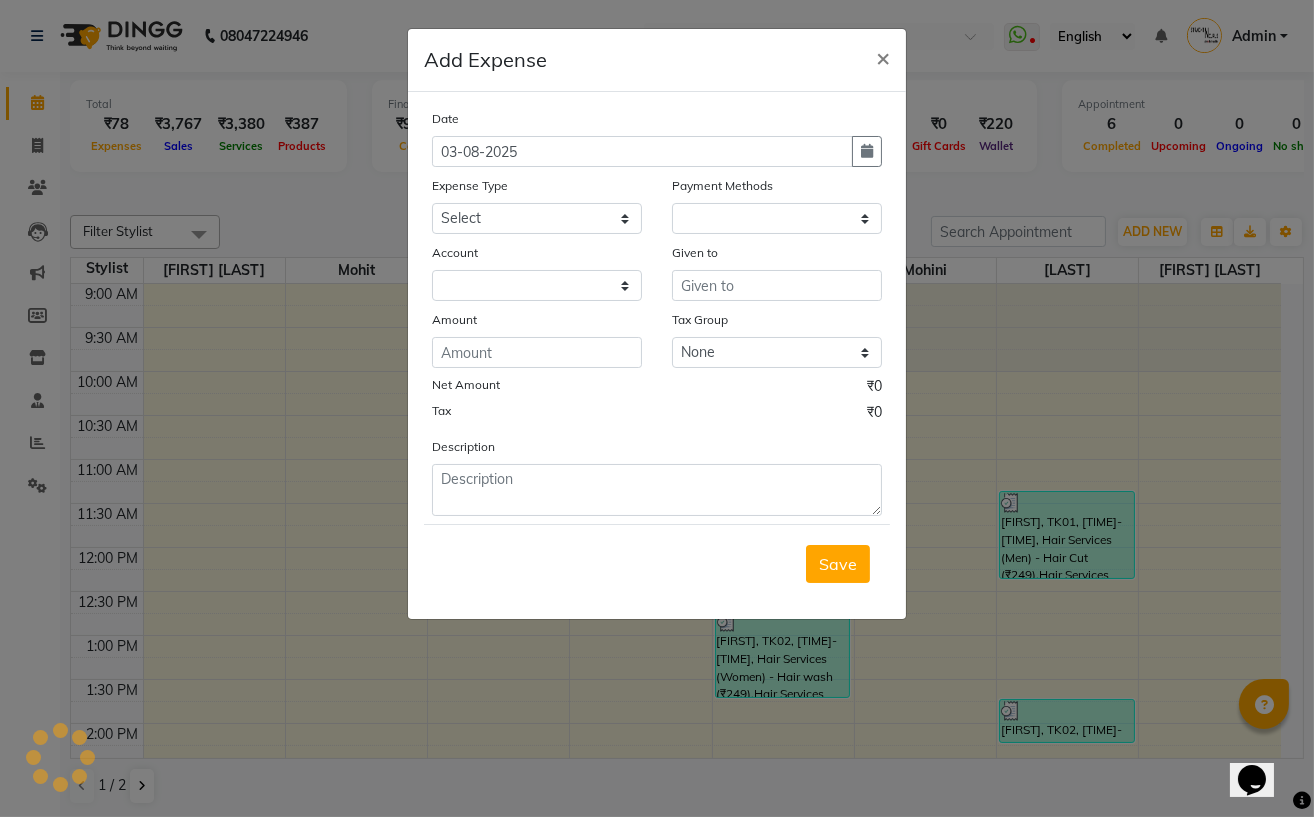 select on "1" 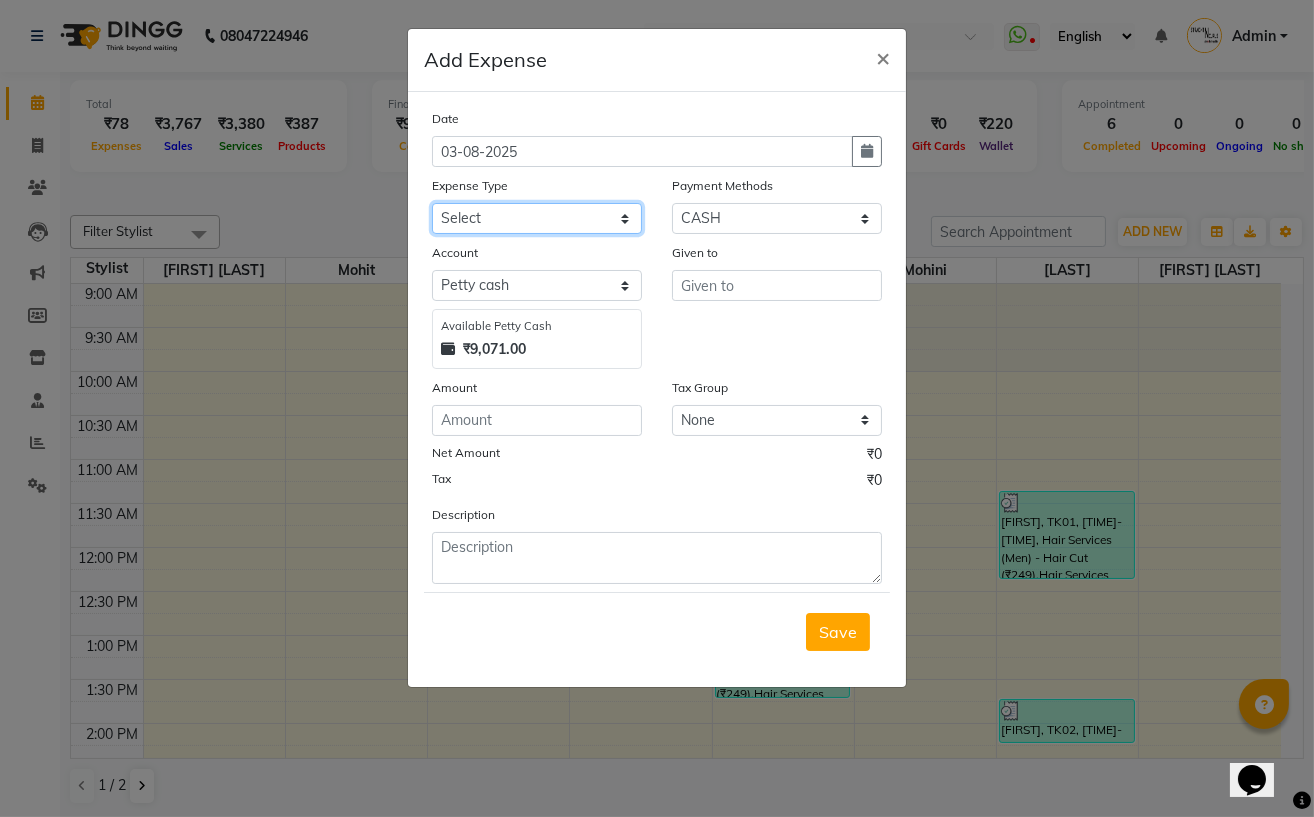 click on "Select Advance Salary Cash transfer to bank Client Snacks Electricity Fuel Incentive Maintenance Marketing Miscellaneous Pantry Product Rent Salary Staff Snacks Tea & Refreshment tip towel salary" 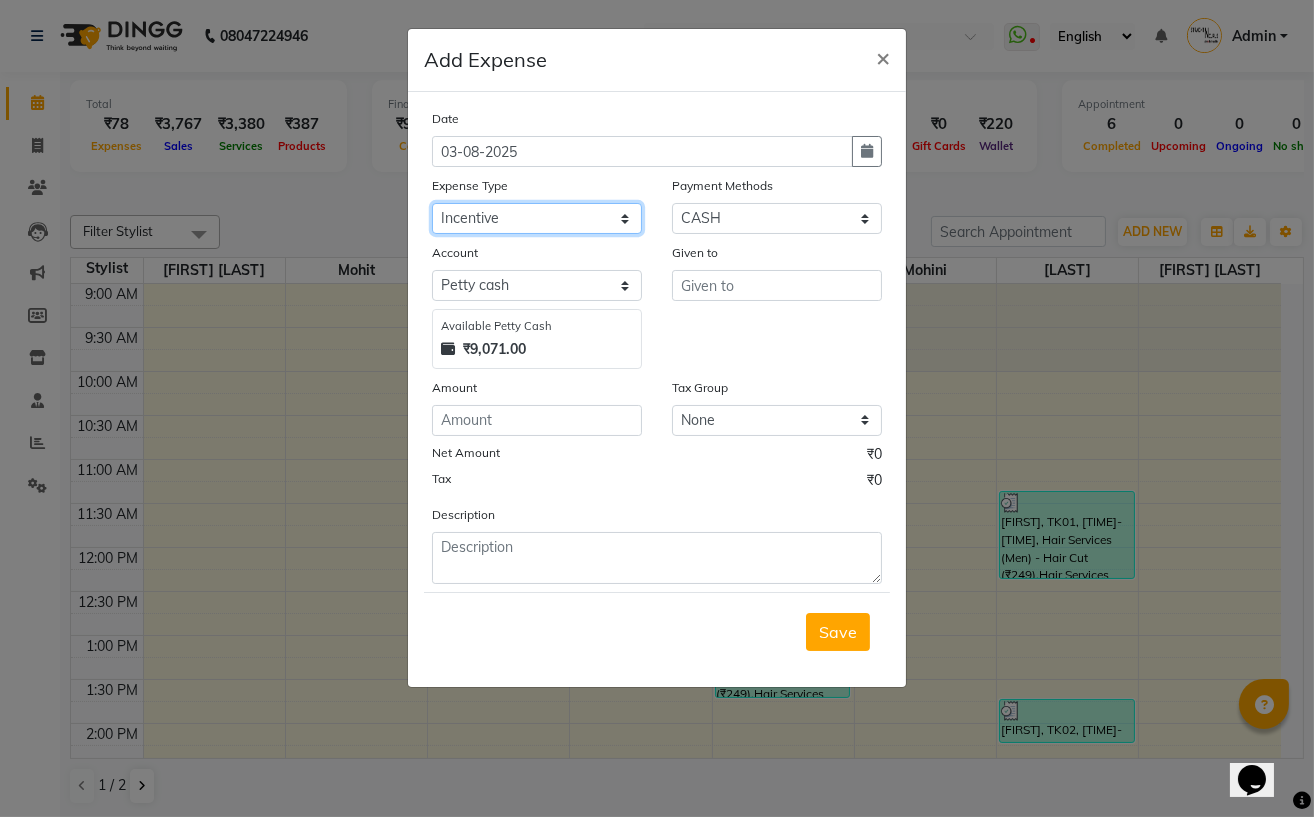 click on "Select Advance Salary Cash transfer to bank Client Snacks Electricity Fuel Incentive Maintenance Marketing Miscellaneous Pantry Product Rent Salary Staff Snacks Tea & Refreshment tip towel salary" 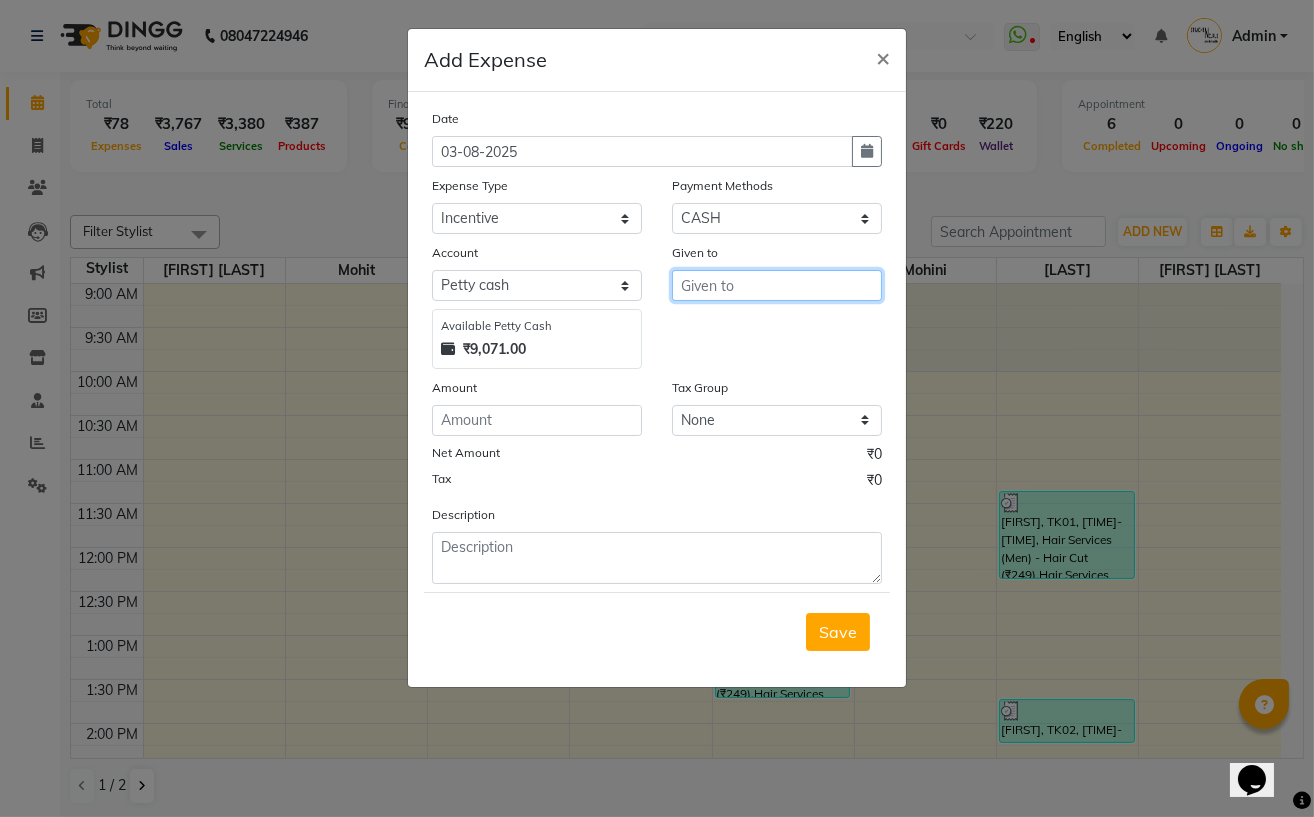 click at bounding box center [777, 285] 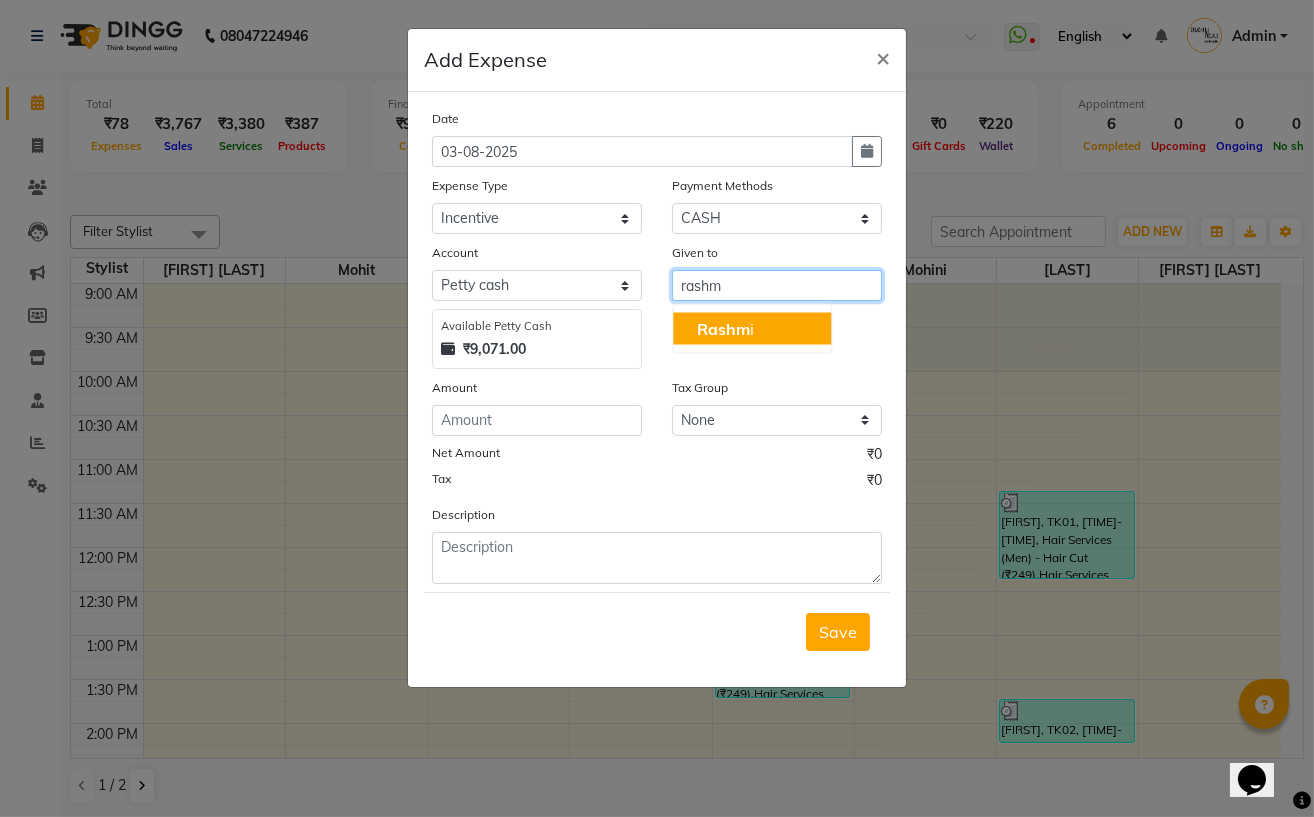 click on "Rashm i" at bounding box center [752, 329] 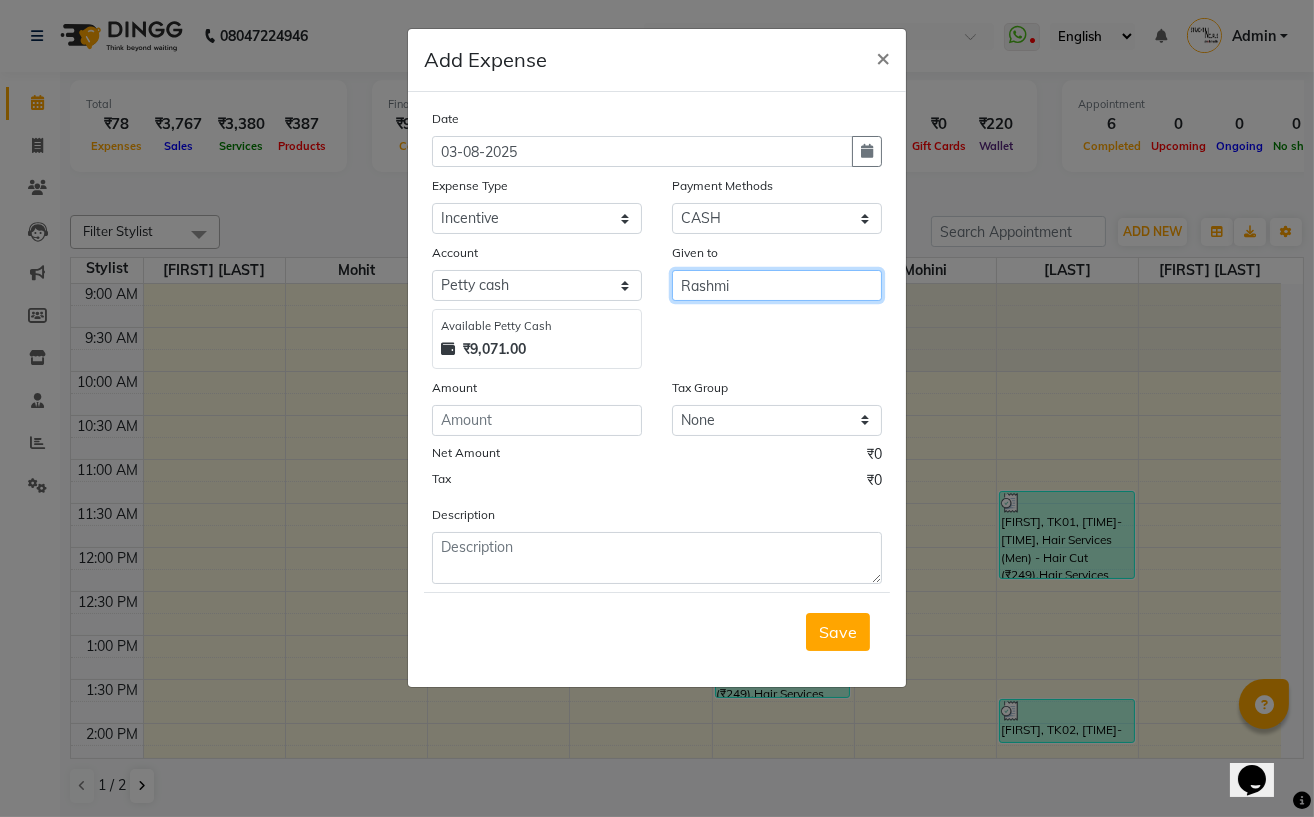 type on "Rashmi" 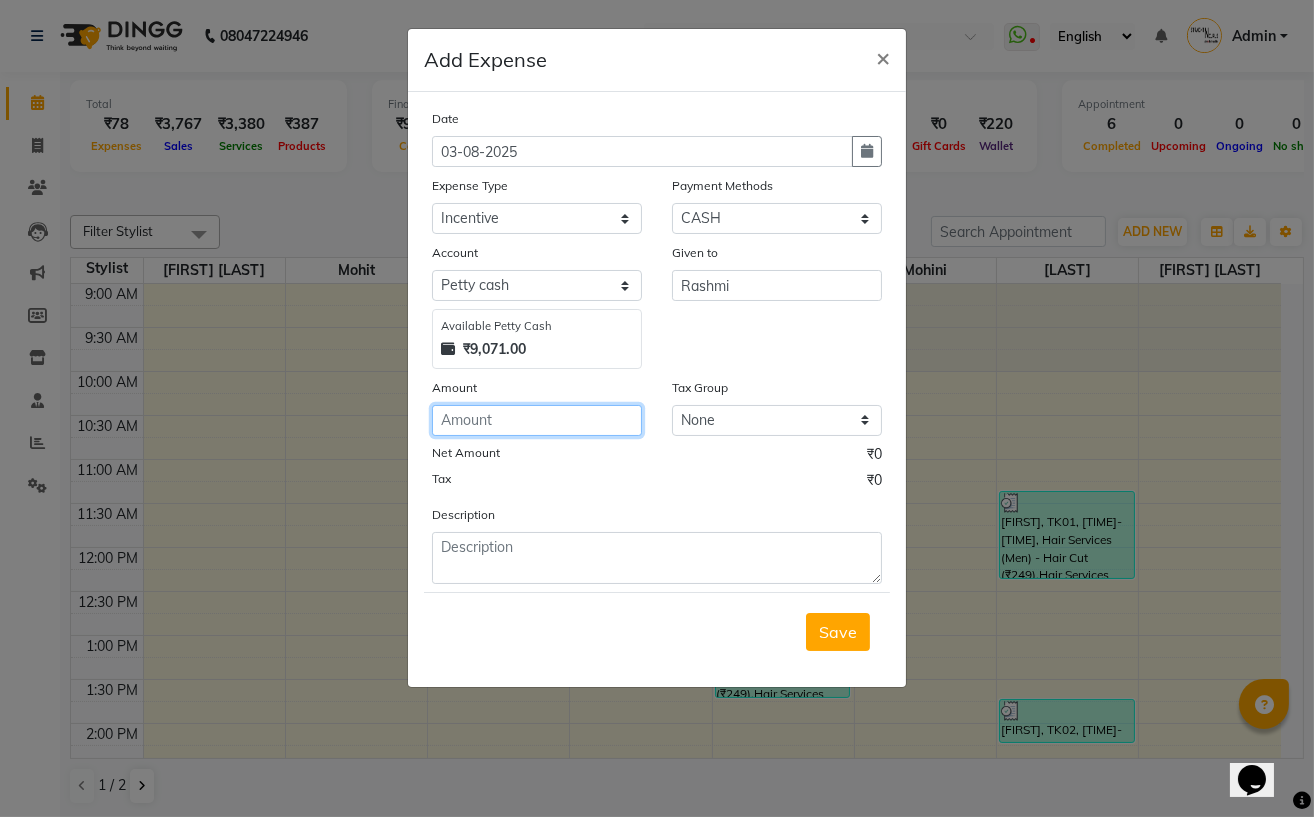 click 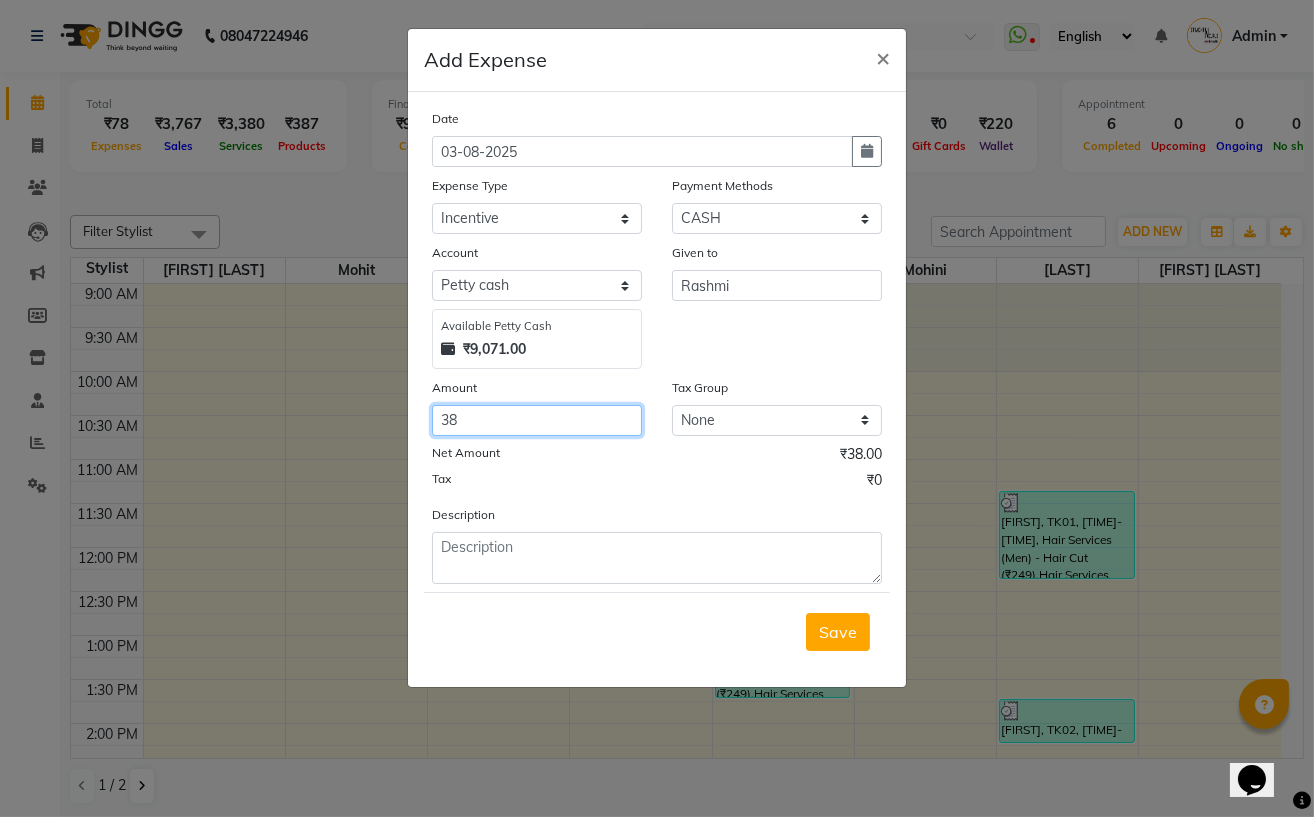 type on "38" 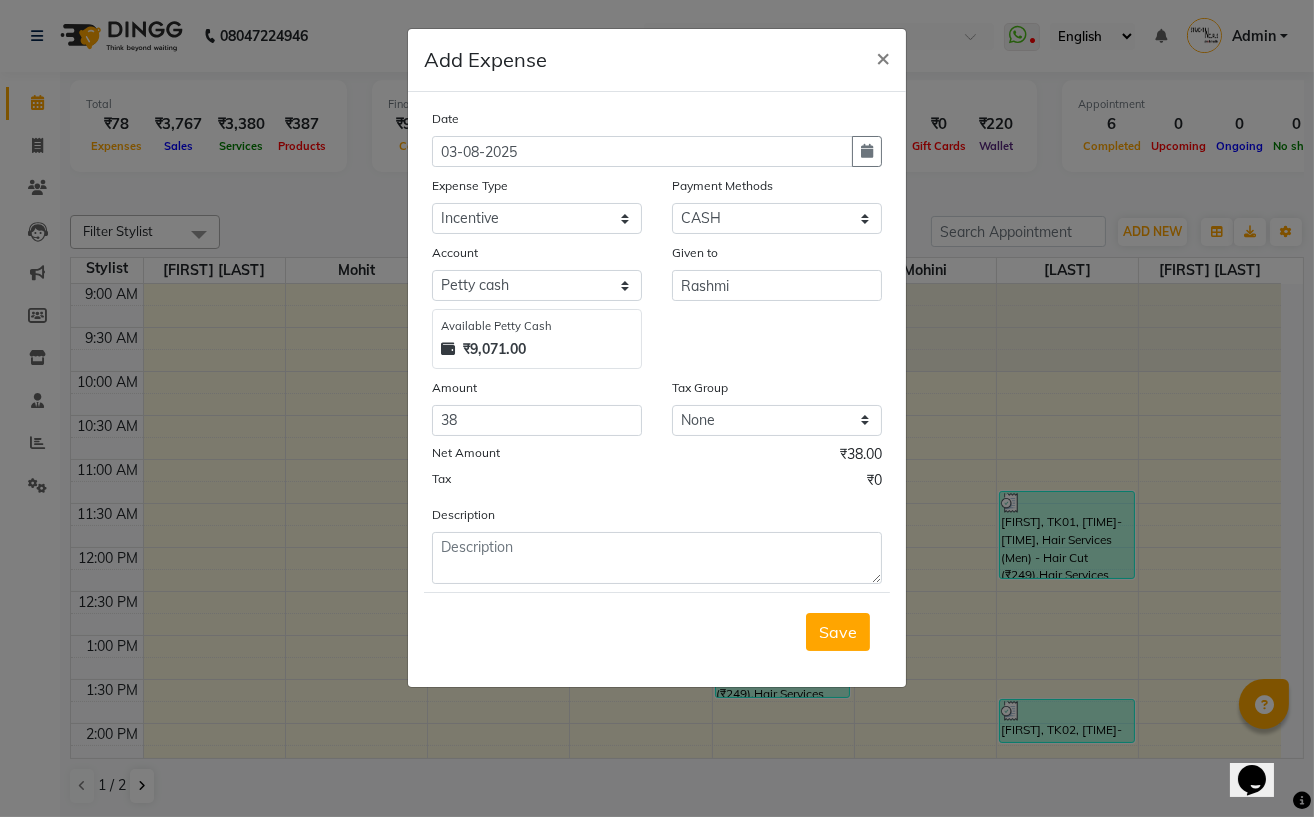 click on "Tax ₹0" 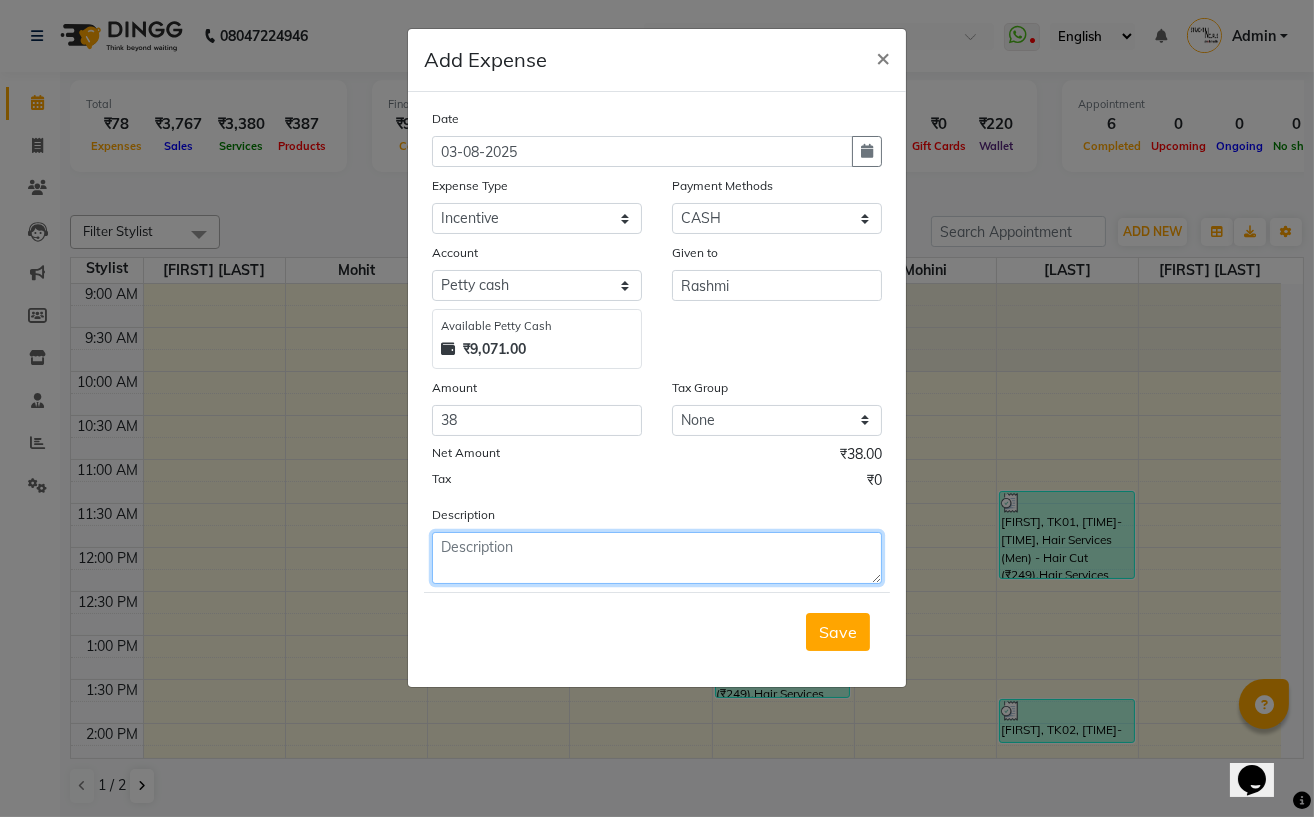 click 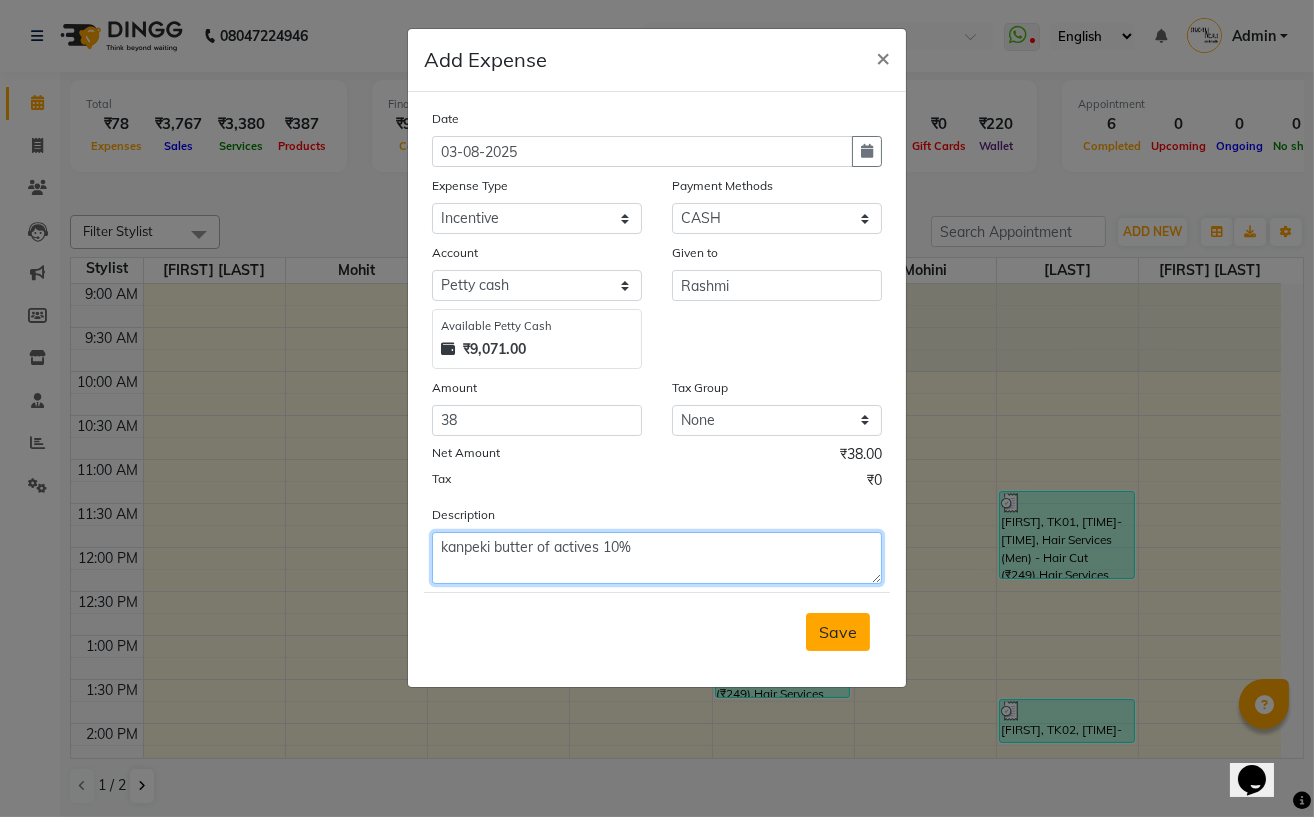 type on "kanpeki butter of actives 10%" 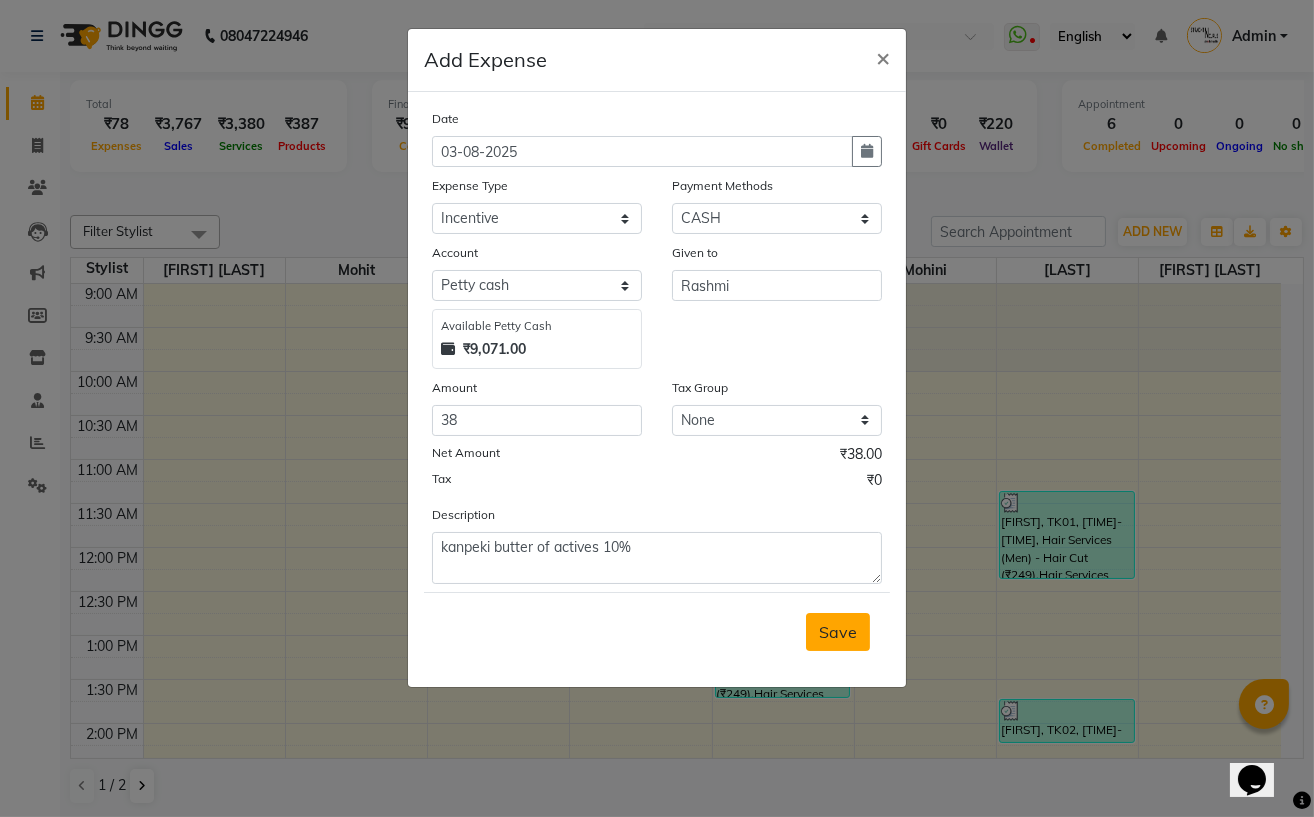 click on "Save" at bounding box center [838, 632] 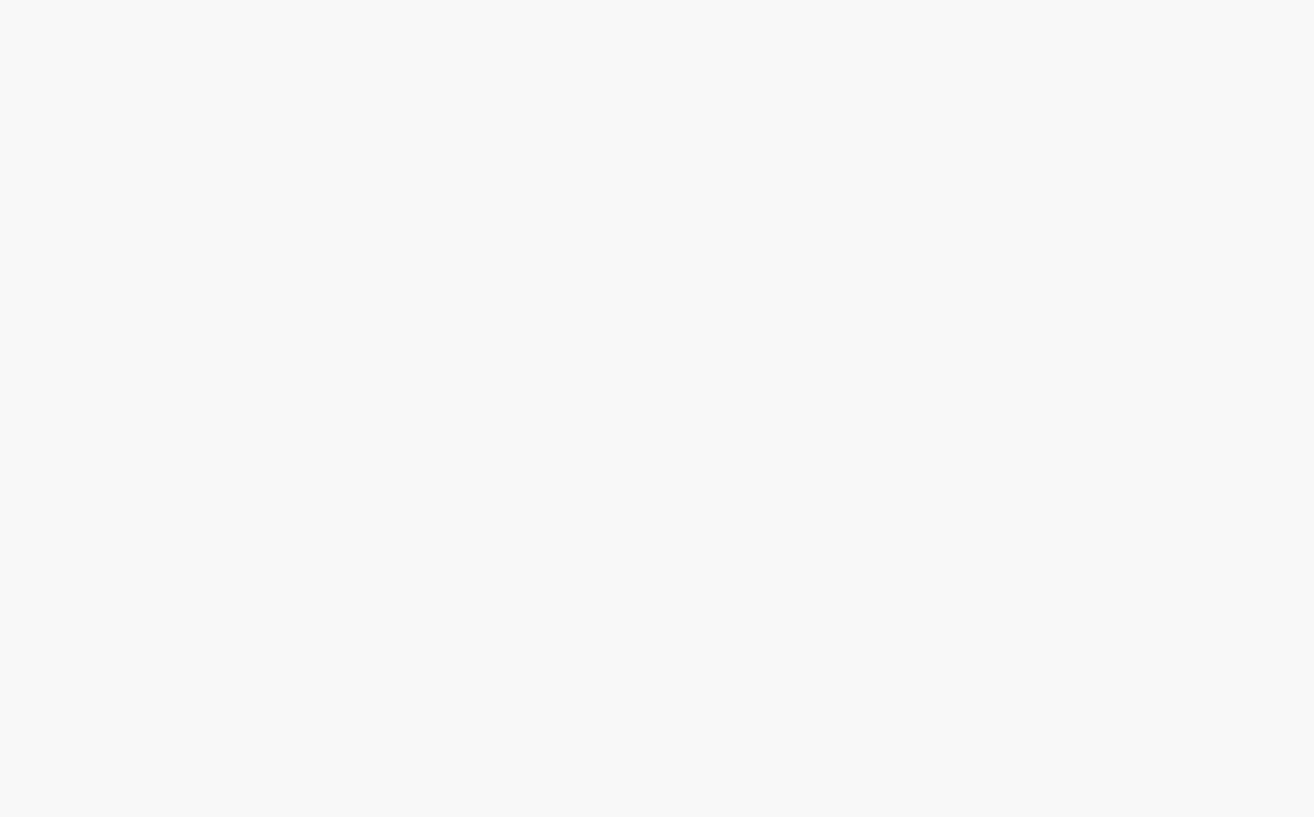 scroll, scrollTop: 0, scrollLeft: 0, axis: both 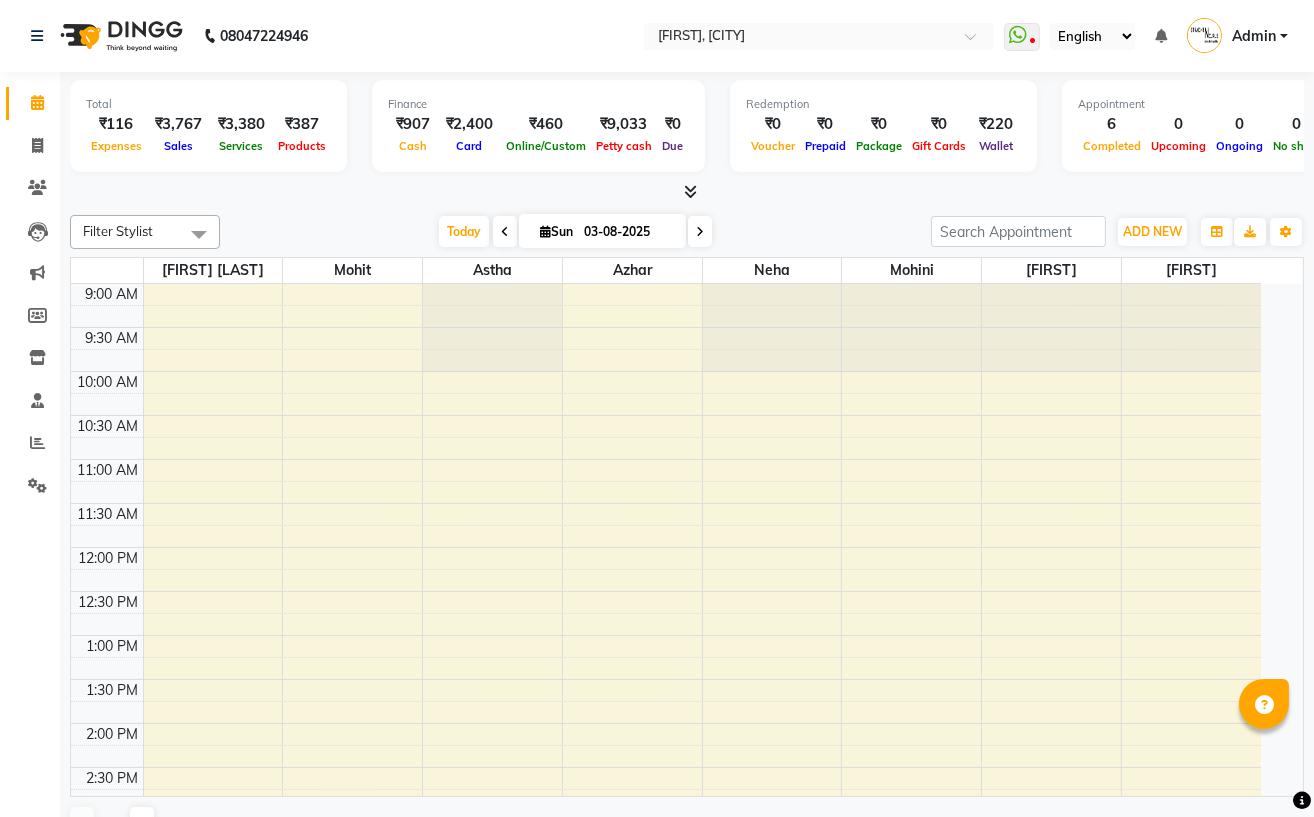 select on "en" 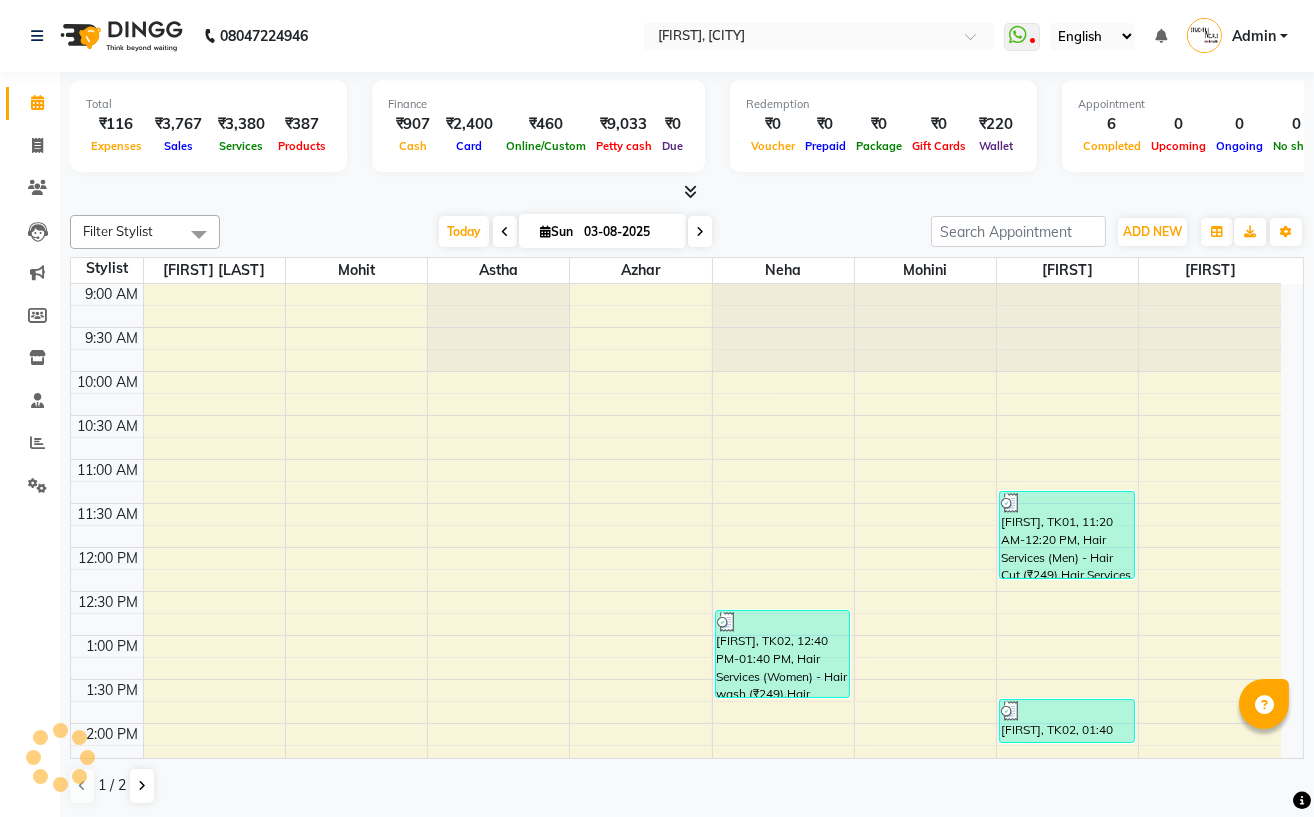 scroll, scrollTop: 0, scrollLeft: 0, axis: both 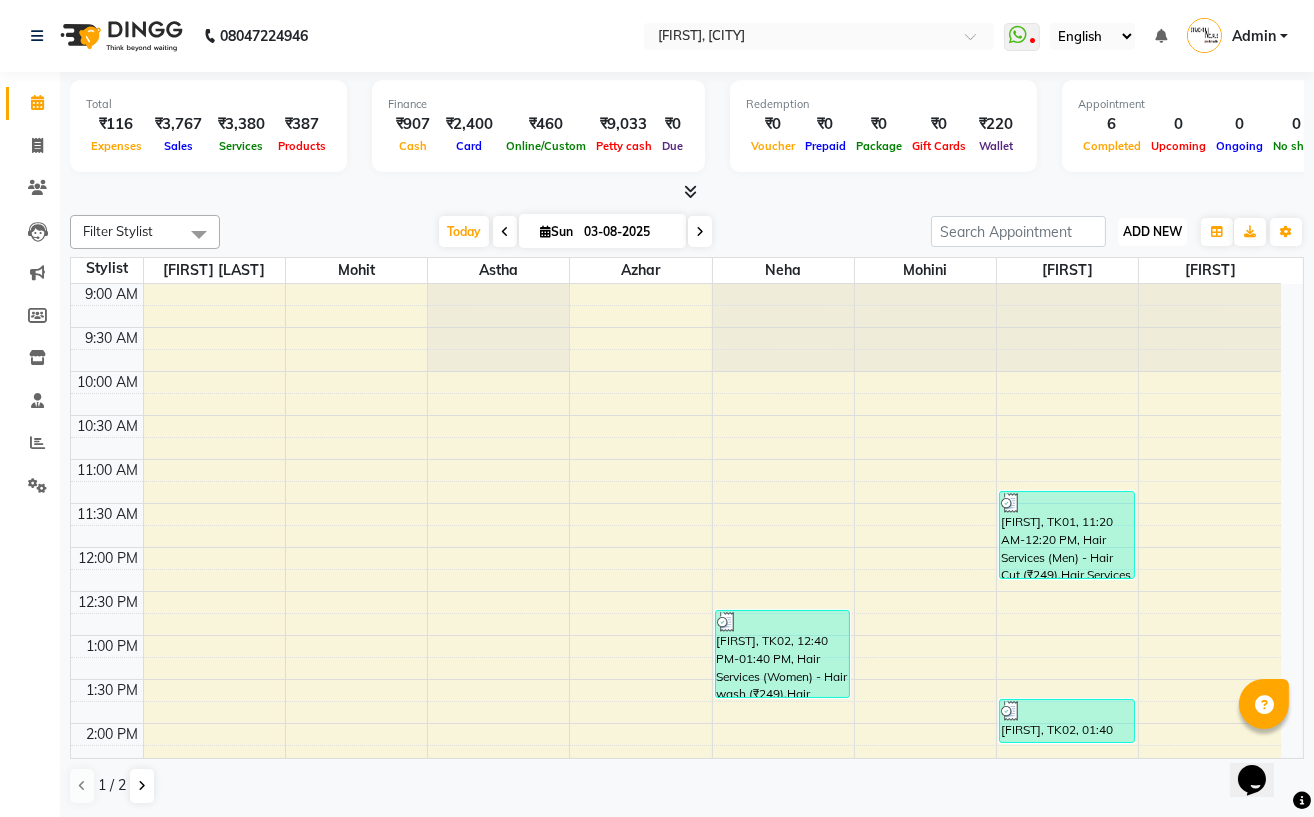 click on "ADD NEW" at bounding box center [1152, 231] 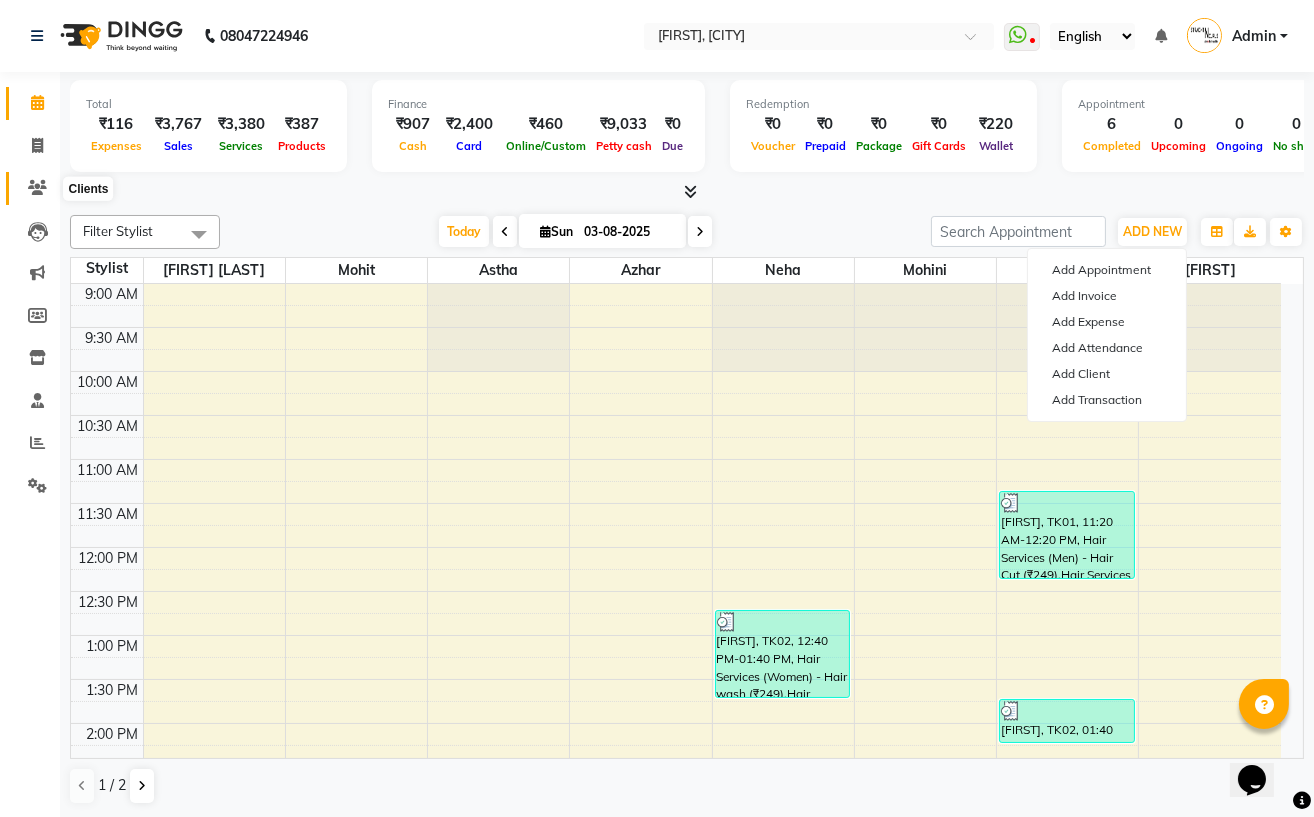 click 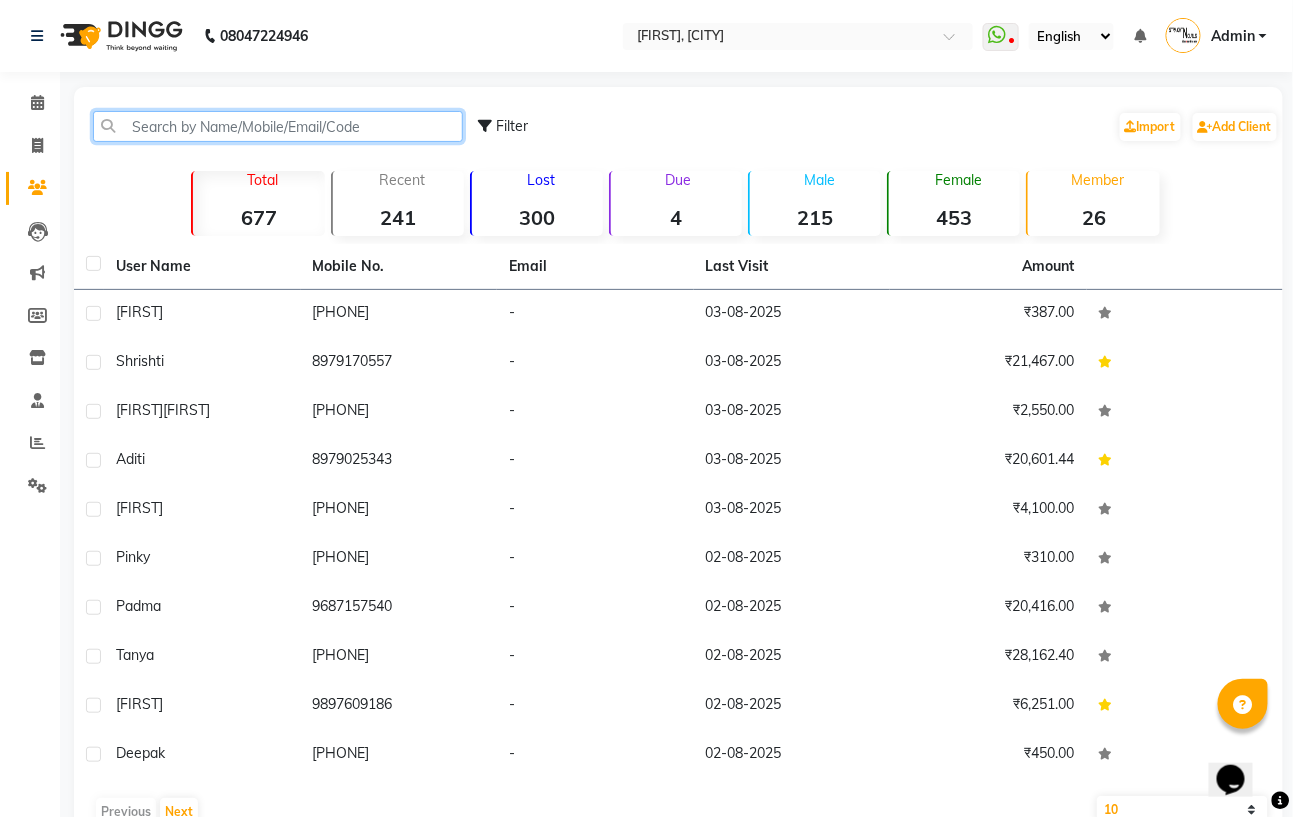 click 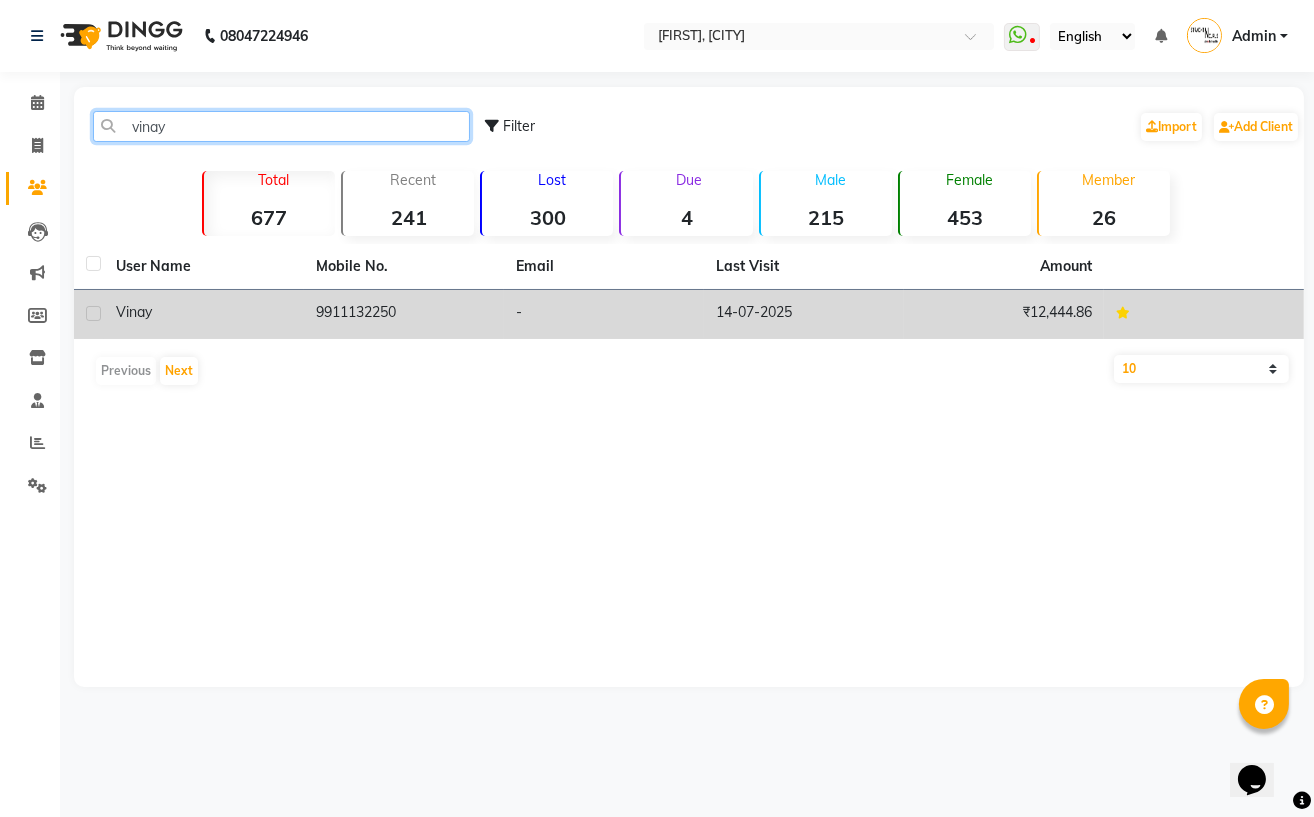 type on "vinay" 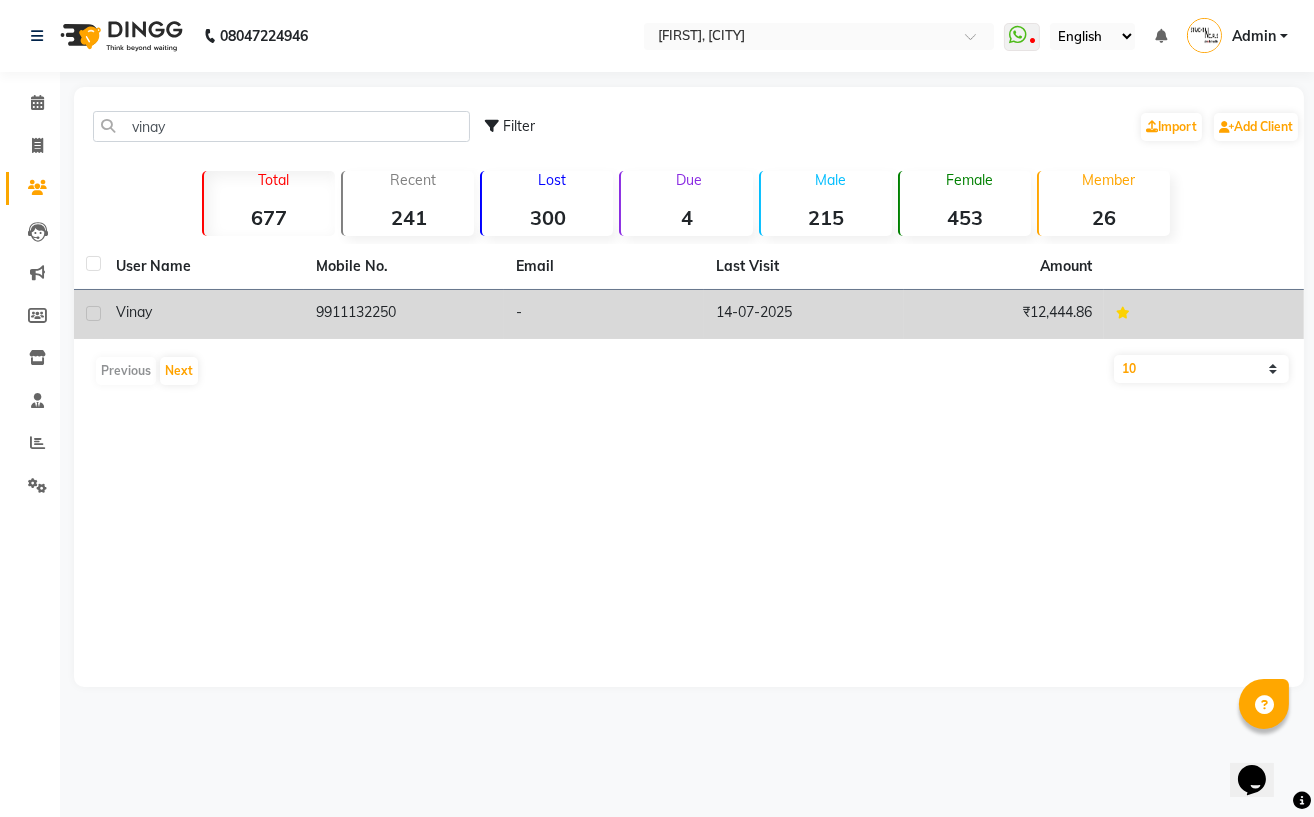 click on "9911132250" 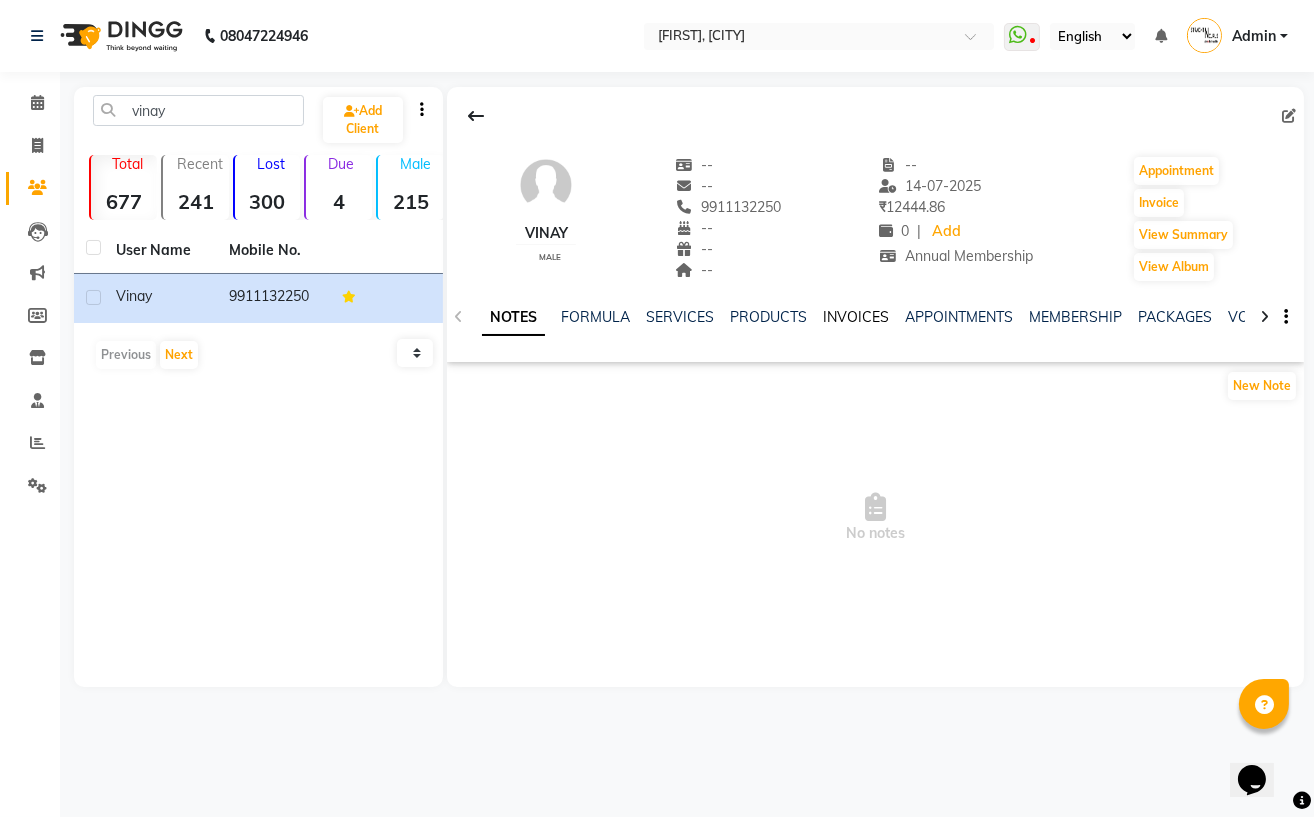 click on "INVOICES" 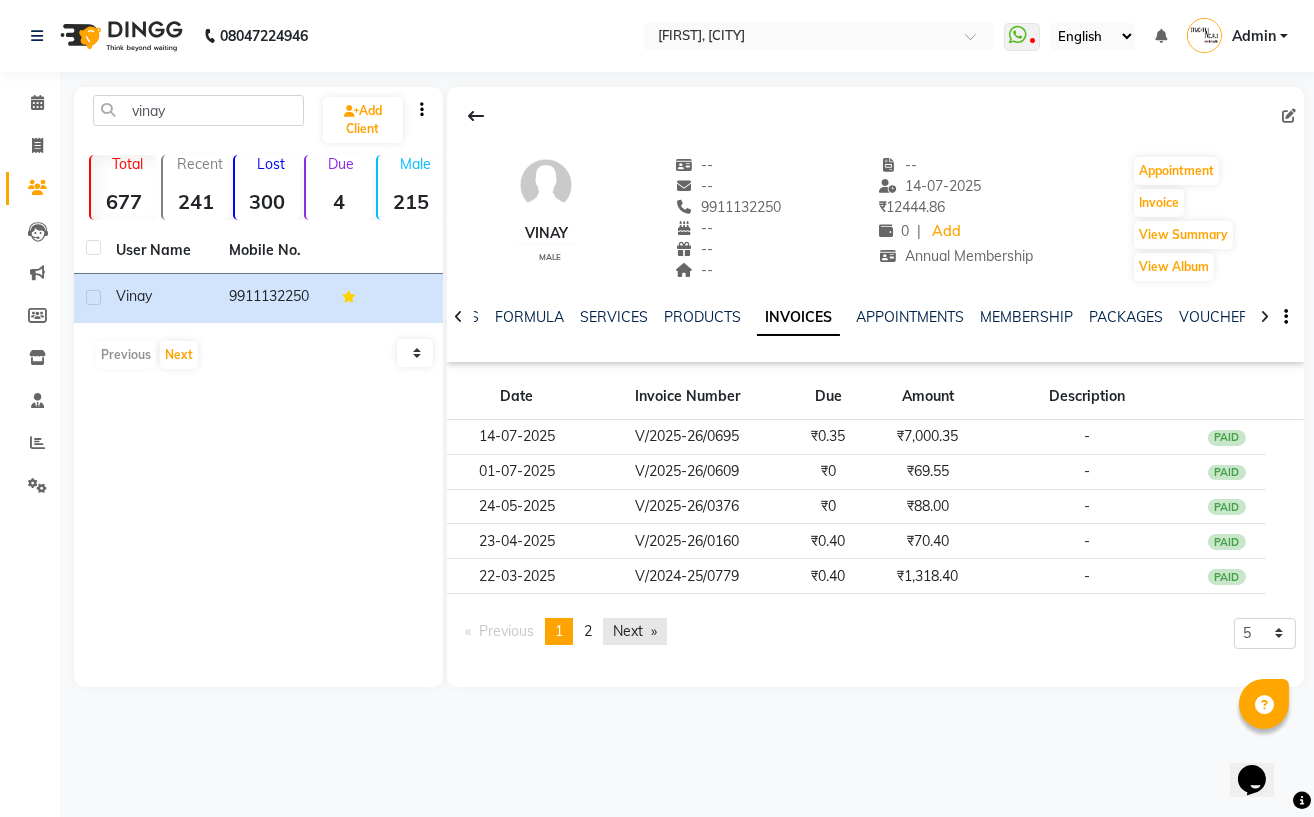click on "Next  page" 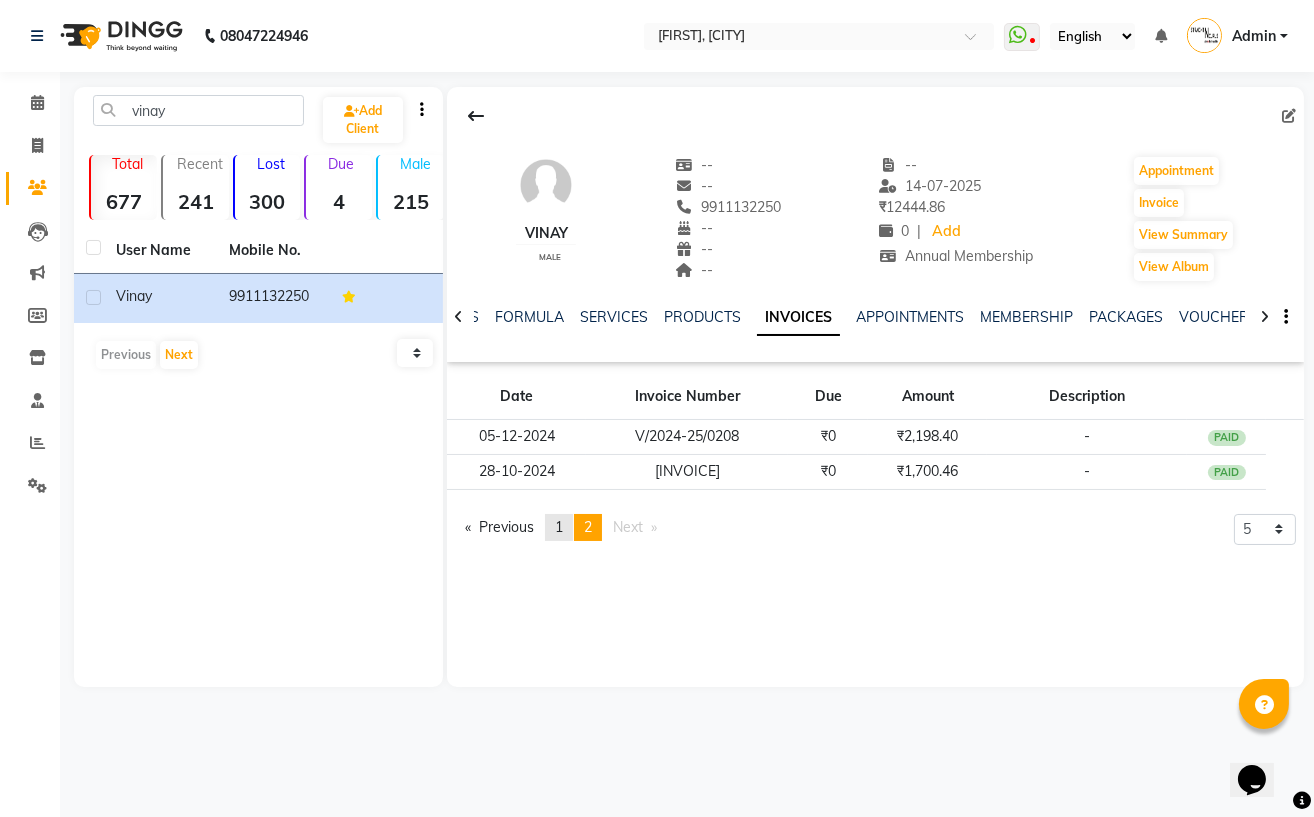 click on "1" 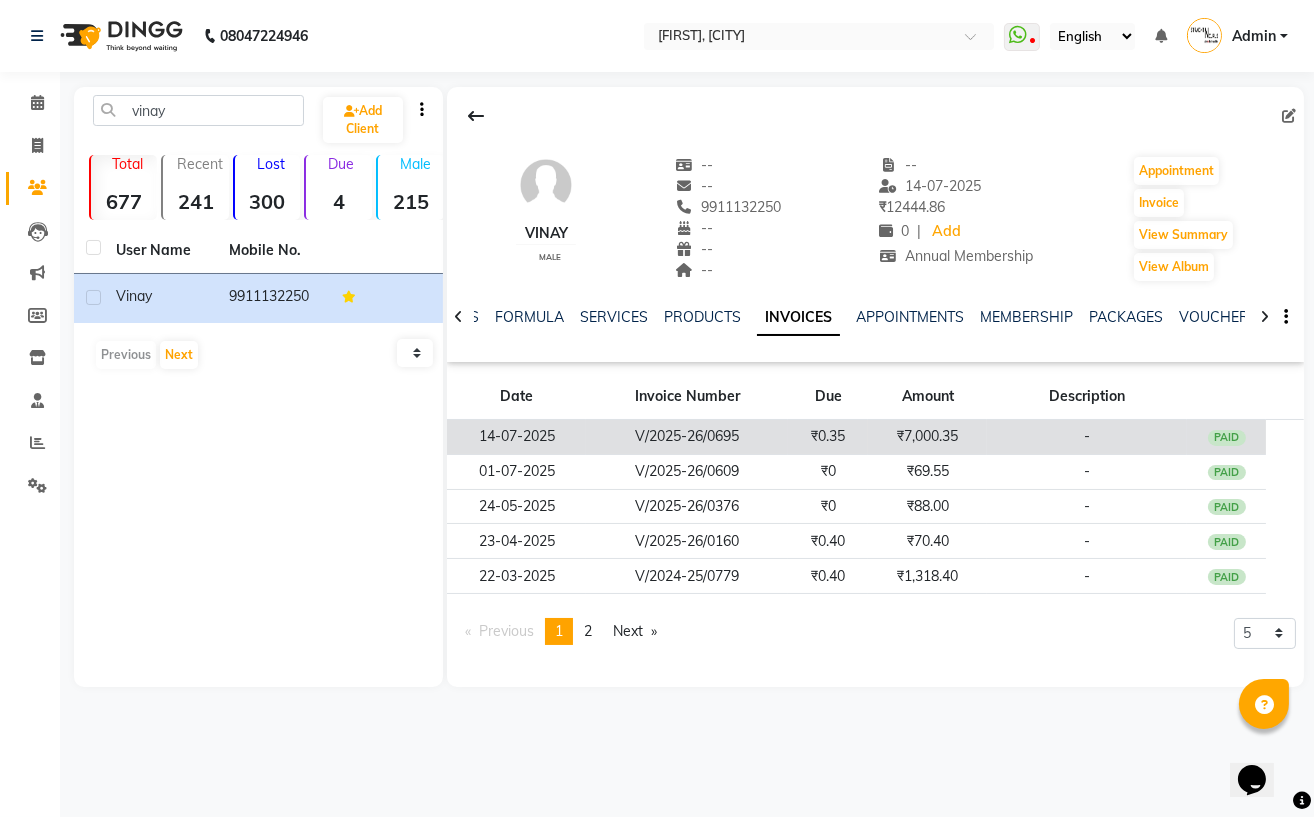 click on "V/2025-26/0695" 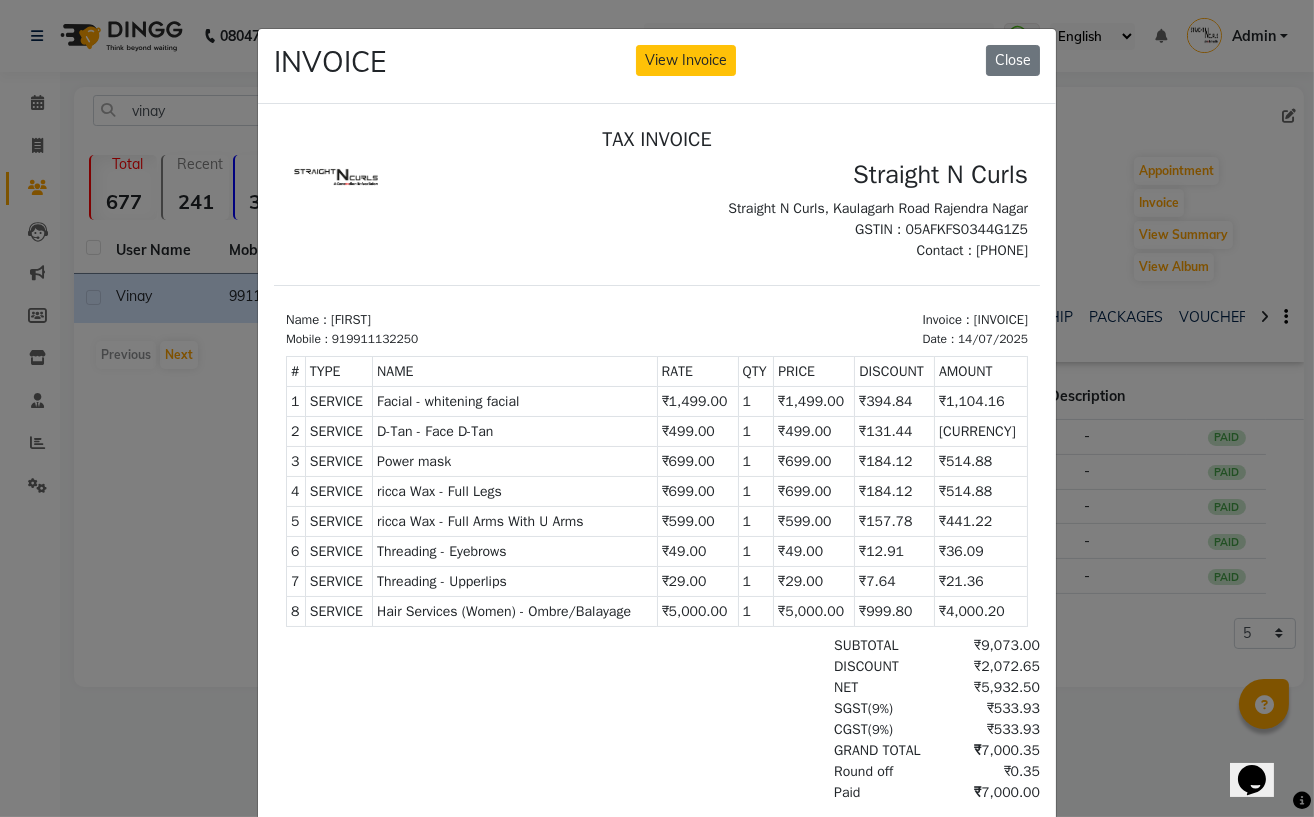 scroll, scrollTop: 16, scrollLeft: 0, axis: vertical 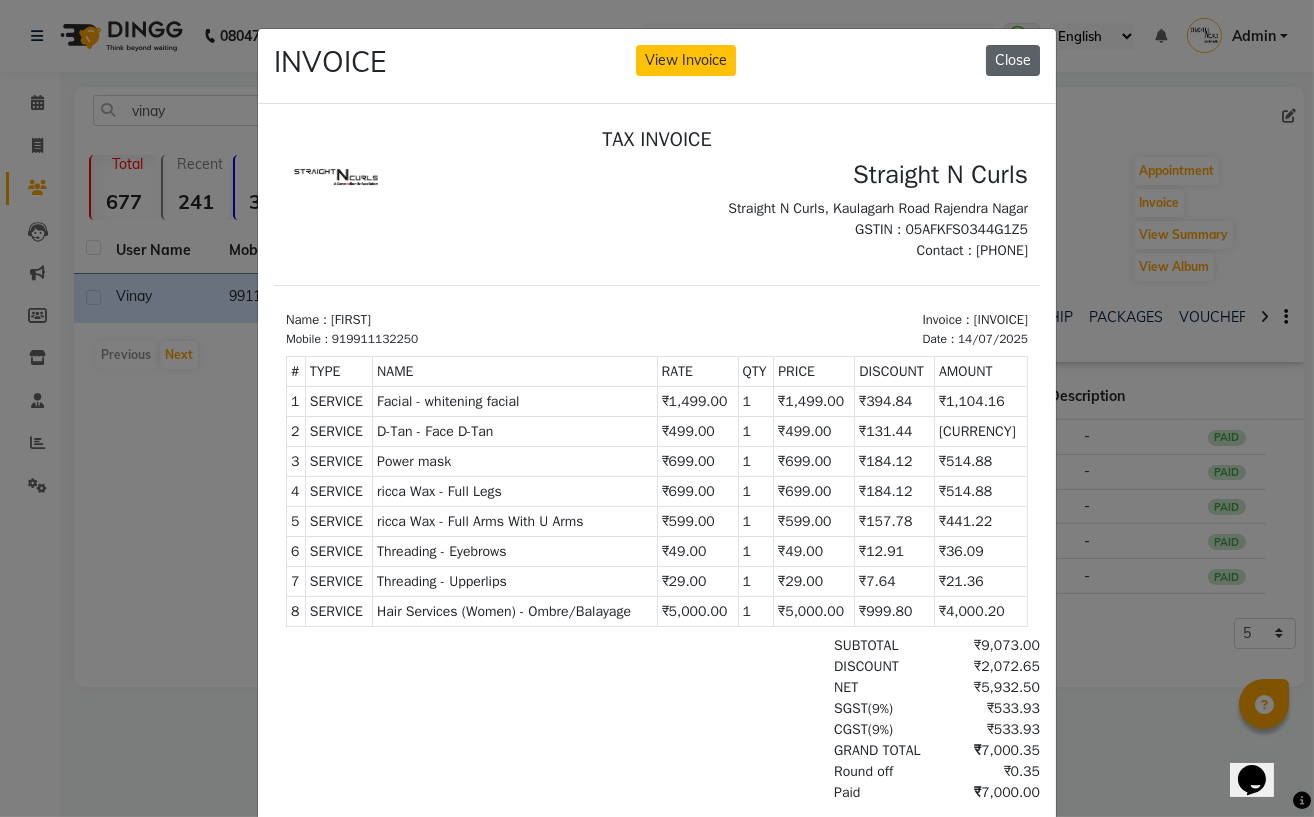 click on "Close" 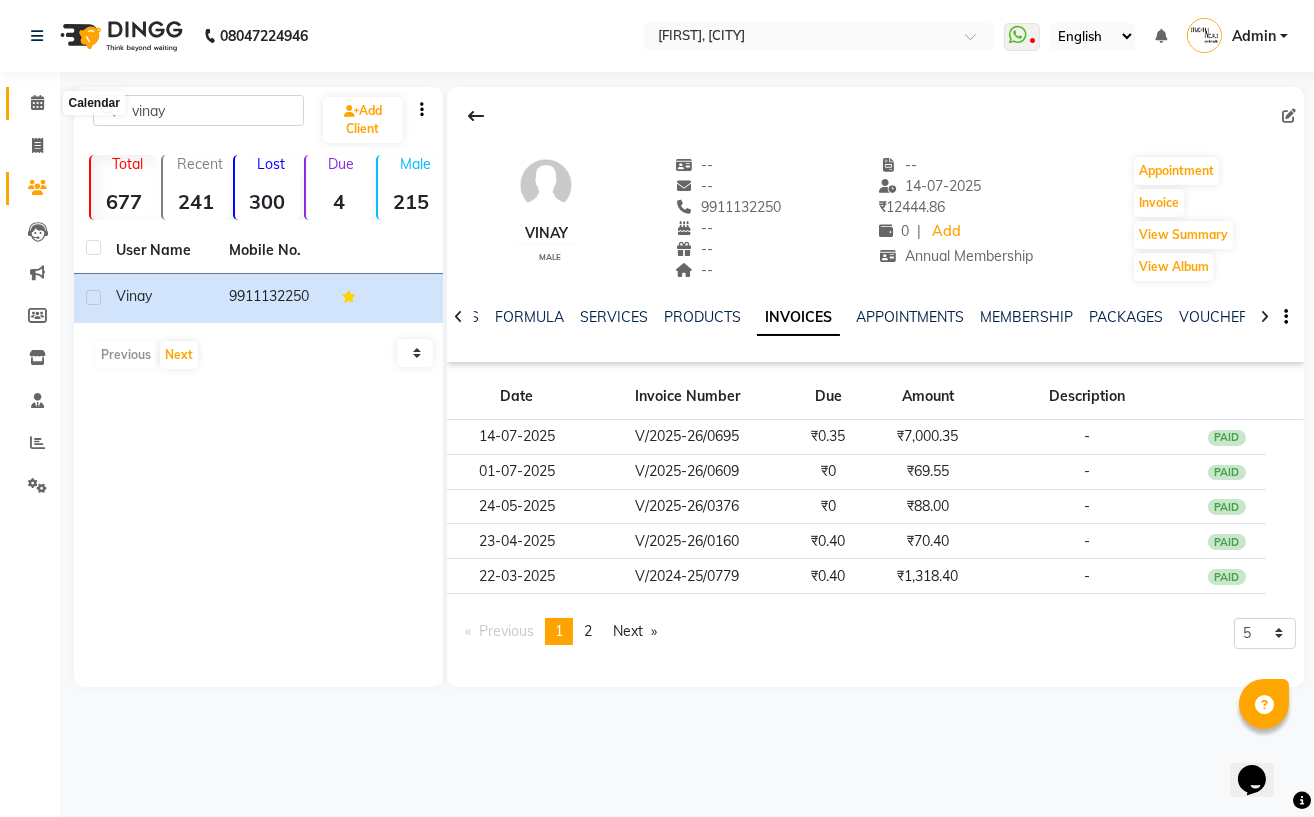 click 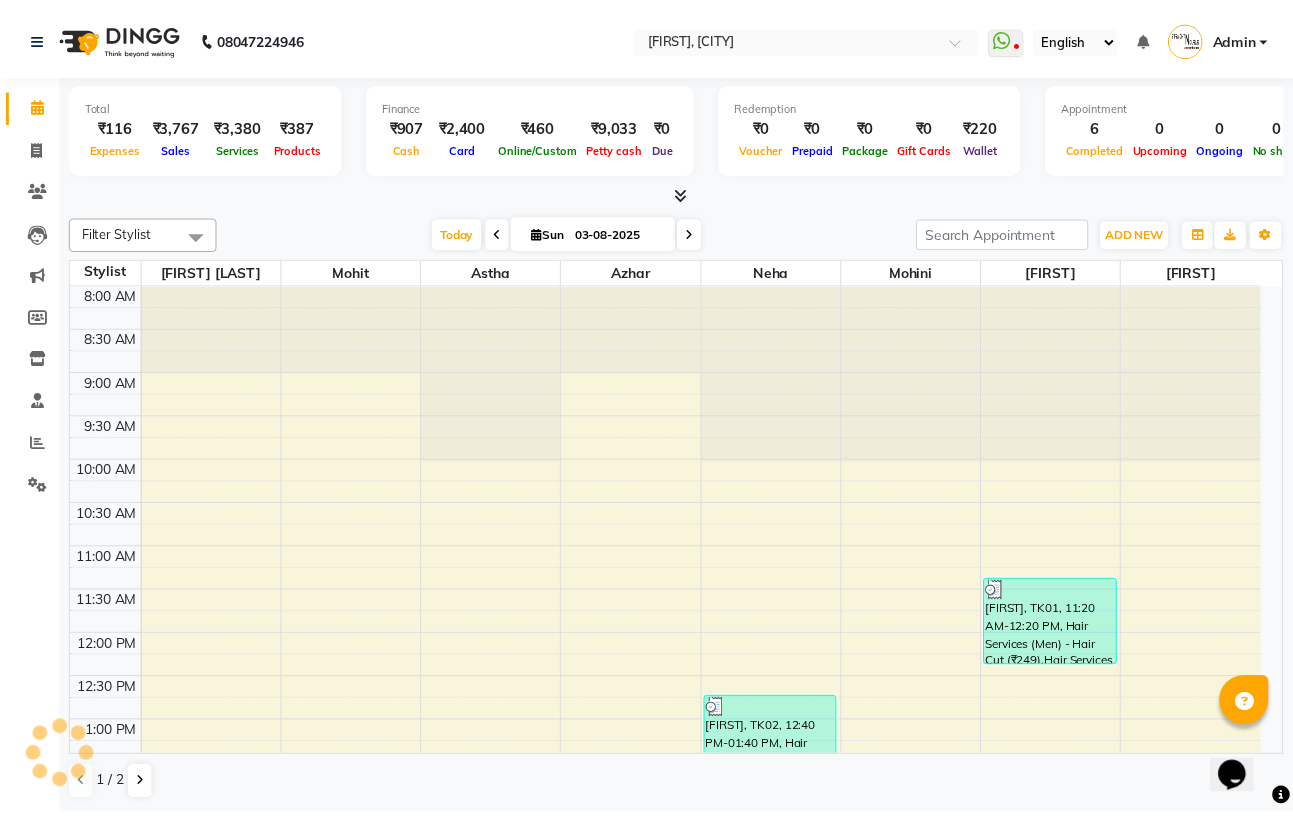 scroll, scrollTop: 0, scrollLeft: 0, axis: both 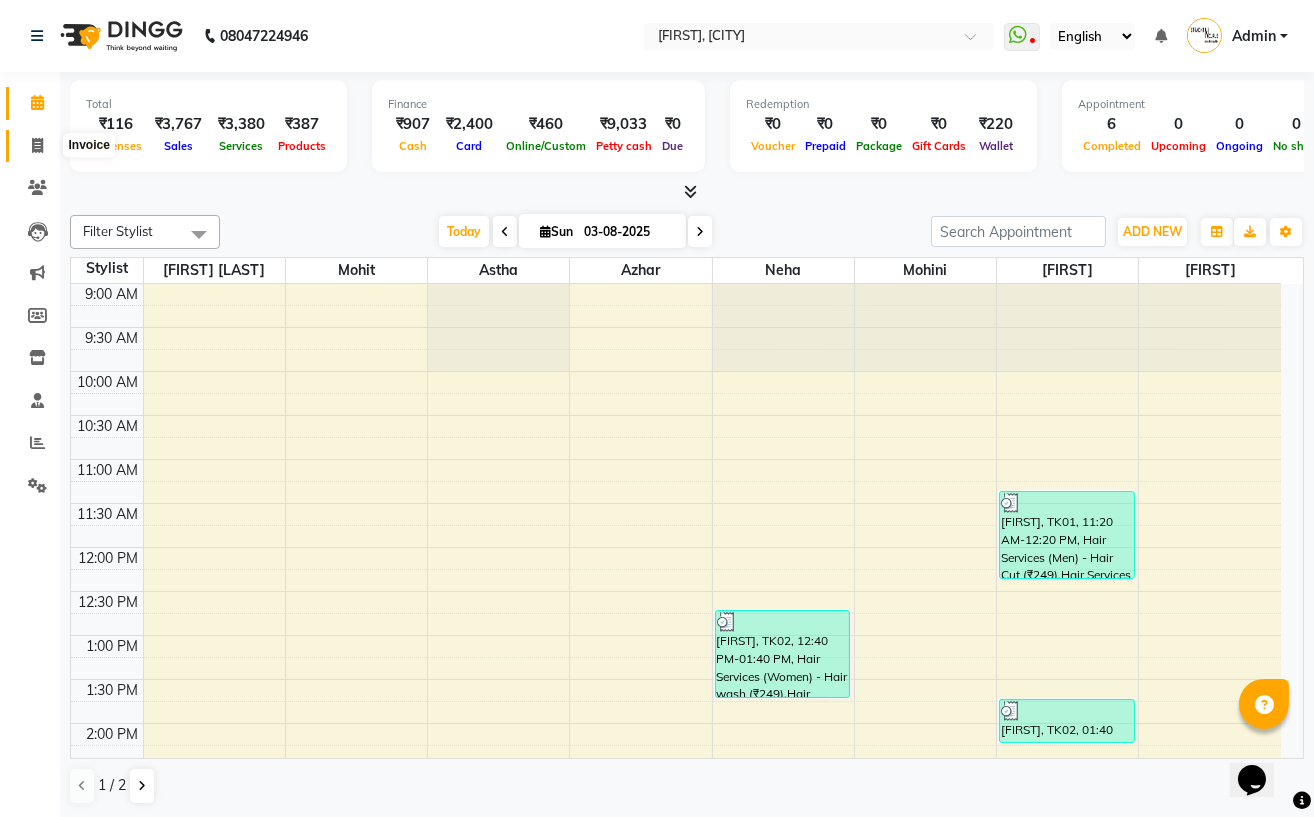 click 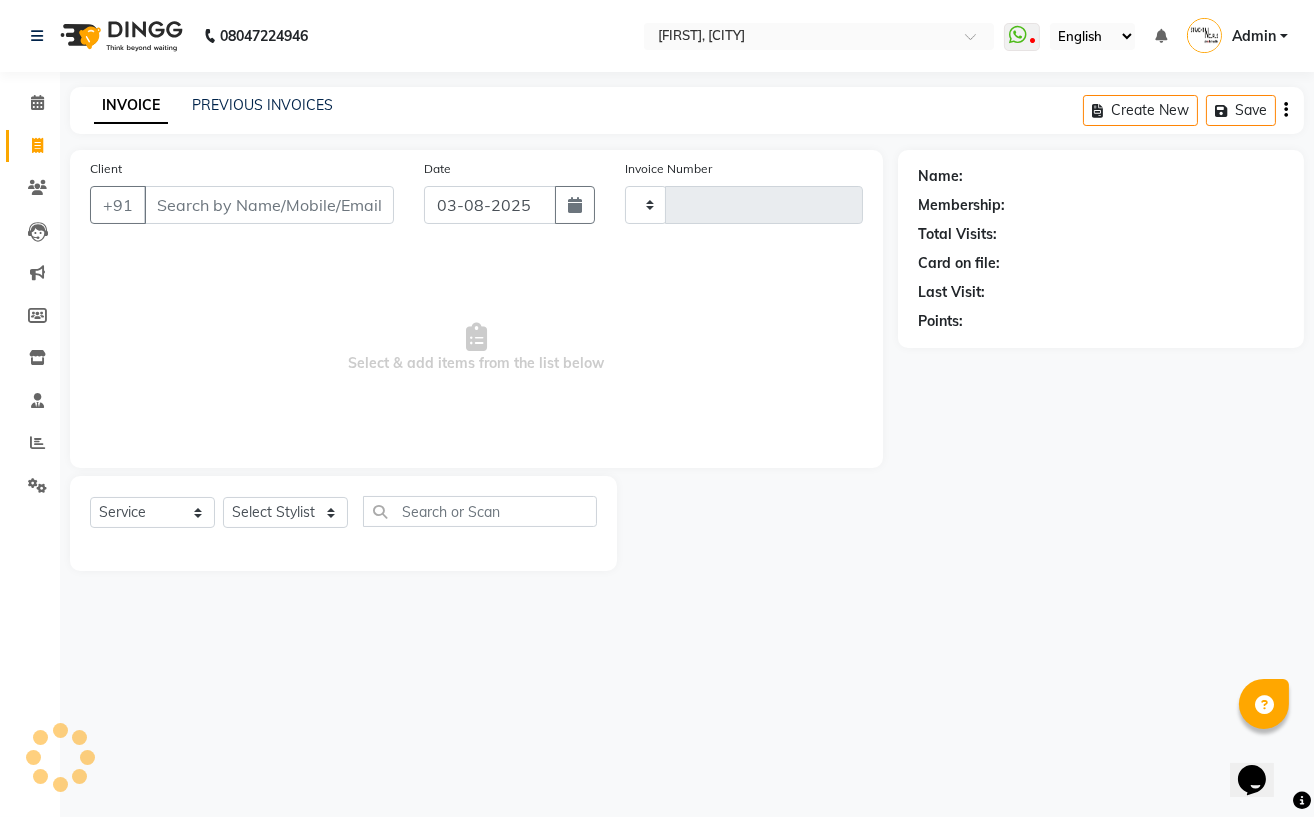 type on "0816" 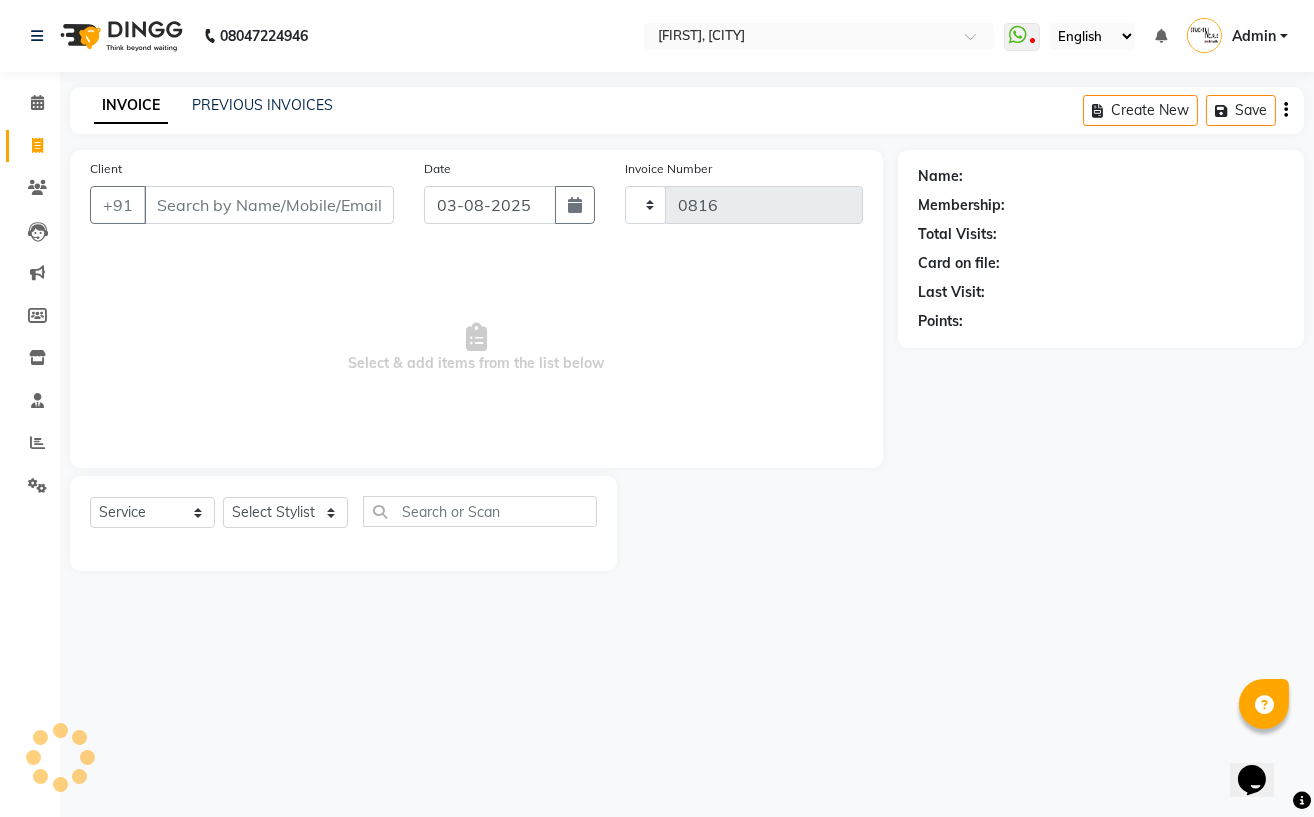 select on "7039" 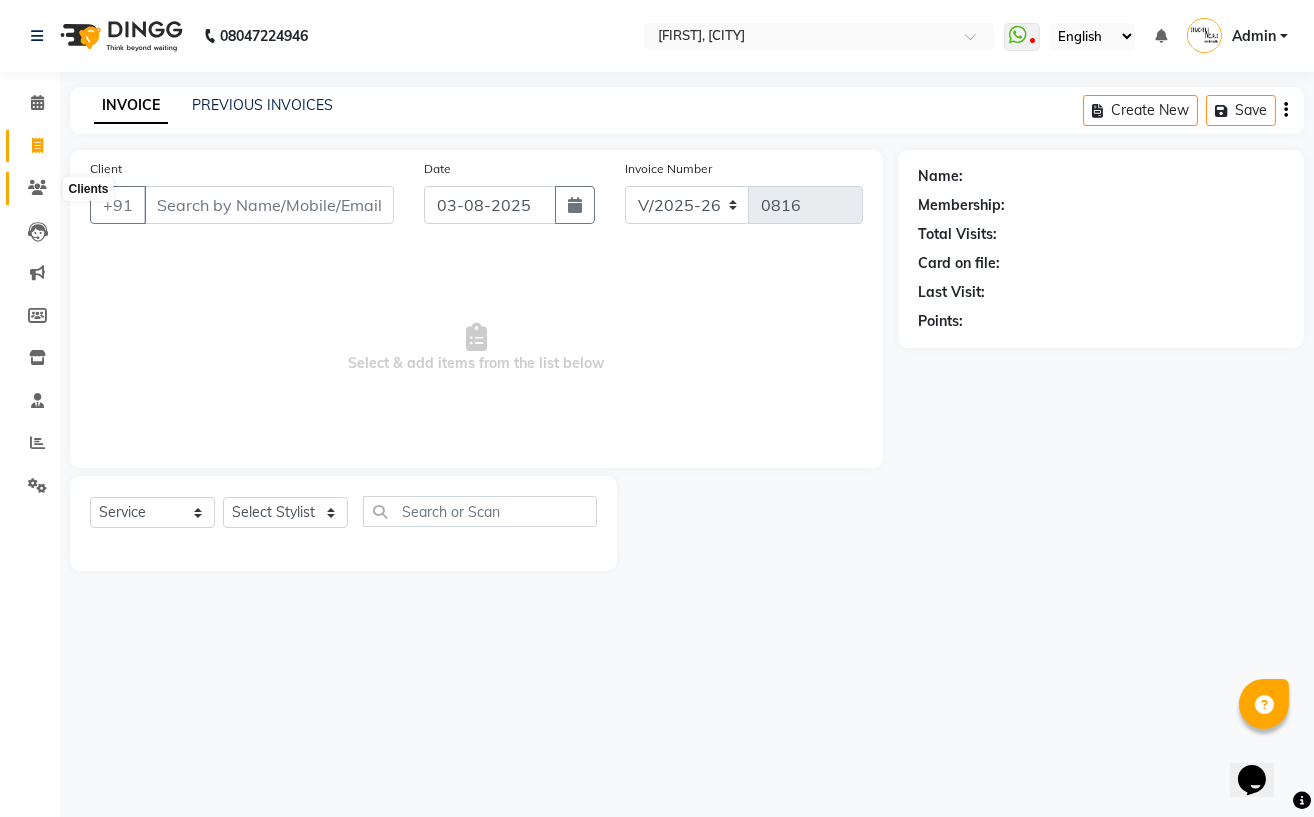 click 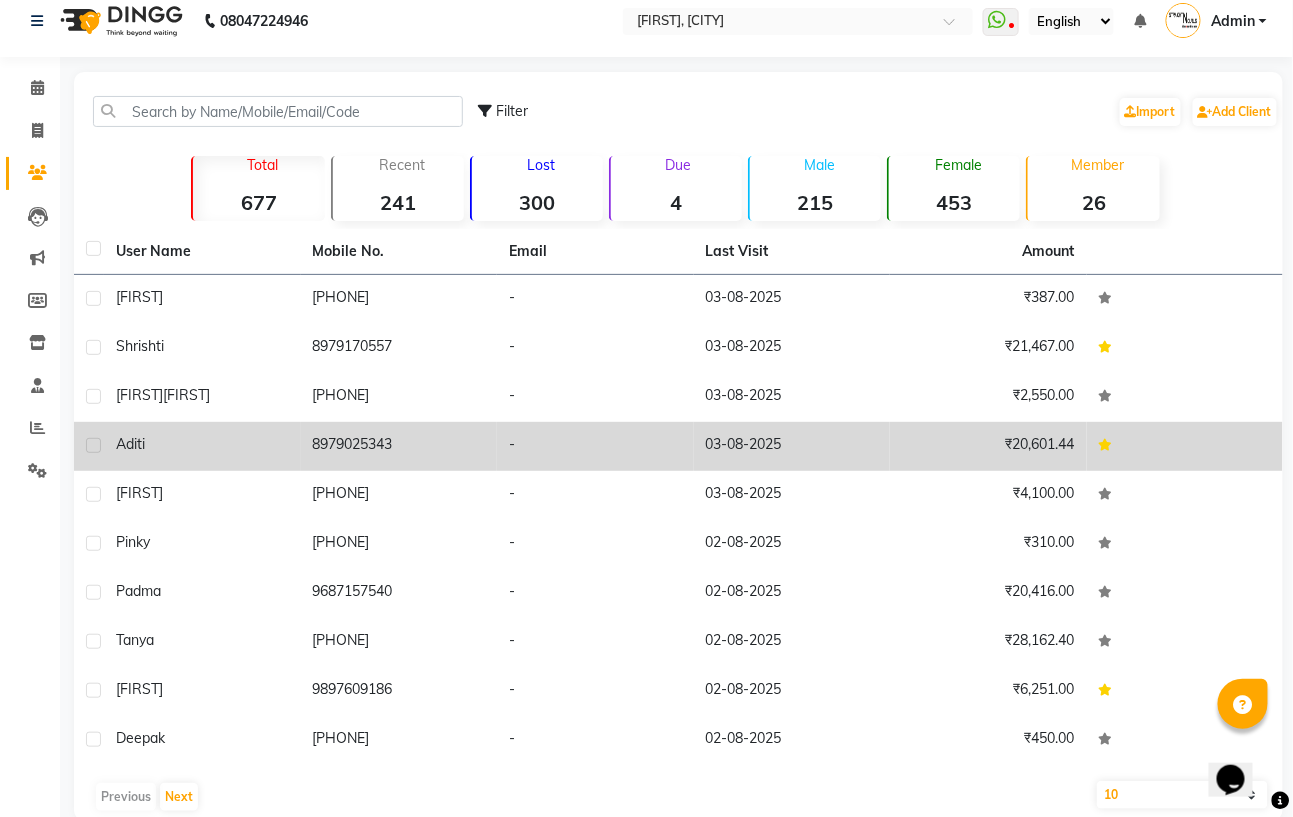 scroll, scrollTop: 0, scrollLeft: 0, axis: both 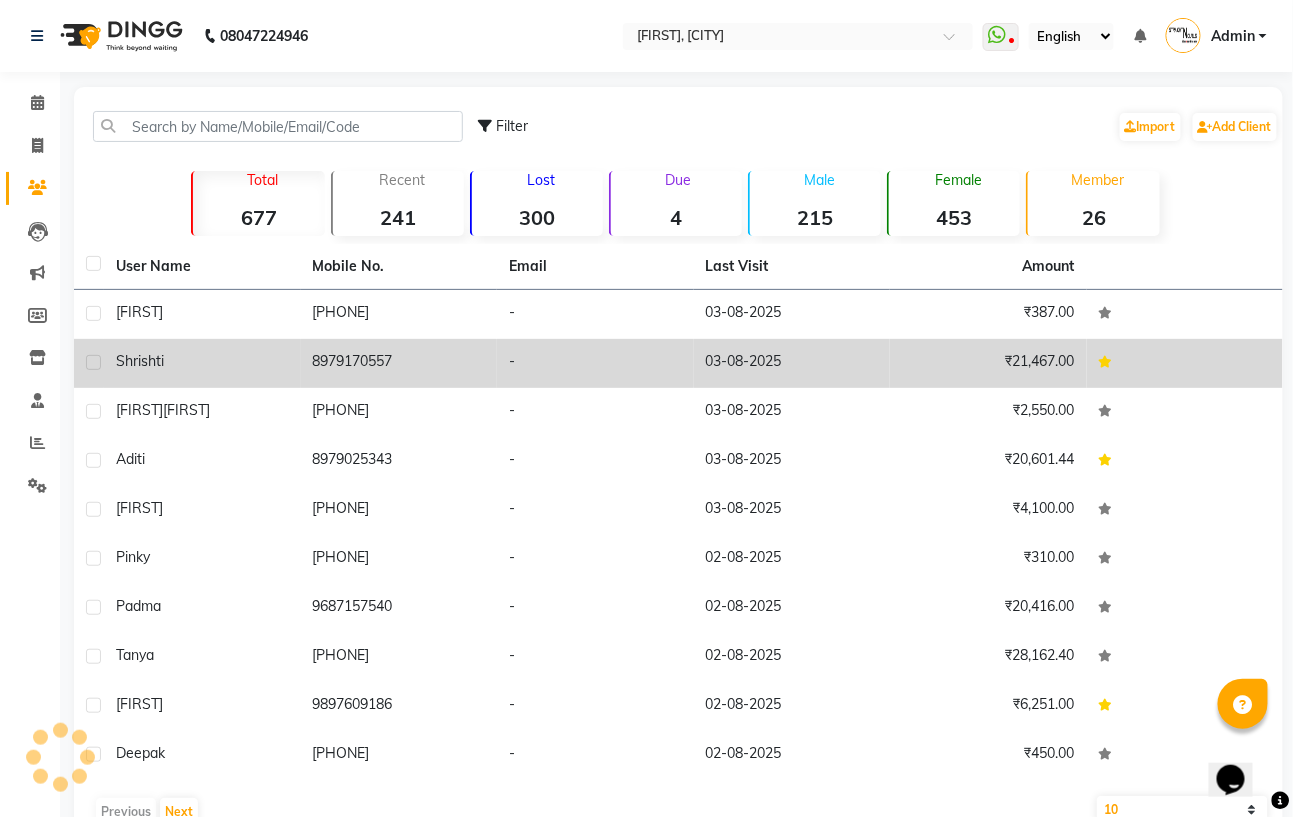 click on "Shrishti" 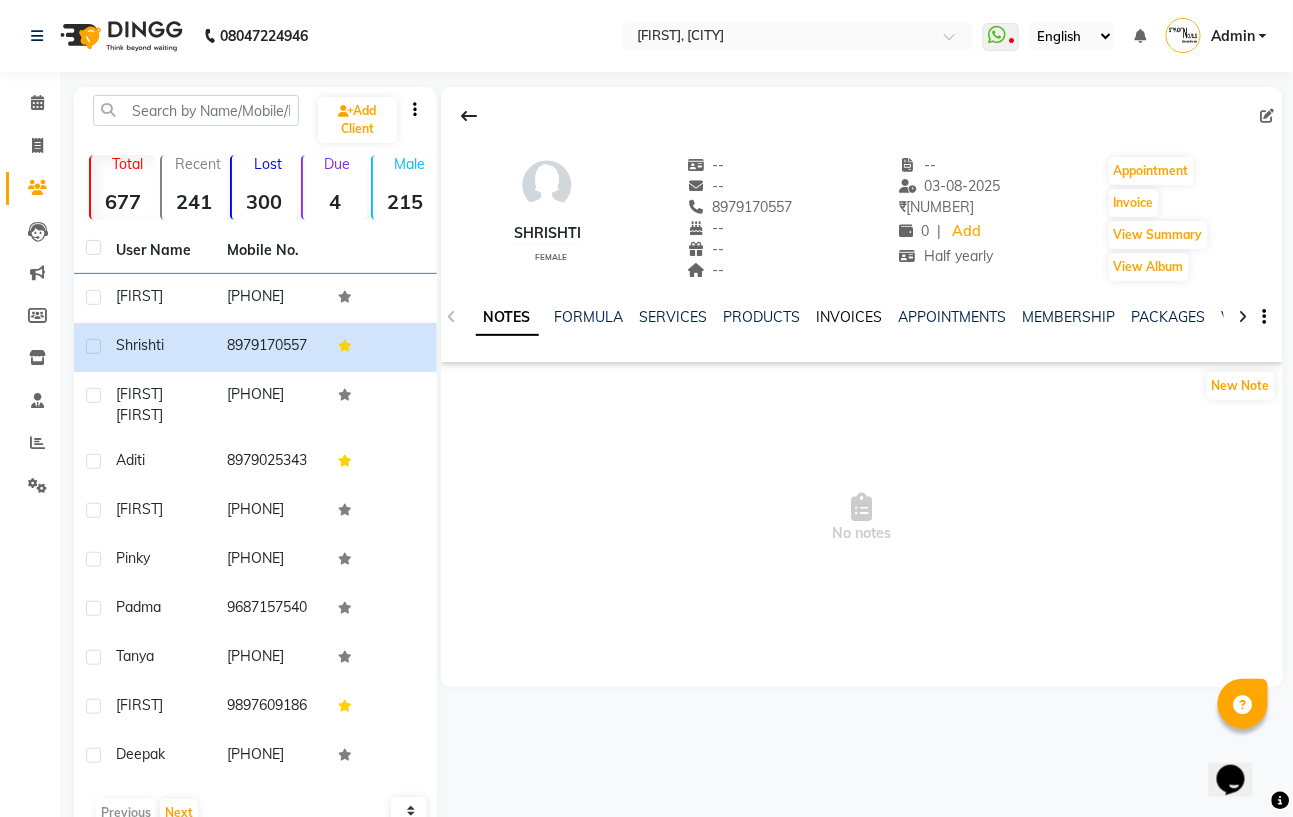 click on "INVOICES" 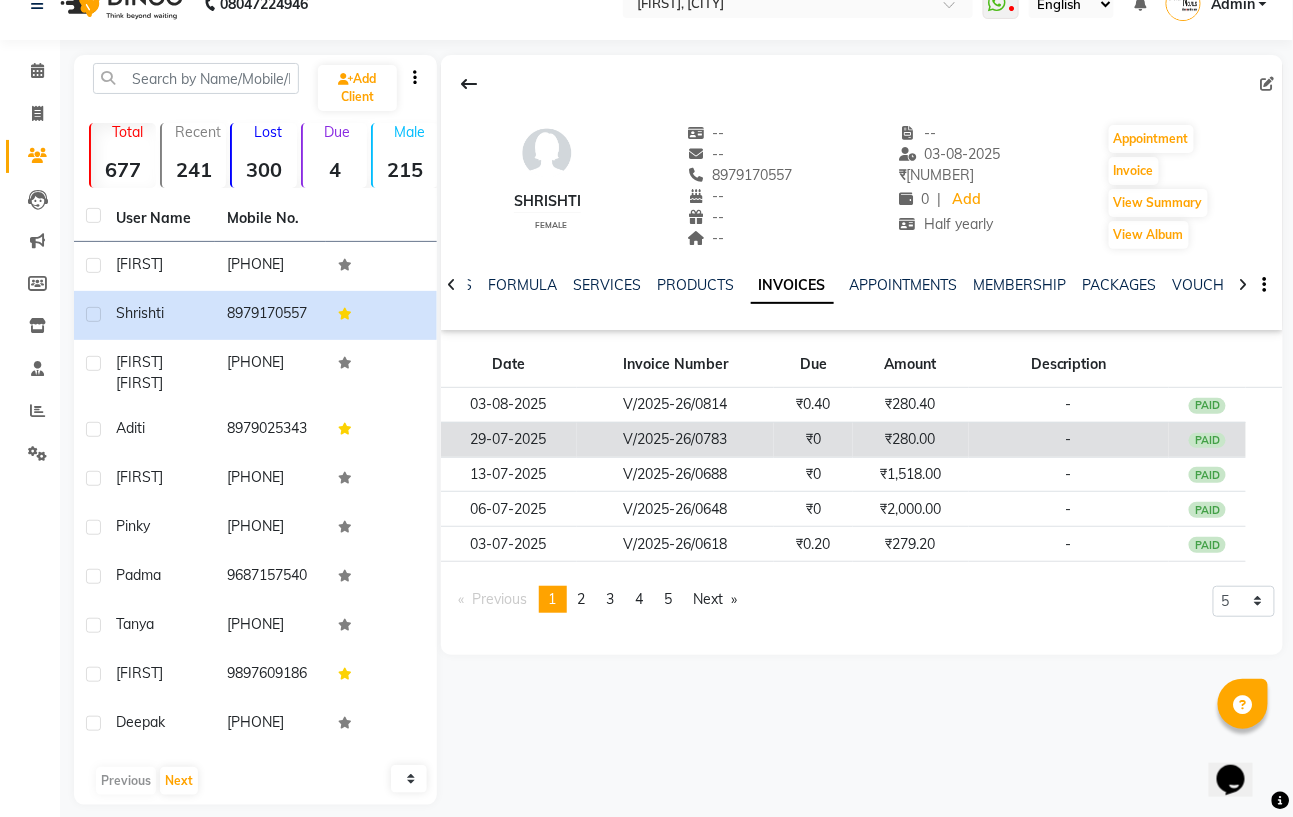 scroll, scrollTop: 48, scrollLeft: 0, axis: vertical 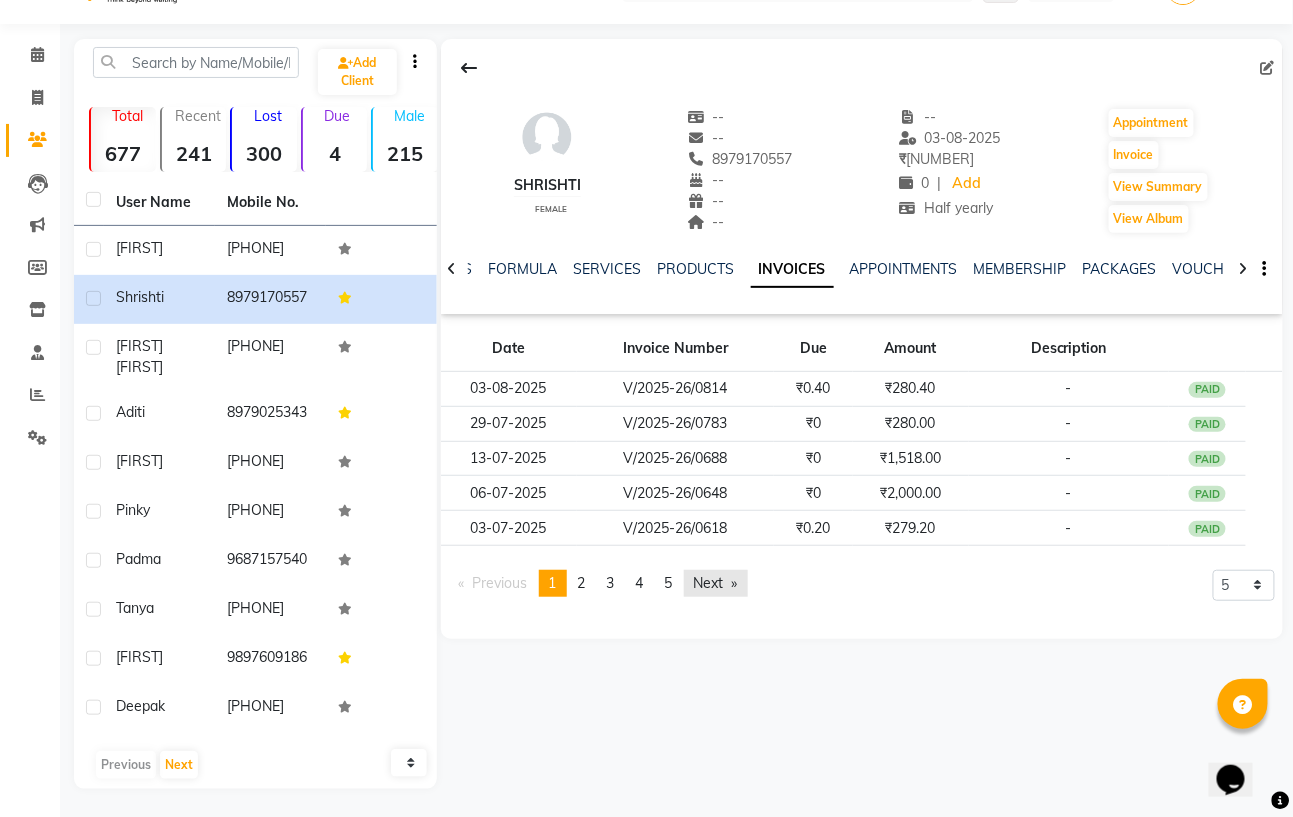 click on "Next  page" 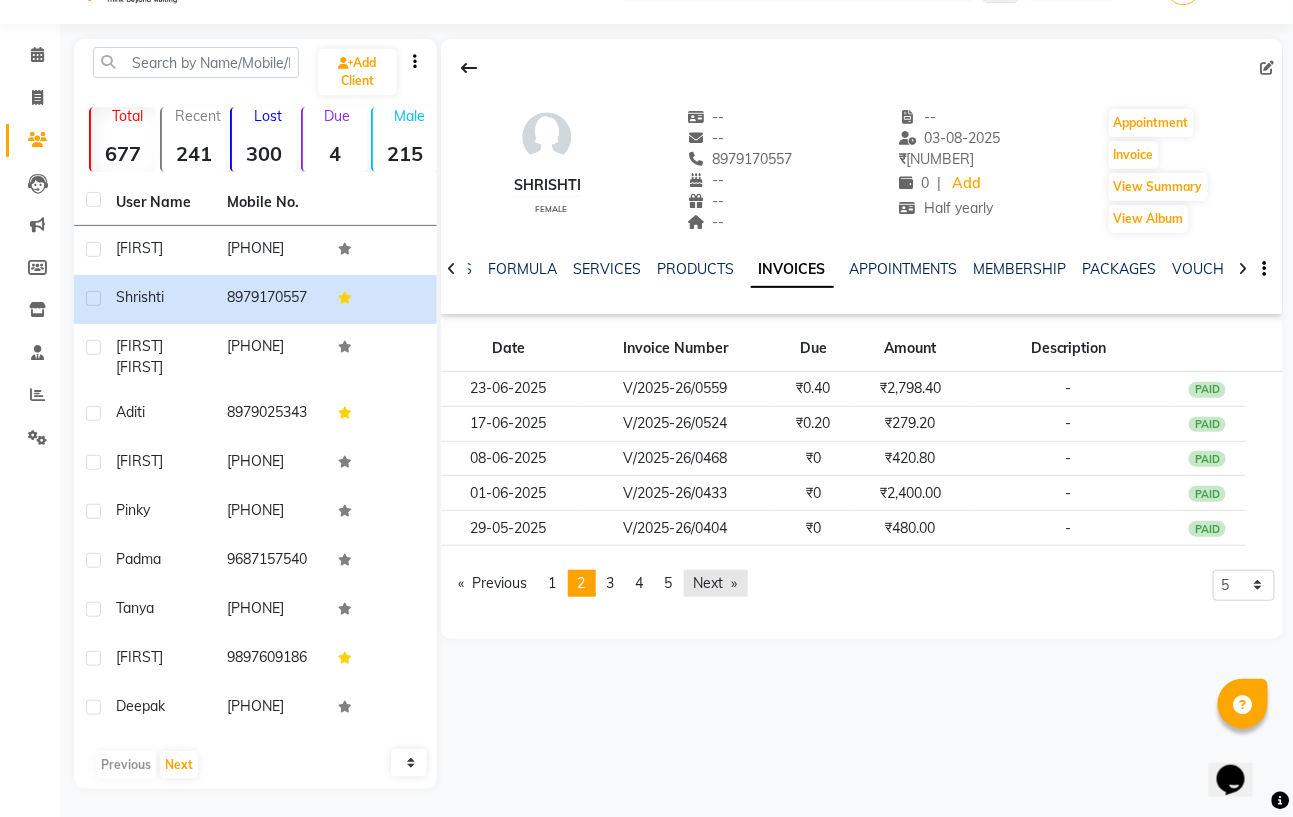 click on "Next  page" 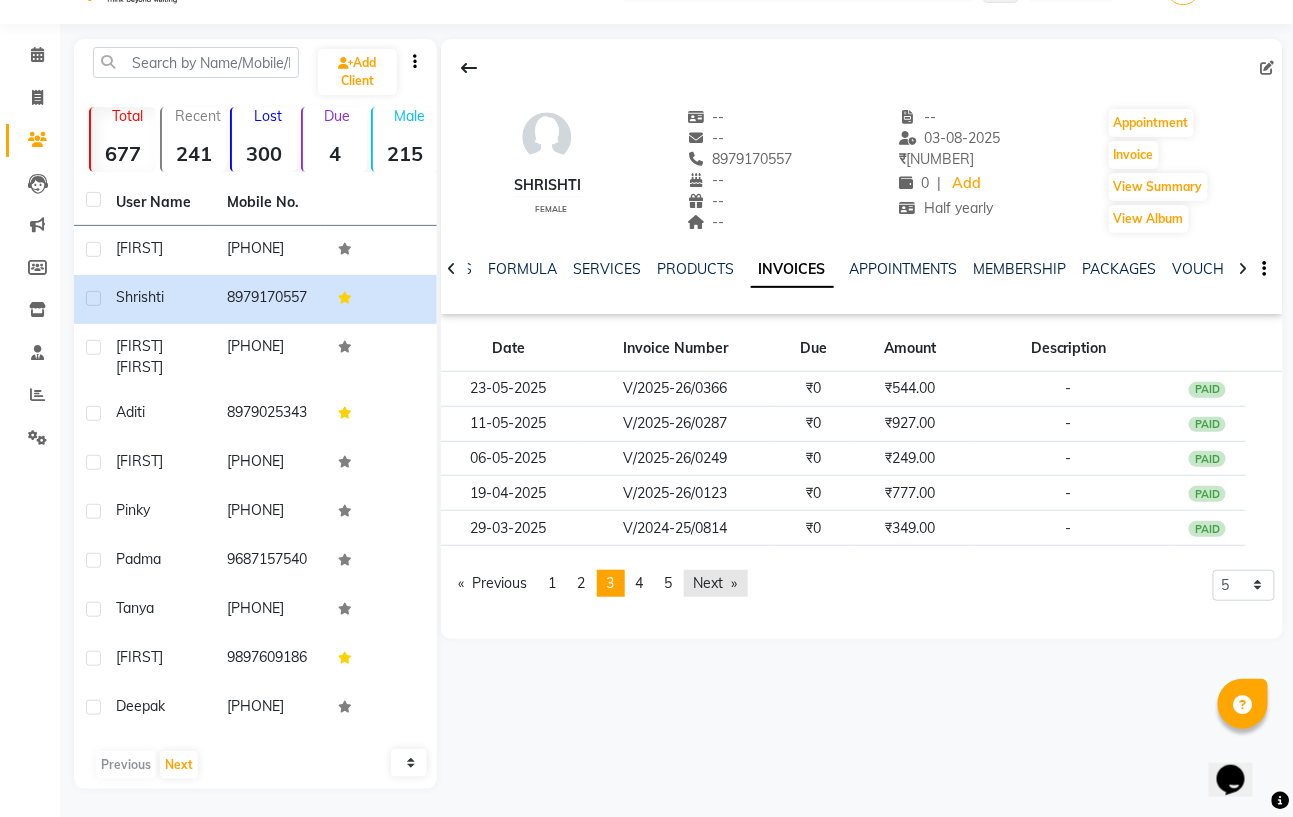 click on "Next  page" 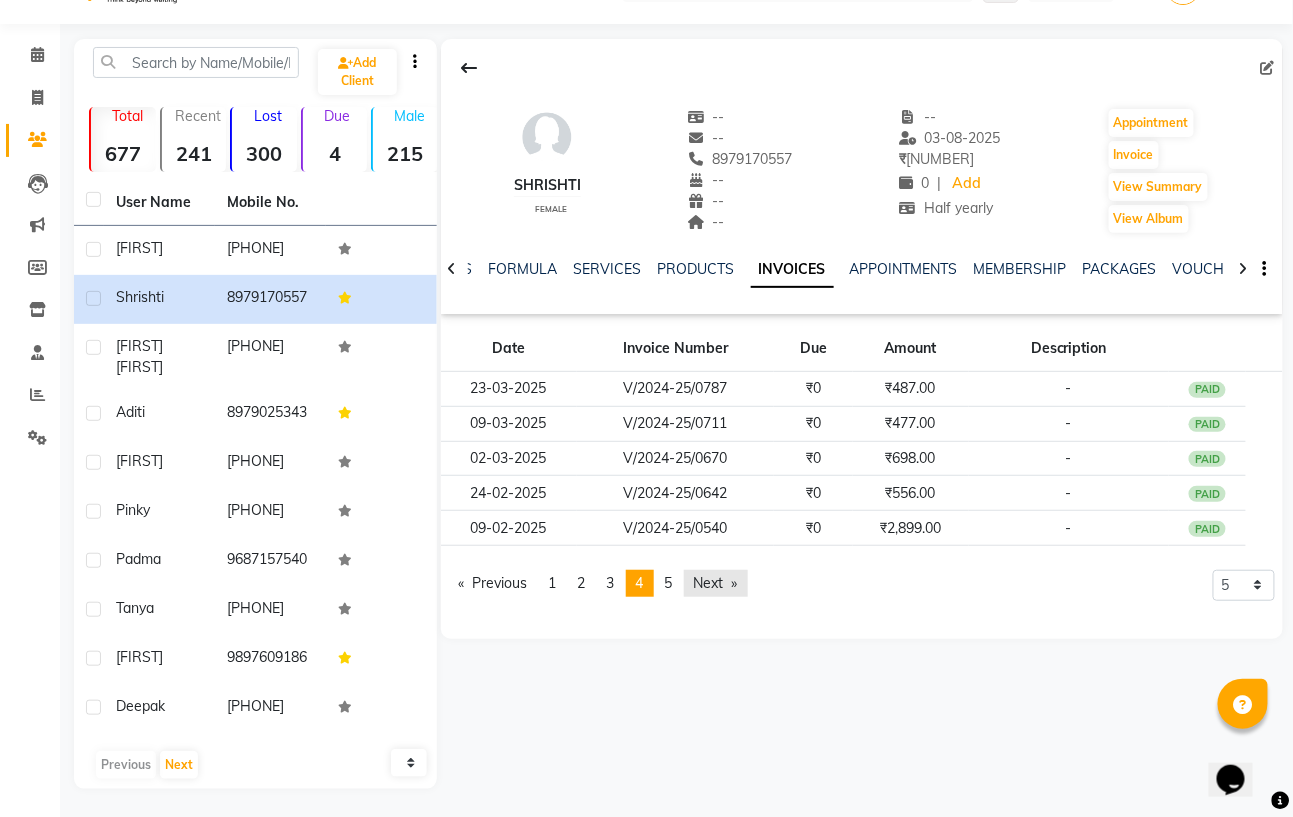 click on "Next  page" 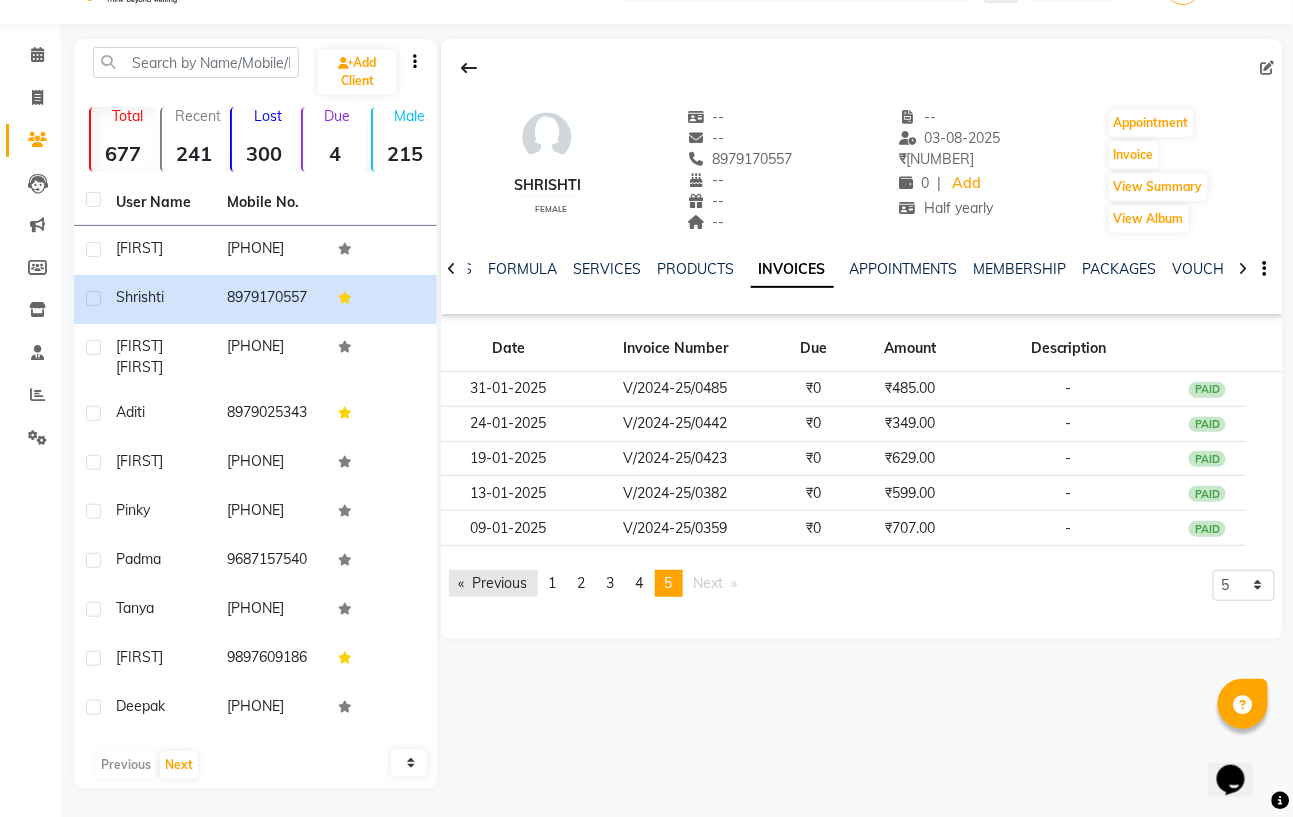click on "Previous  page" 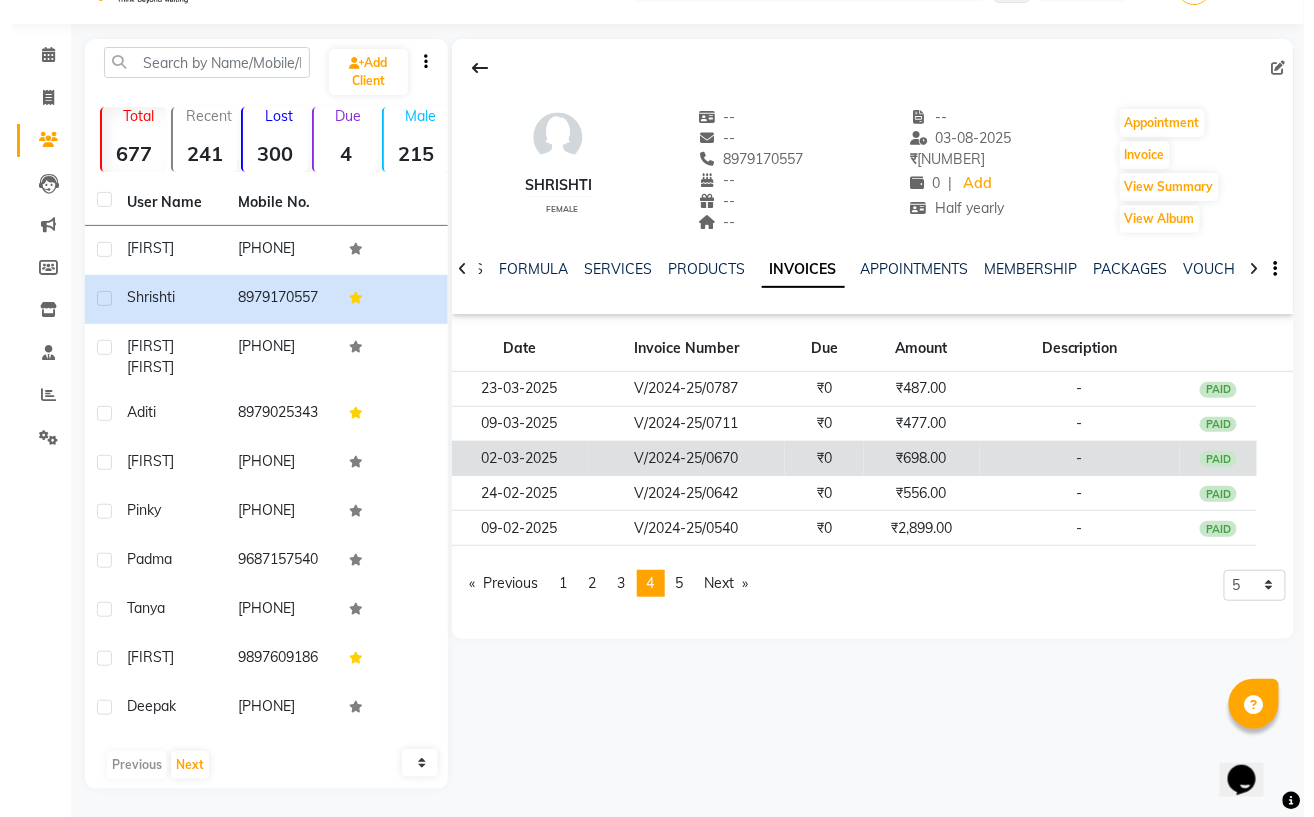 scroll, scrollTop: 0, scrollLeft: 0, axis: both 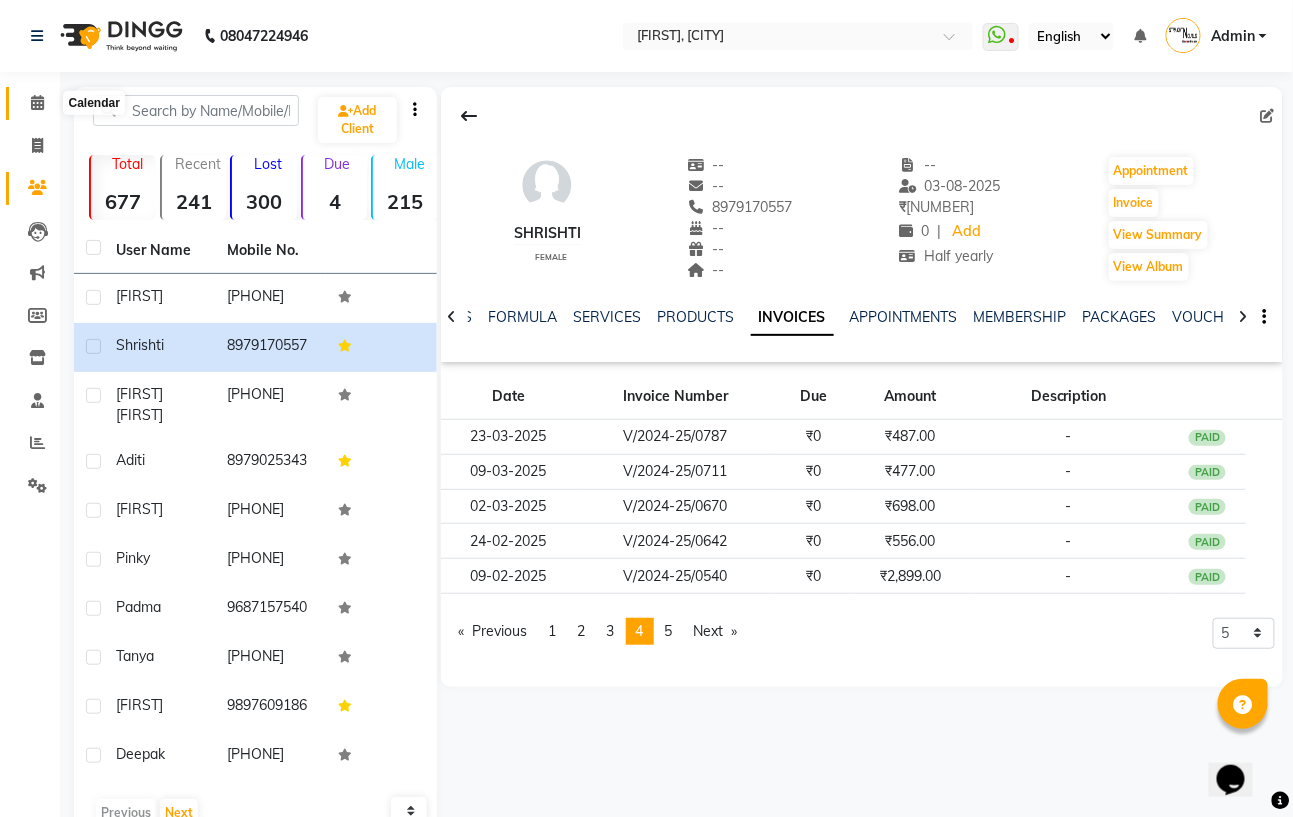 click 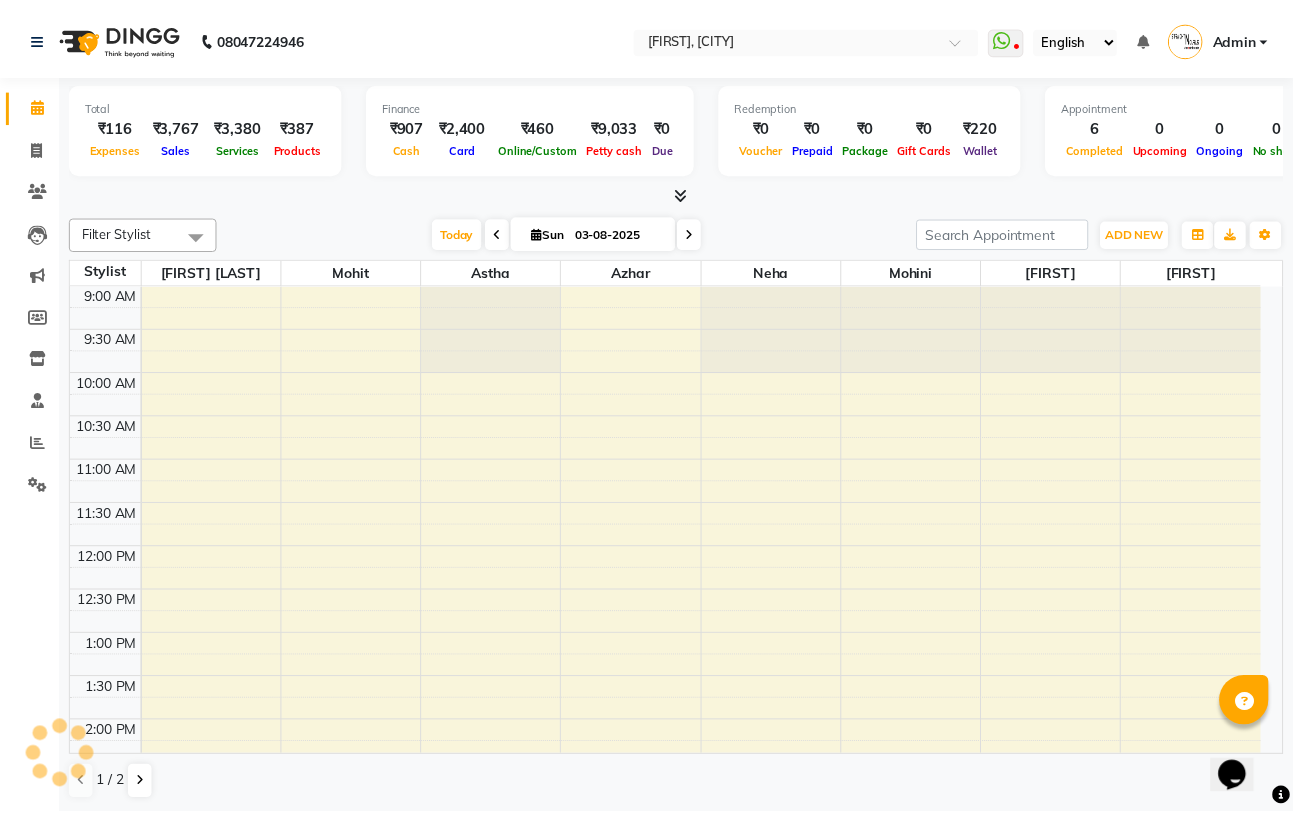 scroll, scrollTop: 0, scrollLeft: 0, axis: both 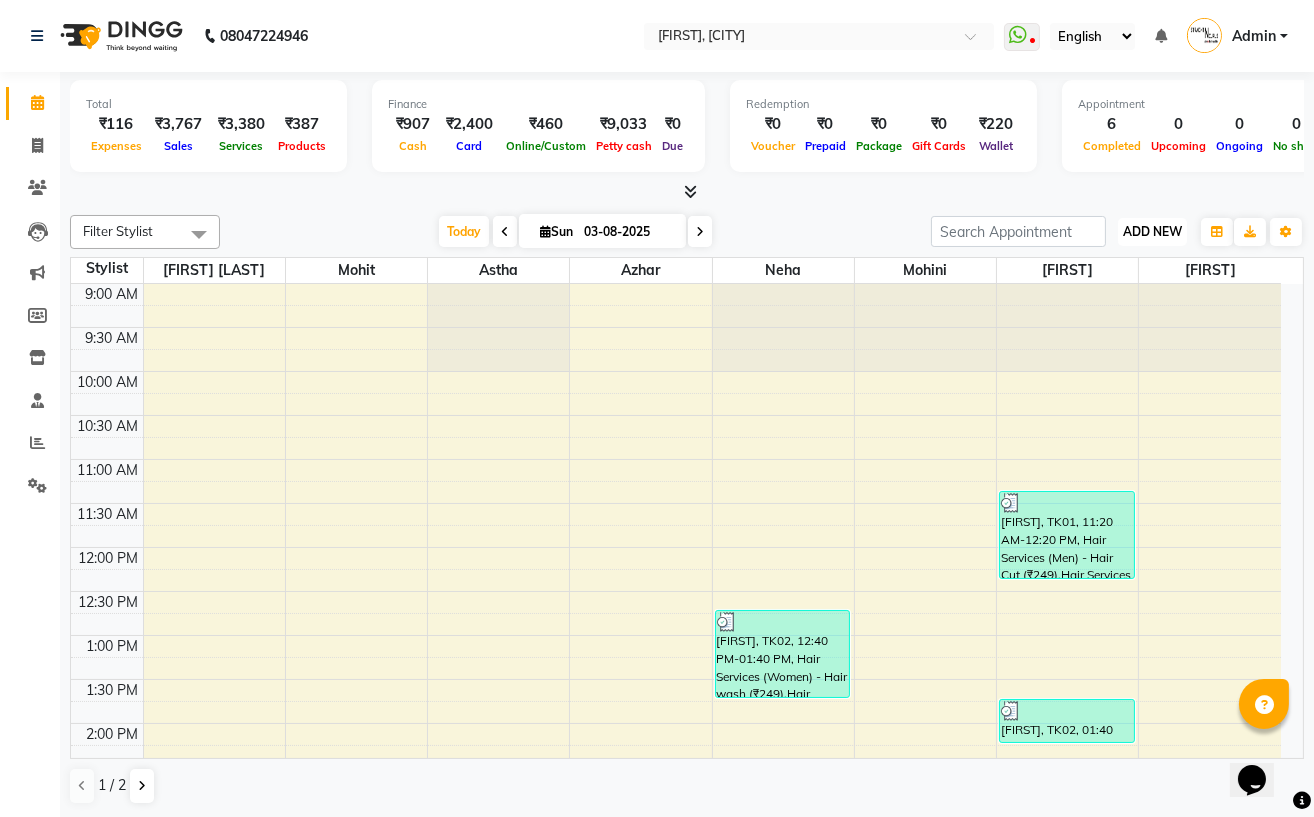 click on "ADD NEW" at bounding box center (1152, 231) 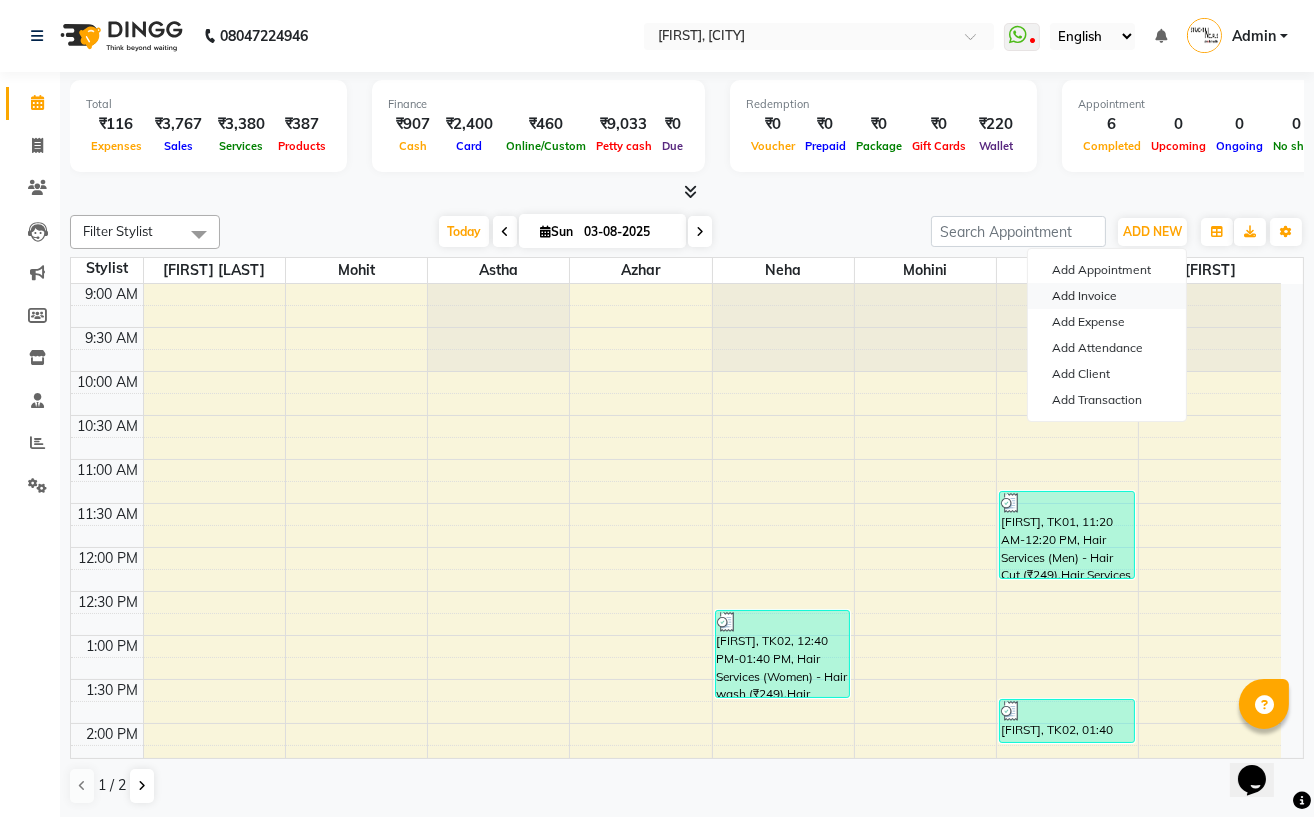 click on "Add Invoice" at bounding box center [1107, 296] 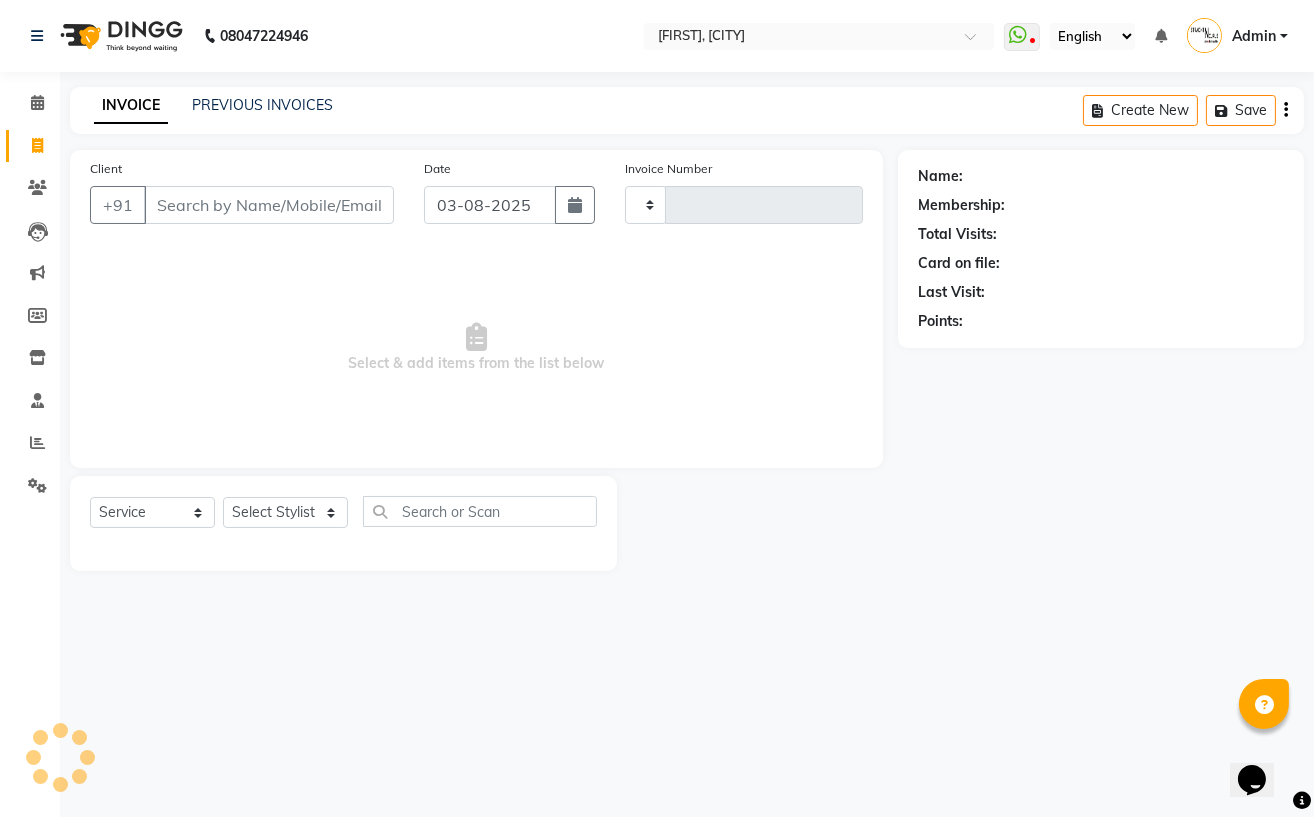 type on "0816" 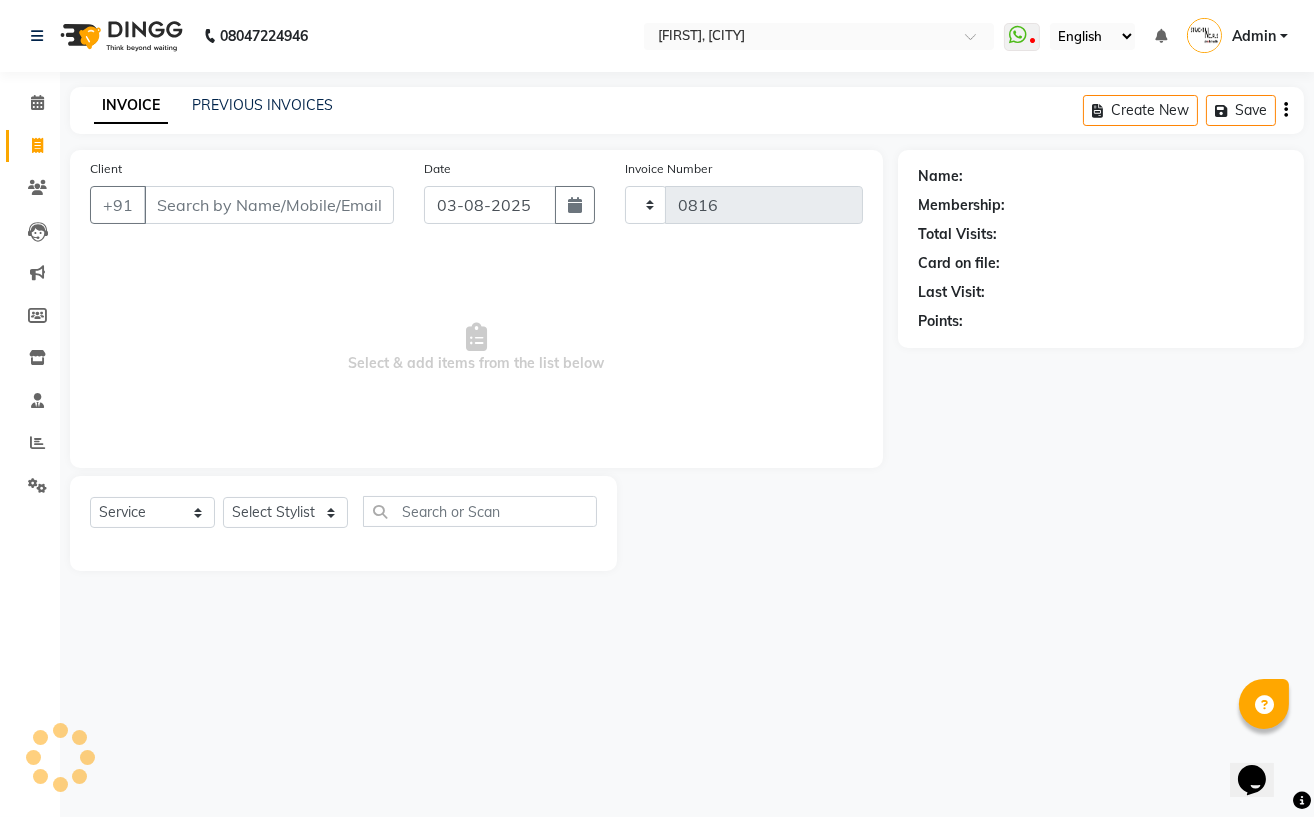 select on "7039" 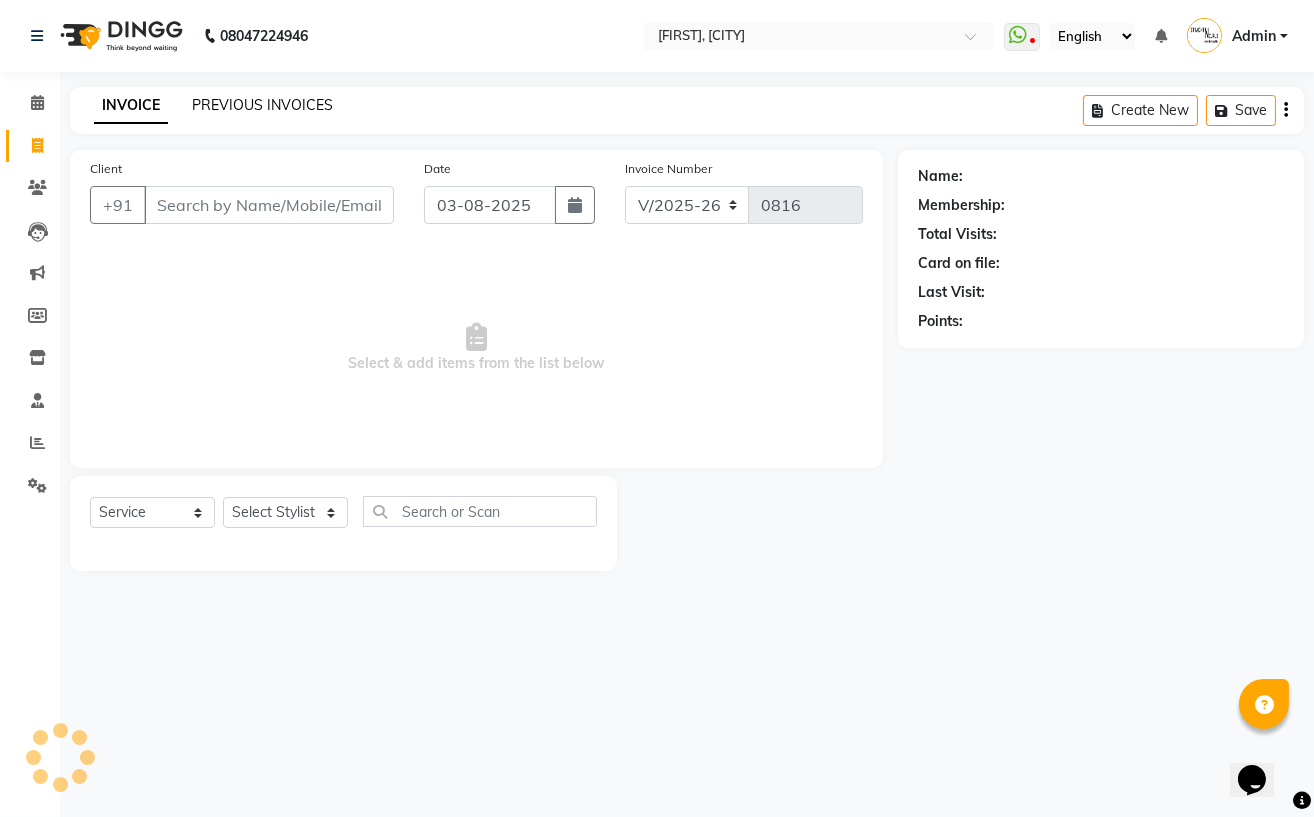 click on "PREVIOUS INVOICES" 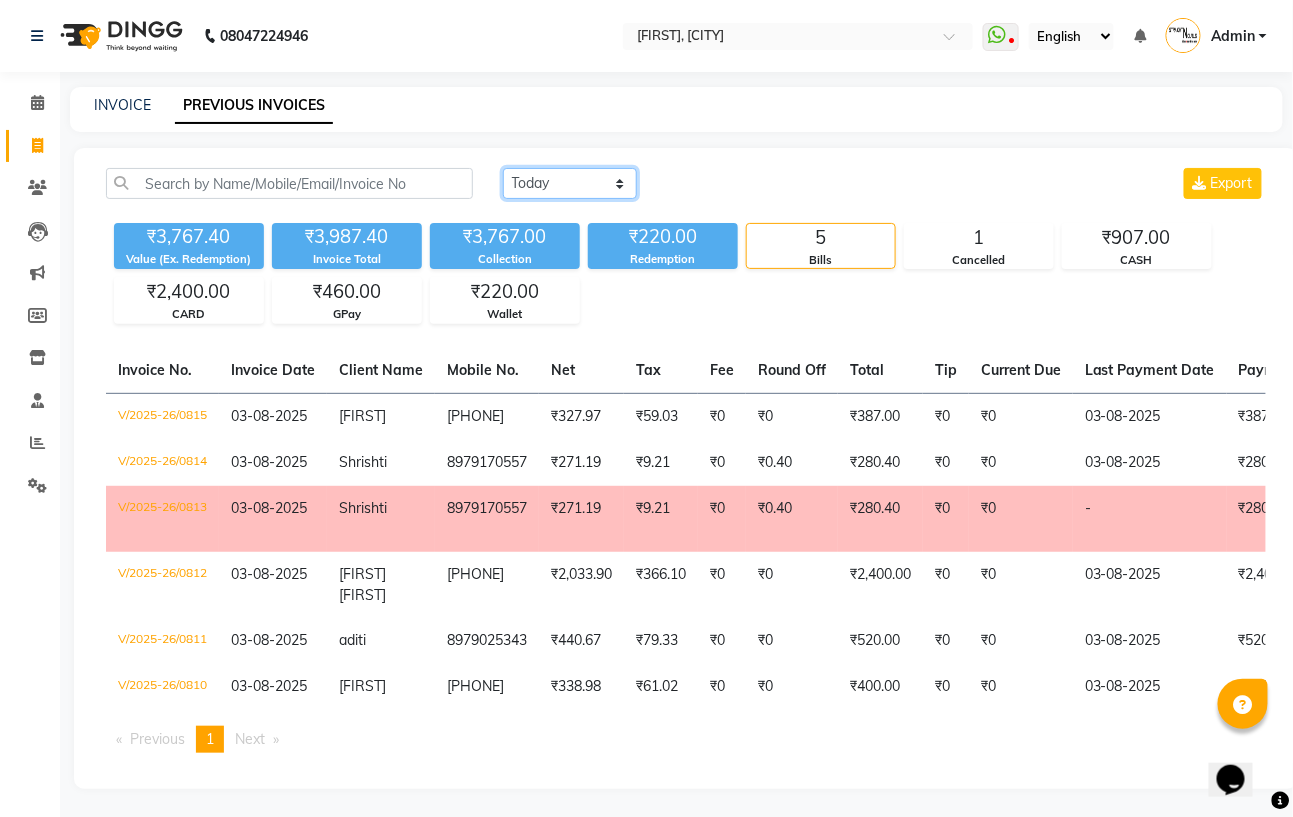 drag, startPoint x: 561, startPoint y: 185, endPoint x: 549, endPoint y: 190, distance: 13 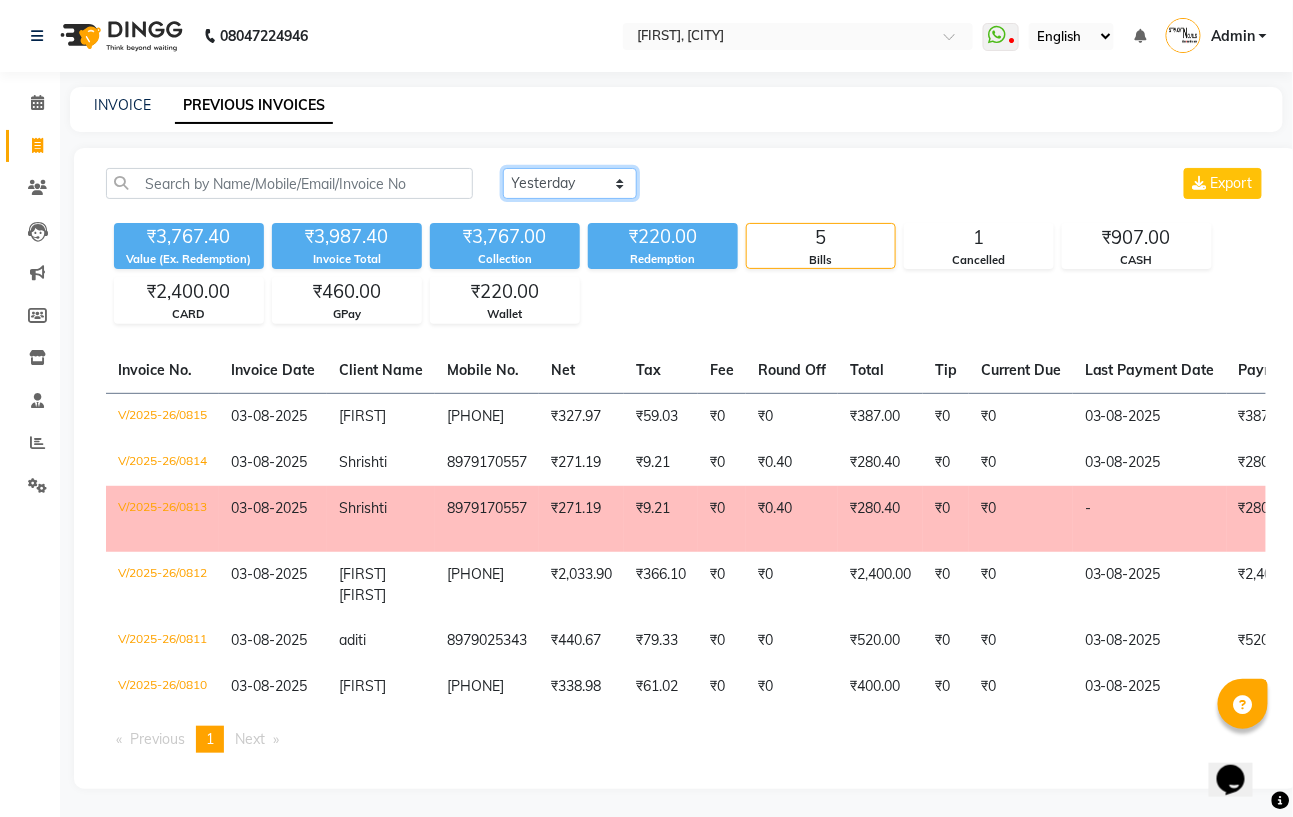 click on "Today Yesterday Custom Range" 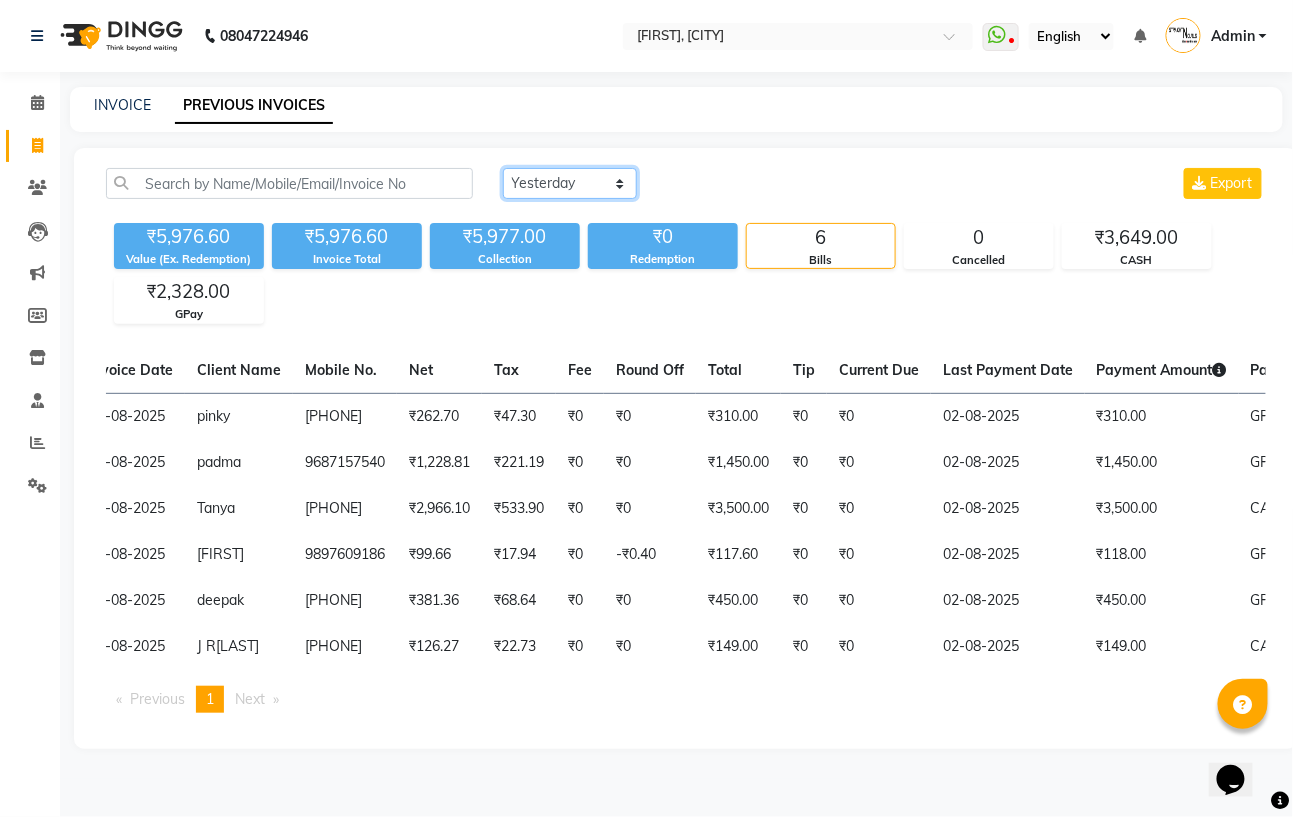 scroll, scrollTop: 0, scrollLeft: 161, axis: horizontal 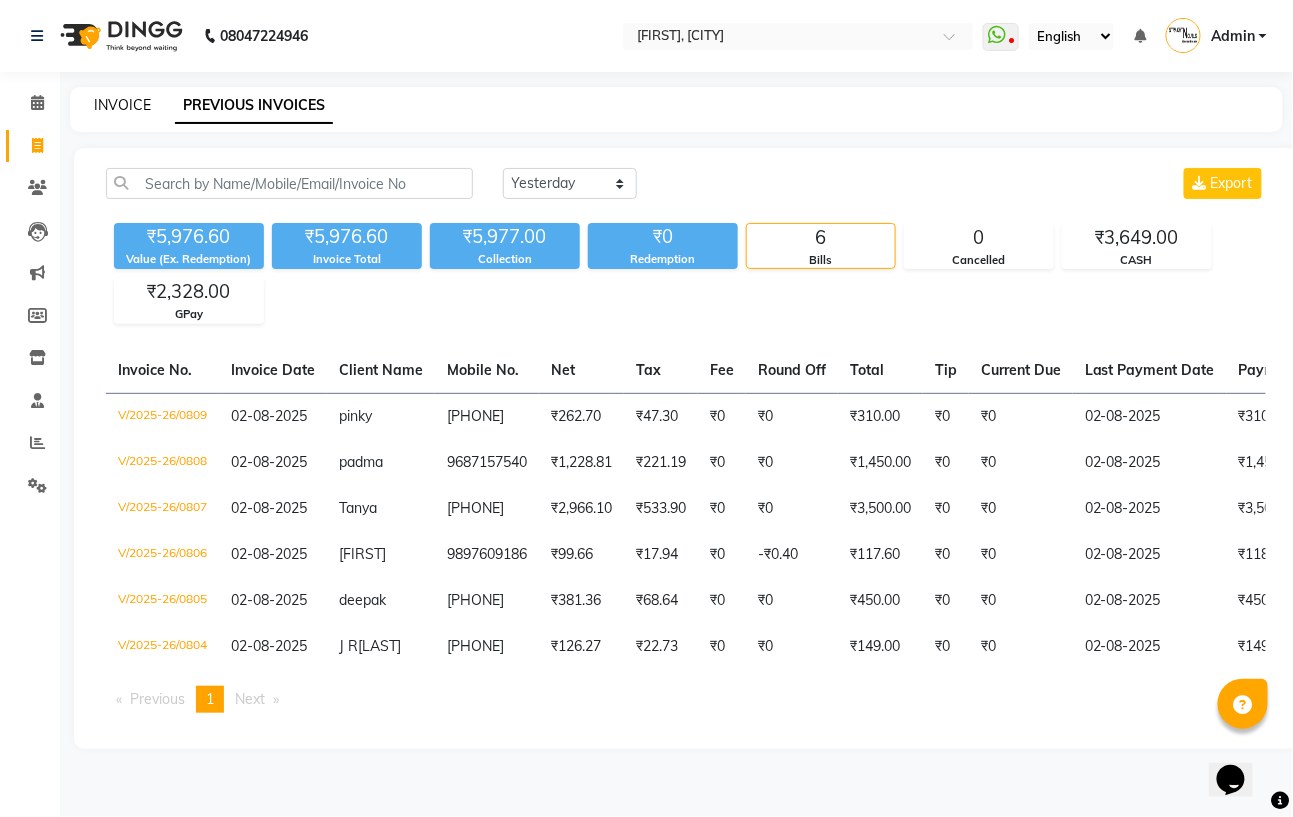 click on "INVOICE" 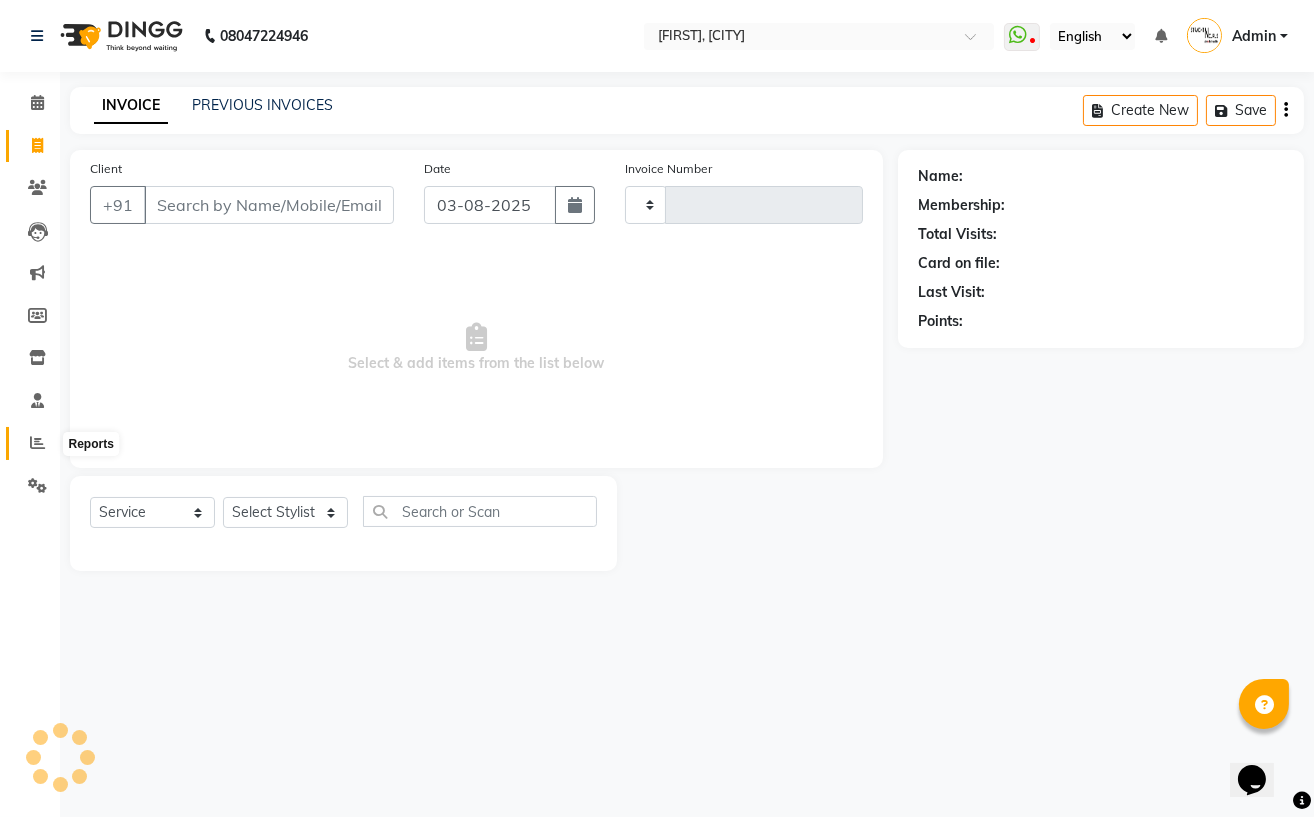 click 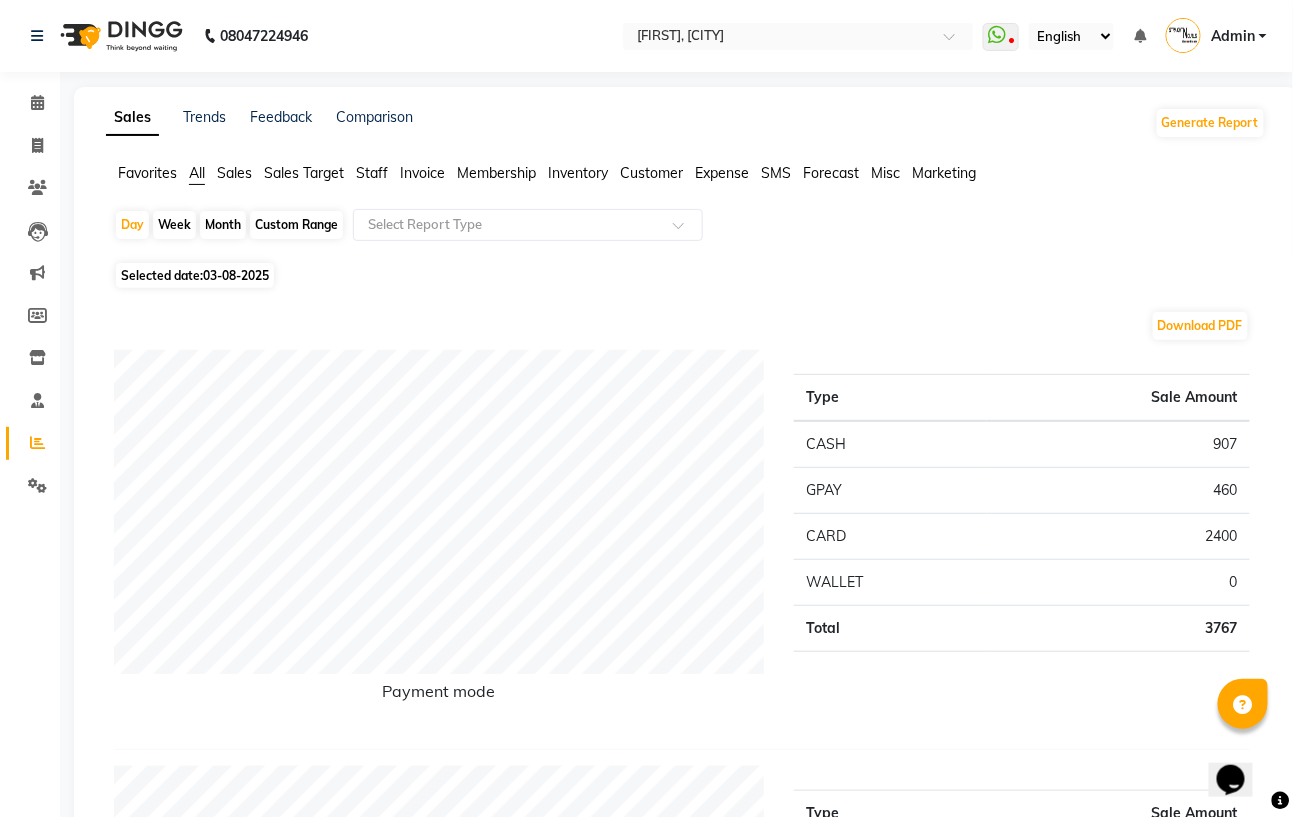 click on "Staff" 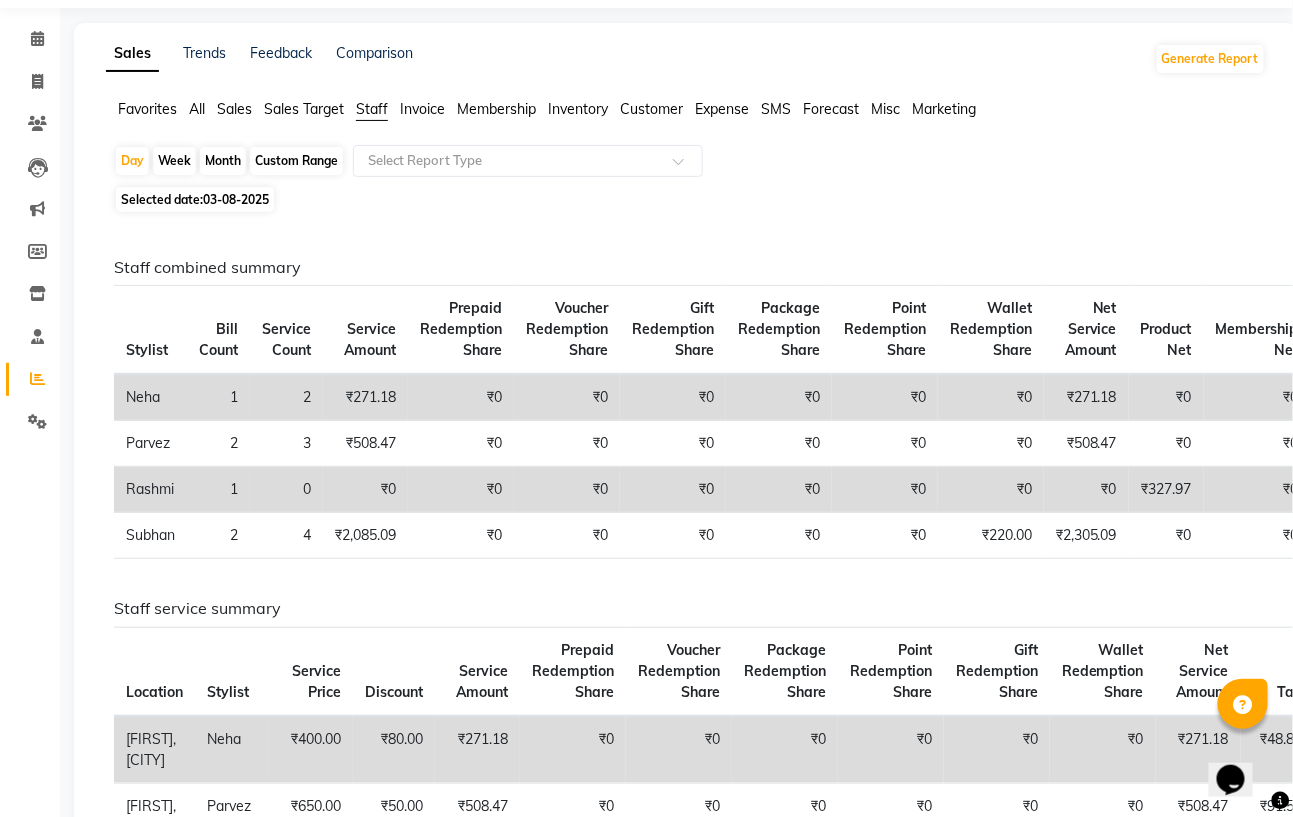 scroll, scrollTop: 0, scrollLeft: 0, axis: both 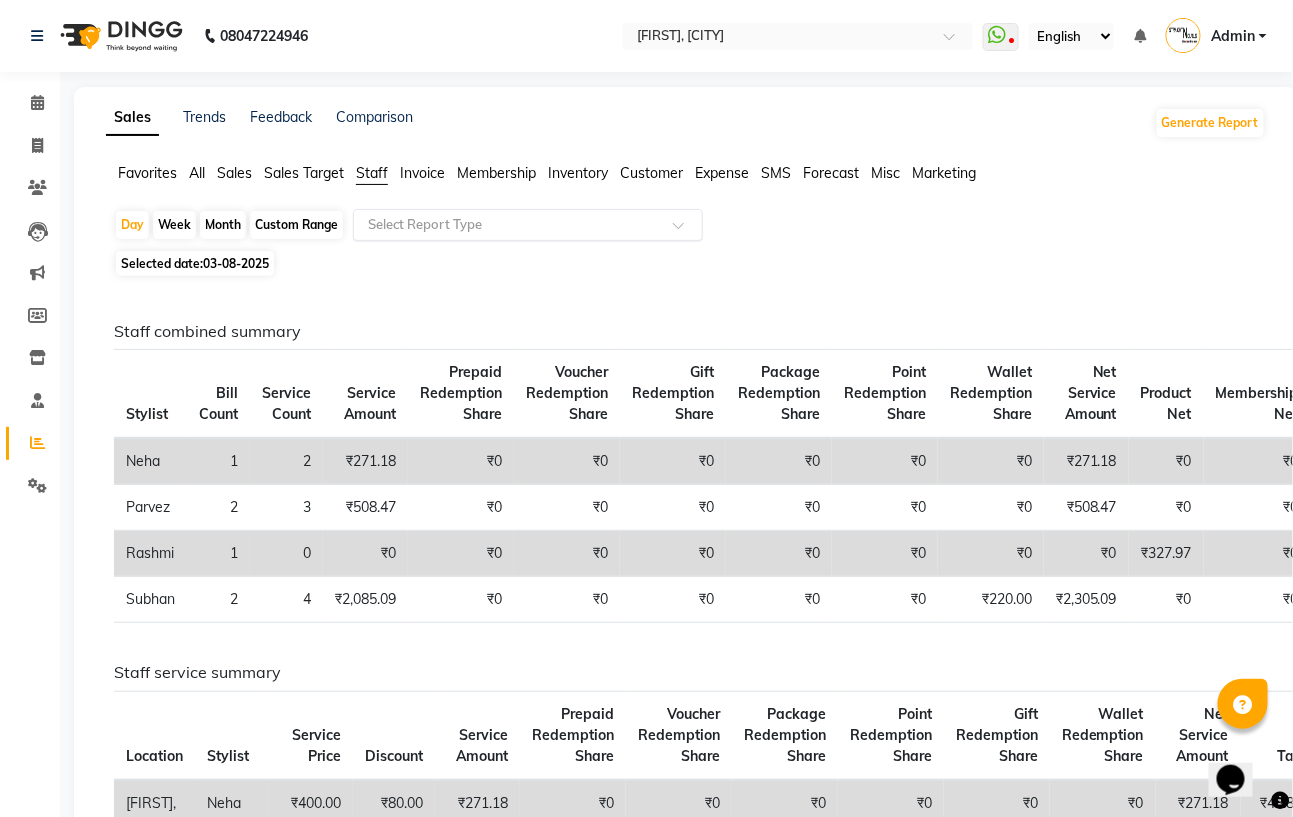 click 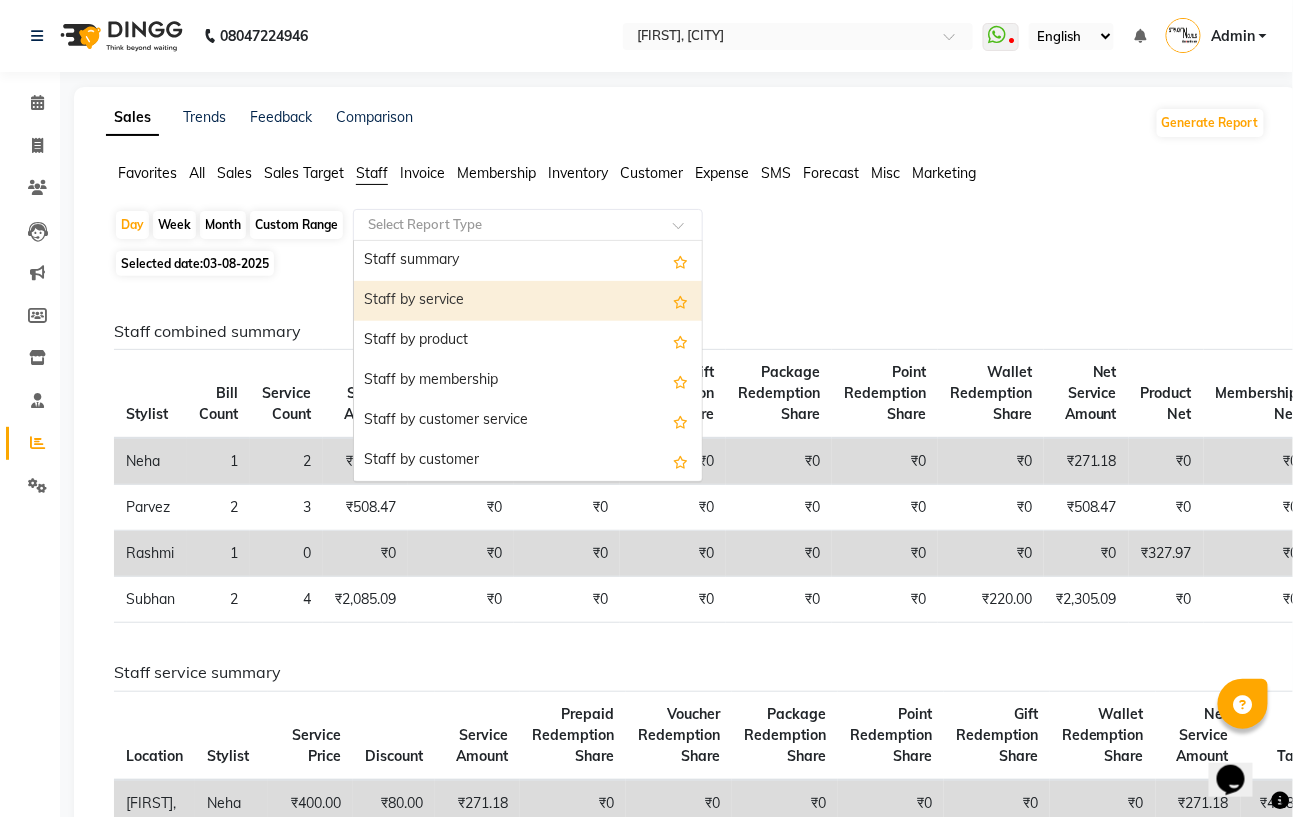 click on "Staff by service" at bounding box center [528, 301] 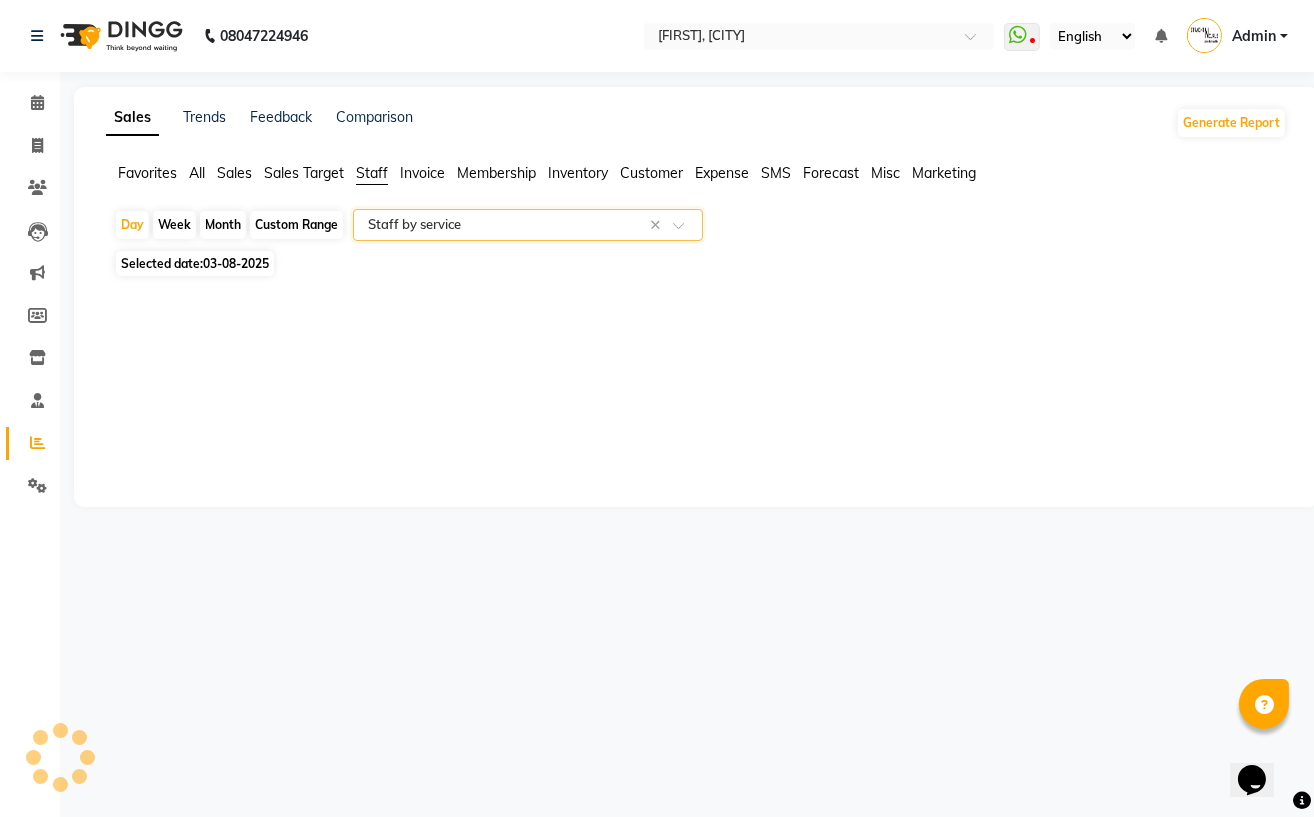 select on "filtered_report" 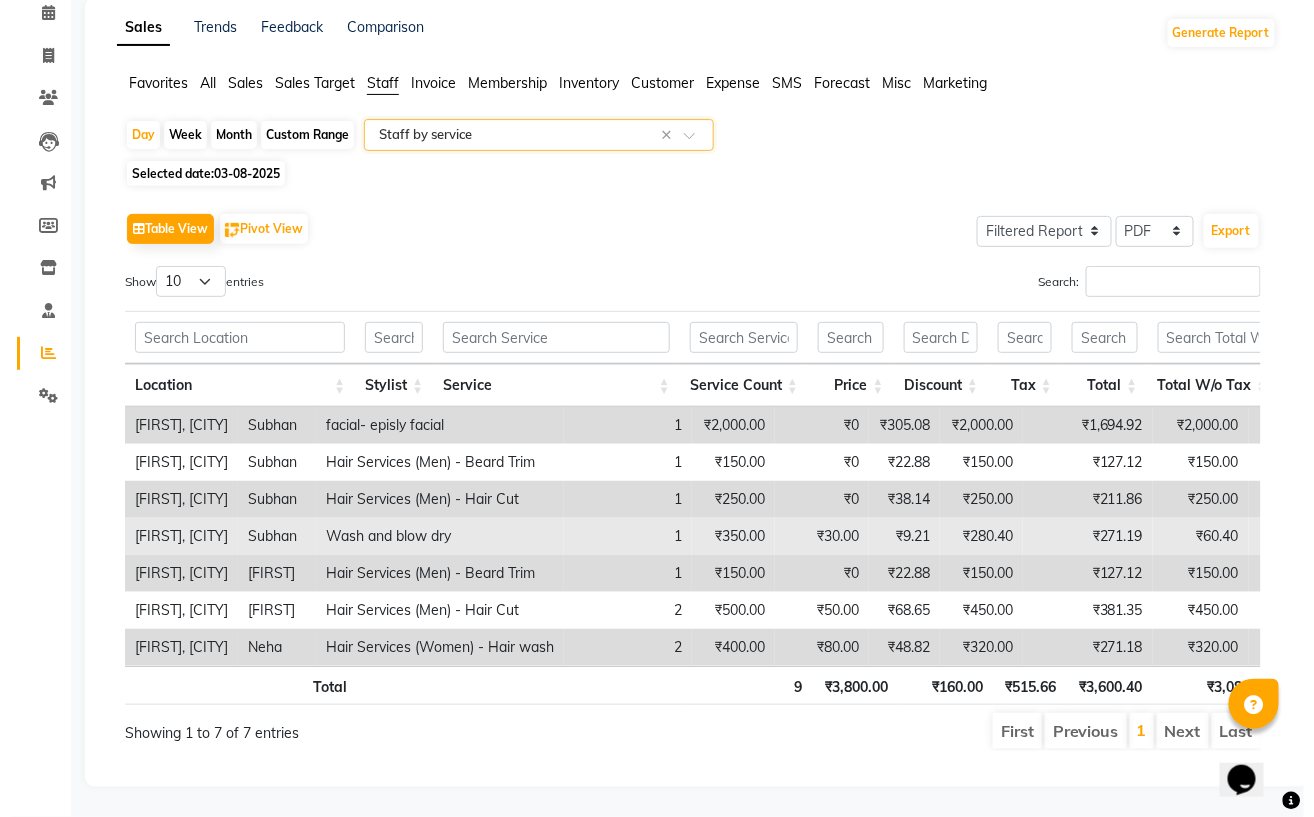 scroll, scrollTop: 0, scrollLeft: 0, axis: both 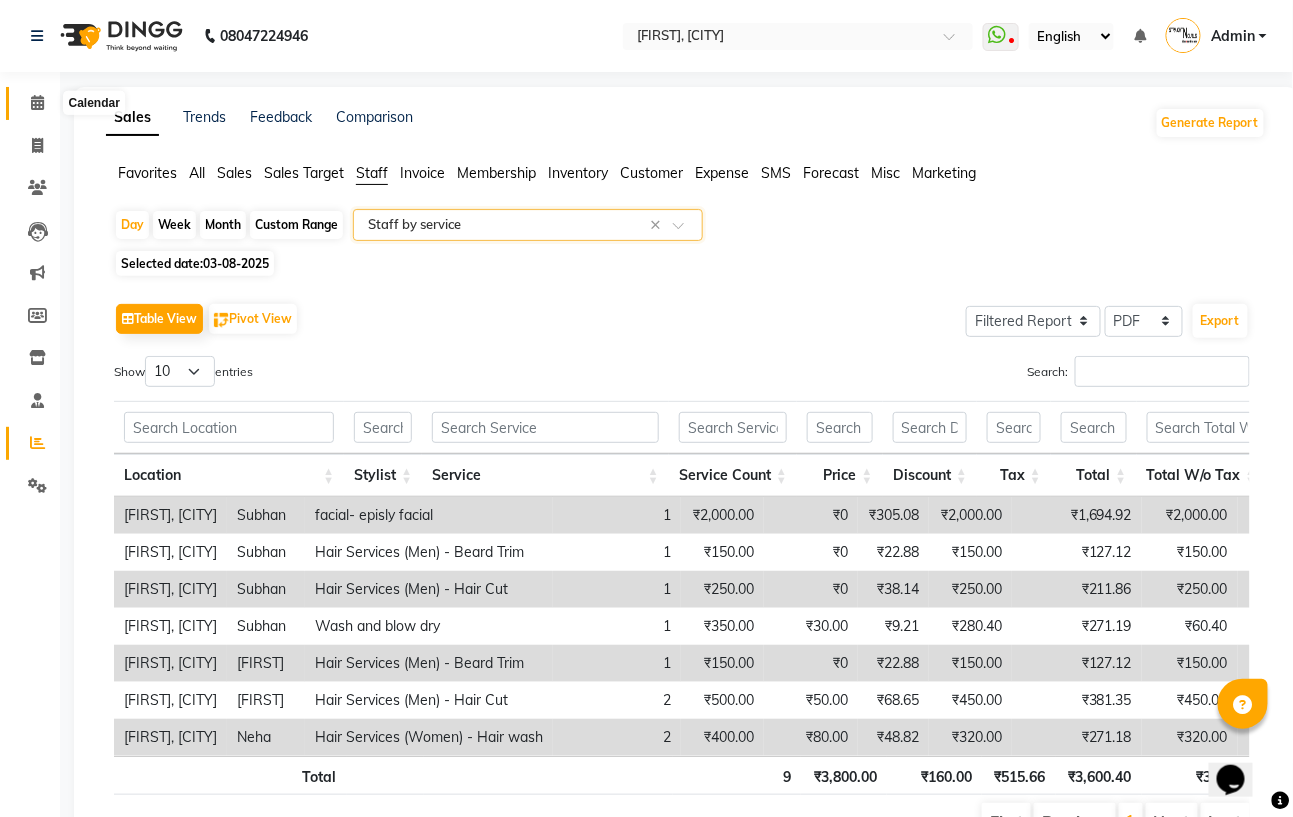 click 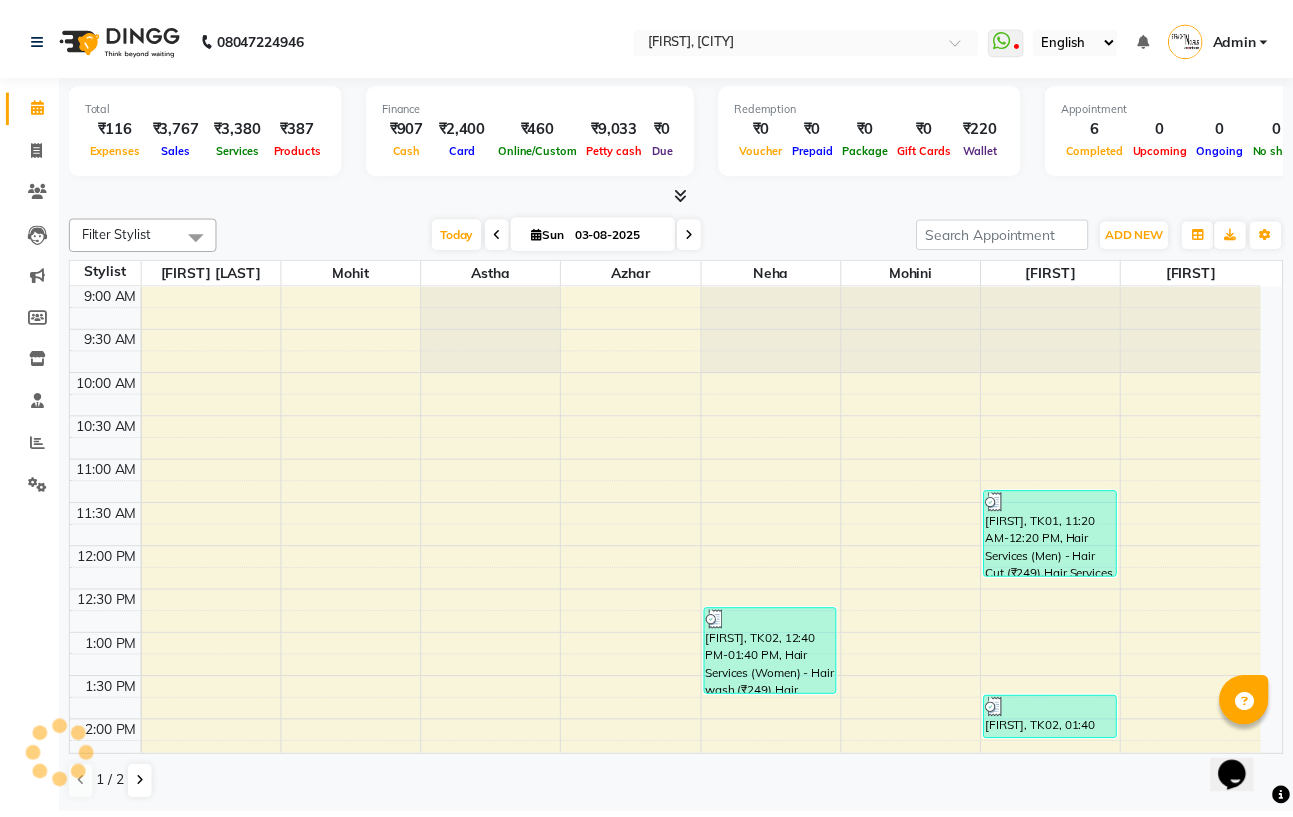 scroll, scrollTop: 0, scrollLeft: 0, axis: both 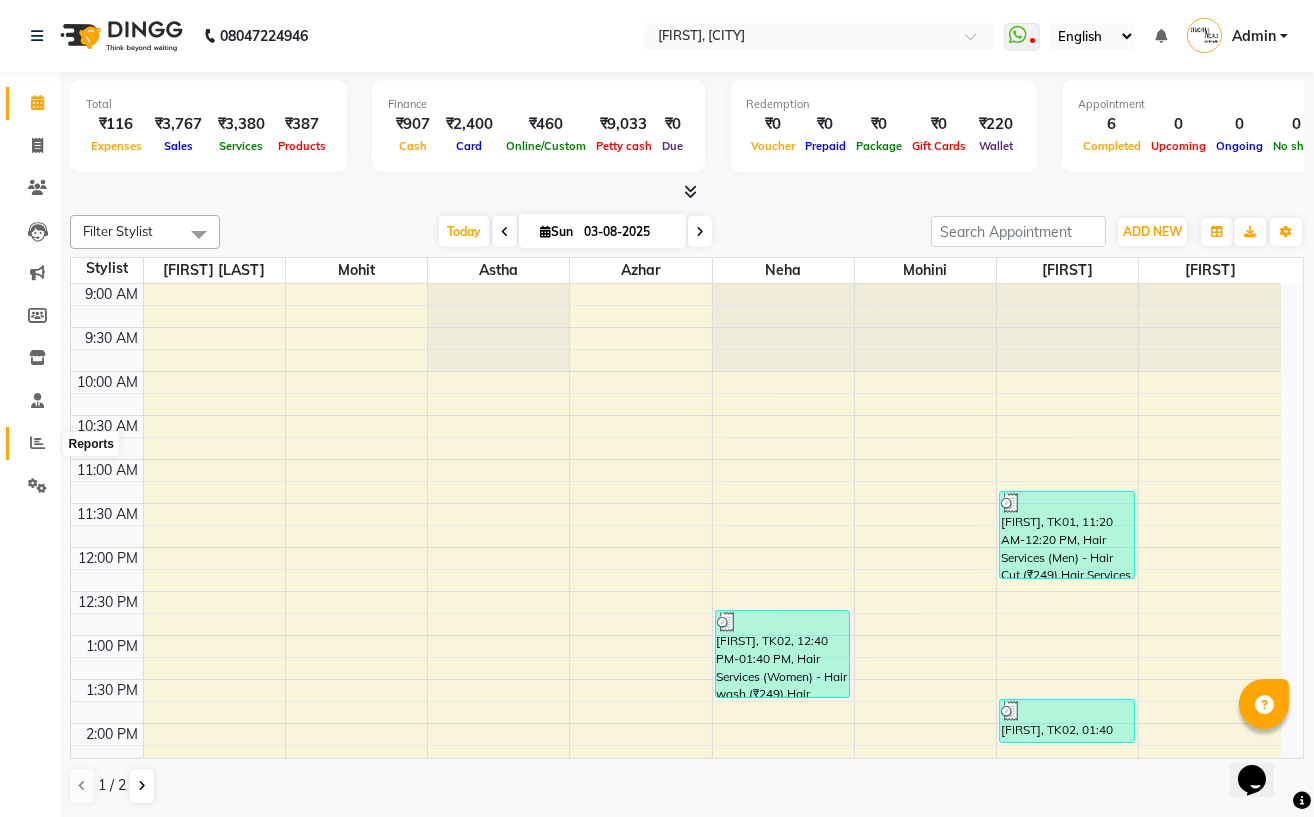 click 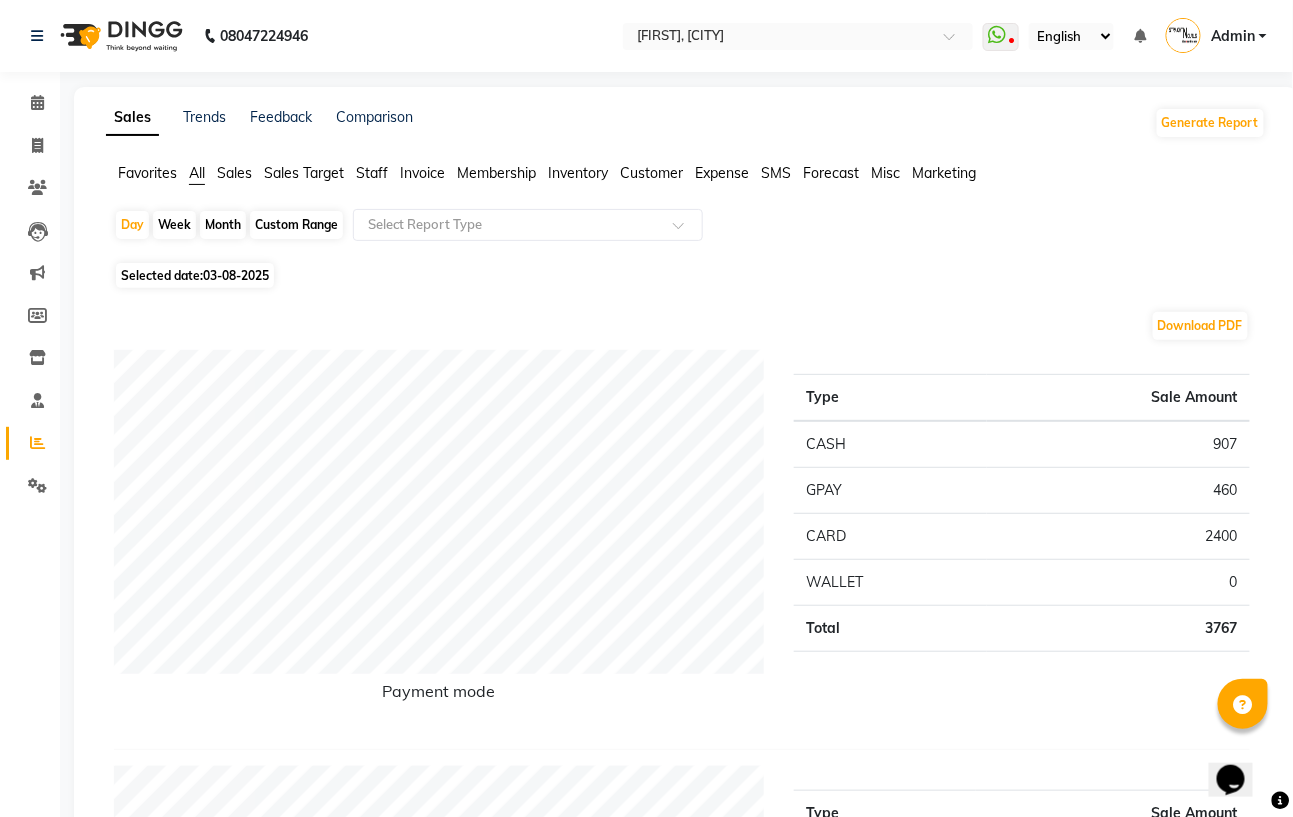 click on "Custom Range" 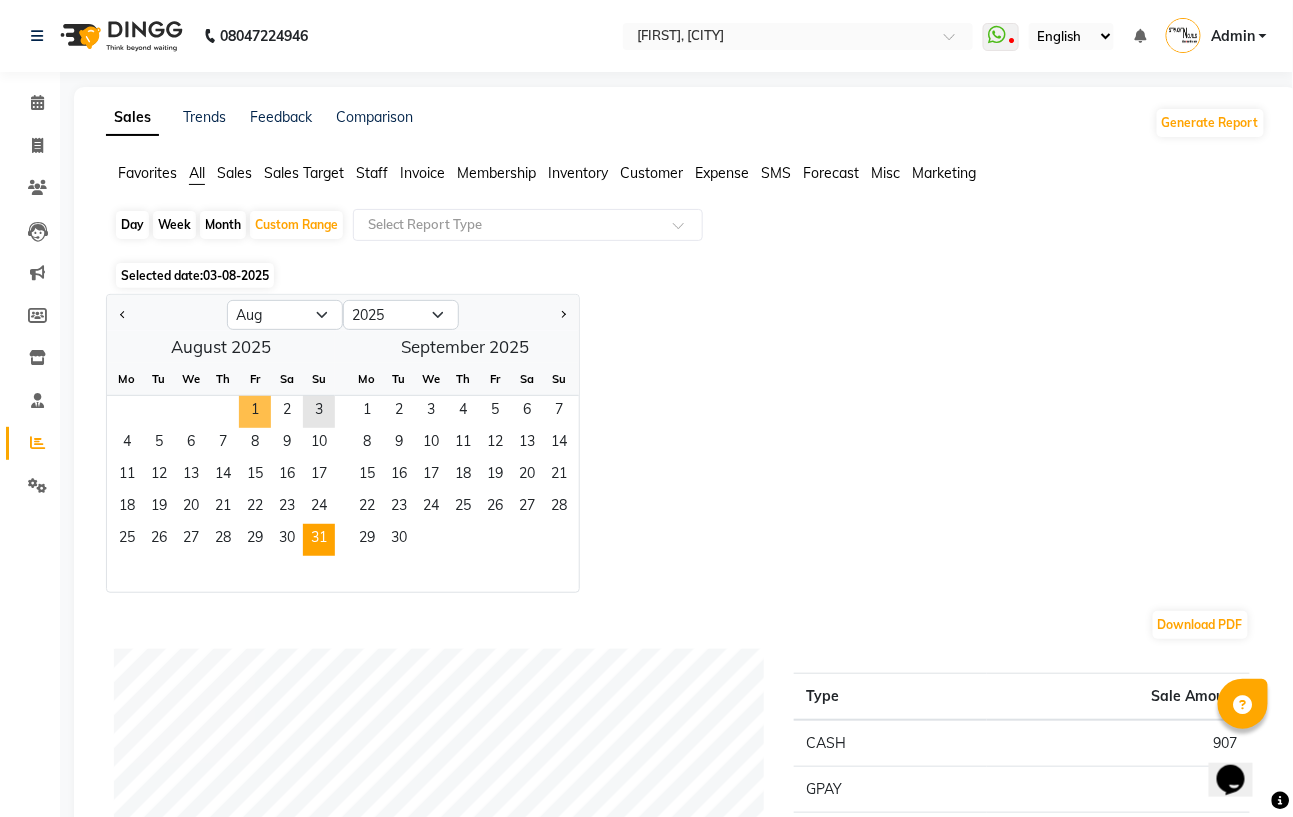 drag, startPoint x: 251, startPoint y: 414, endPoint x: 324, endPoint y: 539, distance: 144.75496 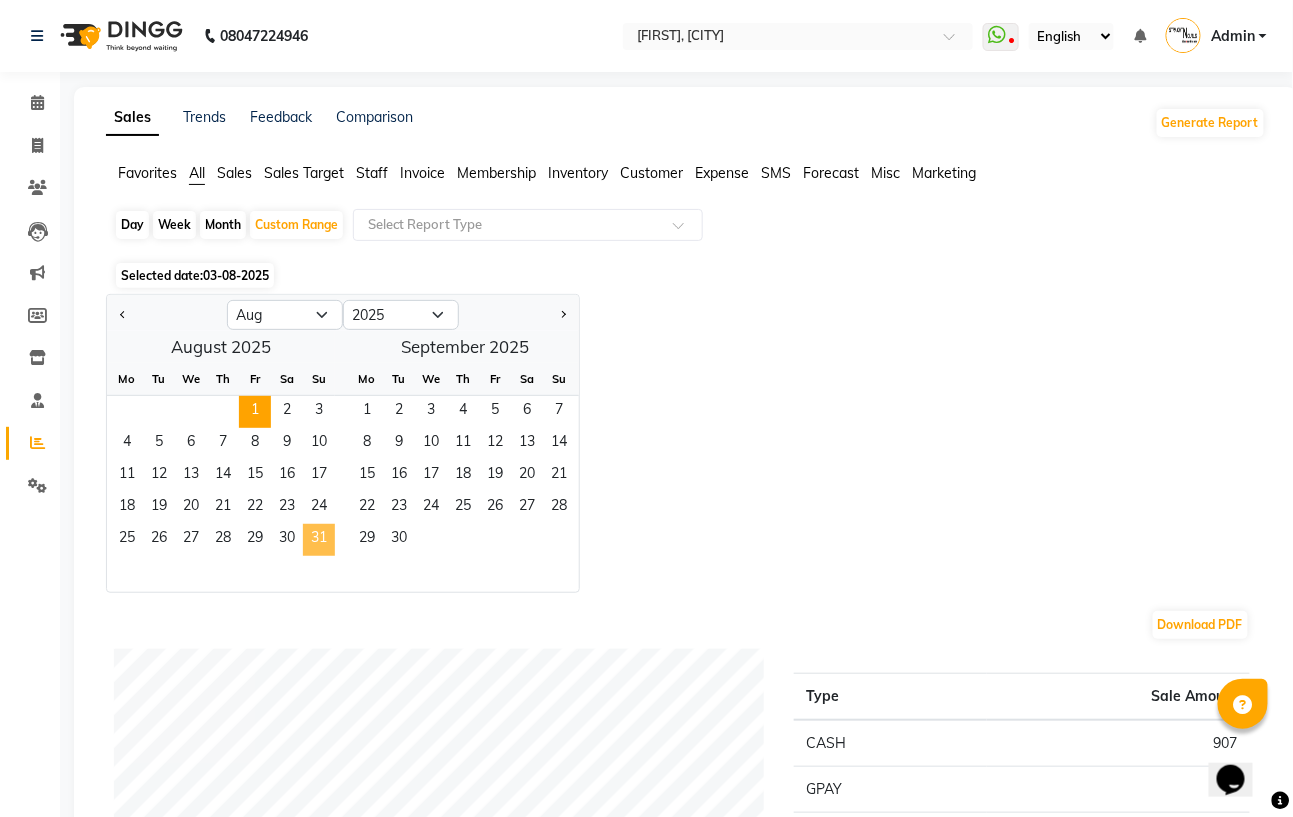 click on "31" 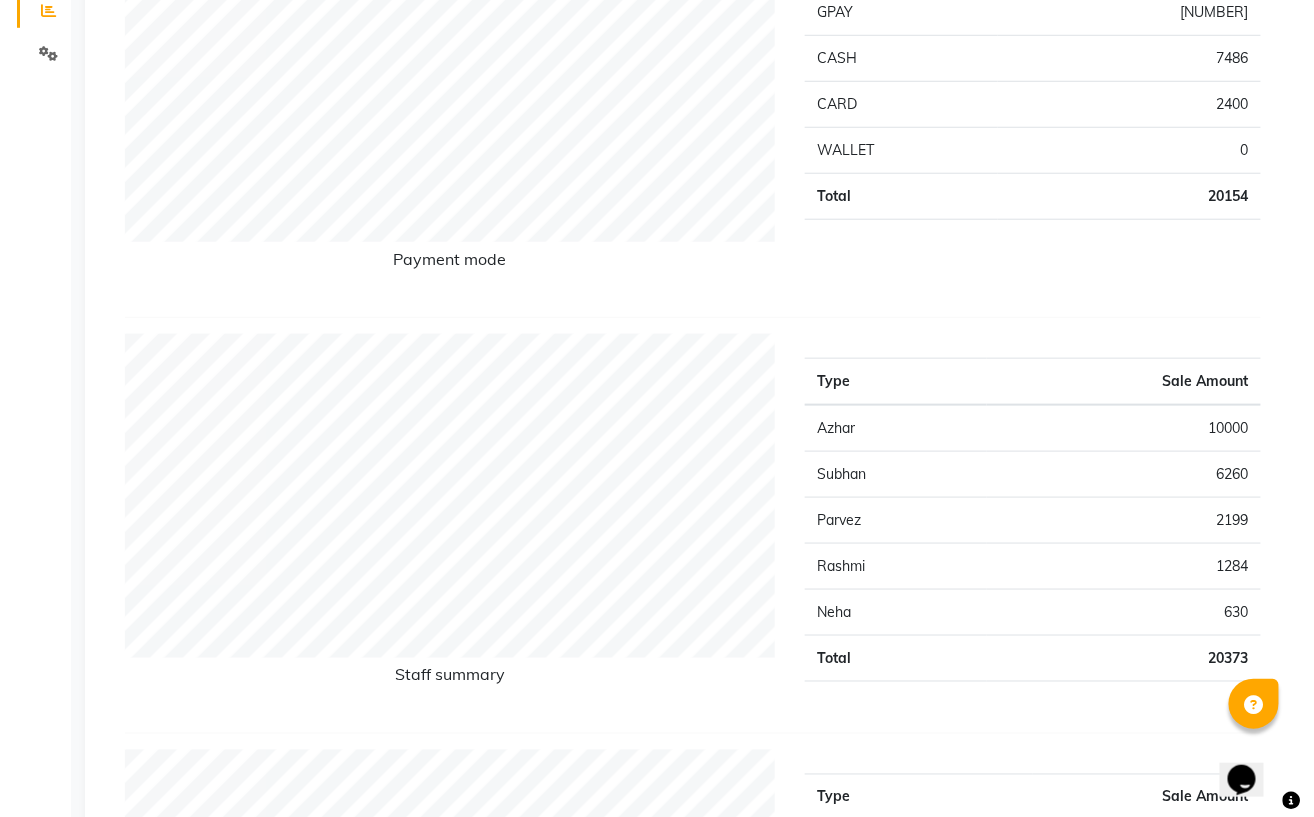 scroll, scrollTop: 0, scrollLeft: 0, axis: both 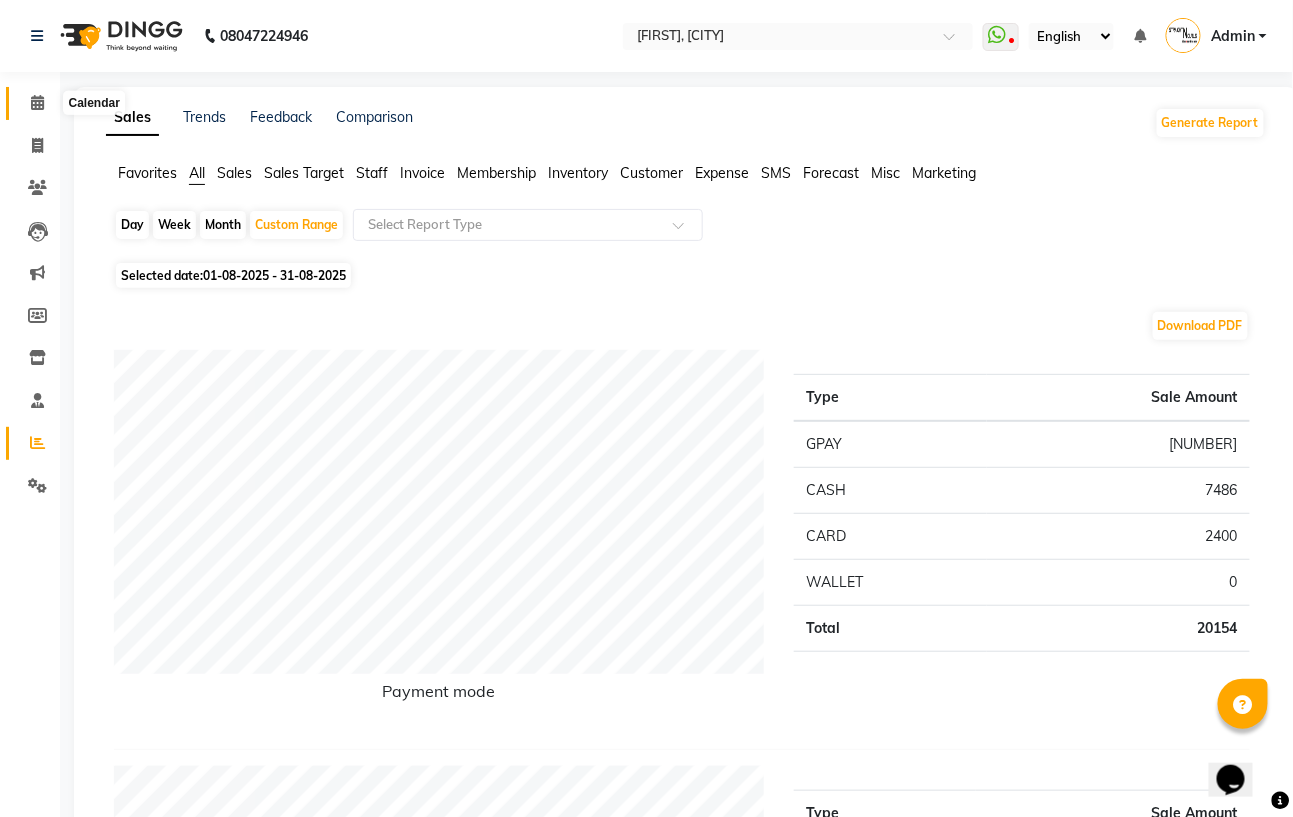click 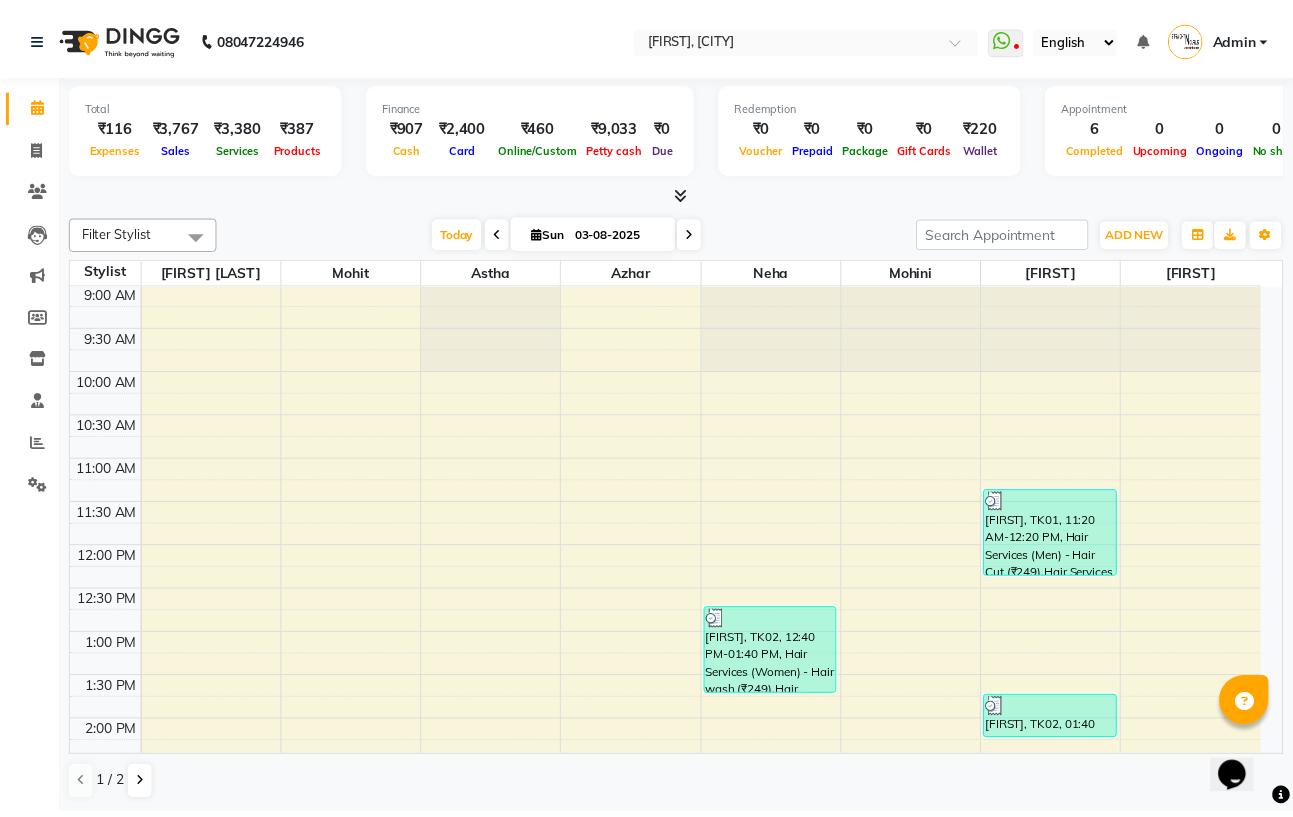 scroll, scrollTop: 0, scrollLeft: 0, axis: both 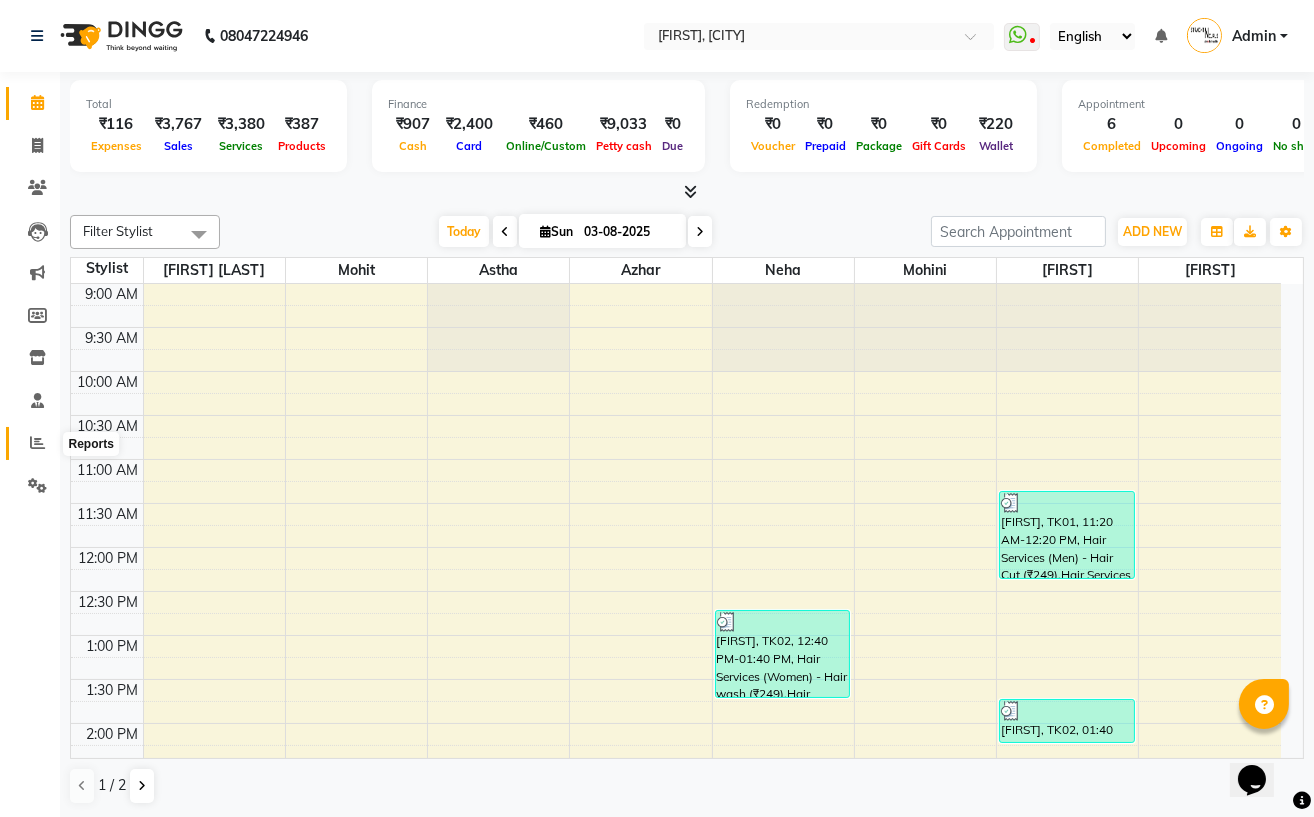 click 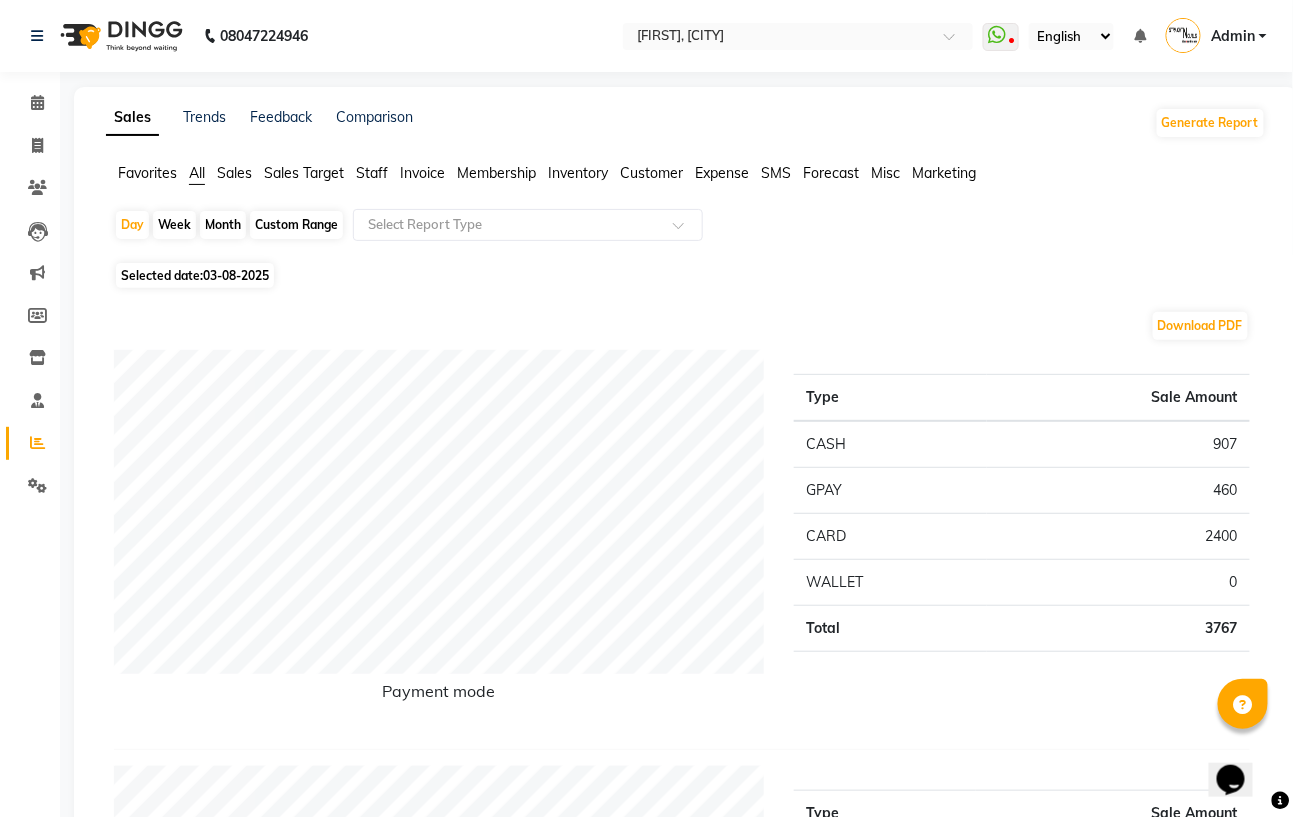 click on "Staff" 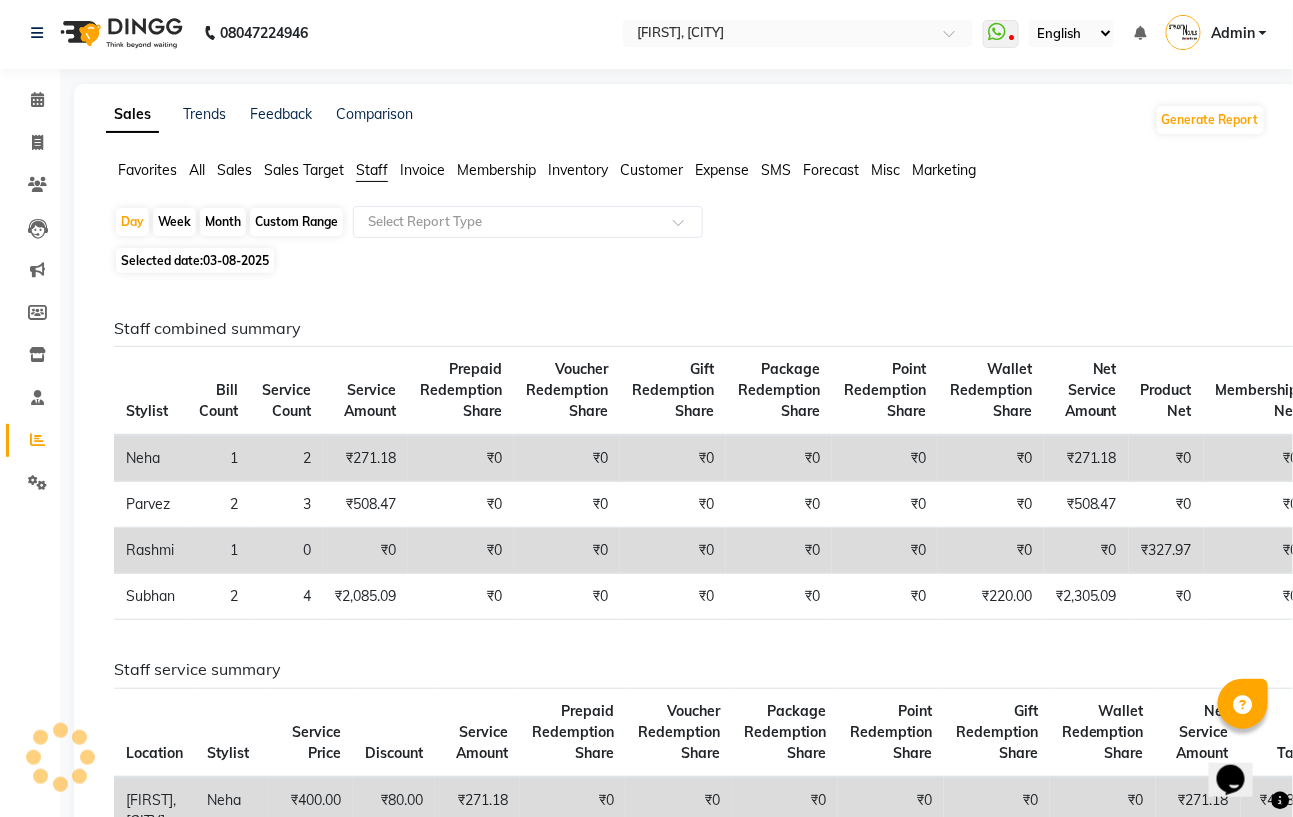 scroll, scrollTop: 0, scrollLeft: 0, axis: both 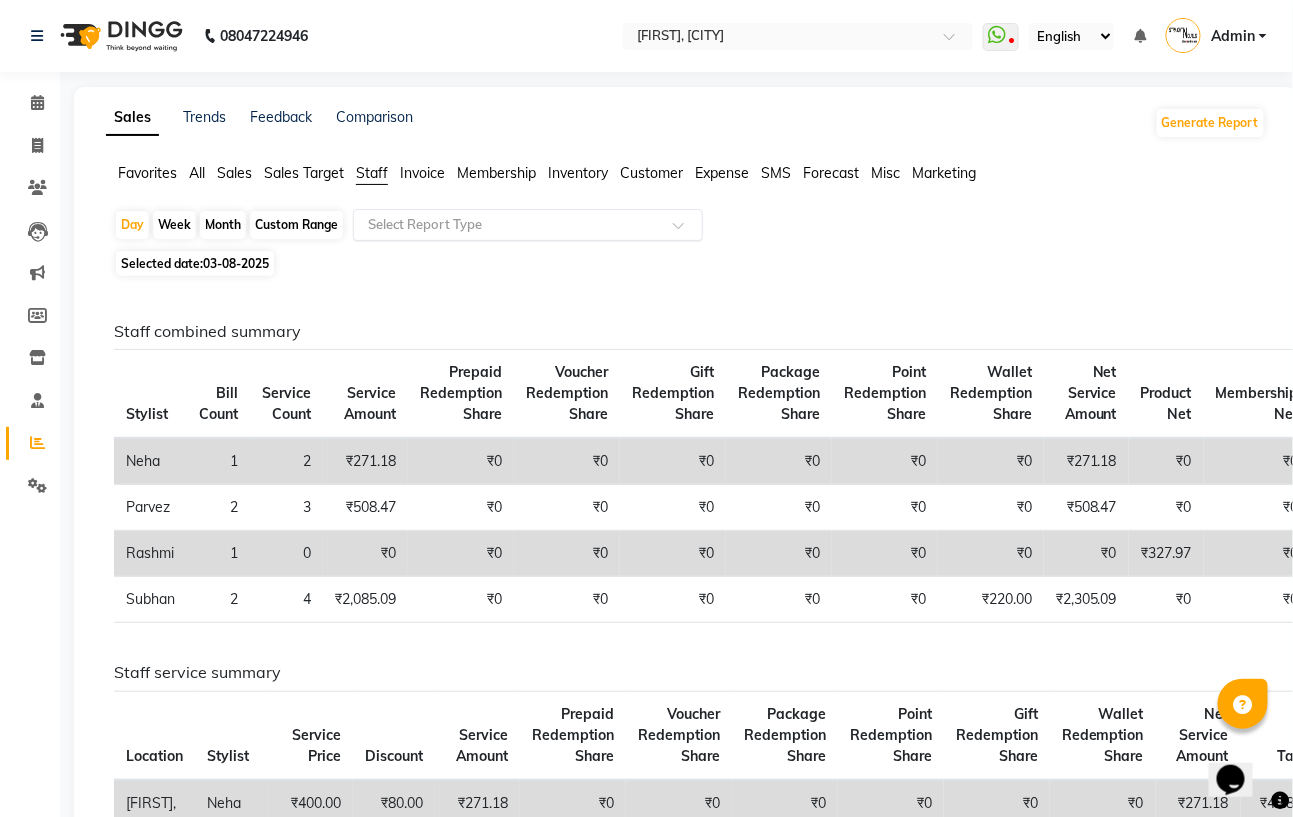 click on "Select Report Type" 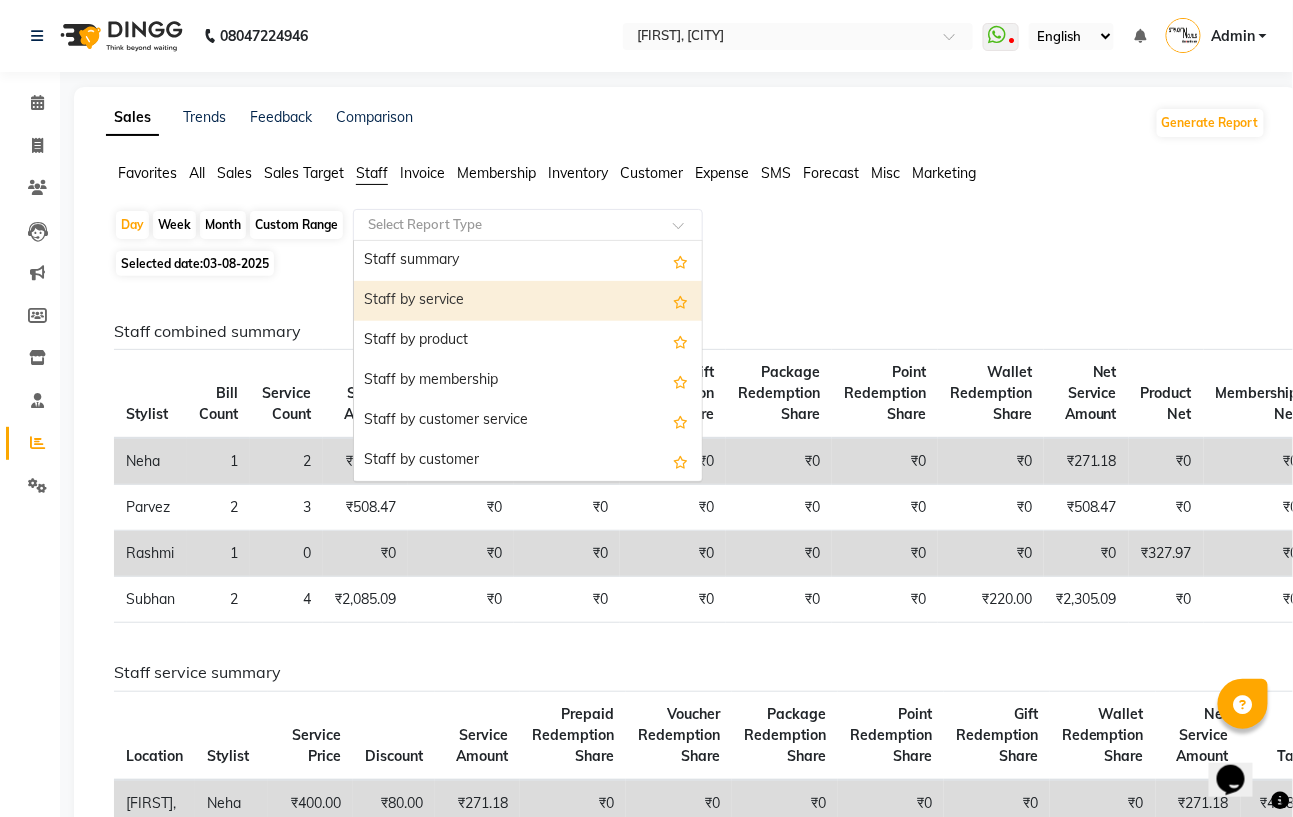 click on "Staff by service" at bounding box center [528, 301] 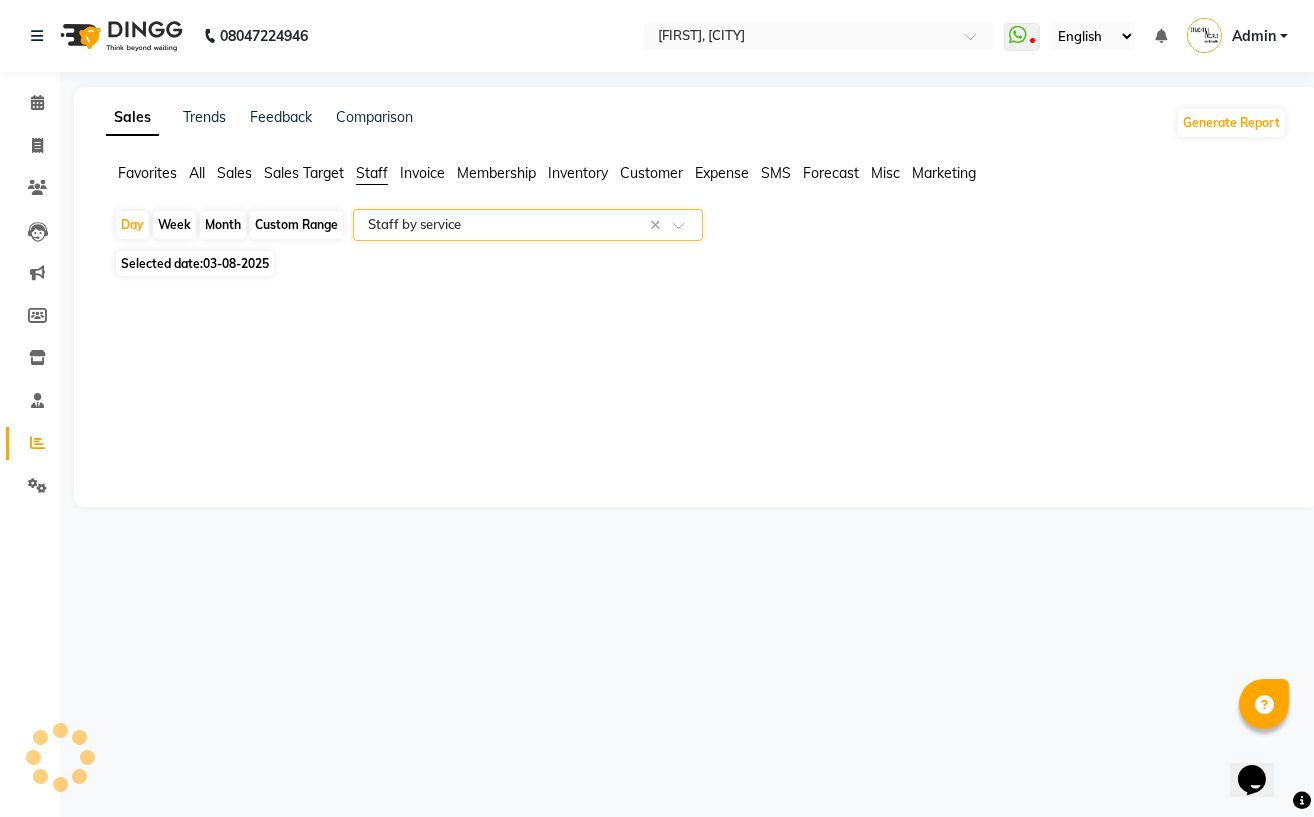 select on "filtered_report" 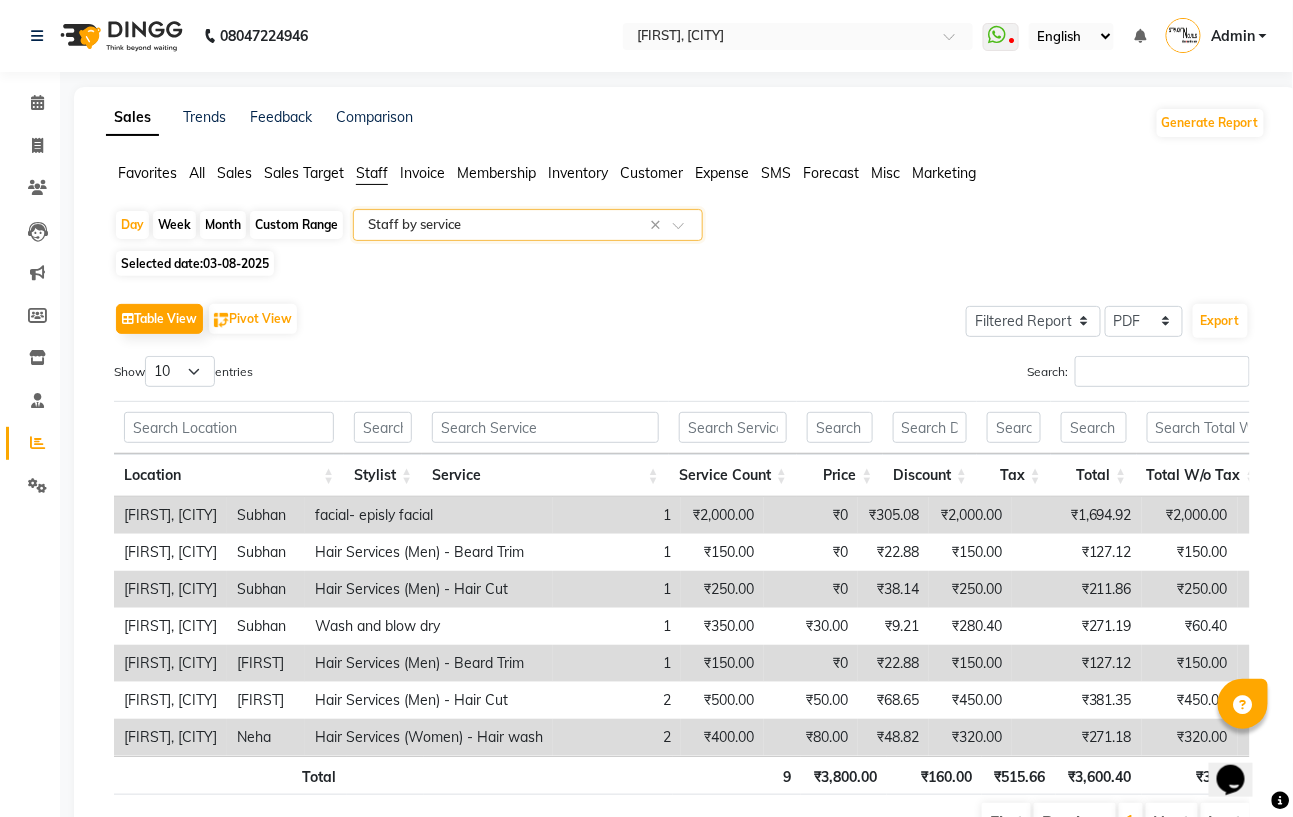 scroll, scrollTop: 133, scrollLeft: 0, axis: vertical 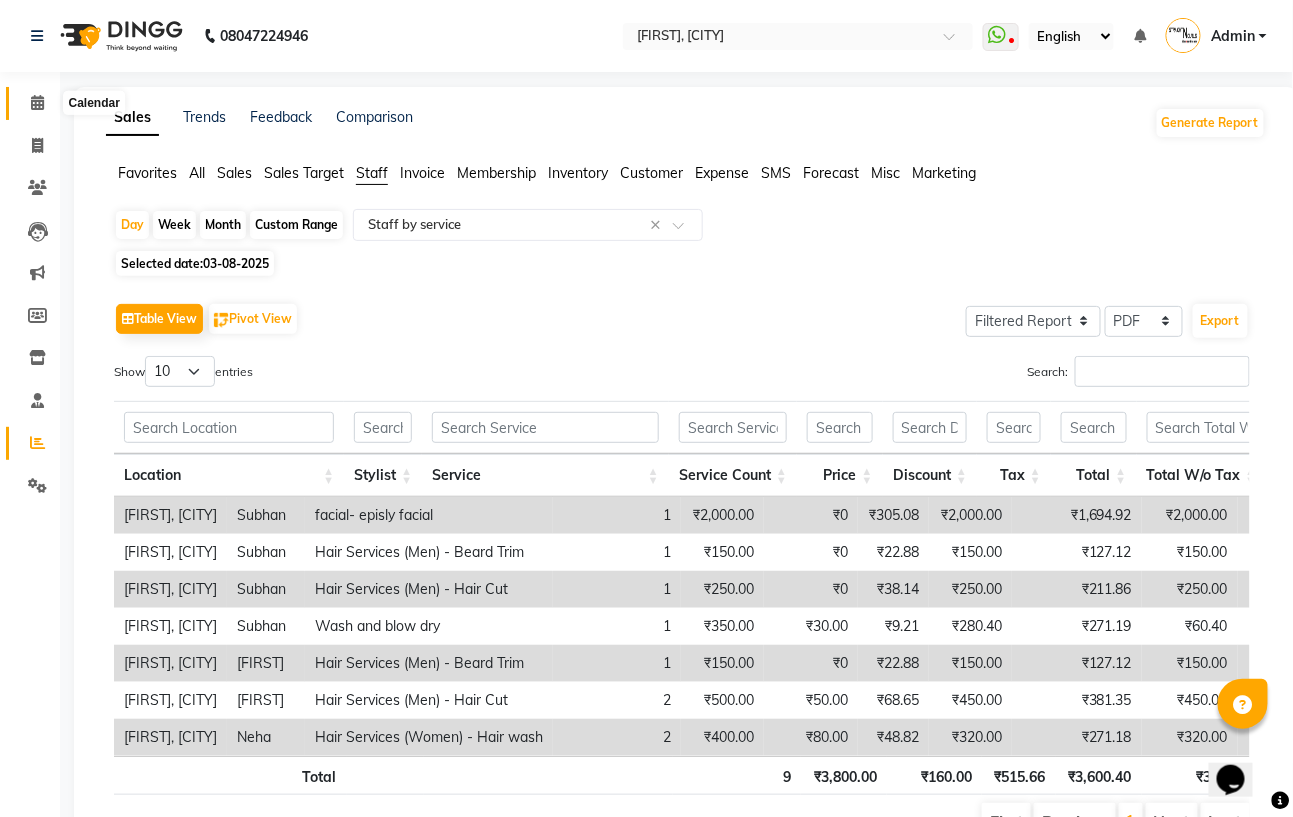 click 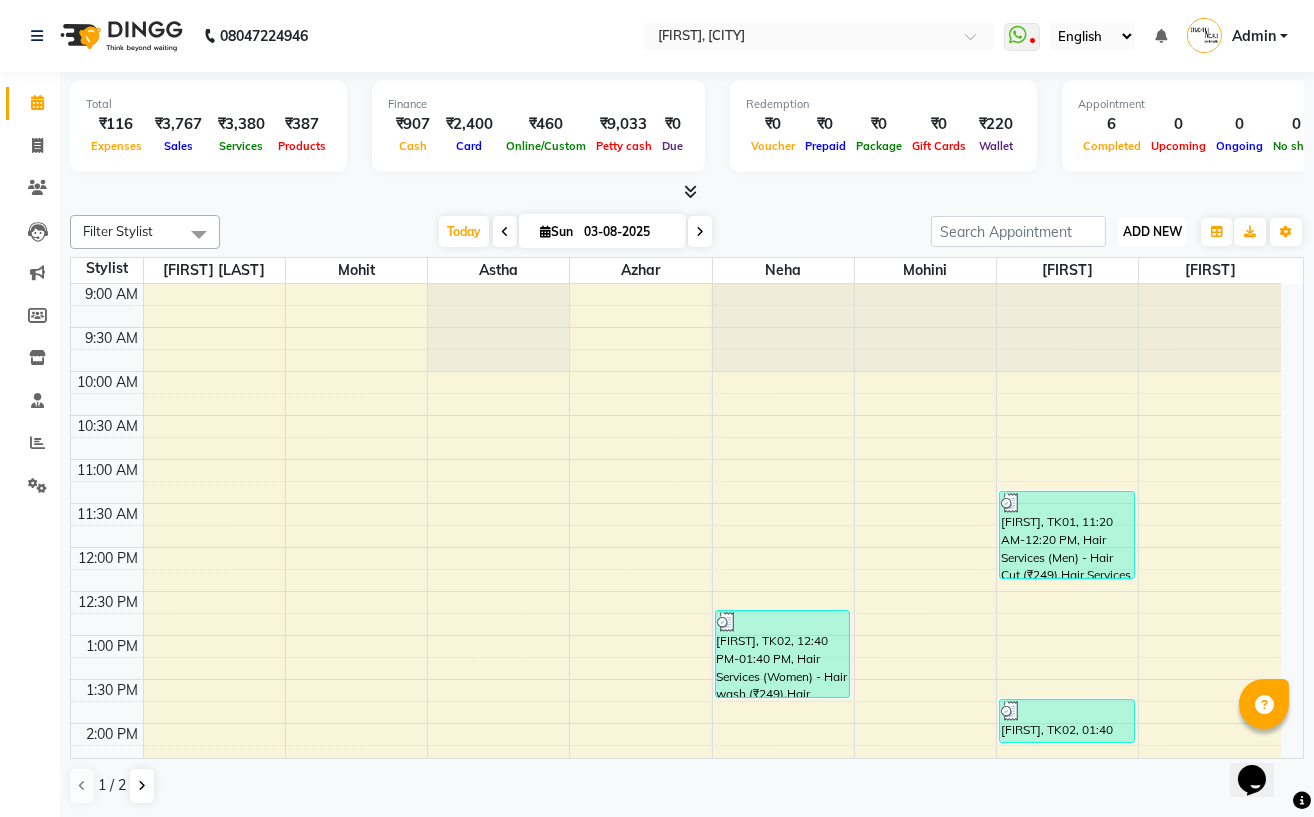click on "ADD NEW" at bounding box center (1152, 231) 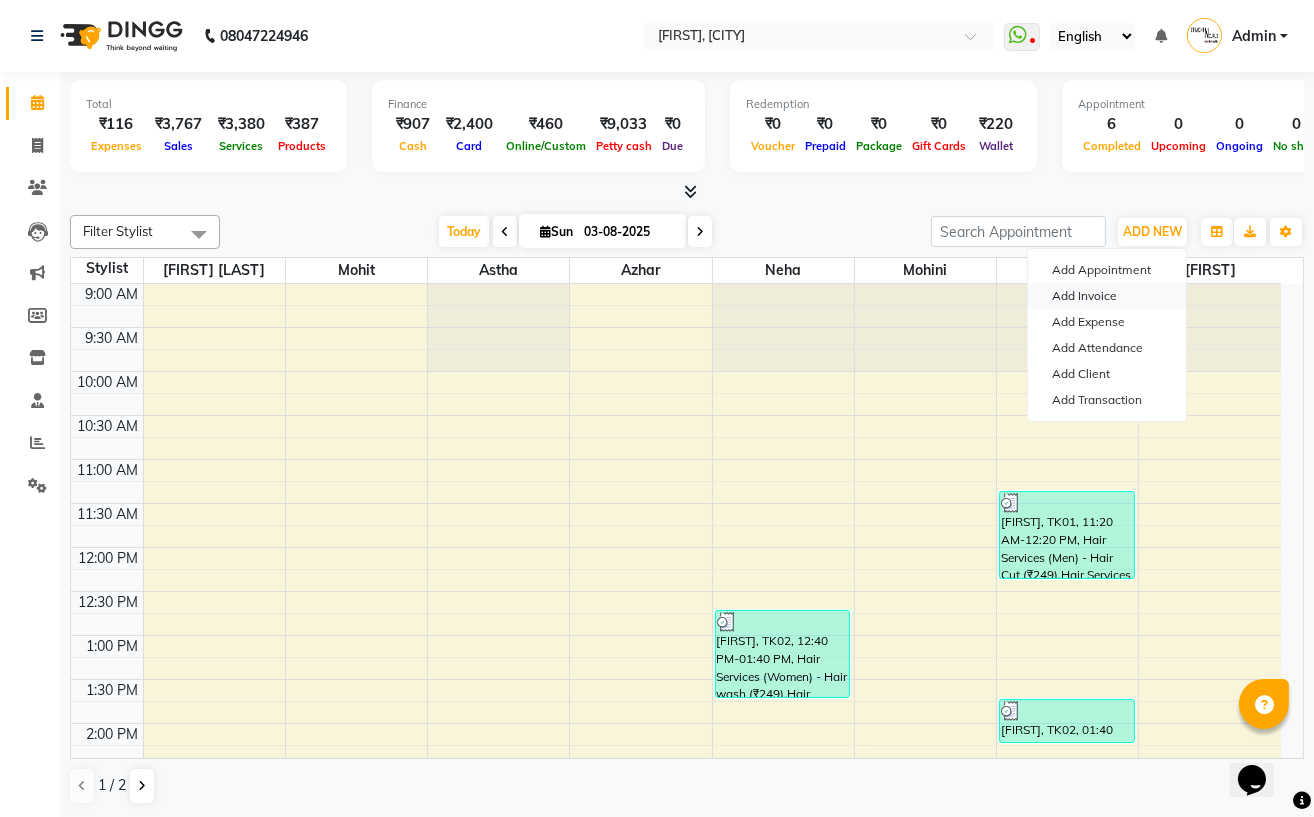 click on "Add Invoice" at bounding box center (1107, 296) 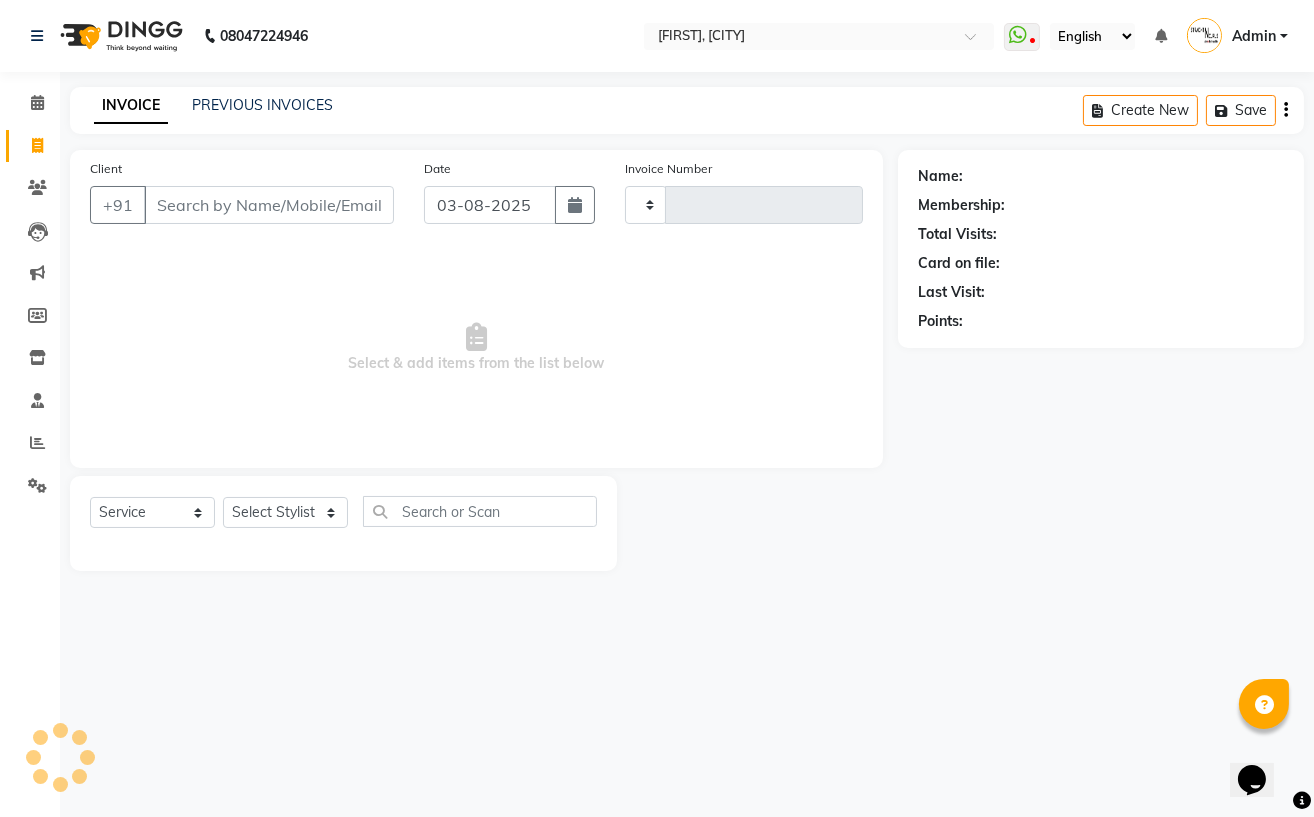 type on "0816" 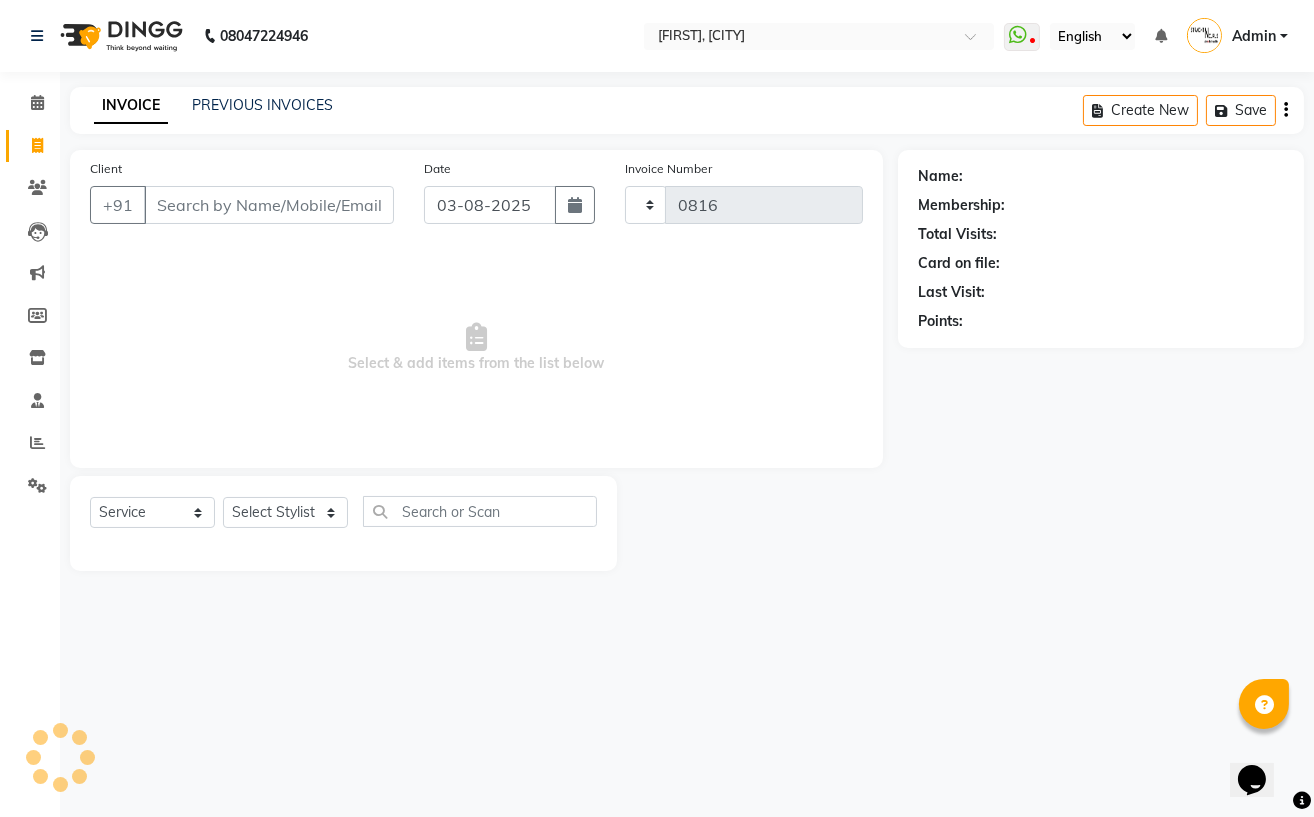 select on "7039" 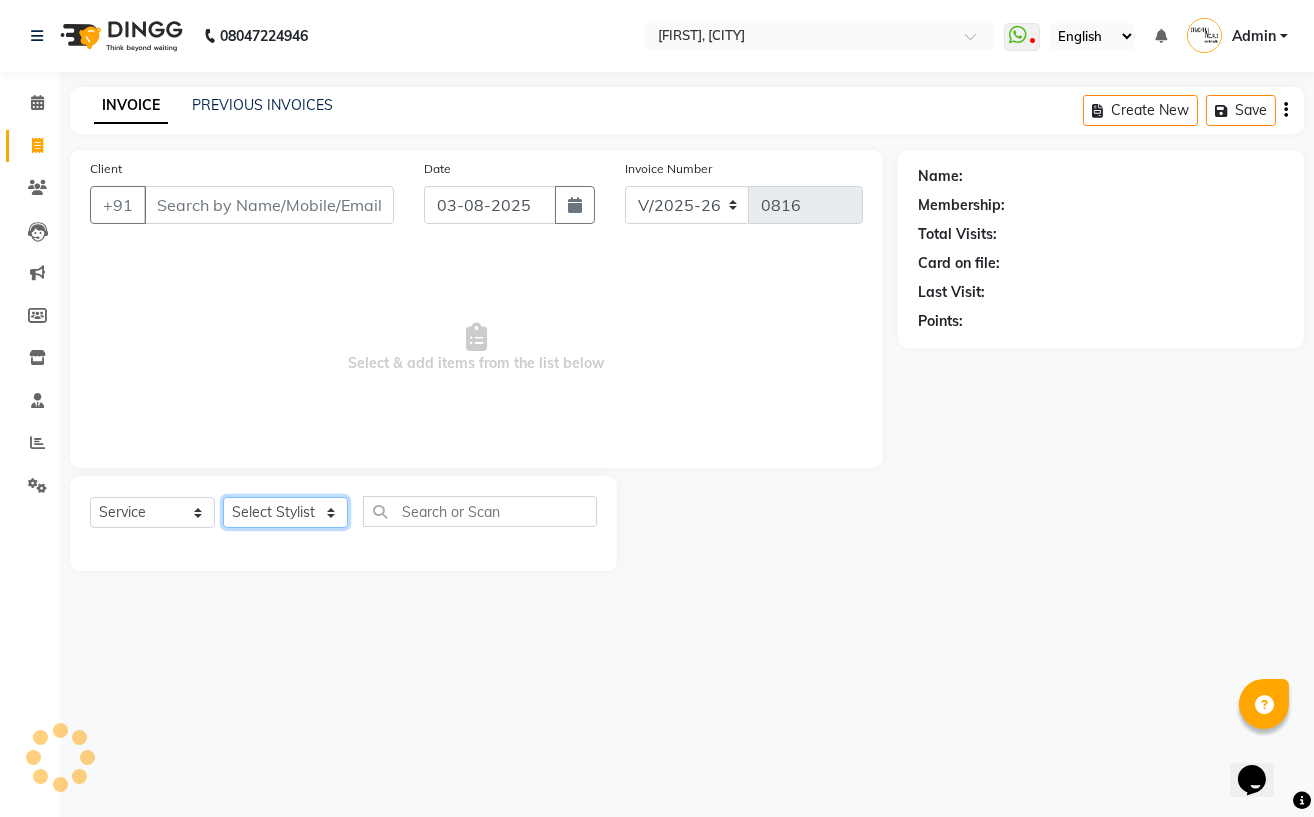 click on "Select Stylist Astha Azhar Gautam Kamboj Mohini Mohit Neha Paras Kamboj parvez pooja rawat Rashmi Subhan" 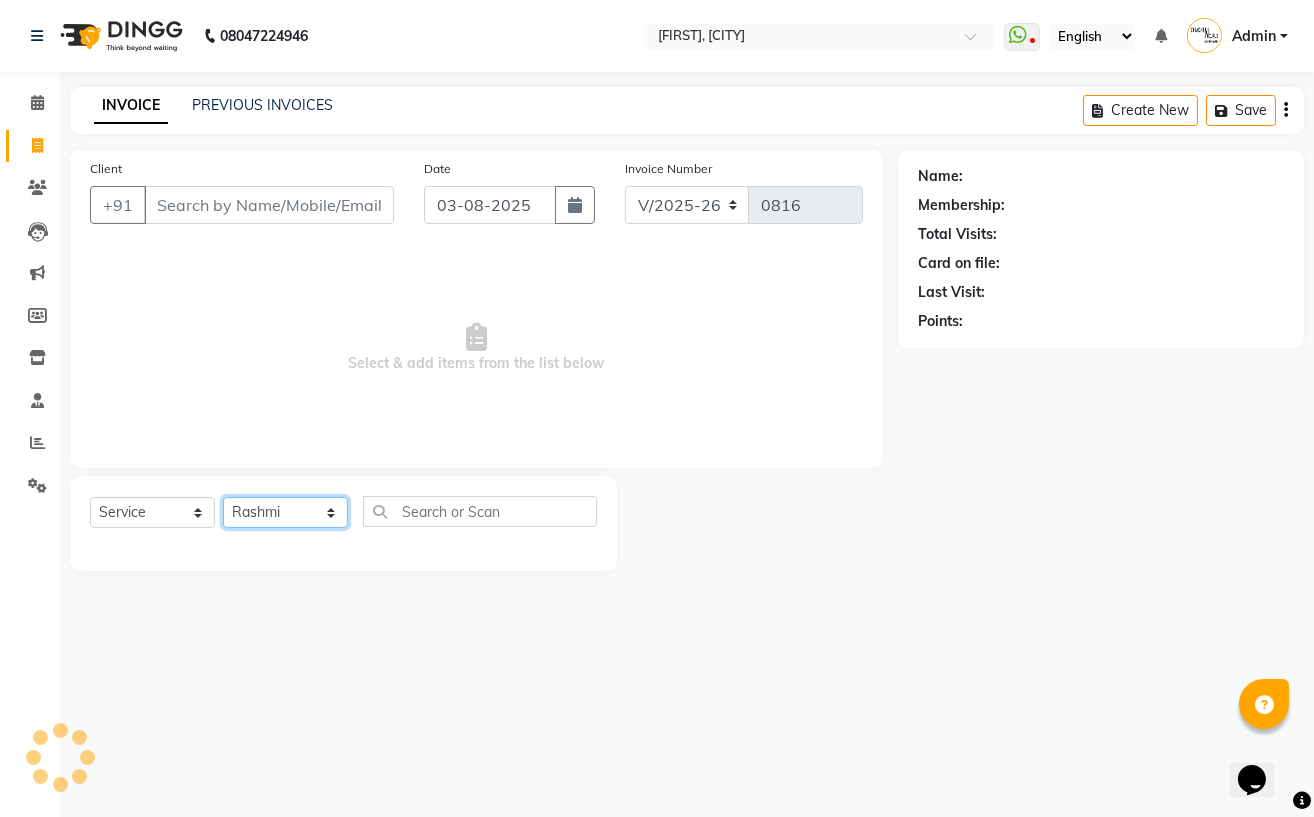 click on "Select Stylist Astha Azhar Gautam Kamboj Mohini Mohit Neha Paras Kamboj parvez pooja rawat Rashmi Subhan" 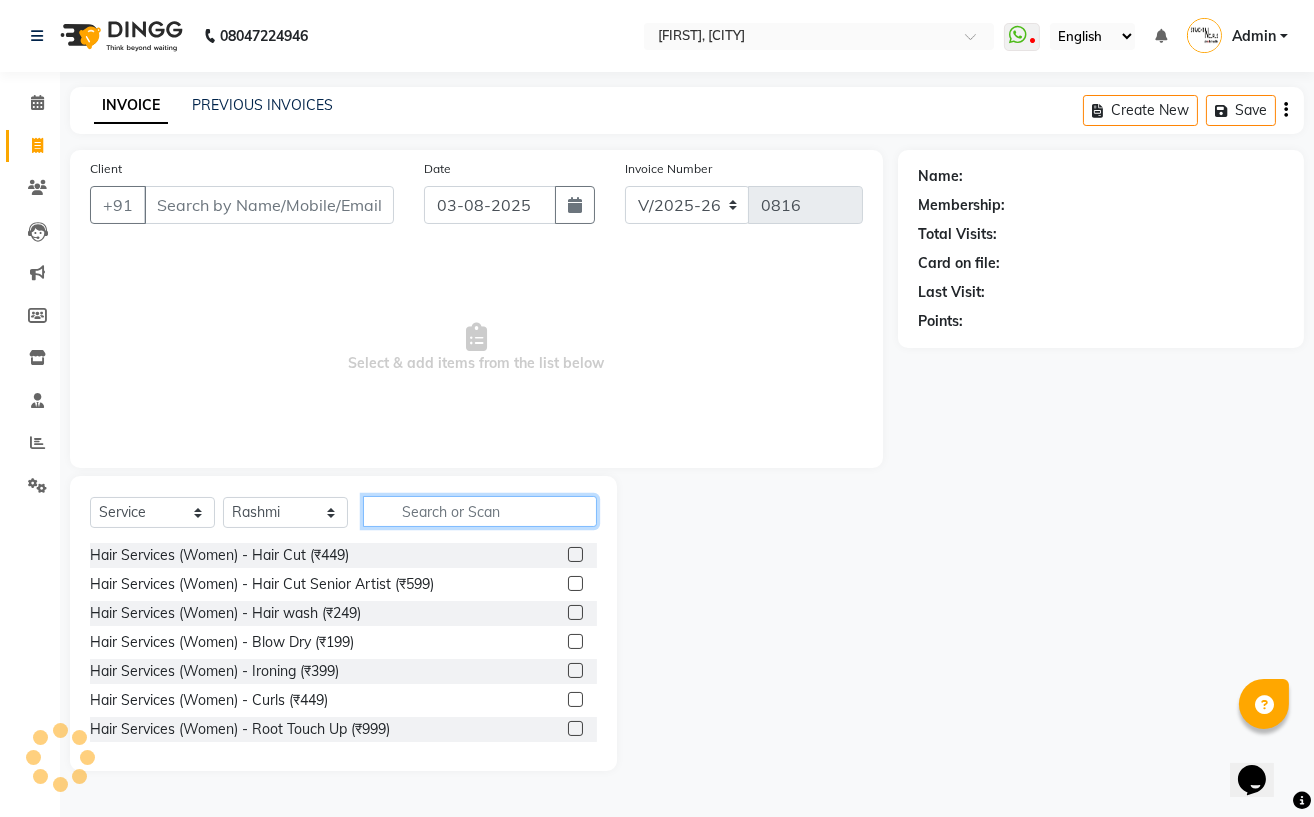 click 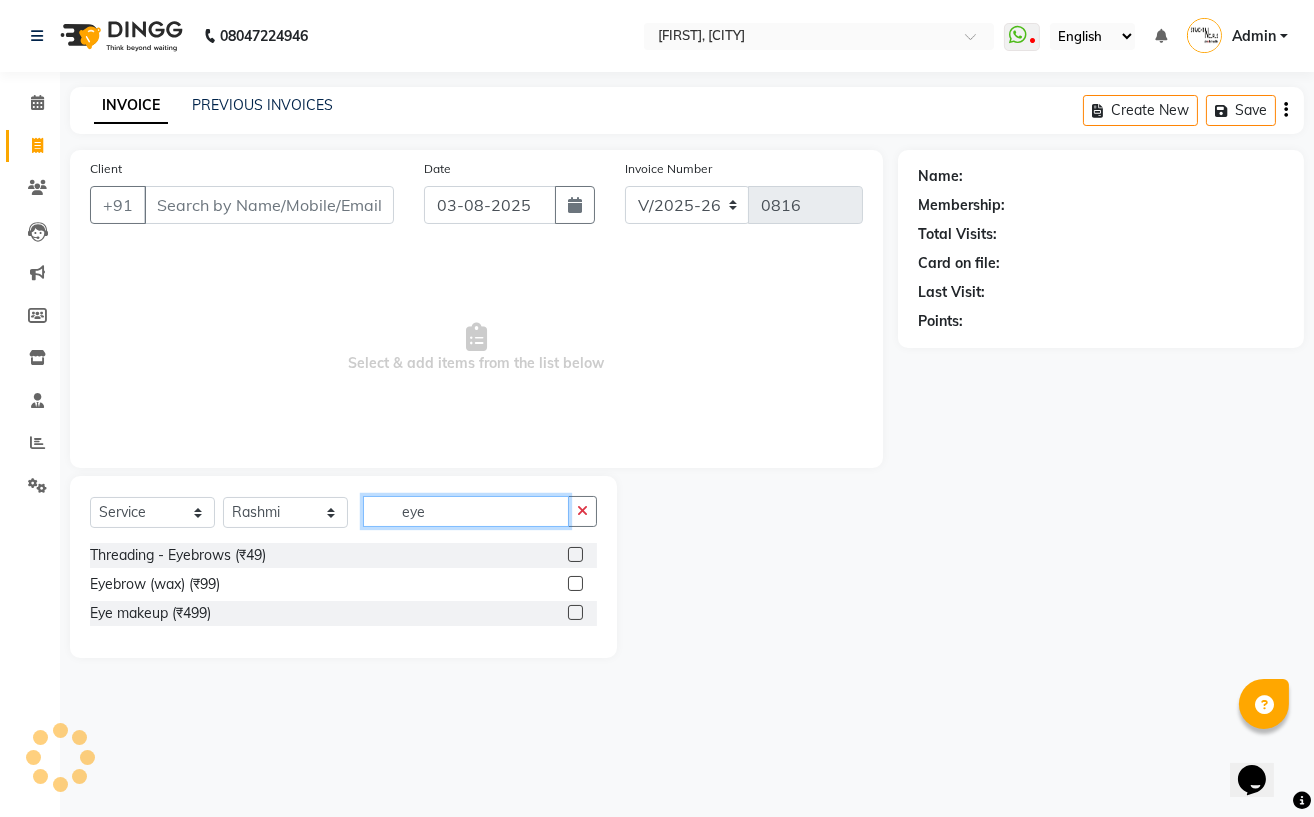 type on "eye" 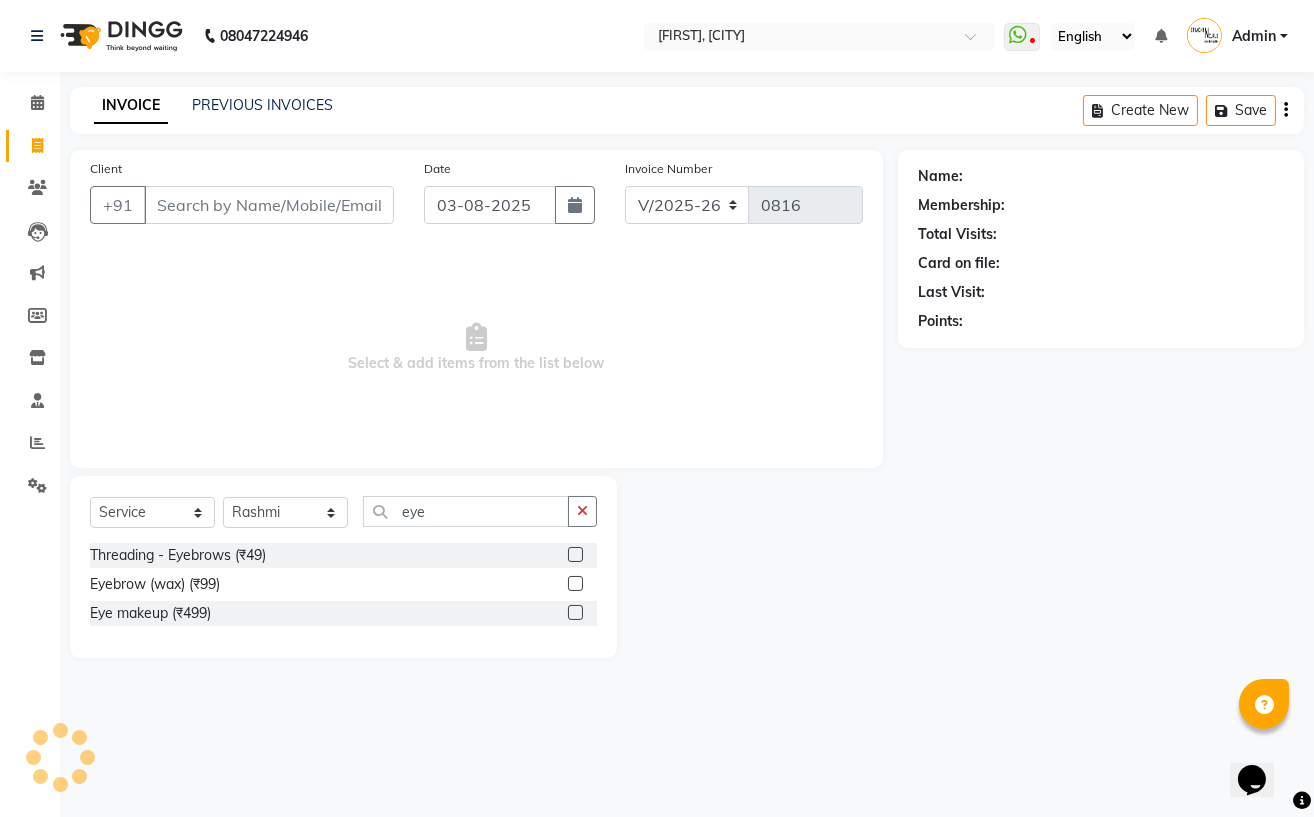 click 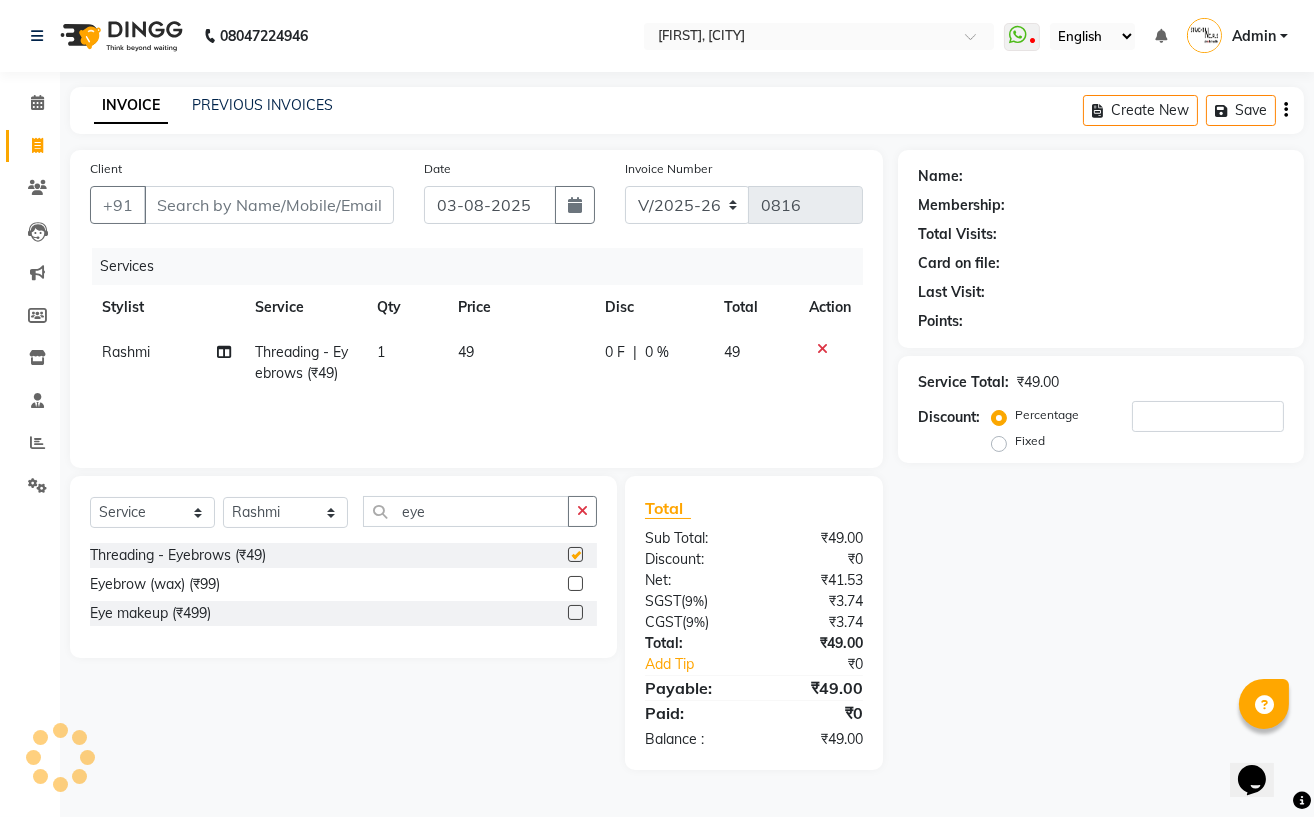 checkbox on "false" 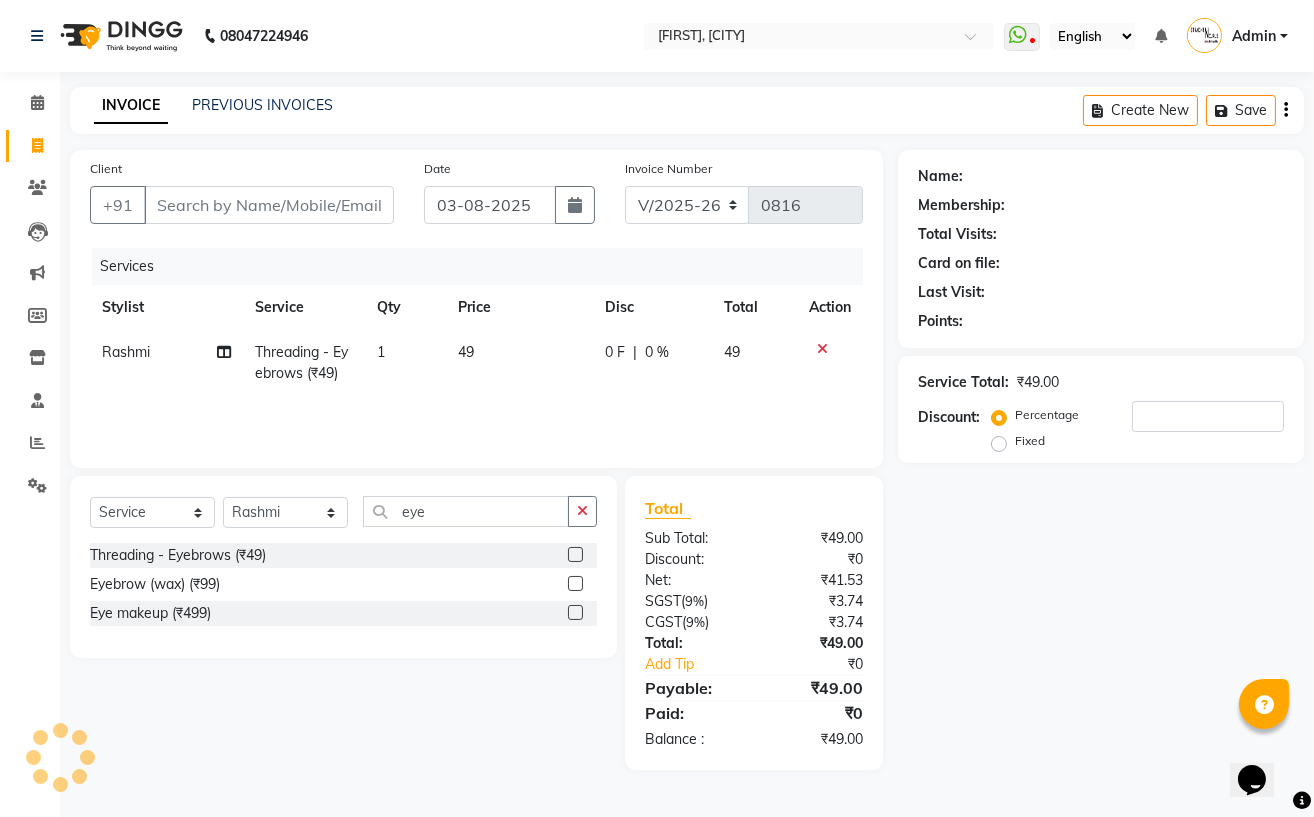 click on "49" 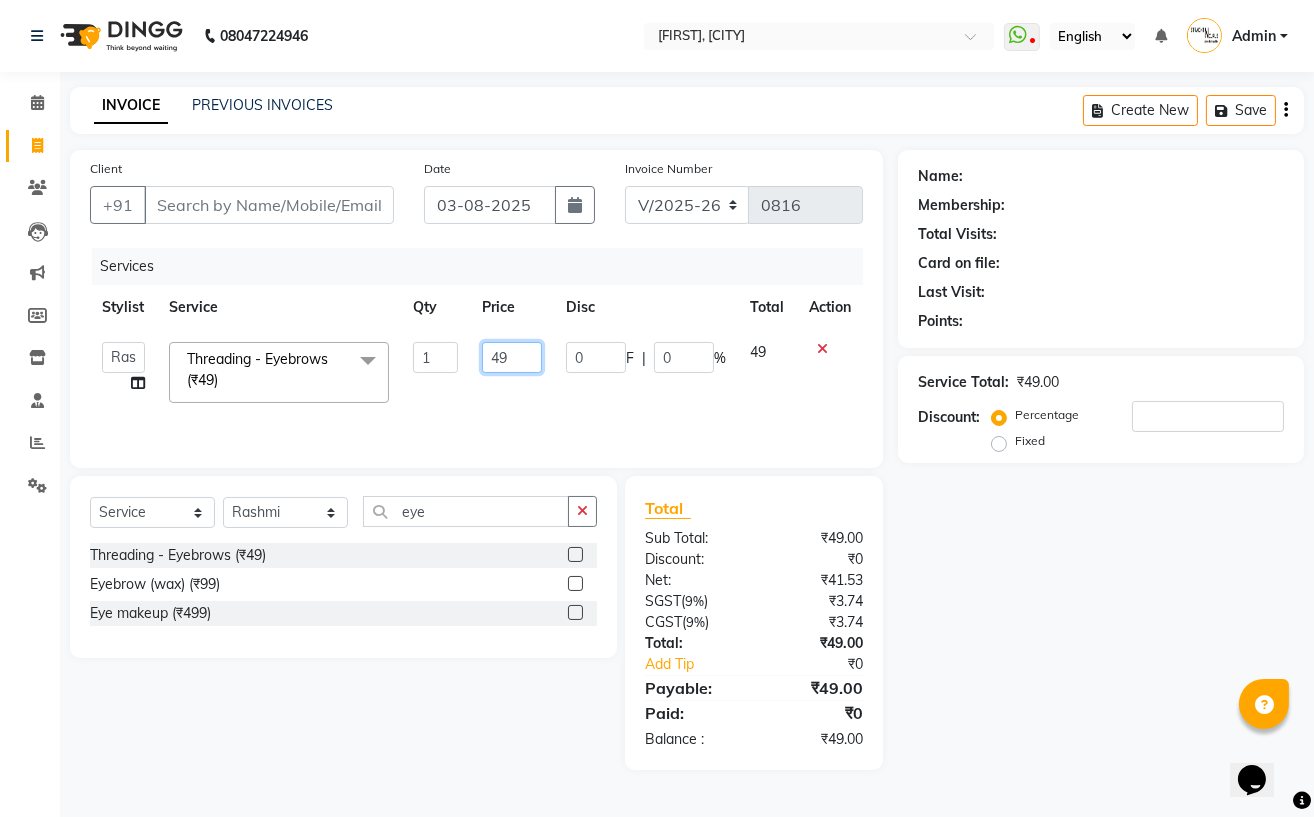 click on "49" 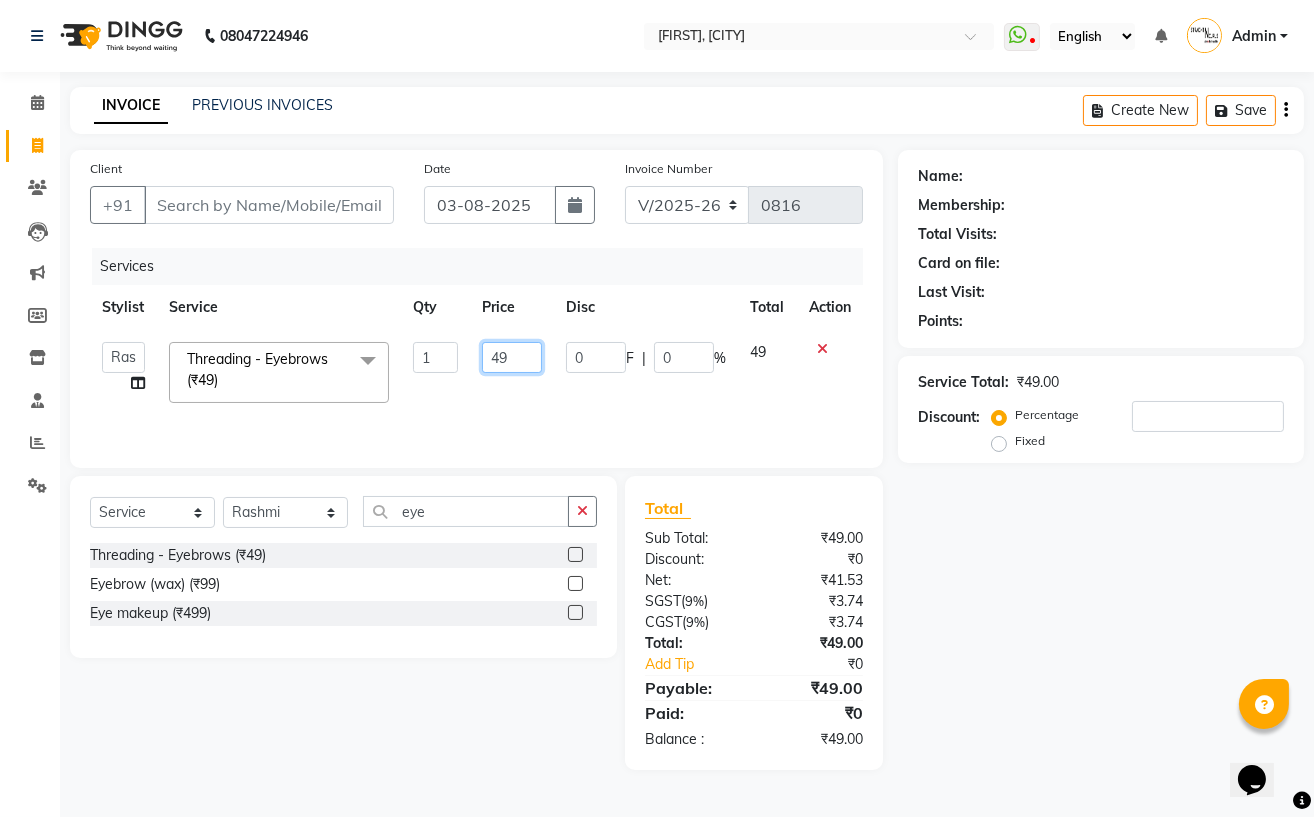 type on "4" 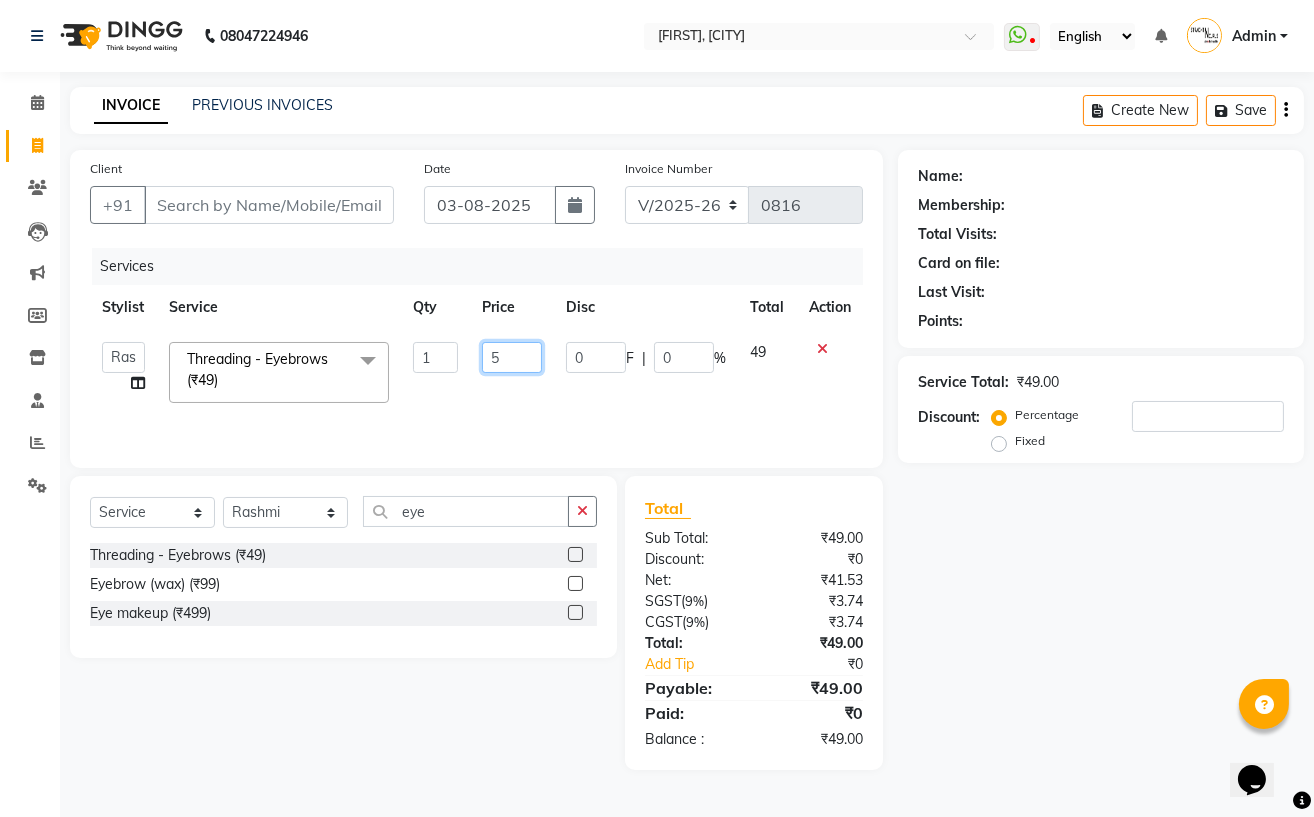 type on "50" 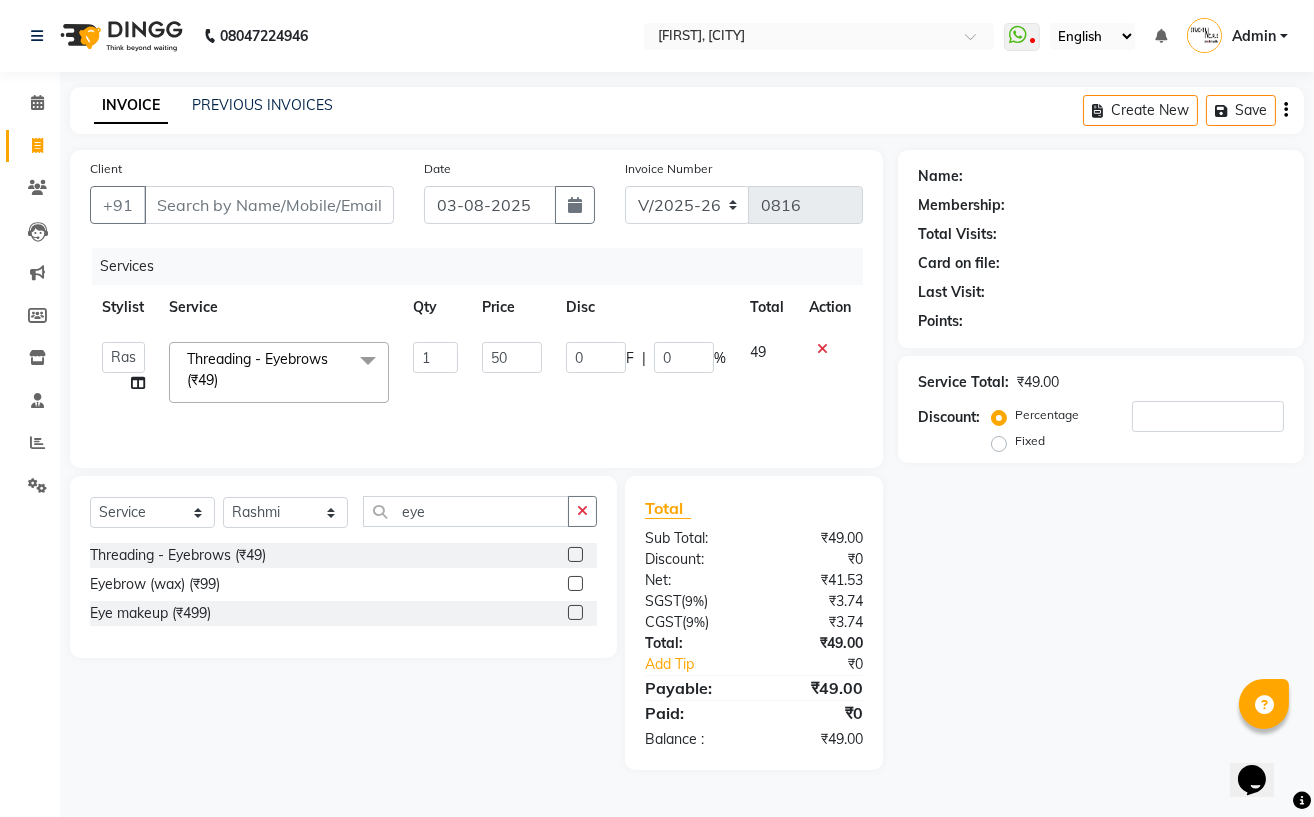 click on "Services Stylist Service Qty Price Disc Total Action  Astha   Azhar   Gautam Kamboj   Mohini   Mohit   Neha   Paras Kamboj   parvez   pooja rawat   Rashmi   Subhan   Threading - Eyebrows (₹49)  x Hair Services (Women) - Hair Cut (₹449) Hair Services (Women) - Hair Cut Senior Artist (₹599) Hair Services (Women) - Hair wash (₹249) Hair Services (Women) - Blow Dry (₹199) Hair Services (Women) - Ironing (₹399) Hair Services (Women) - Curls (₹449) Hair Services (Women) - Root Touch Up (₹999) Hair Services (Women) - Root Touch Up (Ammonia Free) (₹1199) Hair Services (Women) - Hair Spa (₹1199) Hair Services (Women) - Ola Plex (₹2299) Hair Services (Women) - Global Hair Colour (₹3499) Hair Services (Women) - Global Hair (Ammonia Free) (₹3999) Hair Services (Women) - Highlight Crown Area (₹2999) Hair Services (Women) - Ombre/Balayage (₹4499) Hair Services (Women) - Smoothing (₹4999) Hair Services (Women) - Keratin GK (₹5999) Hair Services (Women) - Botox (₹4999) updo (₹699) 1 50" 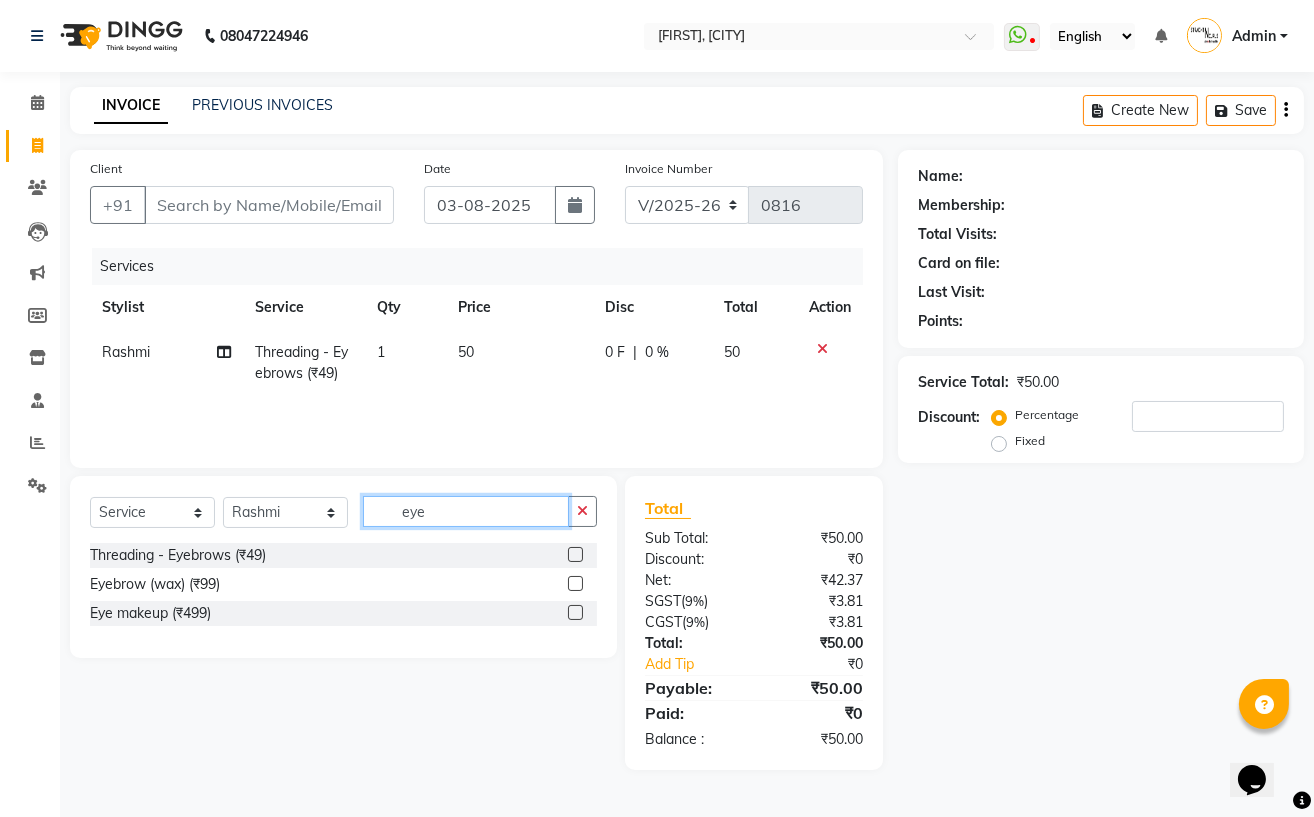 click on "eye" 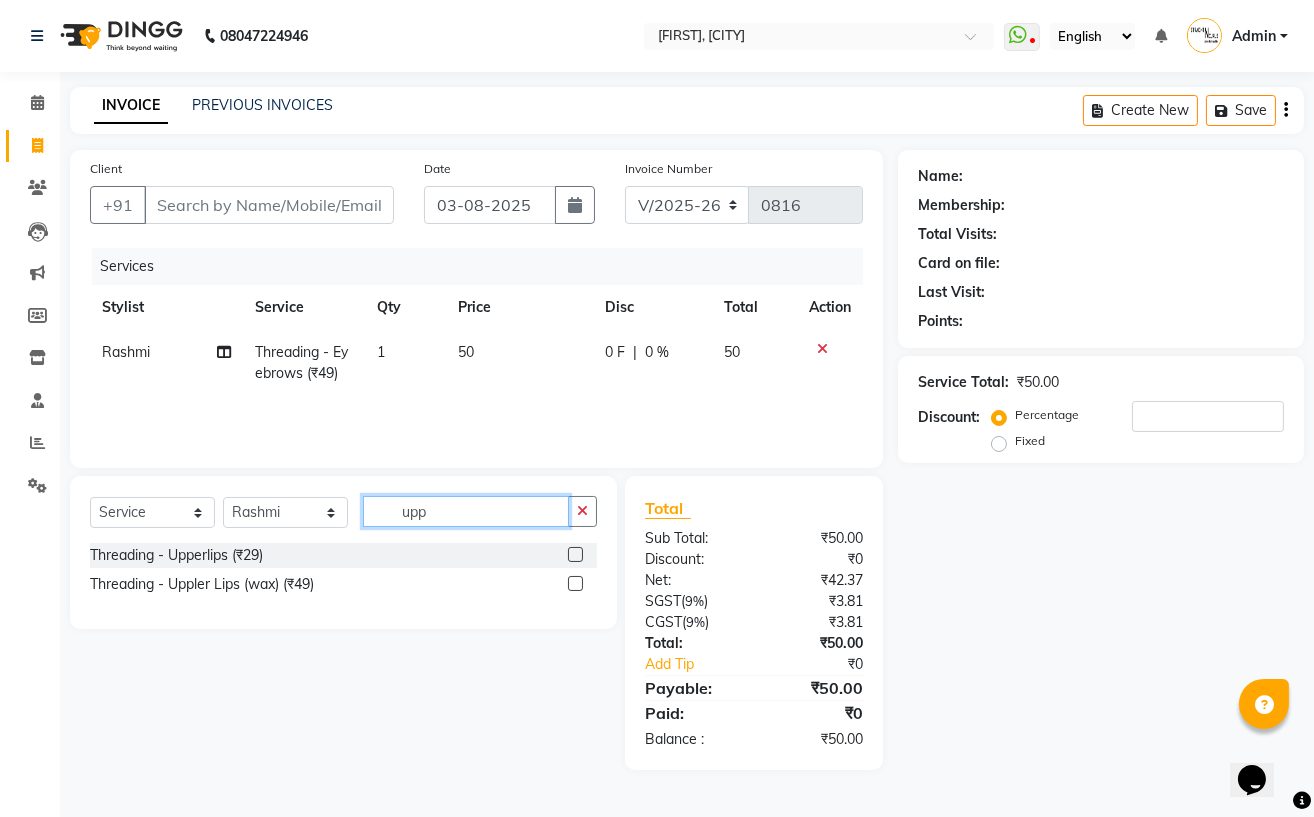 type on "upp" 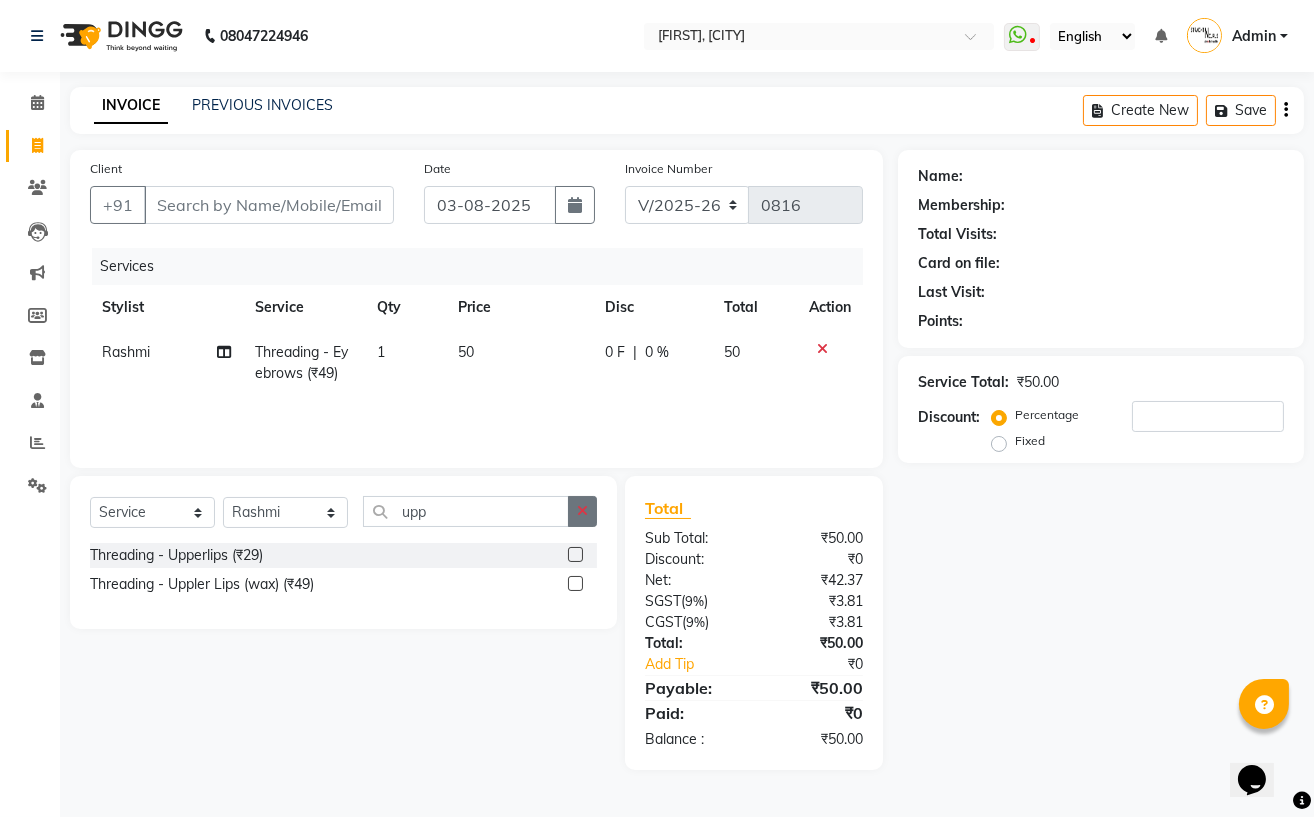 click 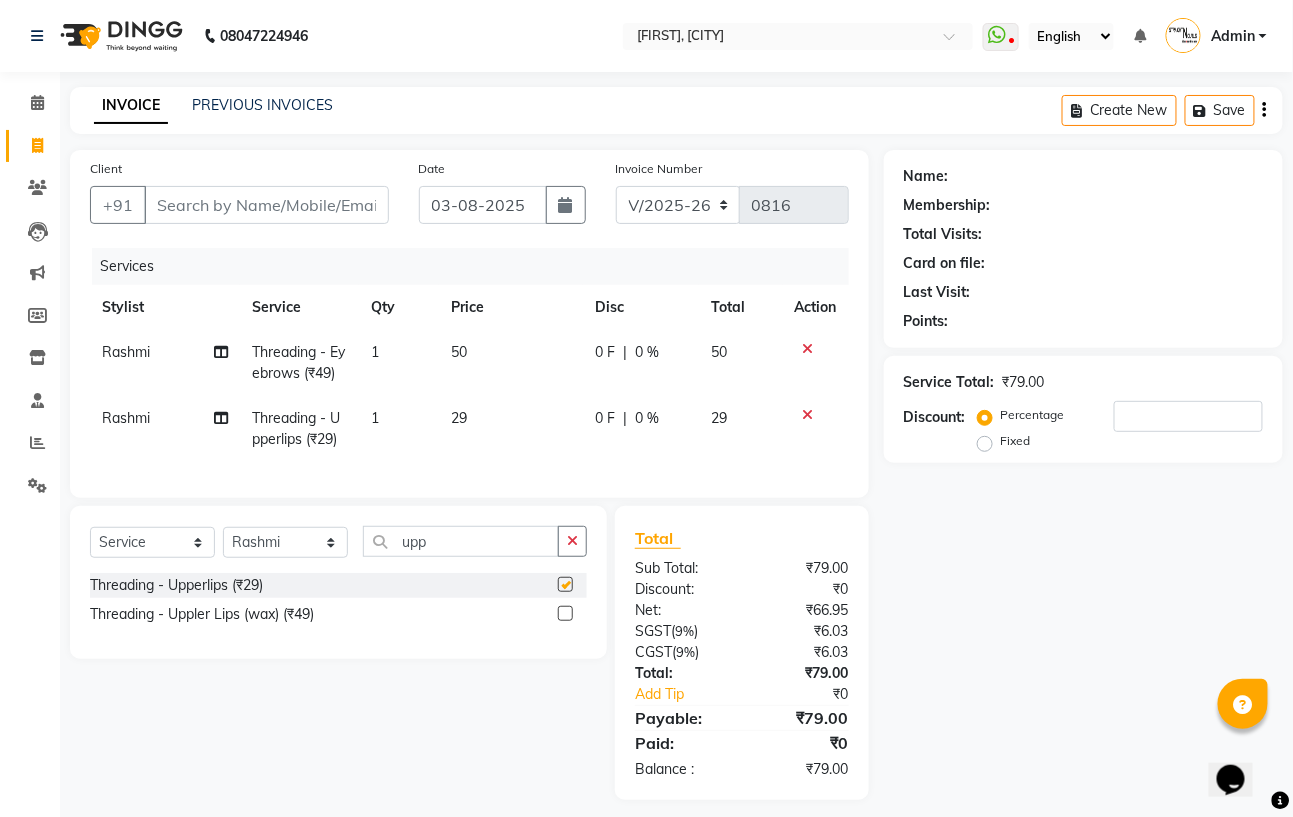 checkbox on "false" 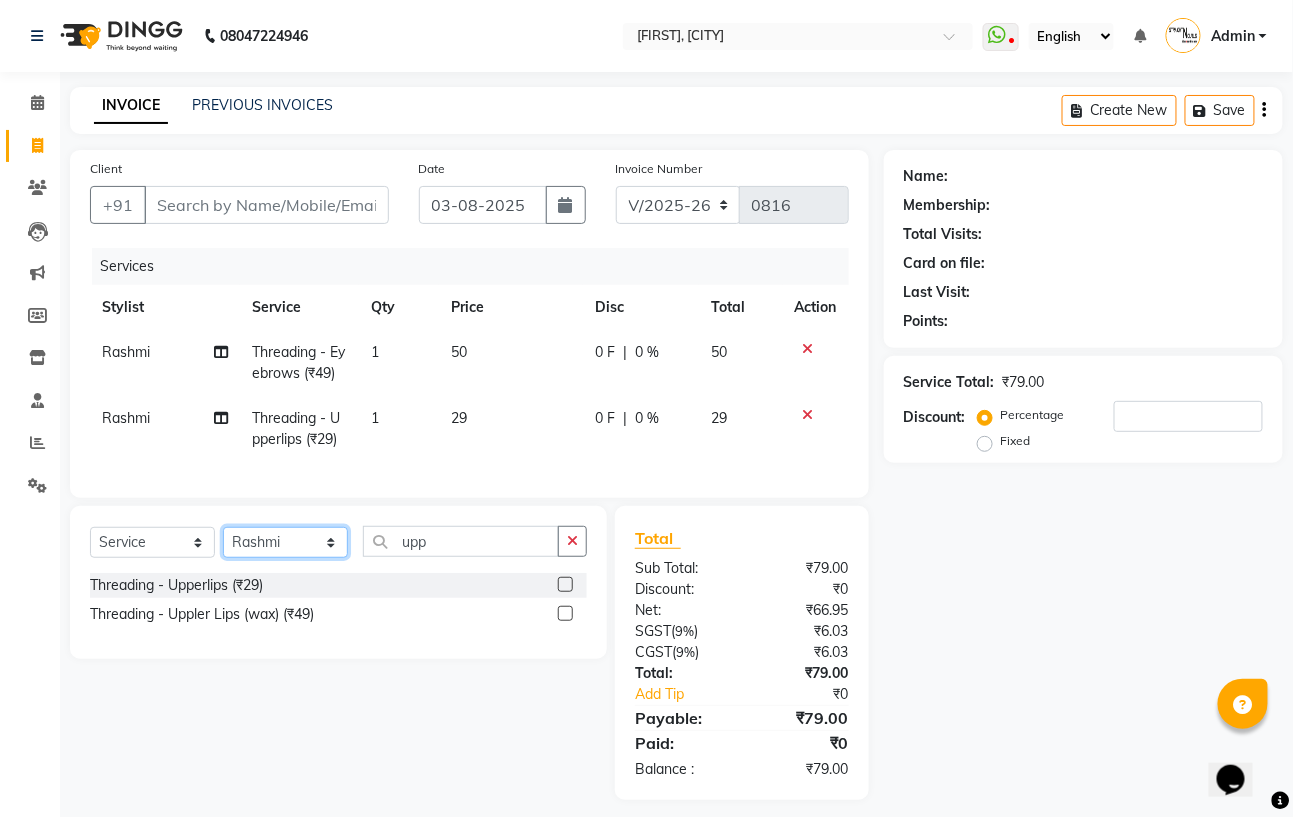 click on "Select Stylist Astha Azhar Gautam Kamboj Mohini Mohit Neha Paras Kamboj parvez pooja rawat Rashmi Subhan" 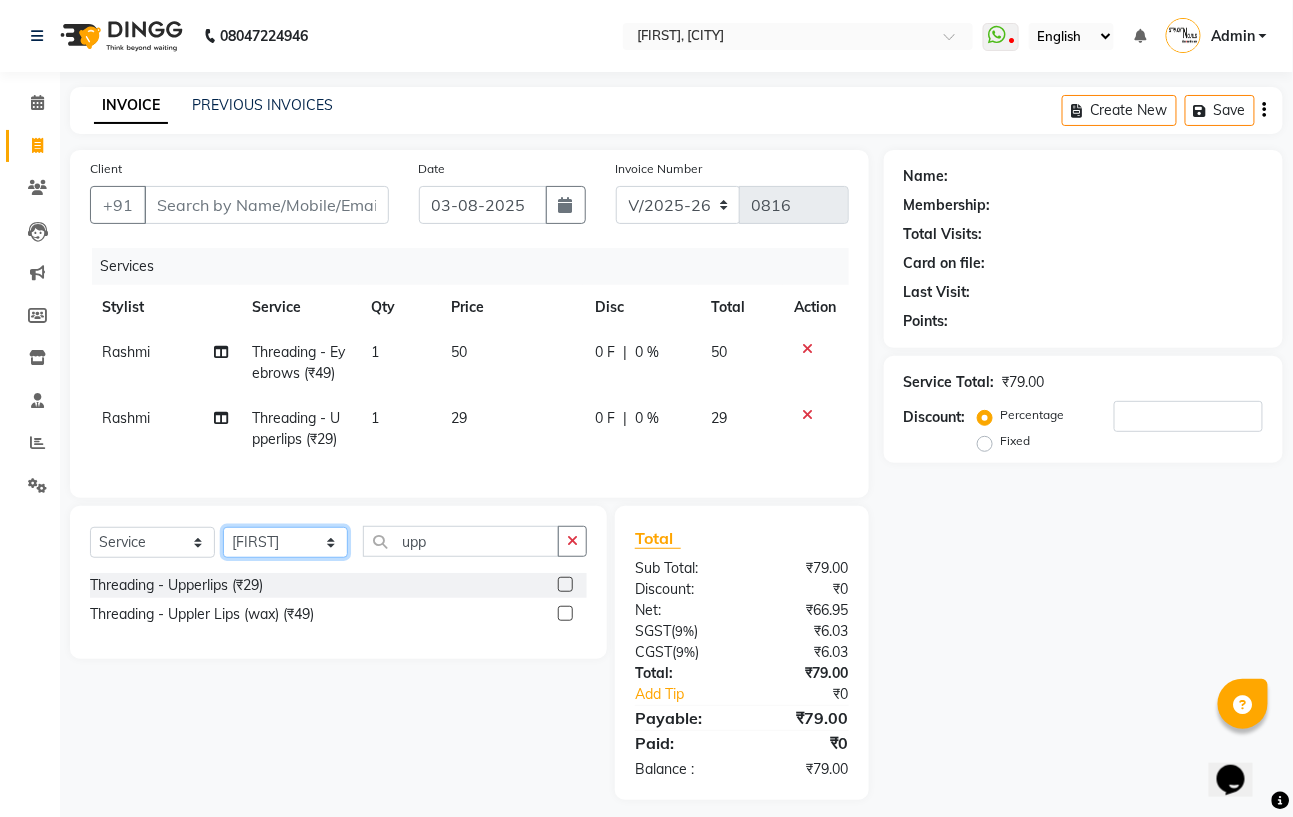 click on "Select Stylist Astha Azhar Gautam Kamboj Mohini Mohit Neha Paras Kamboj parvez pooja rawat Rashmi Subhan" 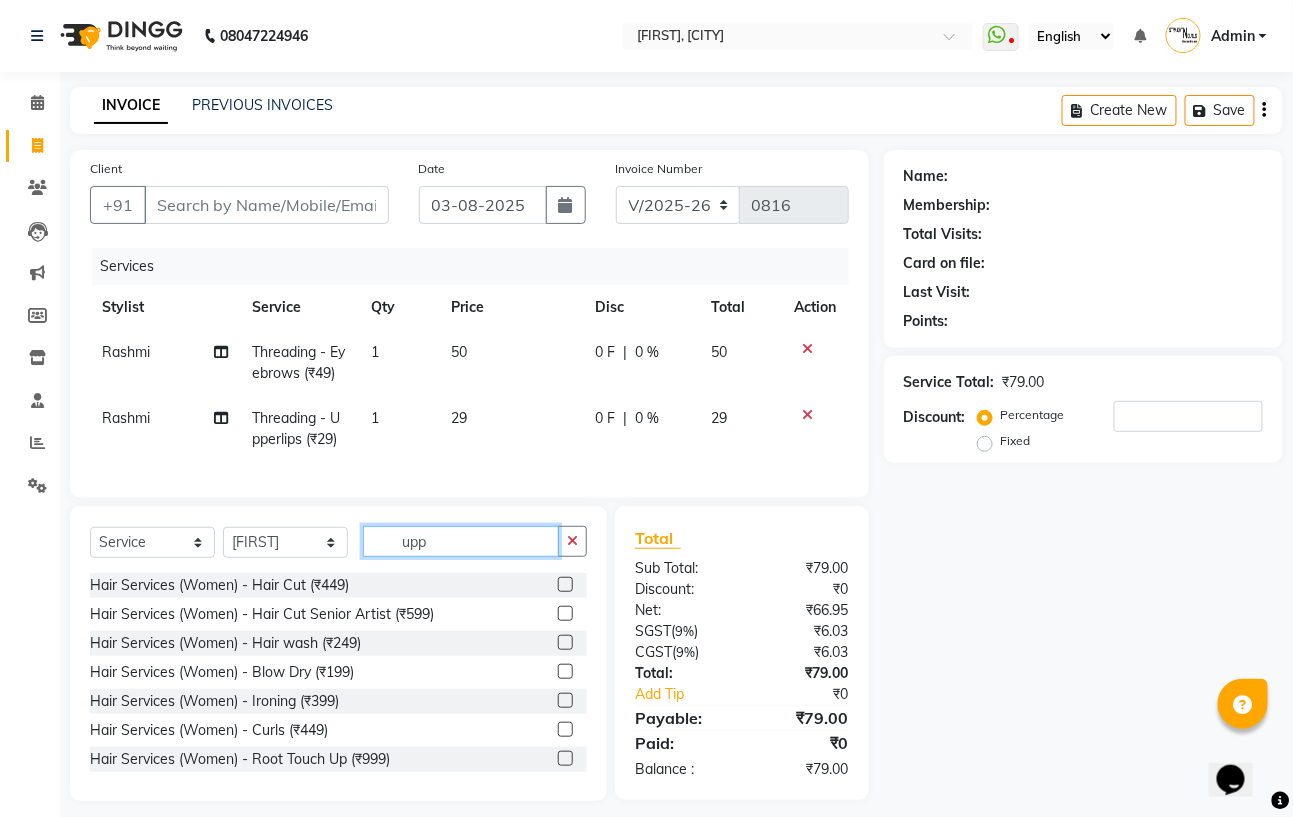 click on "upp" 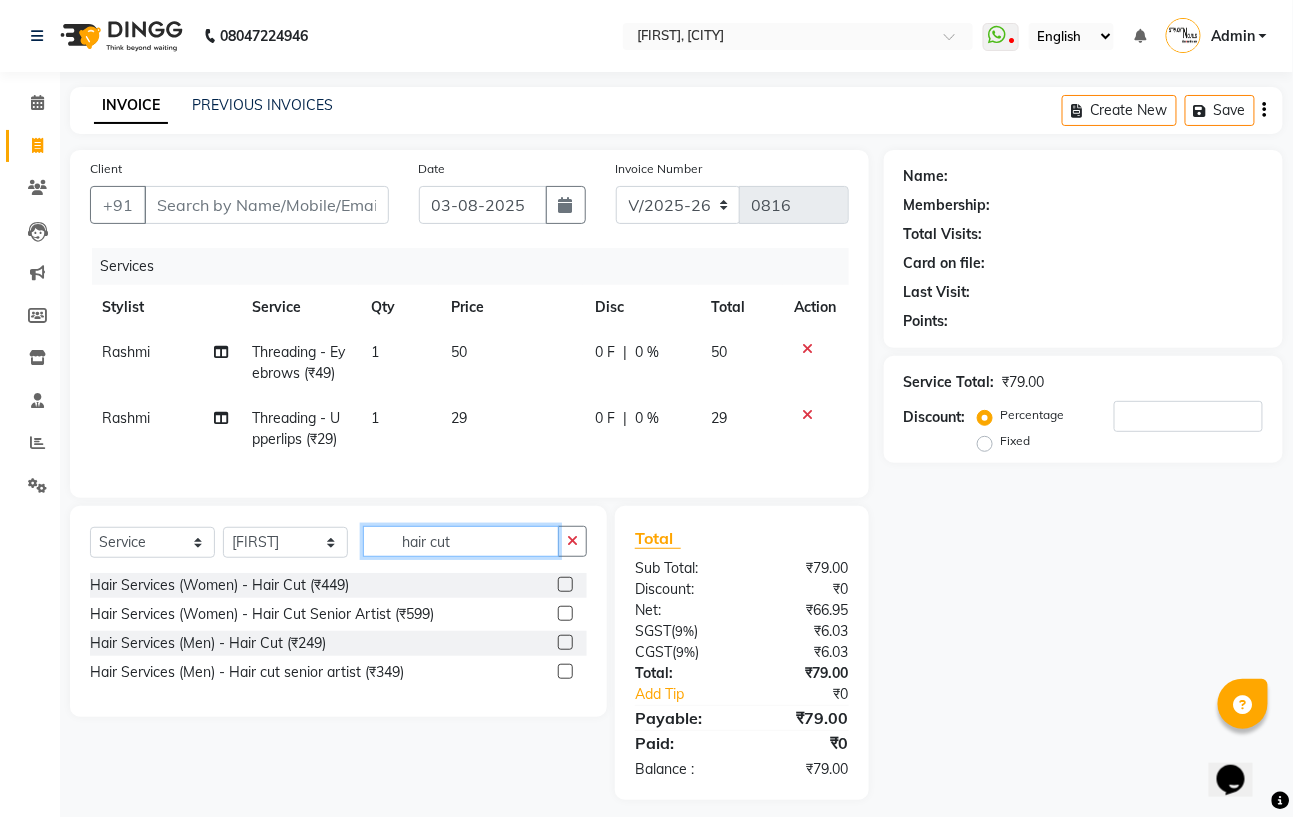 type on "hair cut" 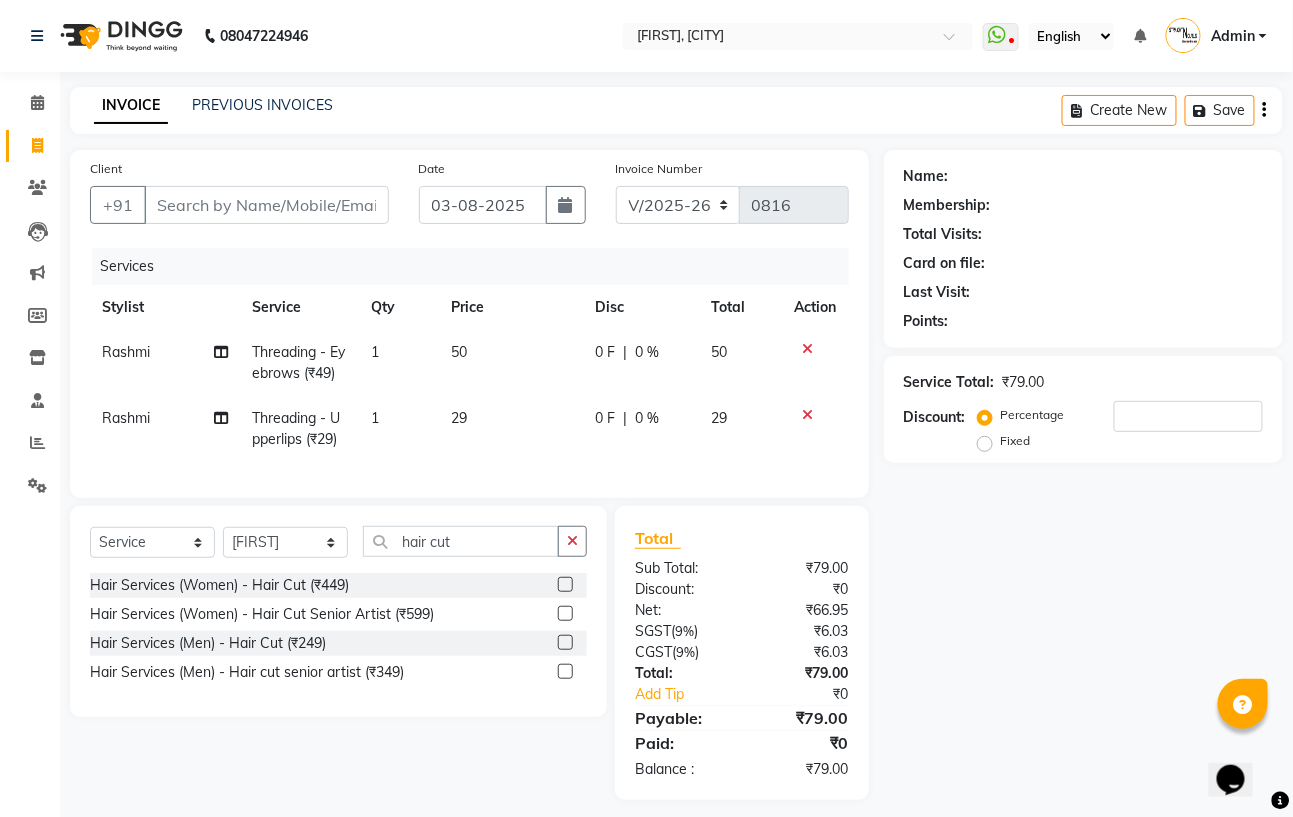 click 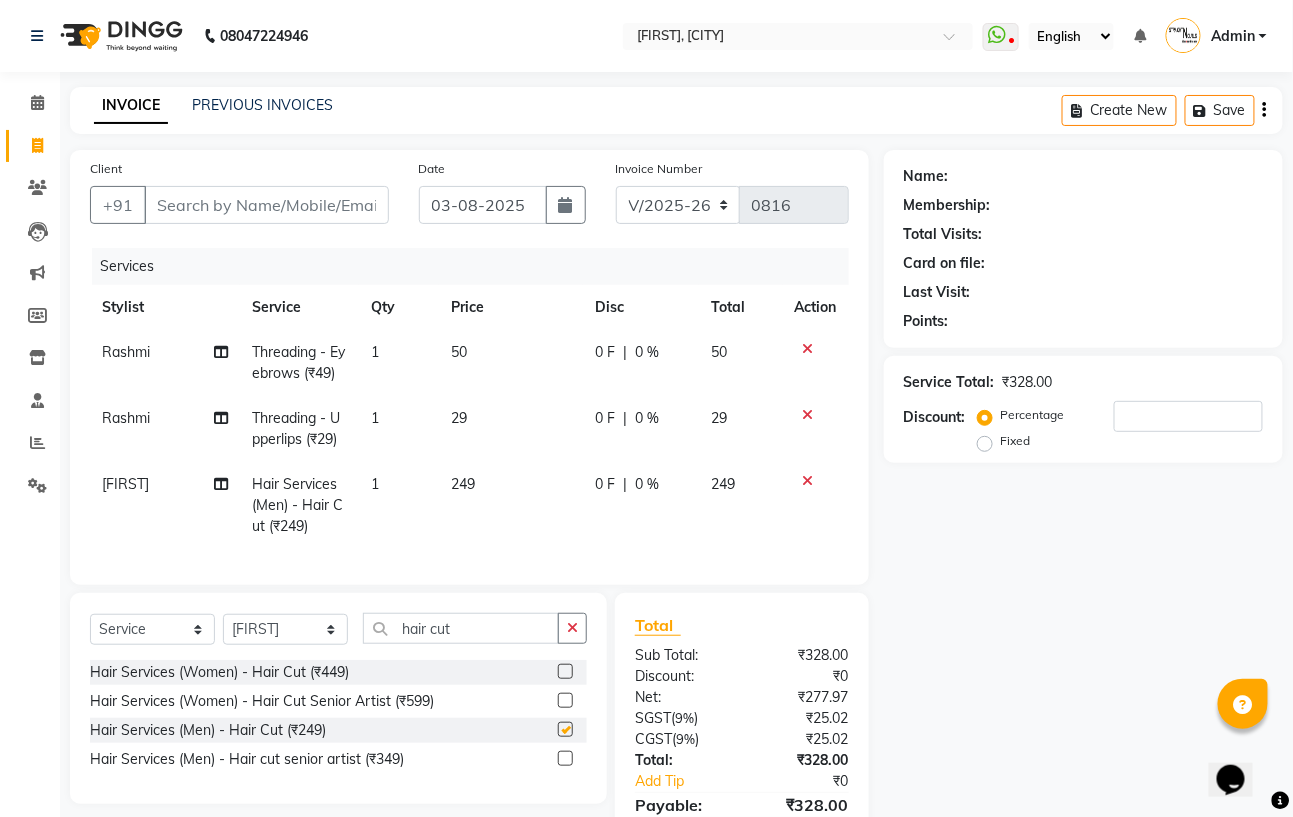 checkbox on "false" 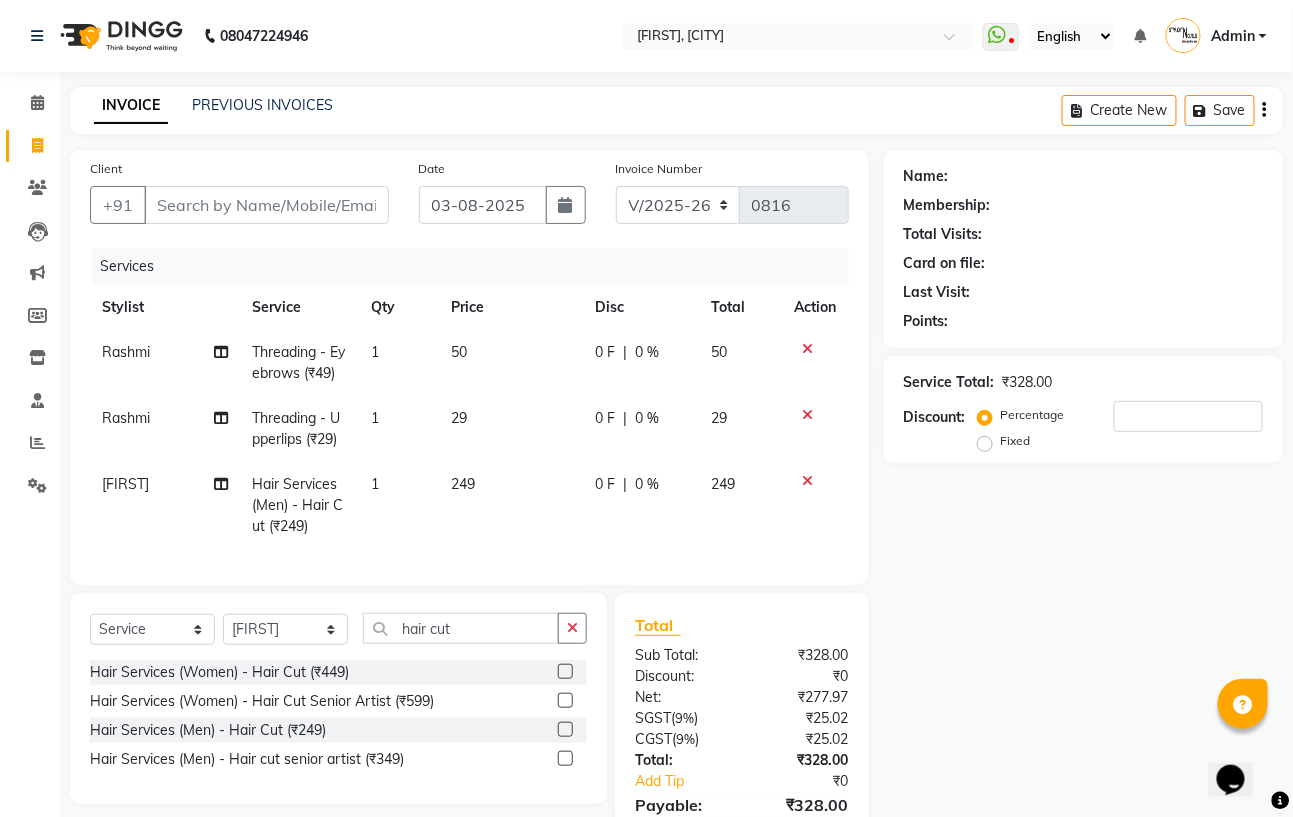 scroll, scrollTop: 120, scrollLeft: 0, axis: vertical 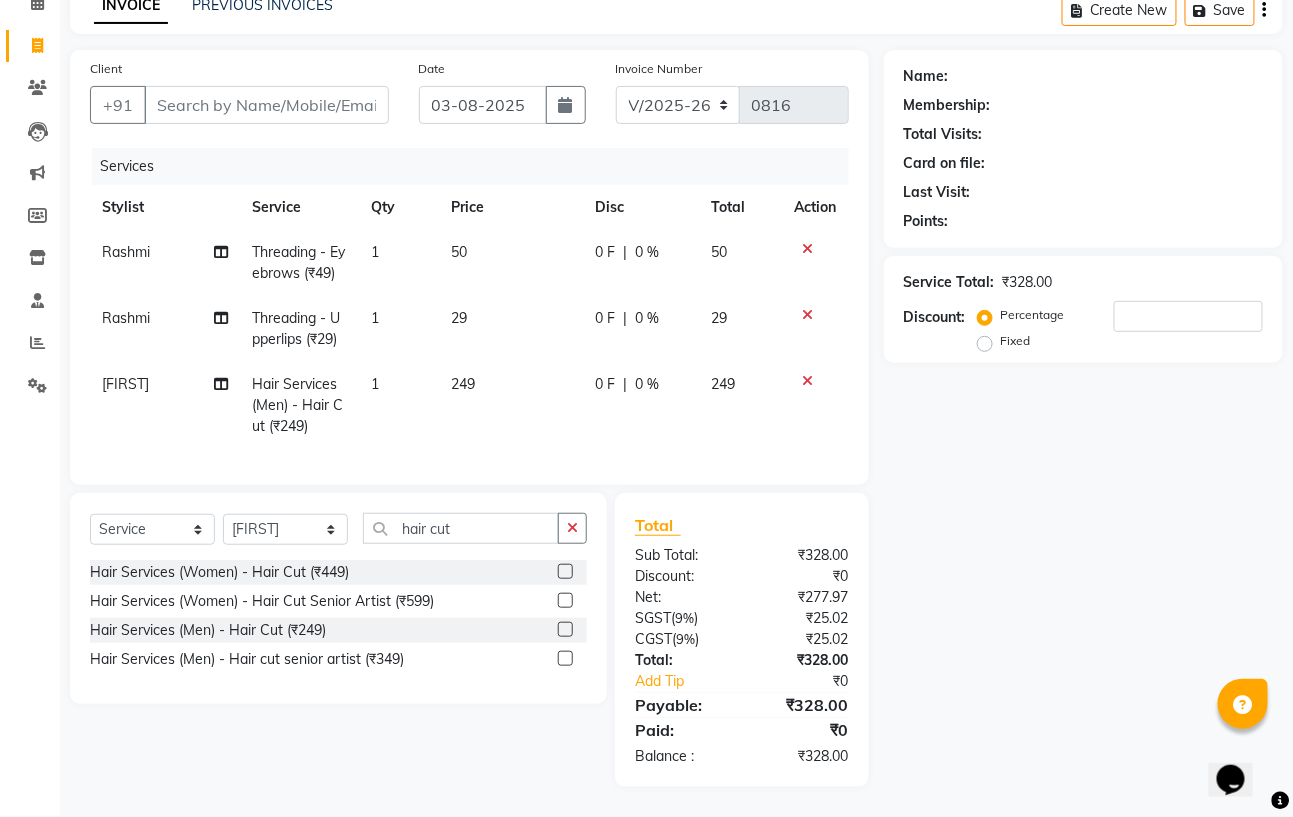 click on "29" 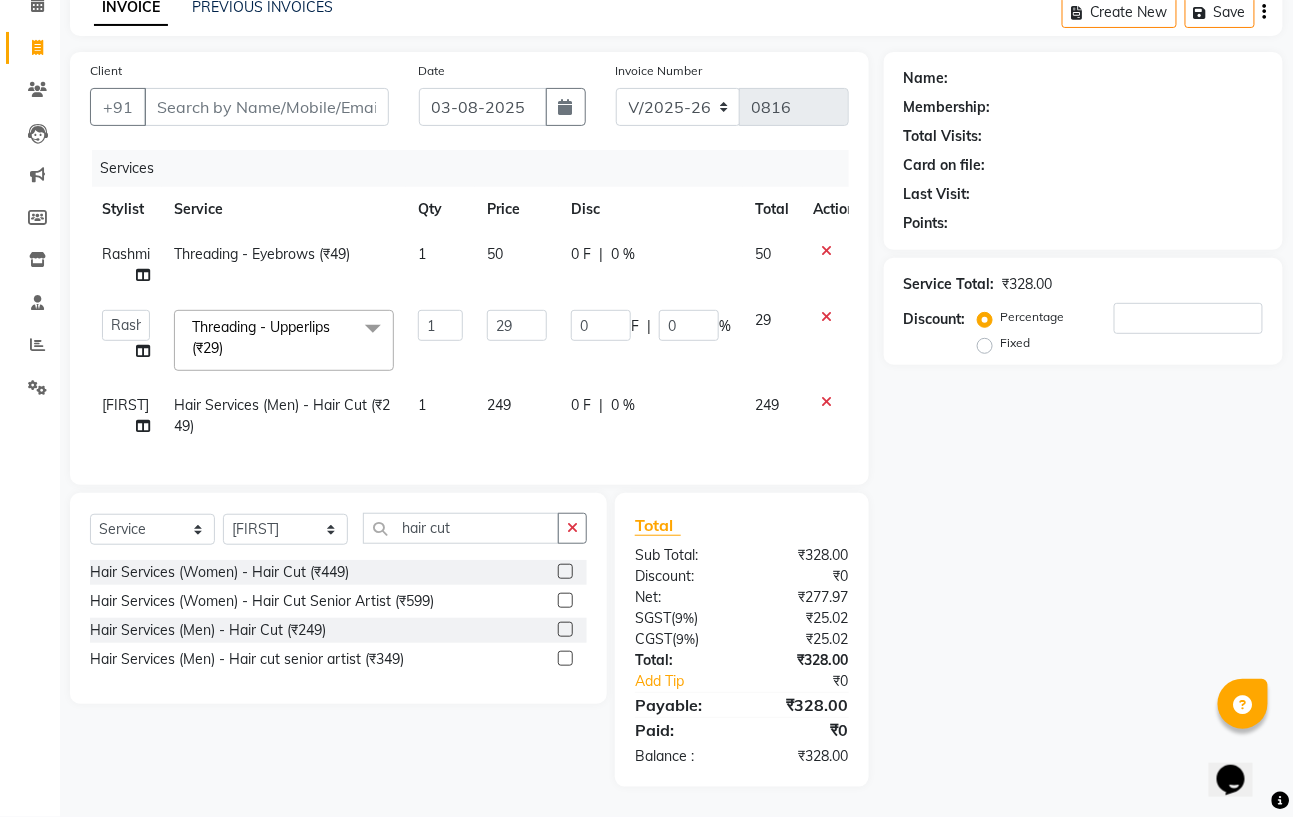 scroll, scrollTop: 119, scrollLeft: 0, axis: vertical 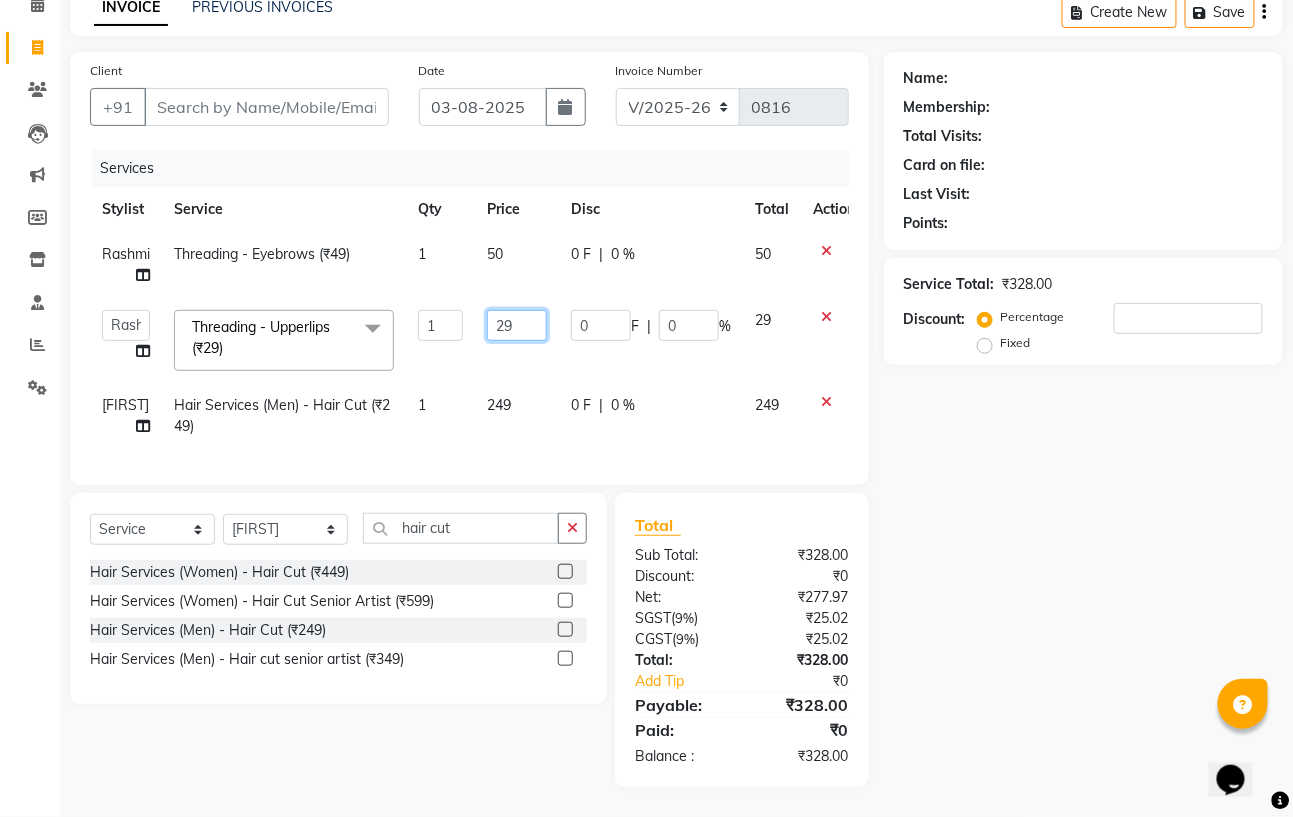 click on "29" 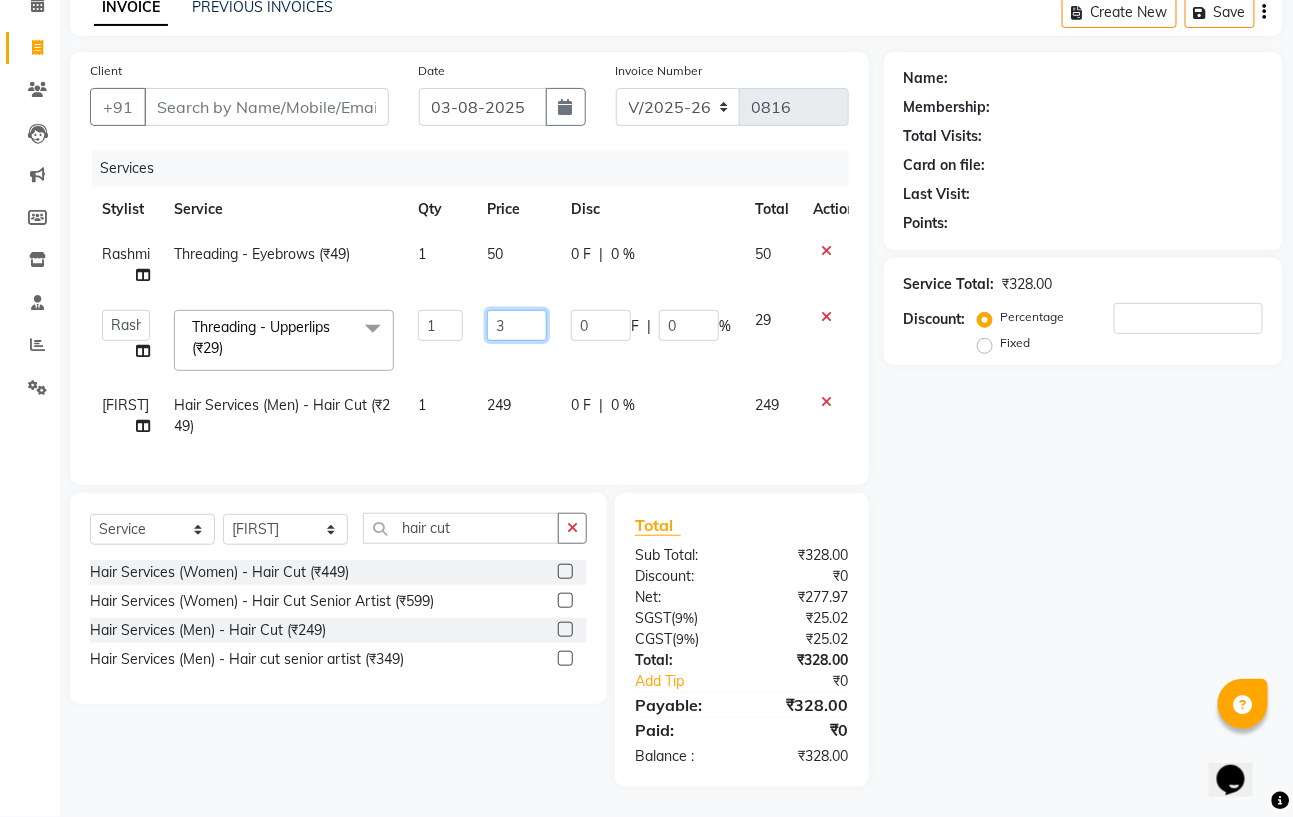 type on "30" 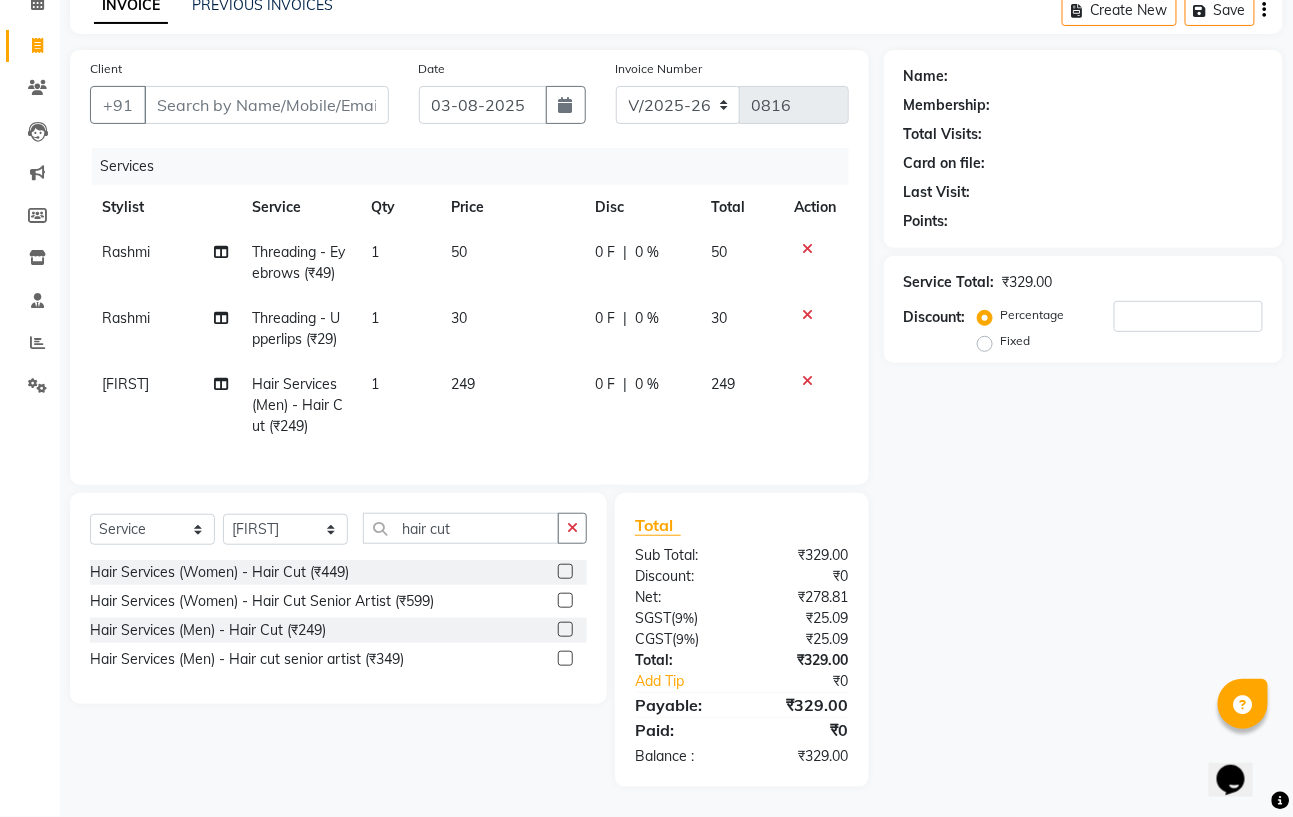 click on "249" 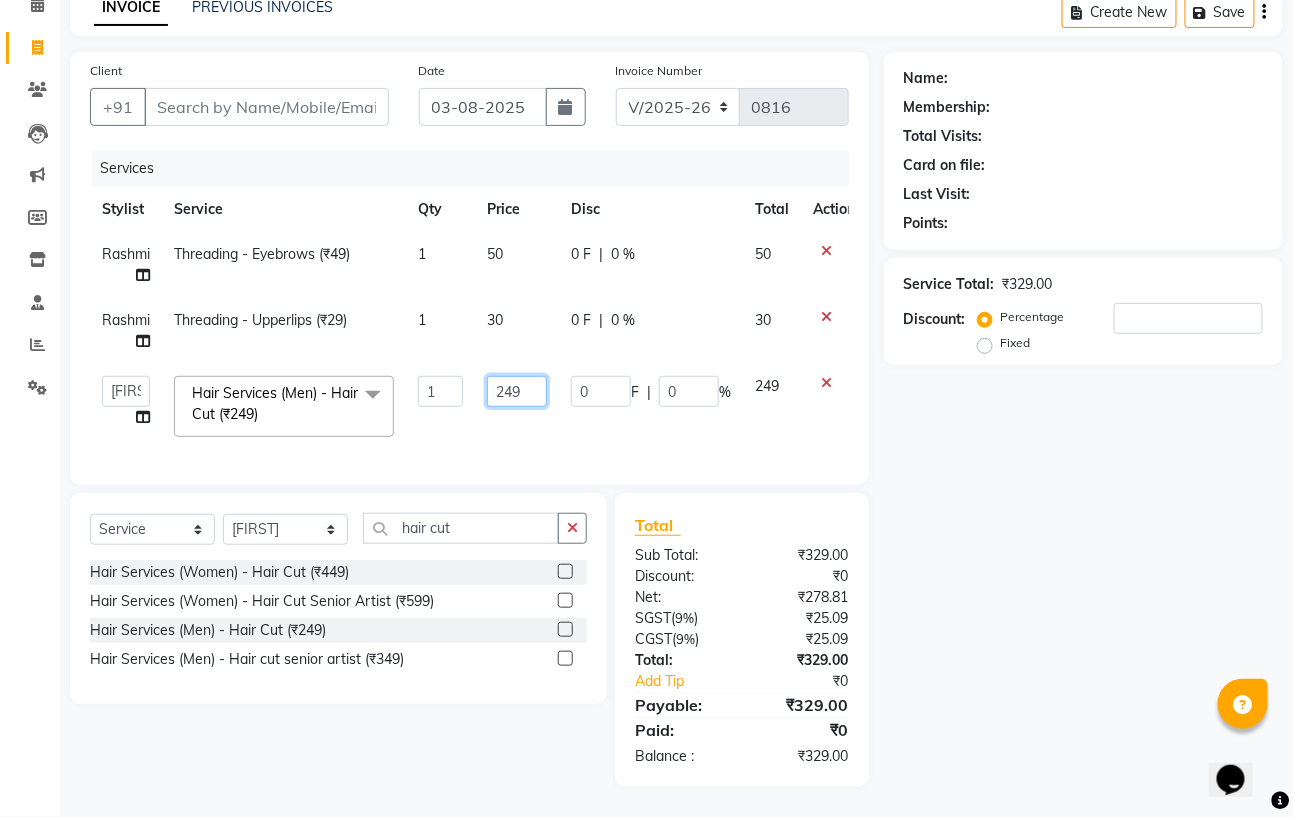 click on "249" 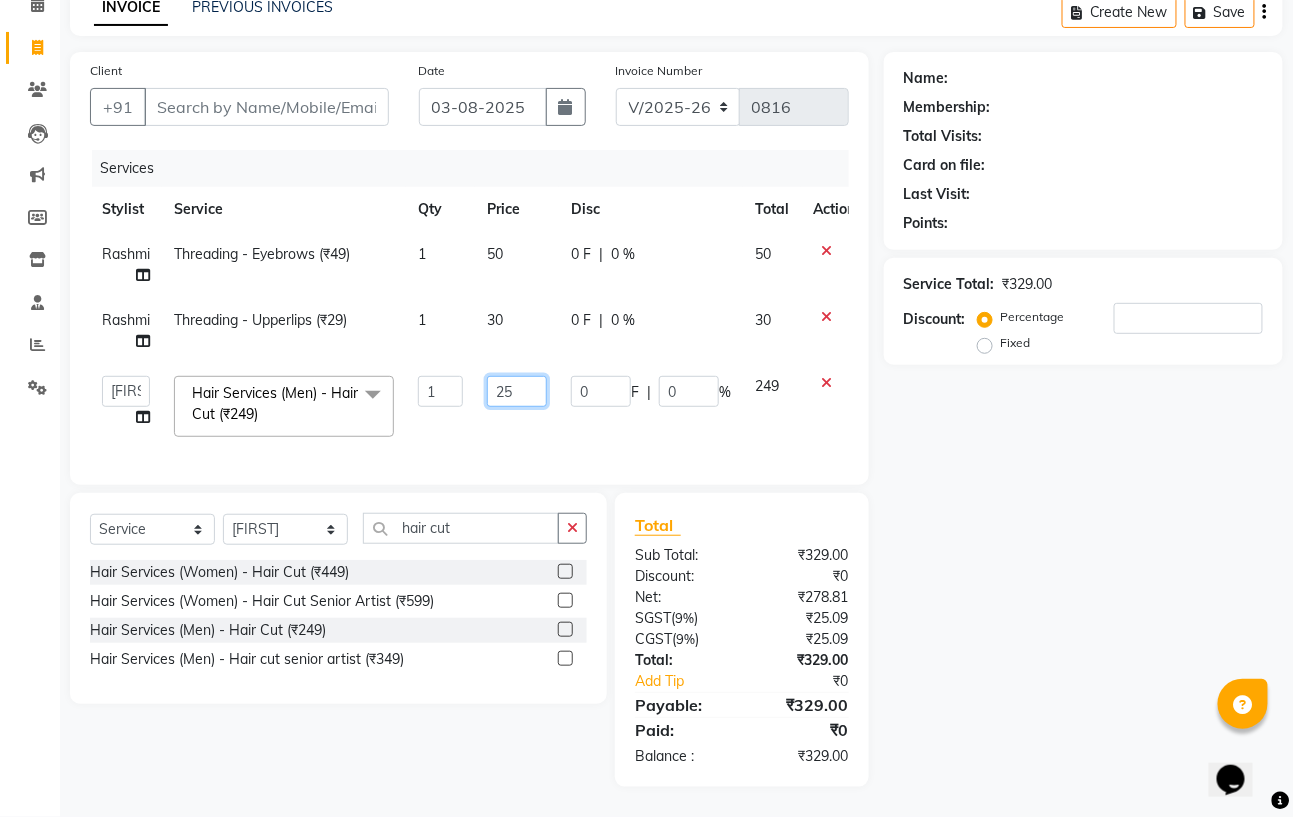 type on "250" 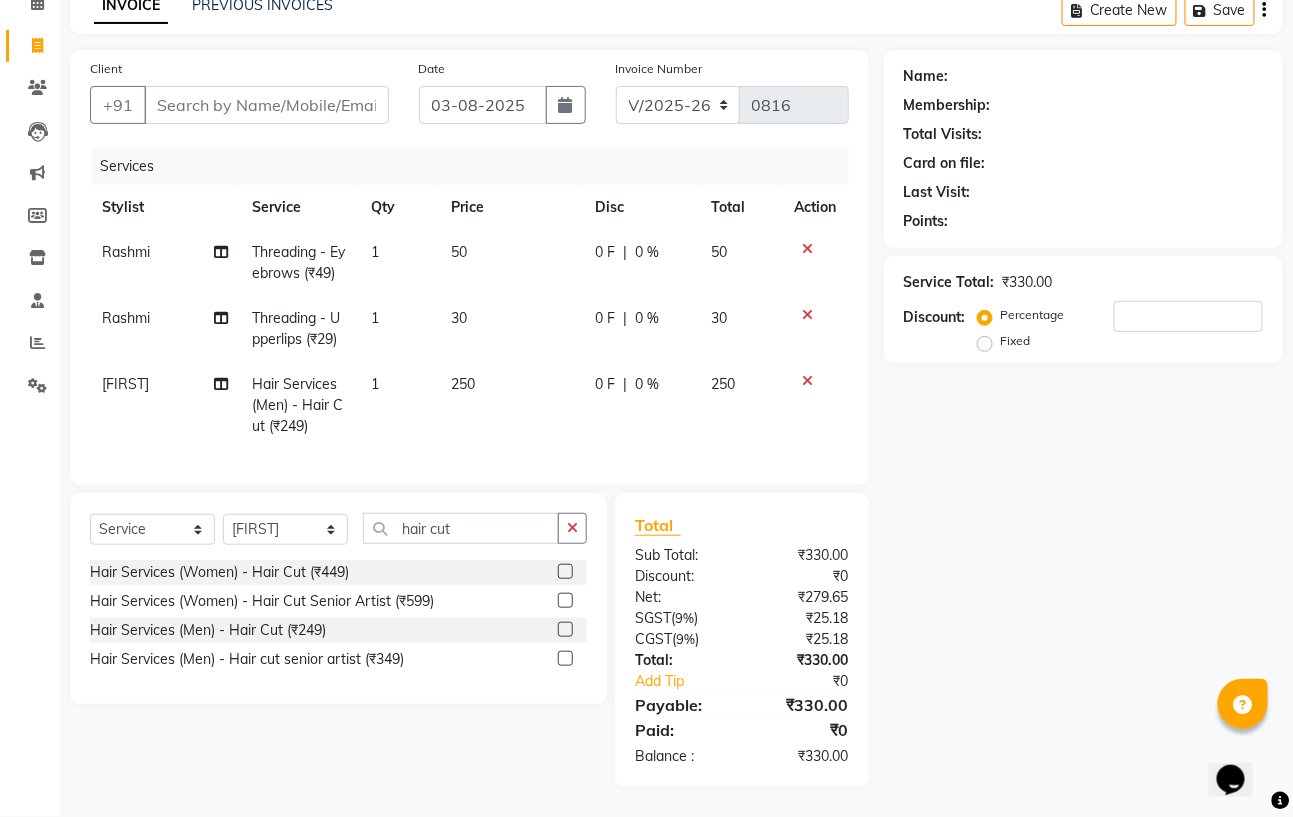 click on "Services Stylist Service Qty Price Disc Total Action Rashmi Threading - Eyebrows (₹49) 1 50 0 F | 0 % 50 Rashmi Threading - Upperlips (₹29) 1 30 0 F | 0 % 30 parvez Hair Services (Men) - Hair Cut (₹249) 1 250 0 F | 0 % 250" 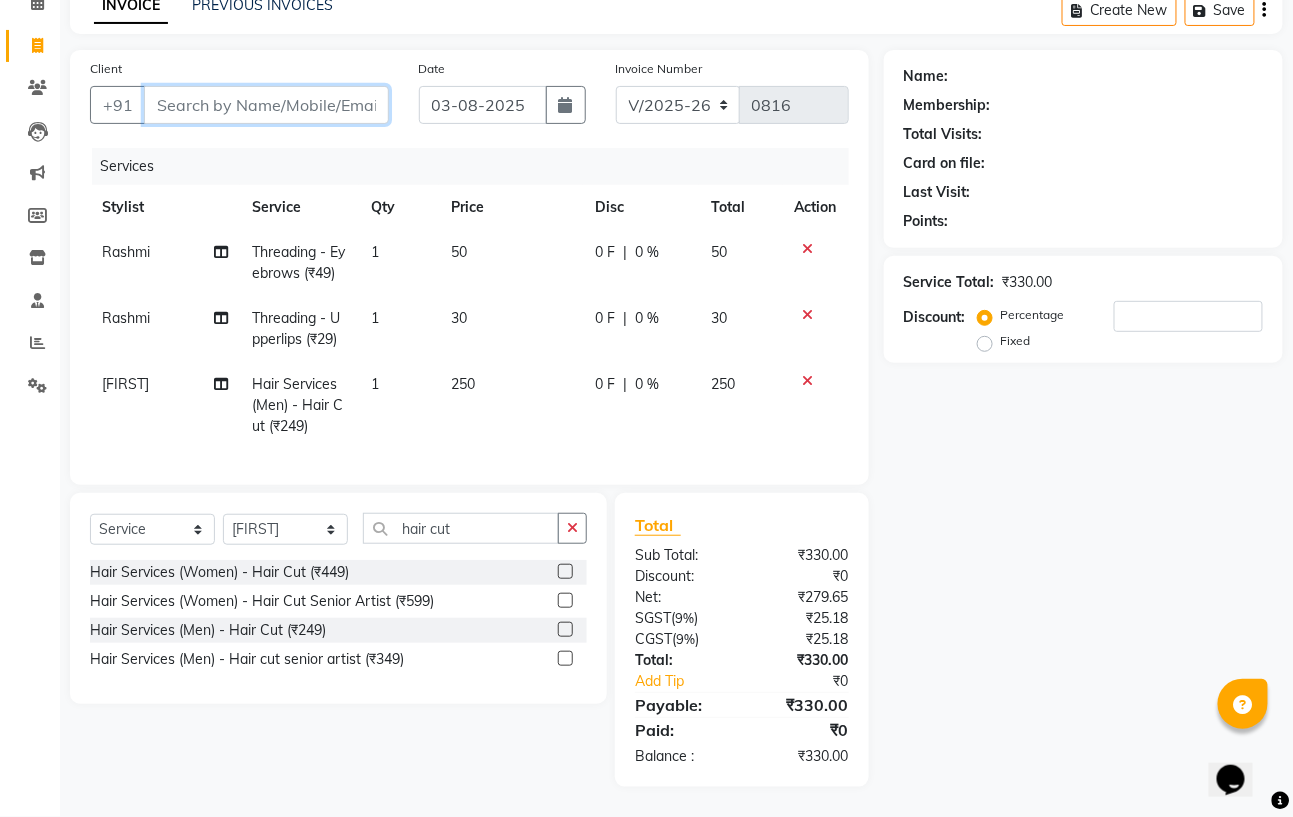 drag, startPoint x: 348, startPoint y: 69, endPoint x: 333, endPoint y: 81, distance: 19.209373 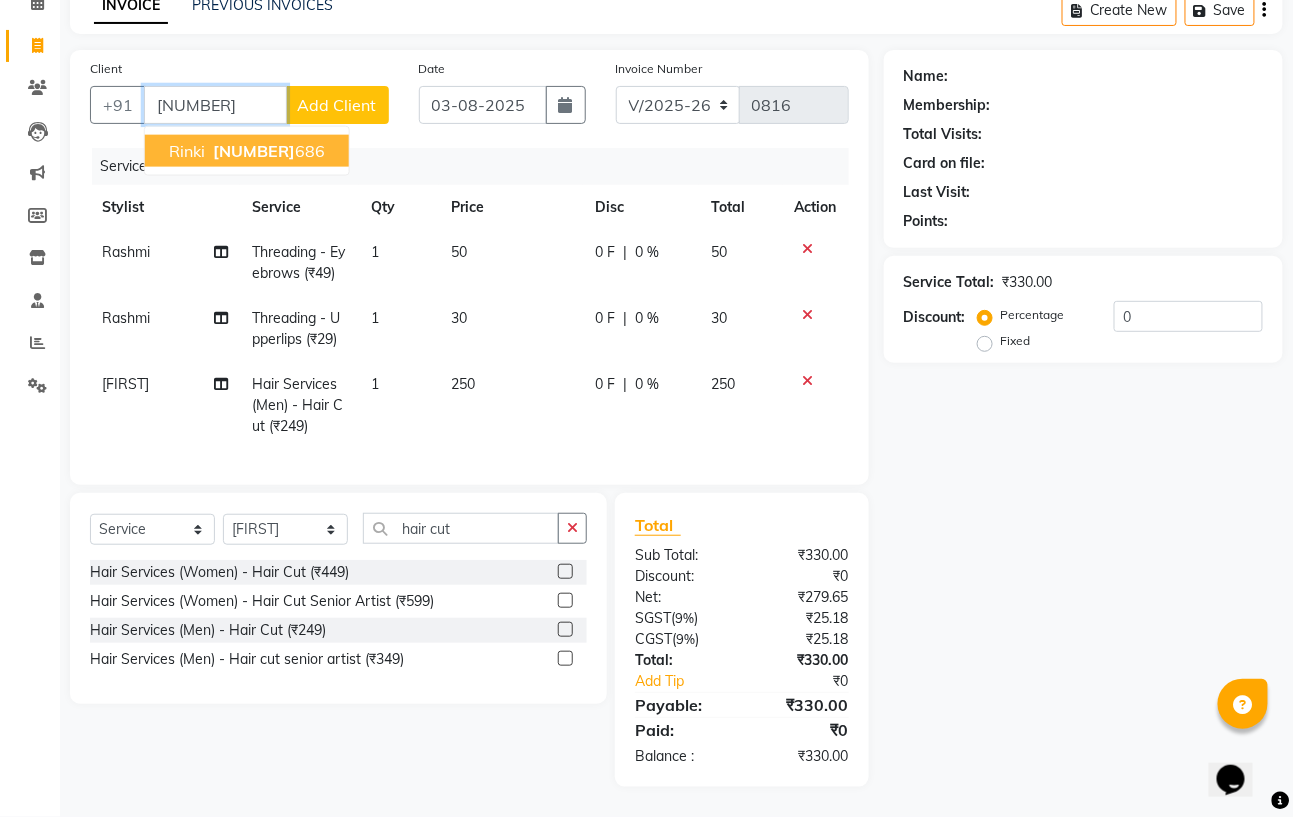 click on "7838100 686" at bounding box center (267, 151) 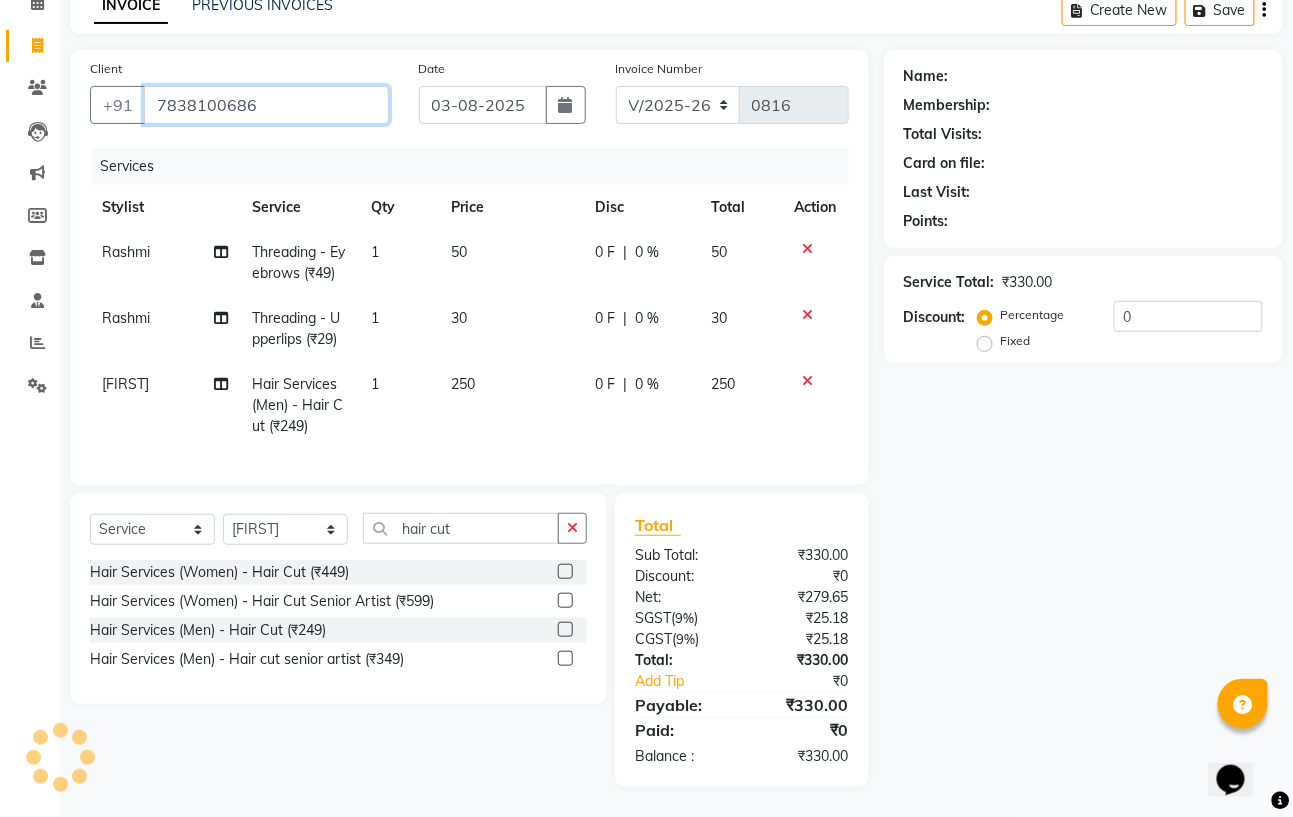 type on "7838100686" 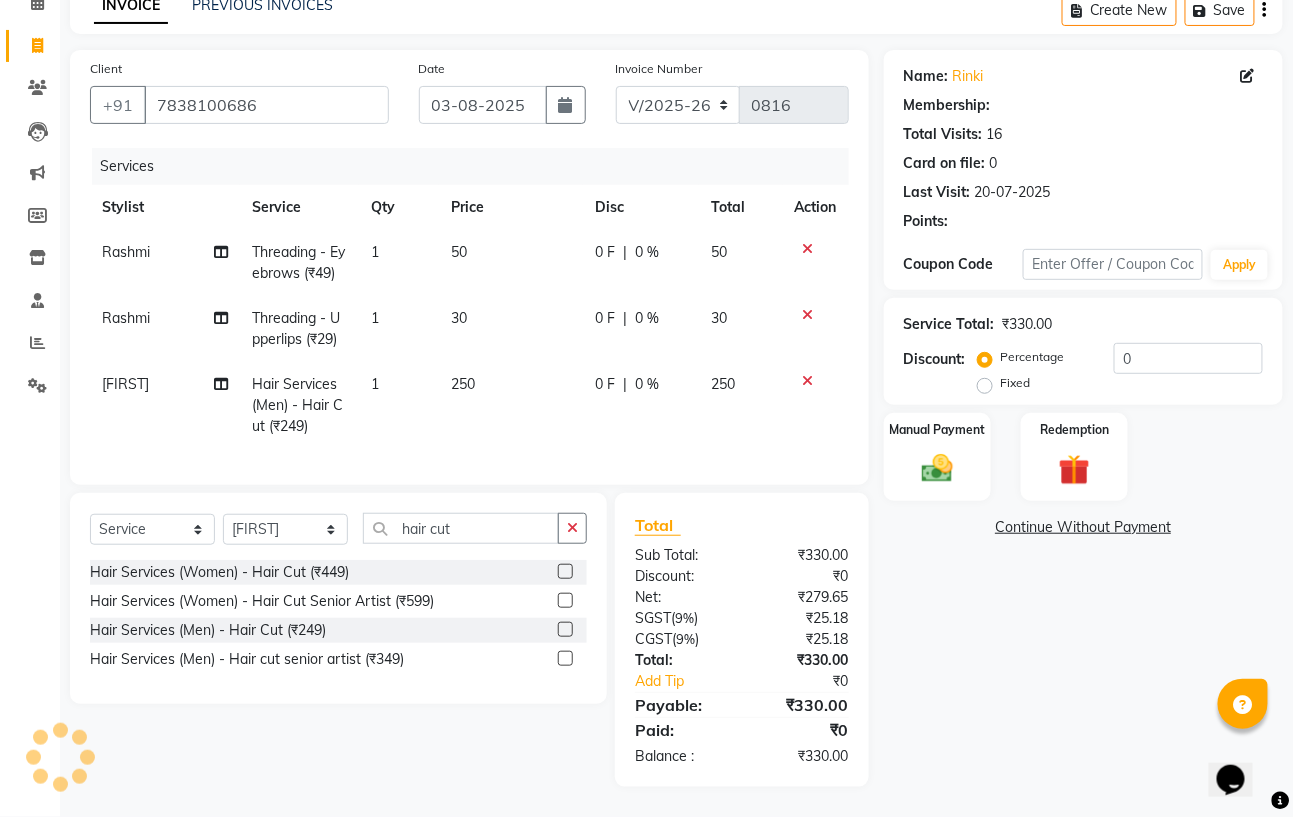 select on "1: Object" 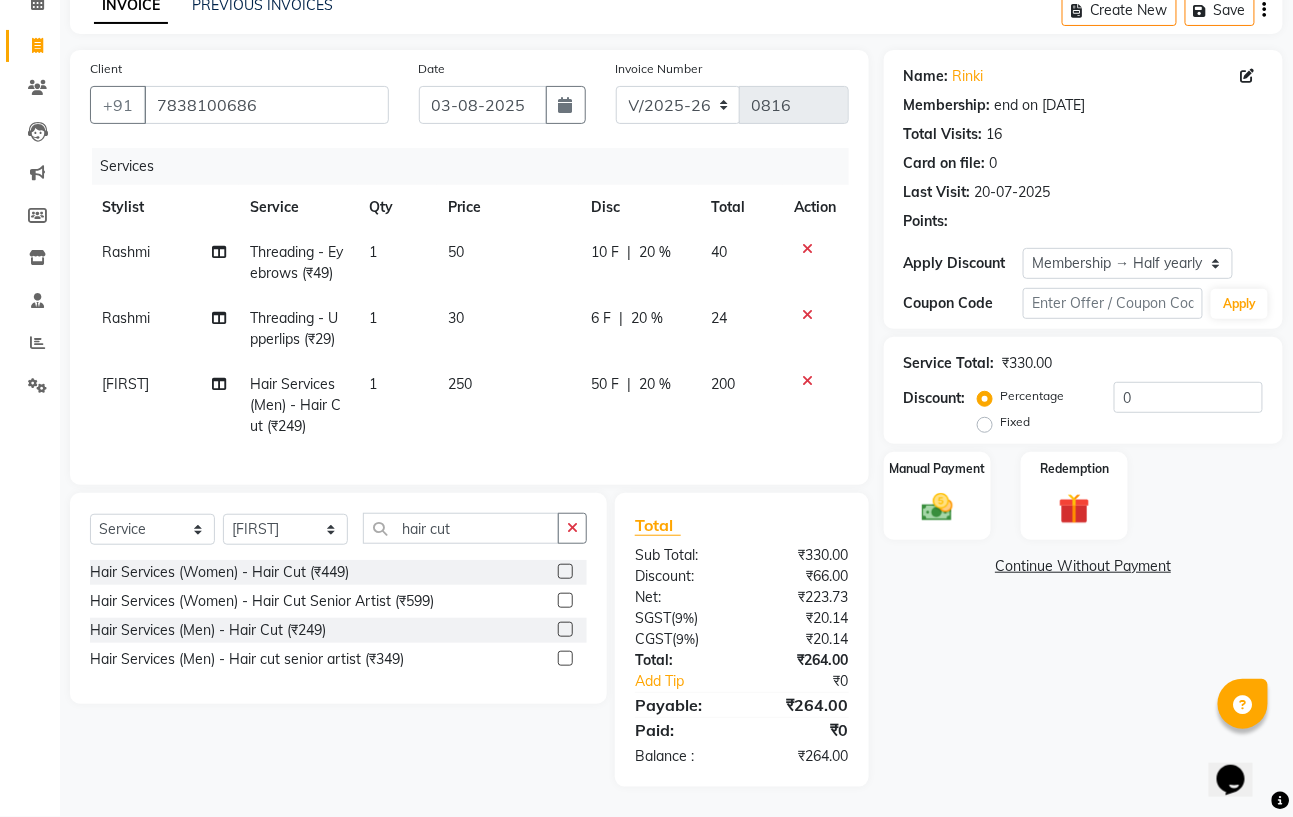 type on "20" 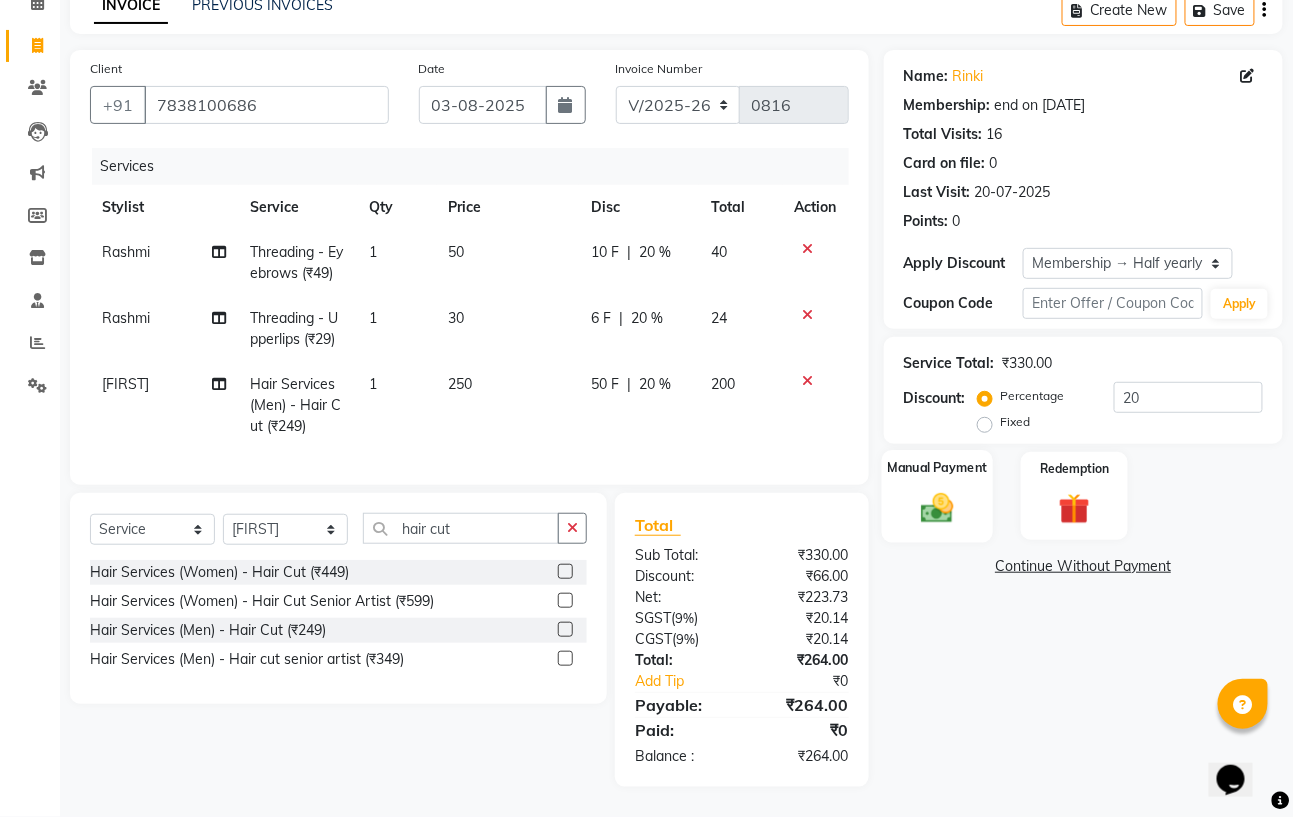 click 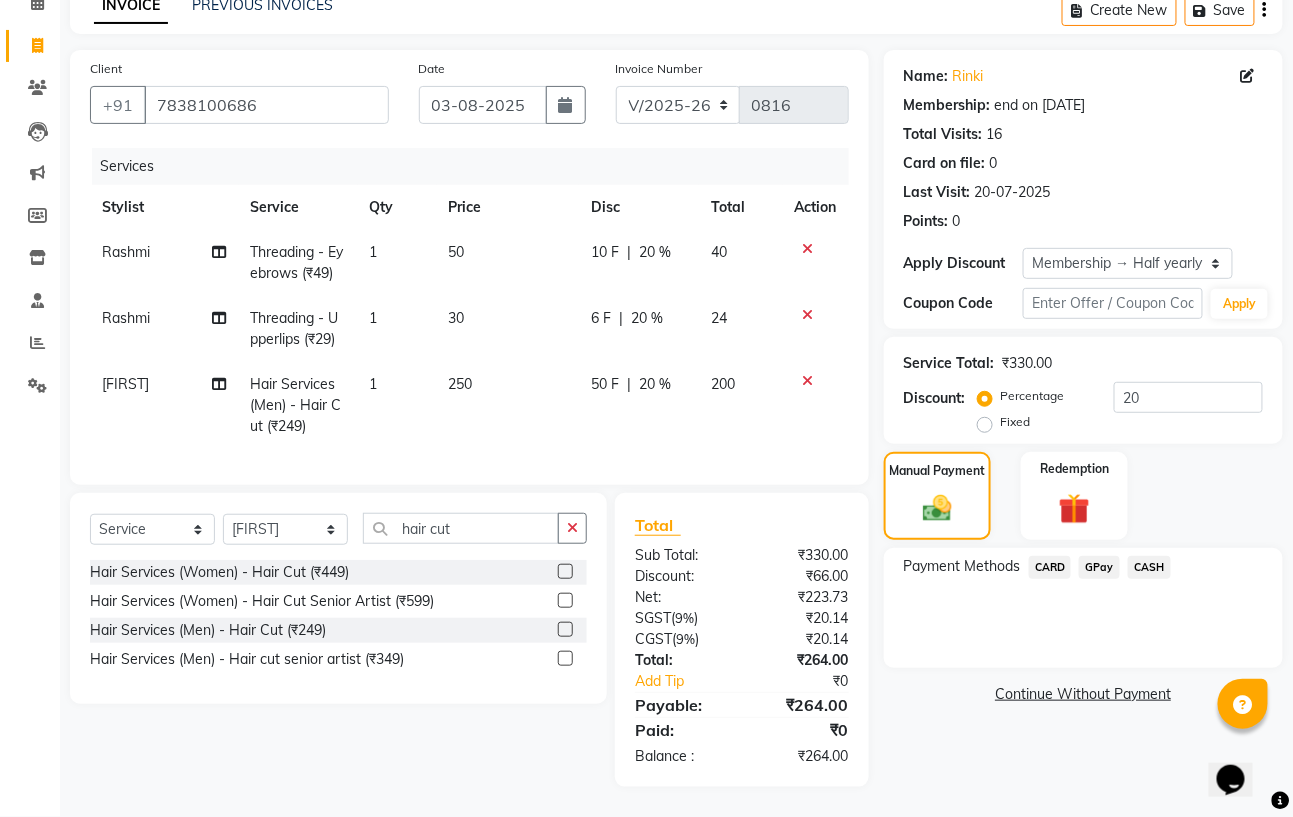 drag, startPoint x: 811, startPoint y: 359, endPoint x: 744, endPoint y: 385, distance: 71.867935 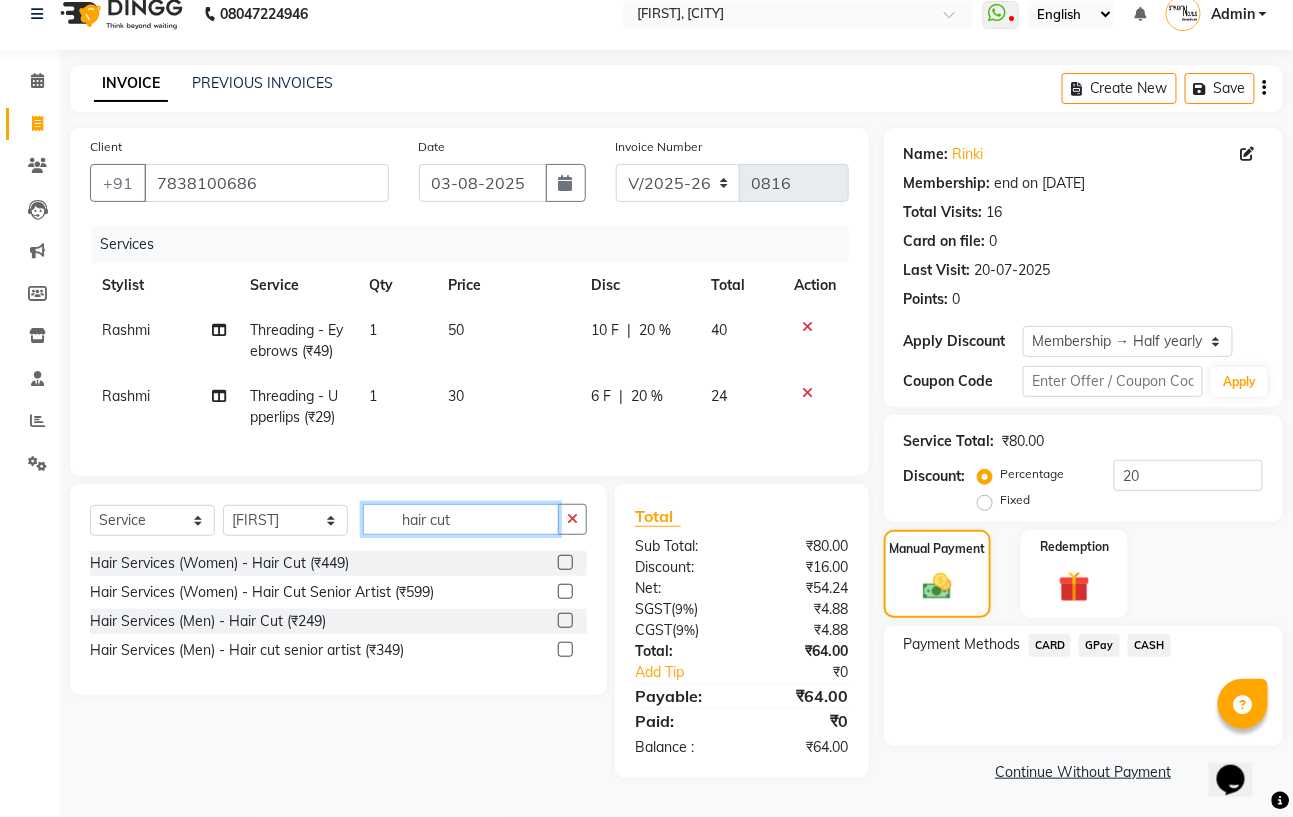 click on "hair cut" 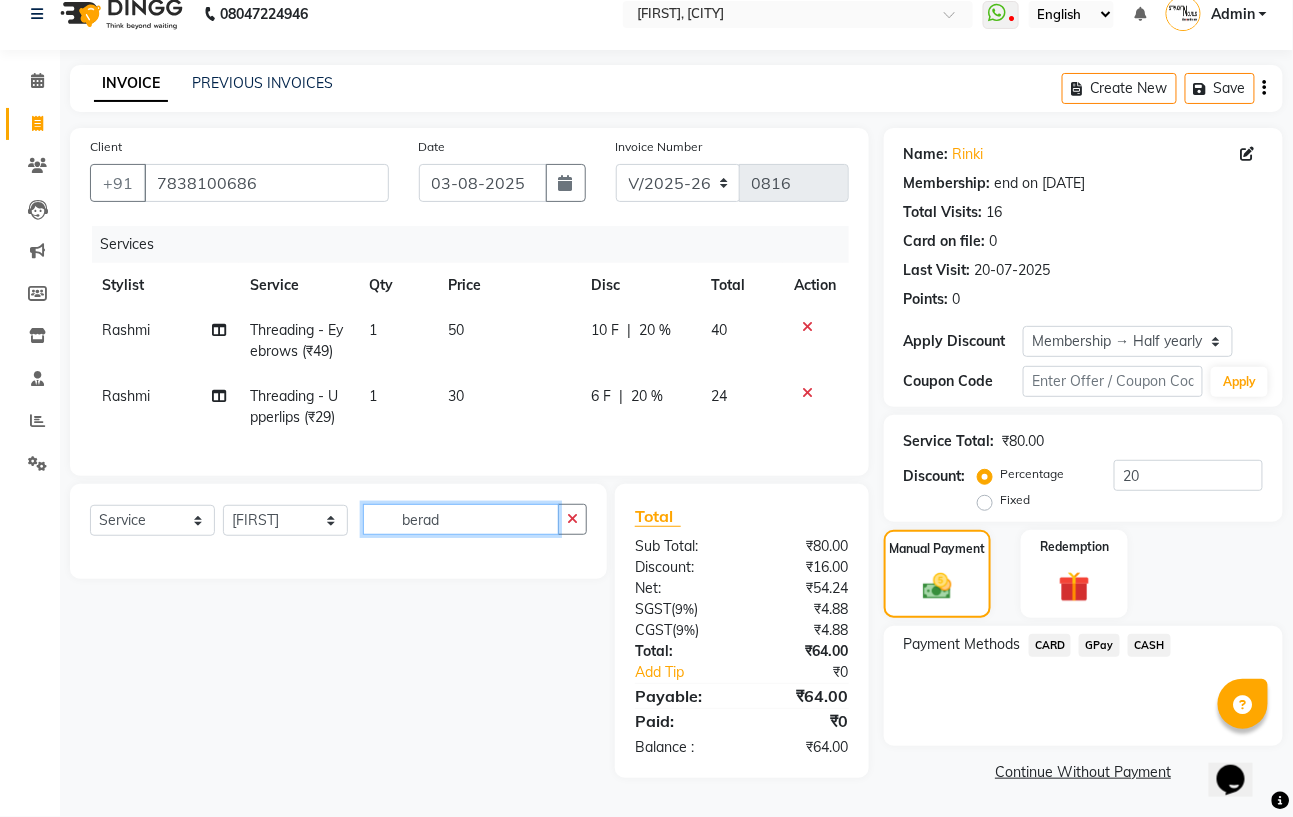 click on "berad" 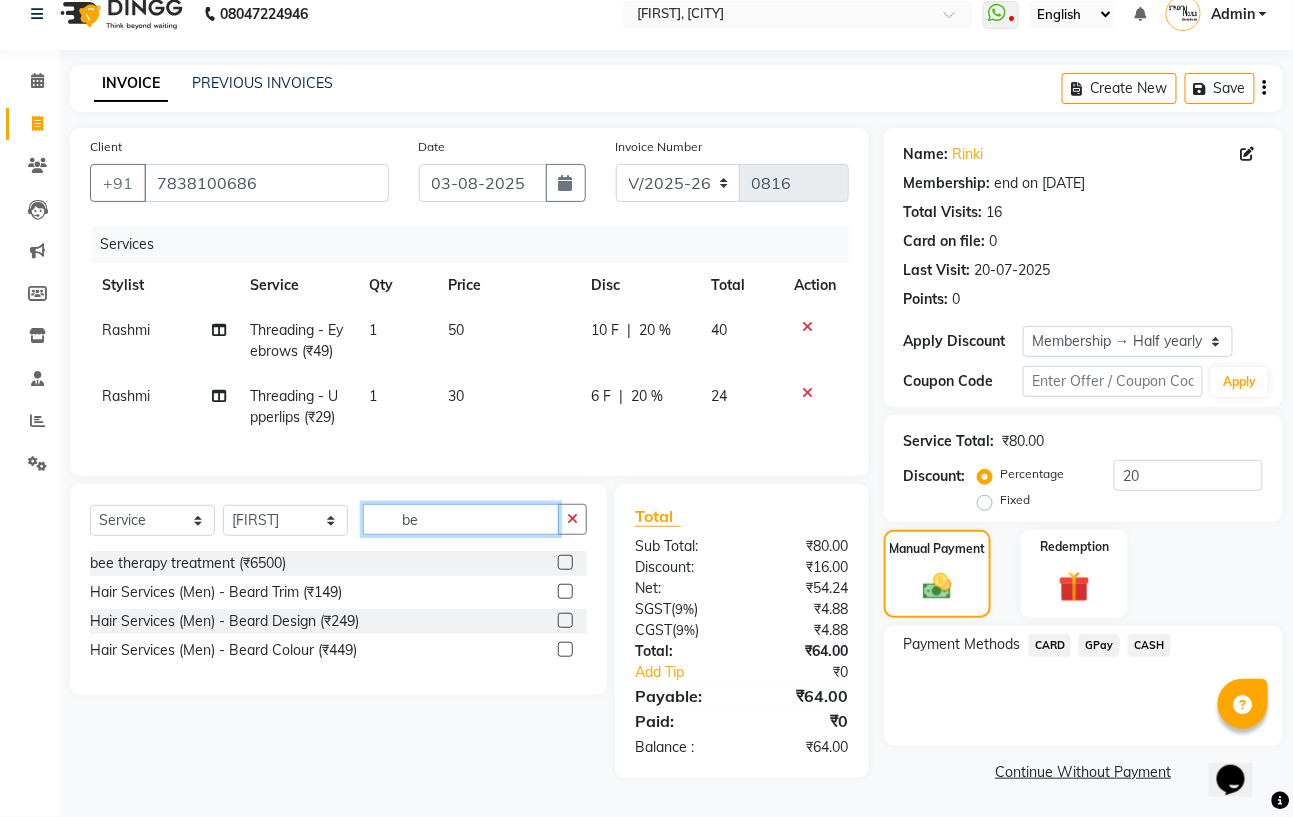 type on "be" 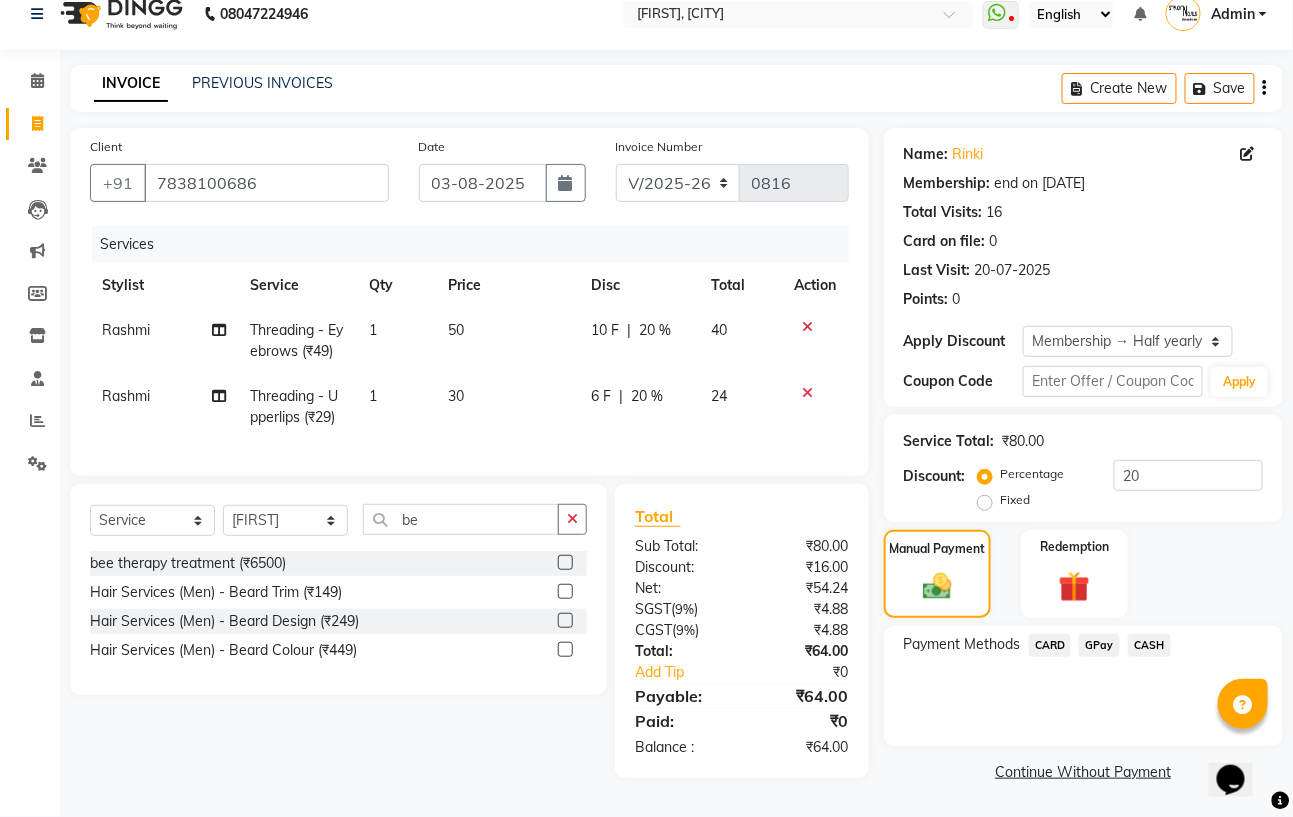click 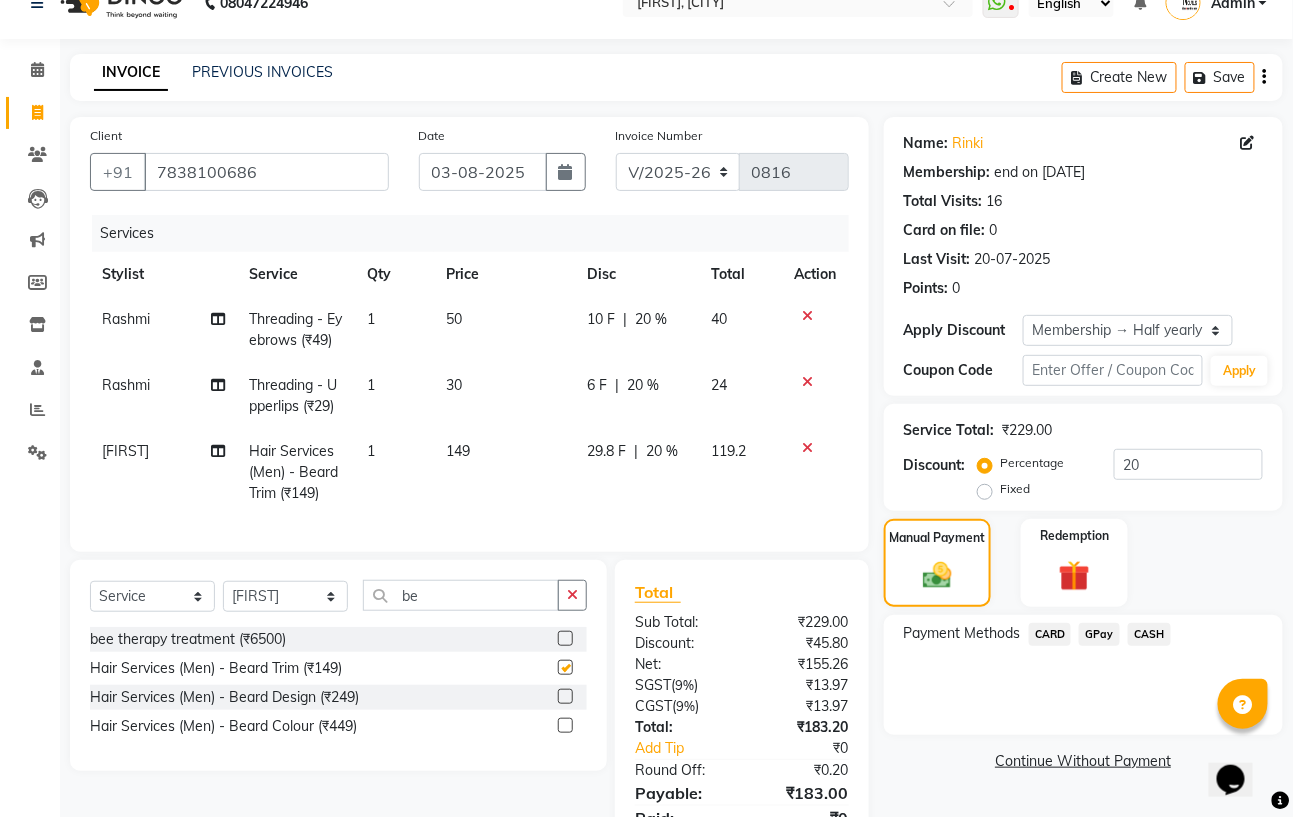 checkbox on "false" 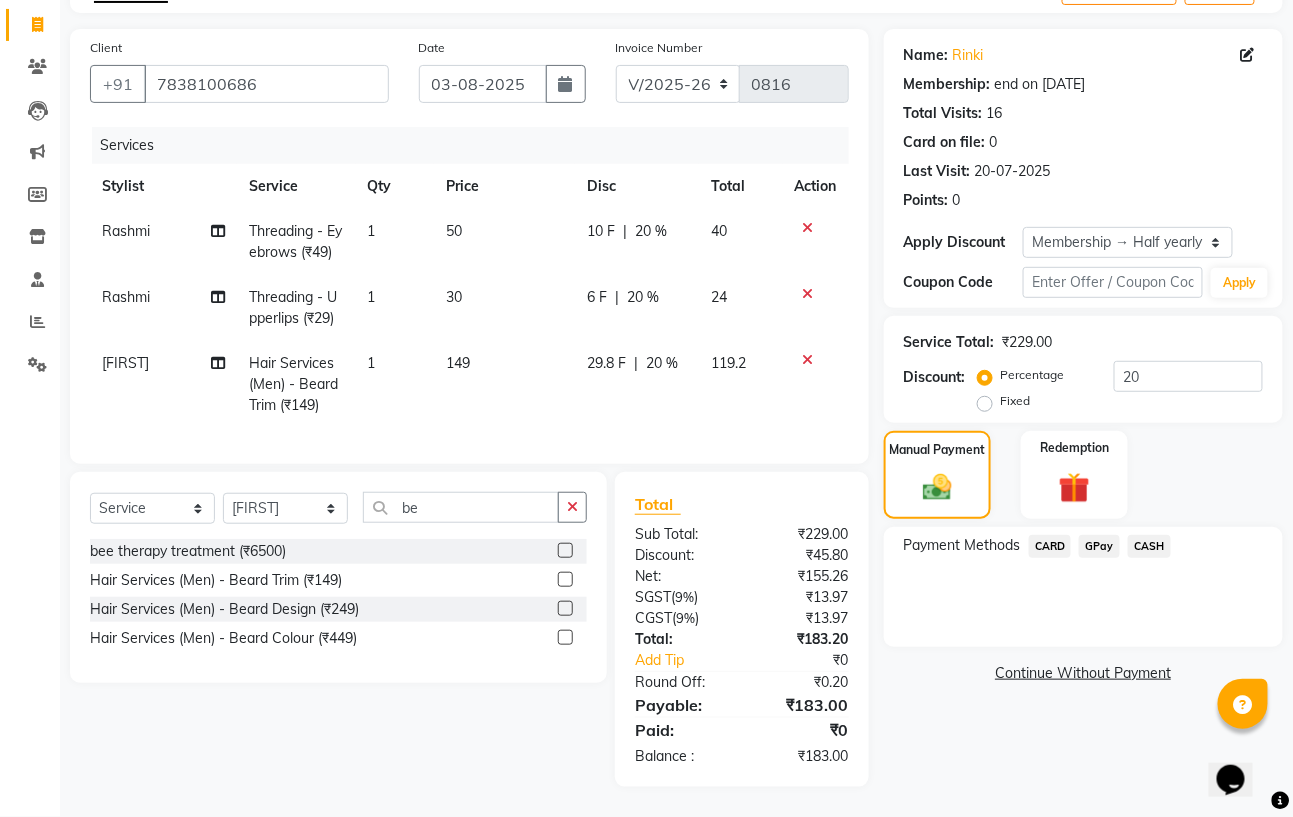 click on "149" 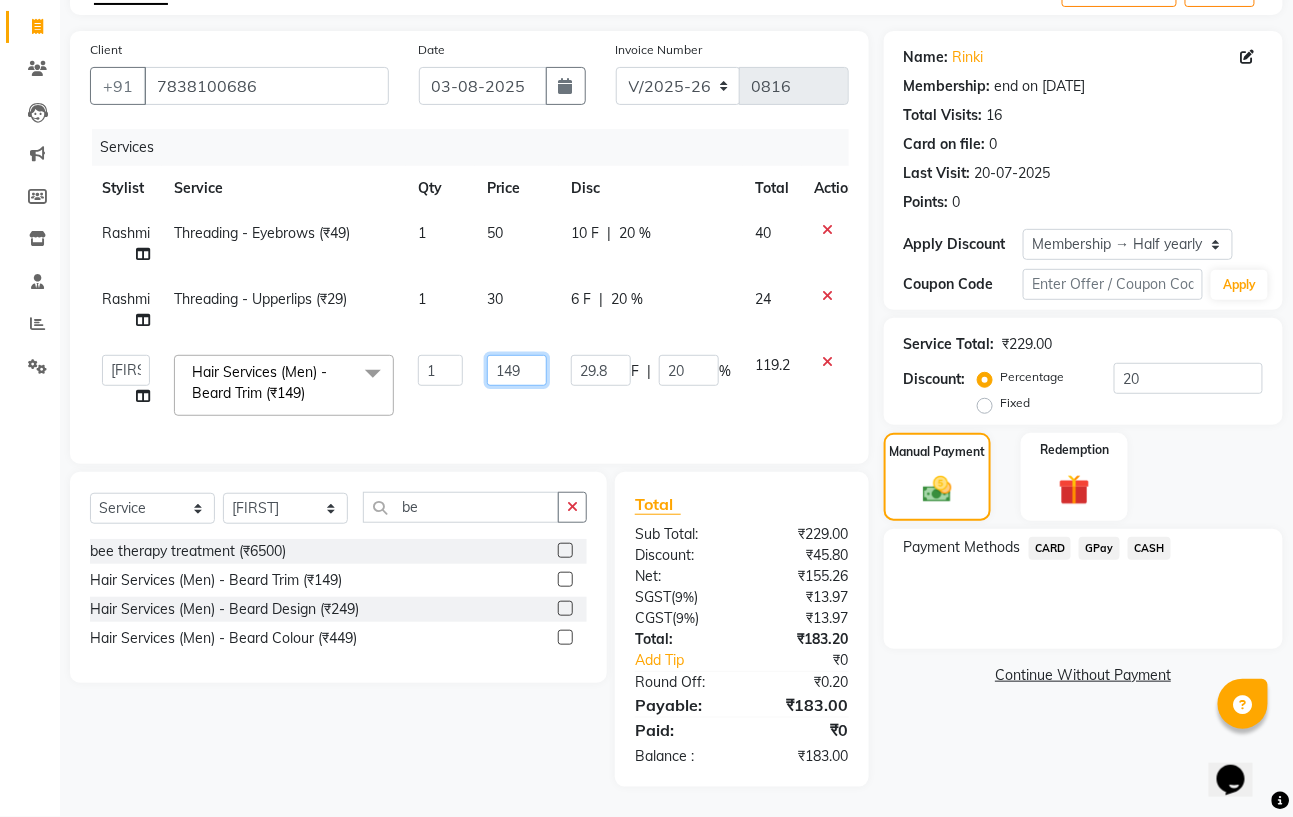 click on "149" 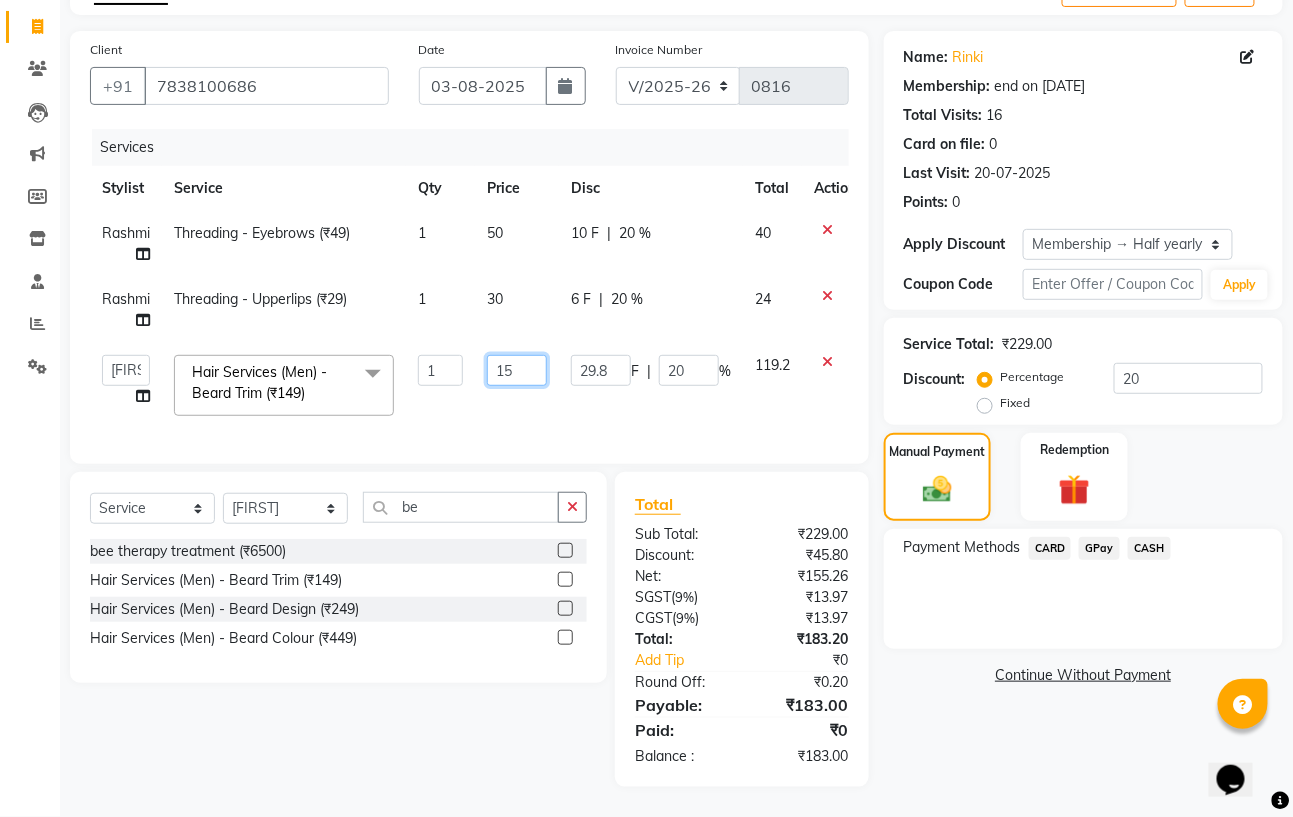 type on "150" 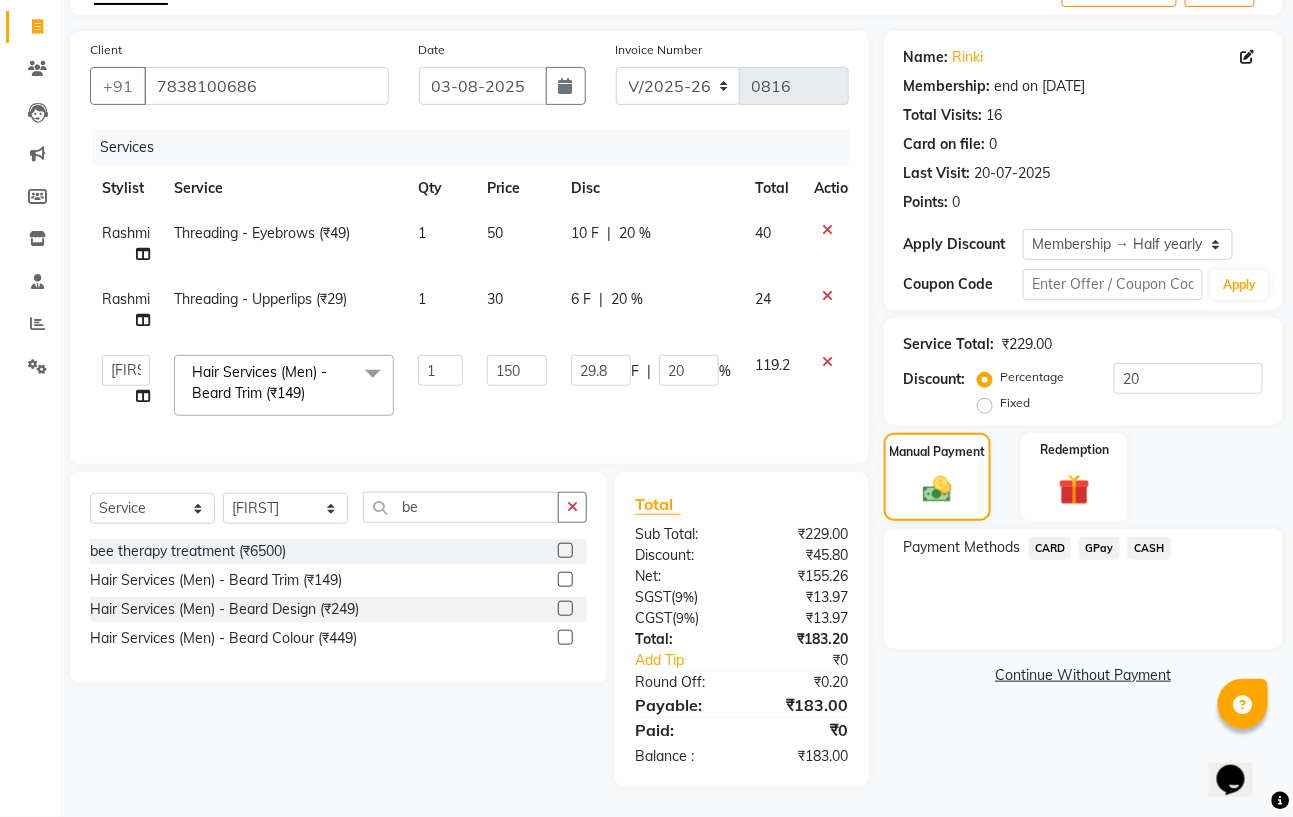 click on "29.8 F | 20 %" 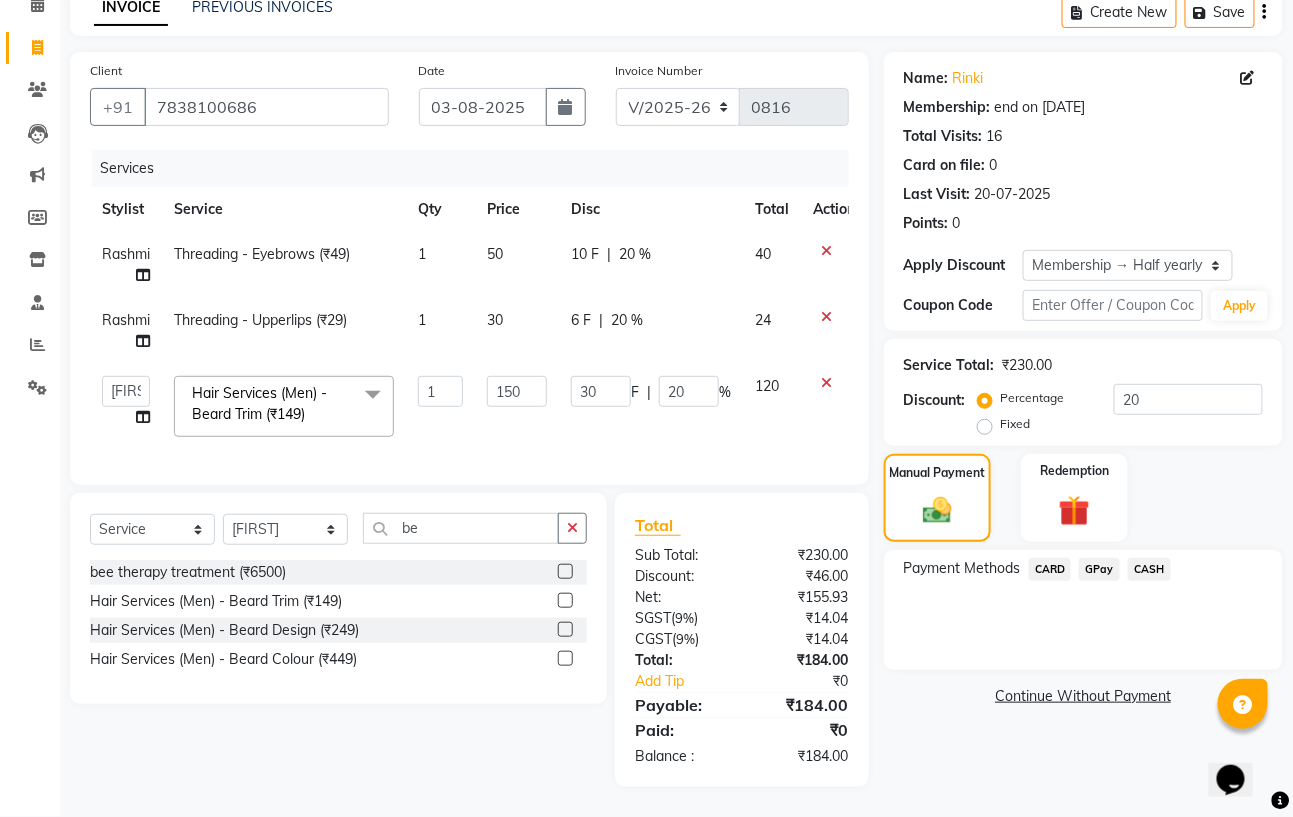 scroll, scrollTop: 119, scrollLeft: 0, axis: vertical 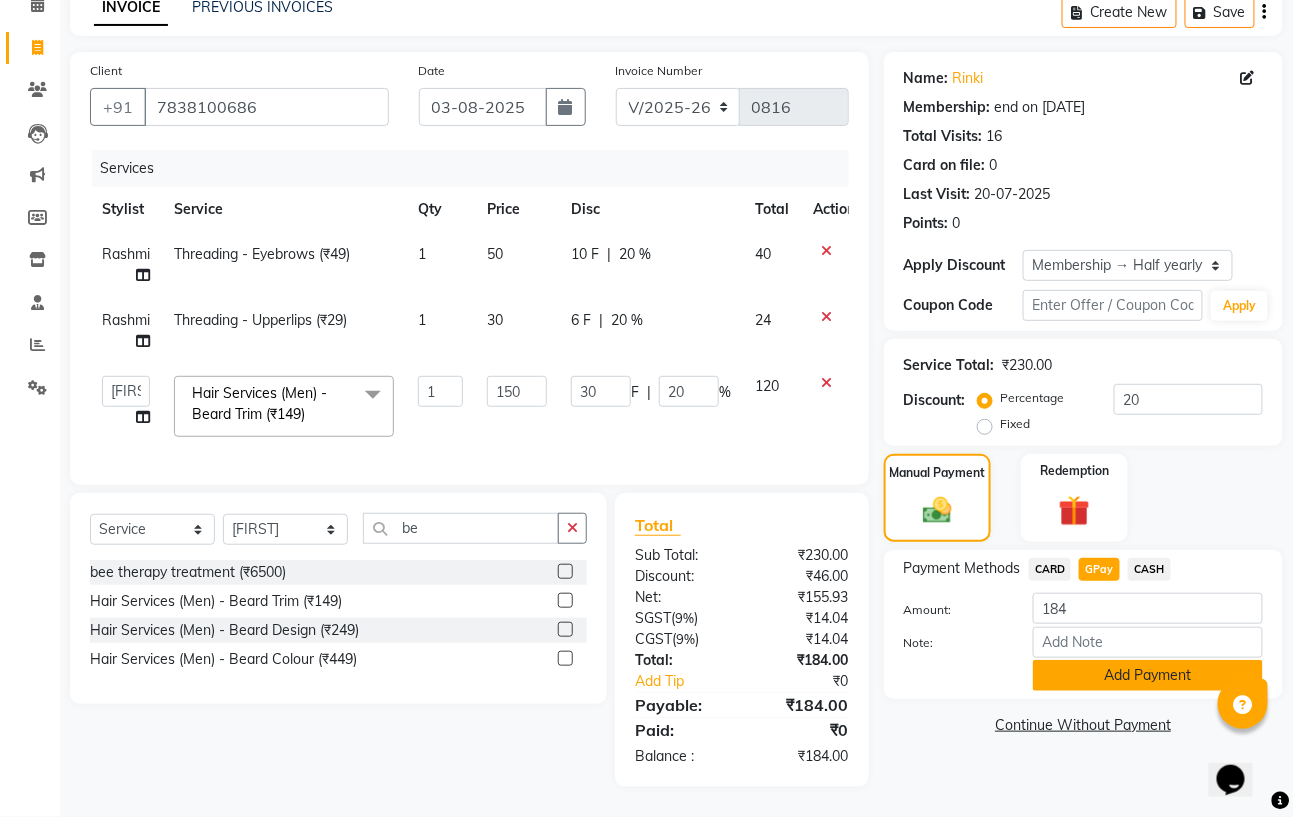 click on "Add Payment" 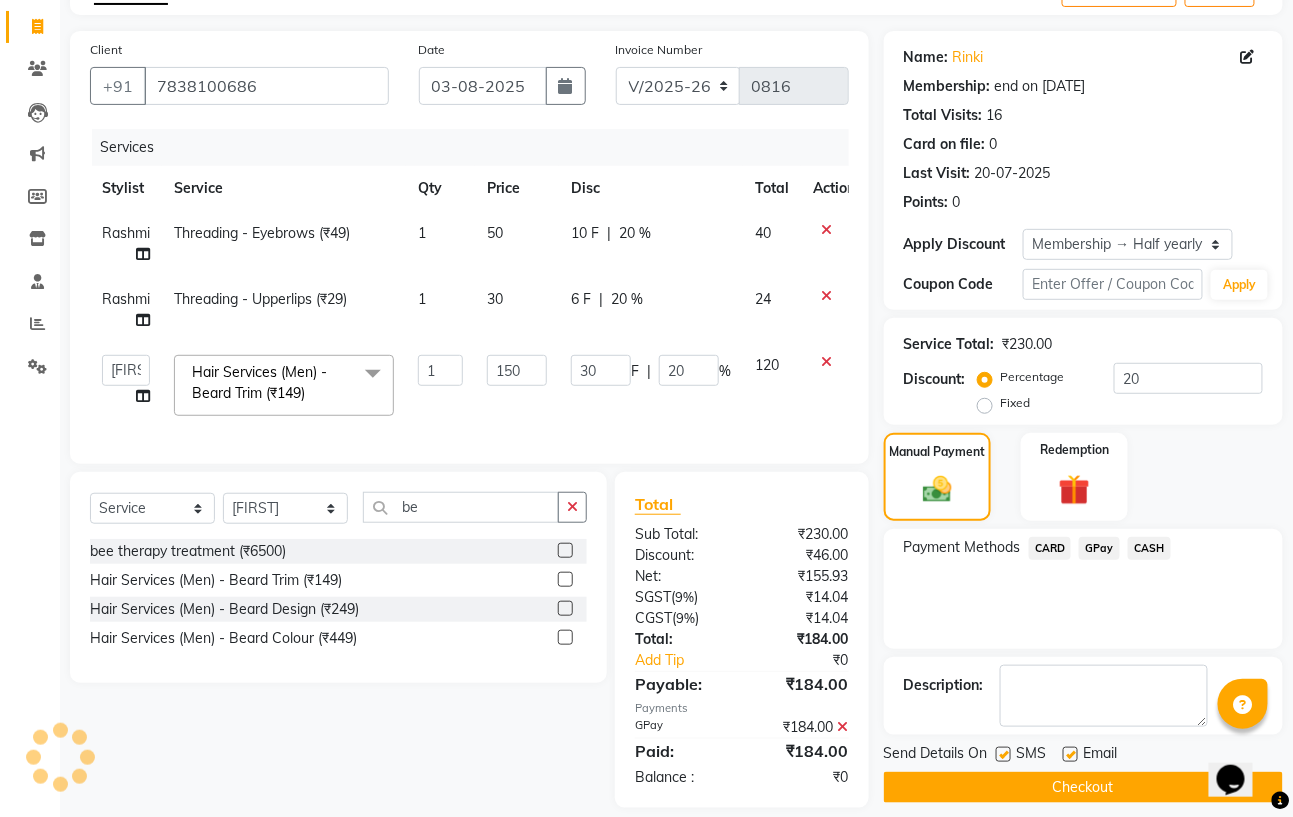 scroll, scrollTop: 161, scrollLeft: 0, axis: vertical 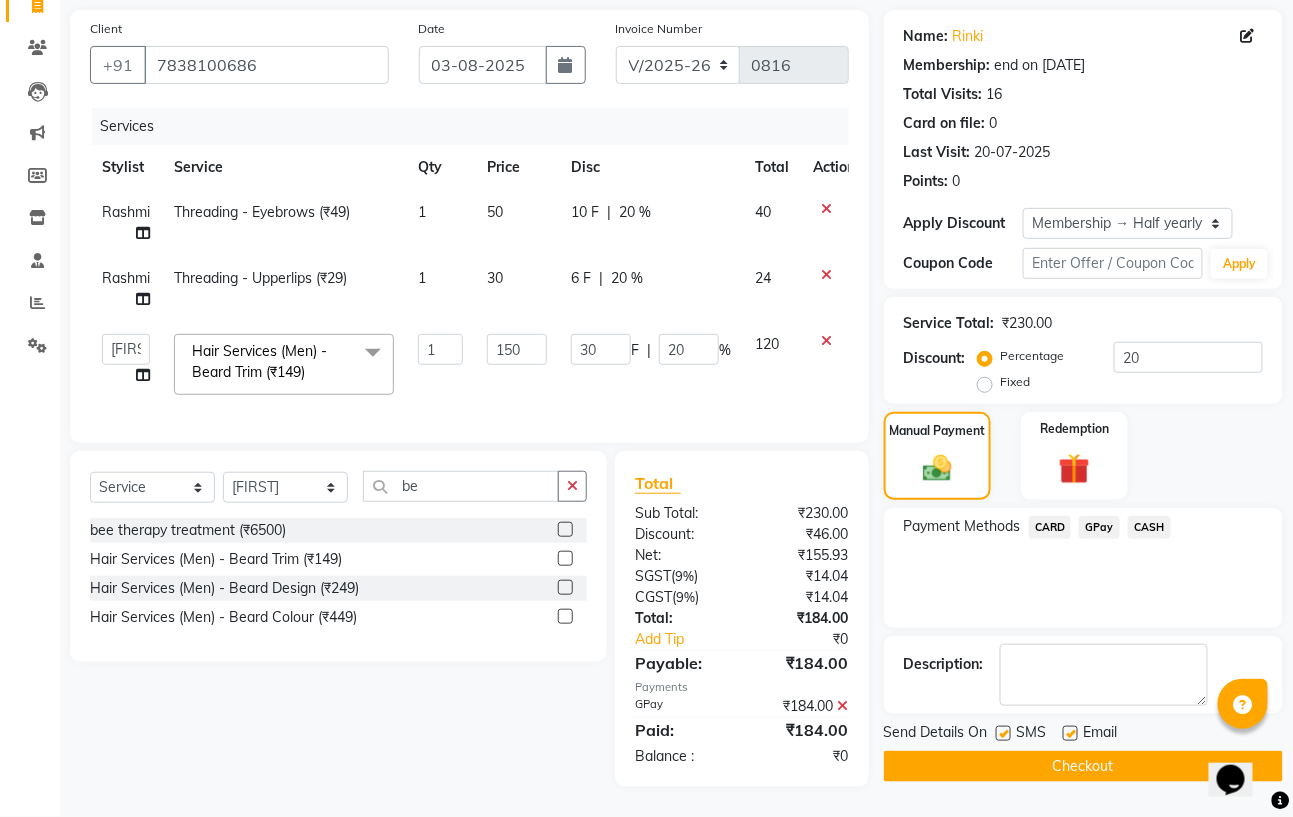 click on "Checkout" 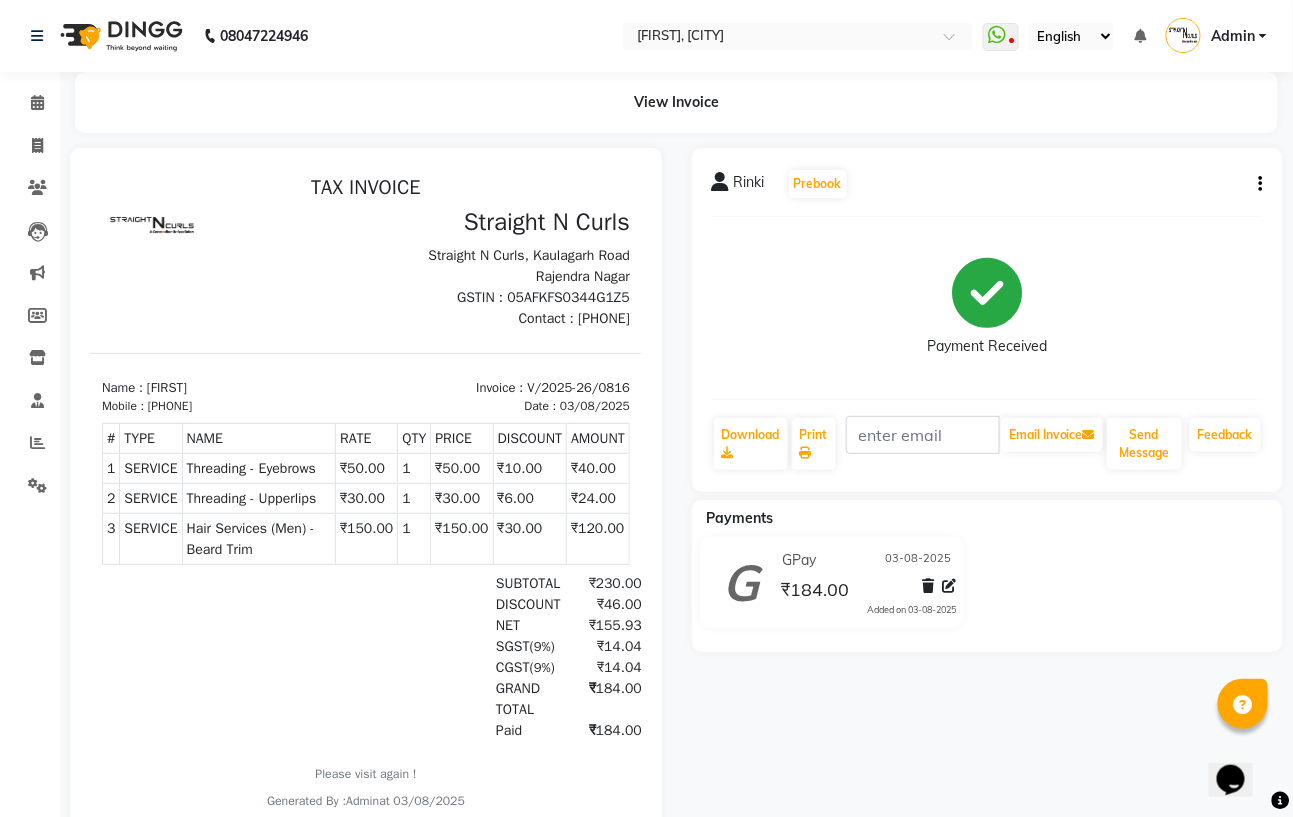scroll, scrollTop: 0, scrollLeft: 0, axis: both 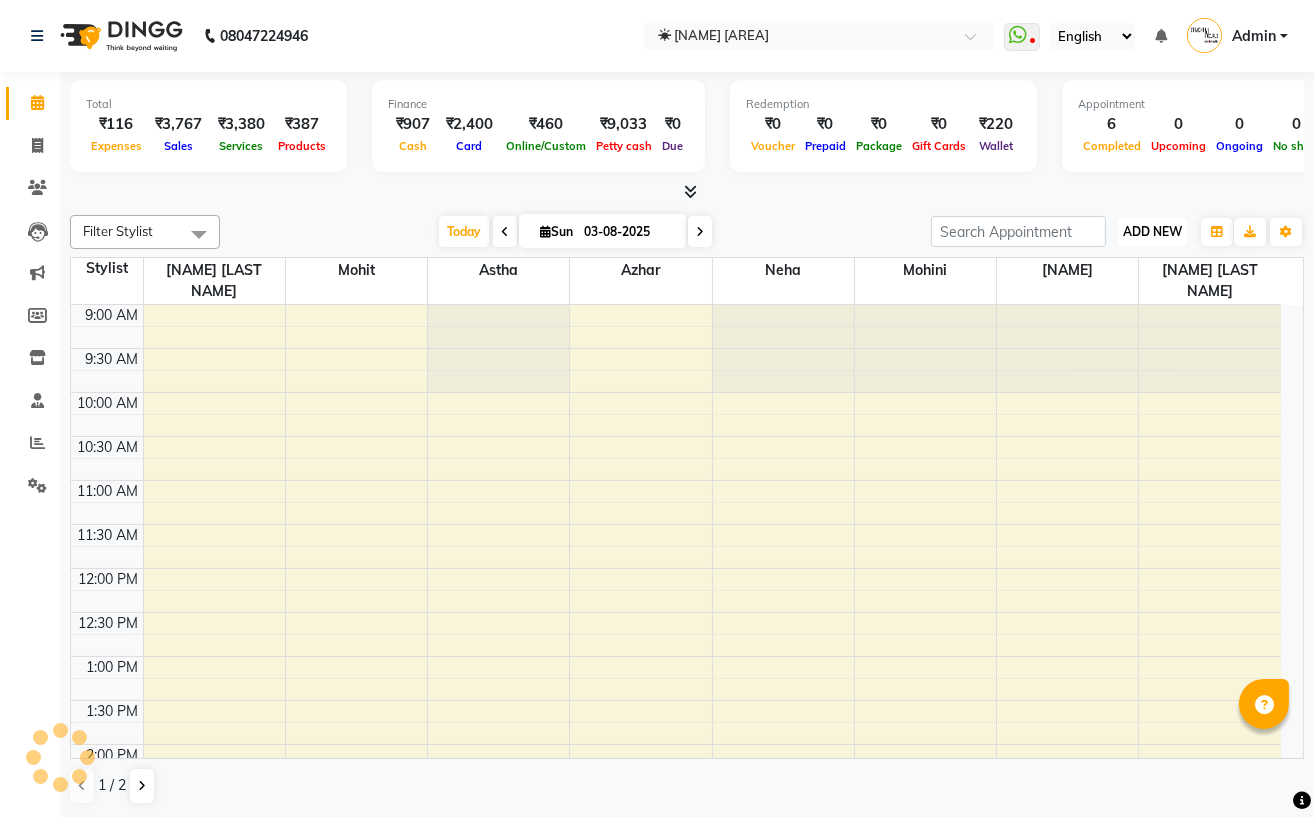 click on "ADD NEW" at bounding box center (1152, 231) 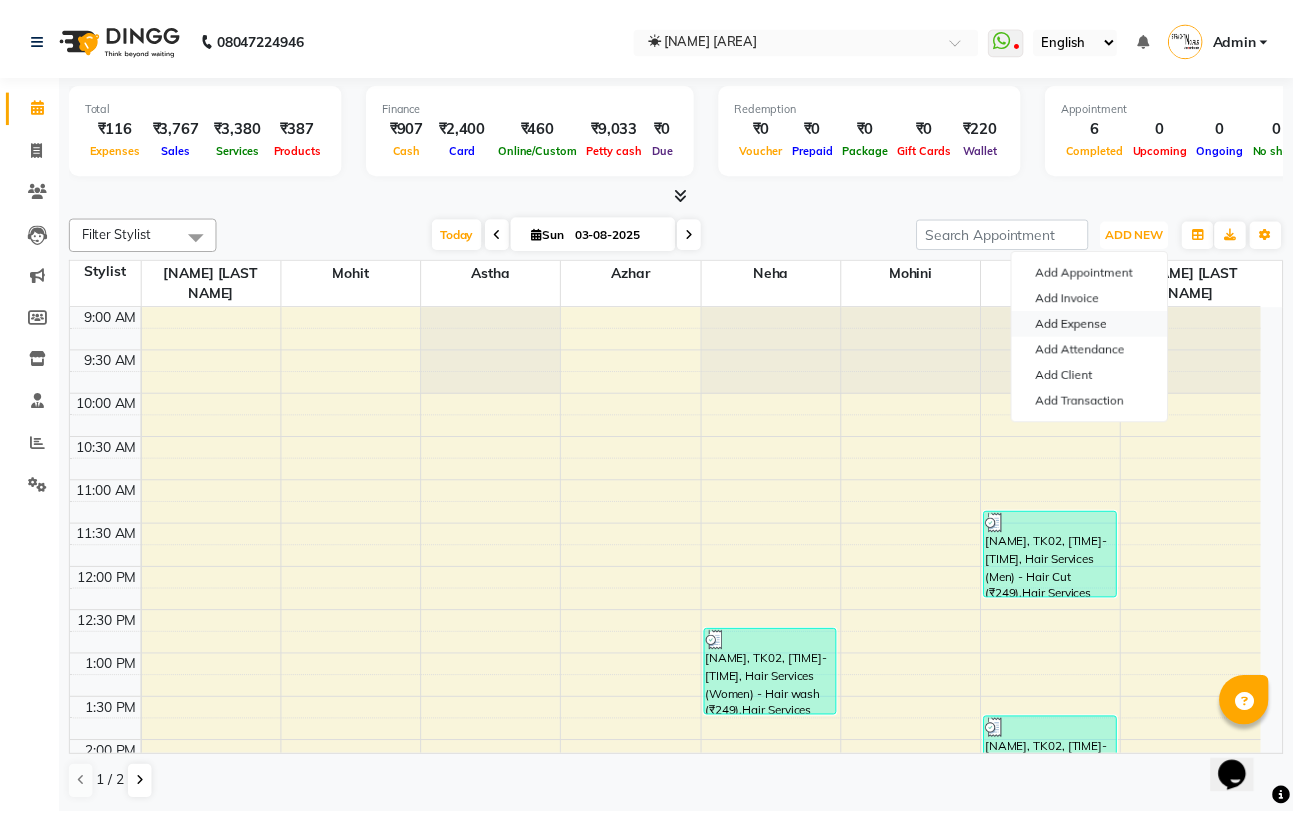 scroll, scrollTop: 0, scrollLeft: 0, axis: both 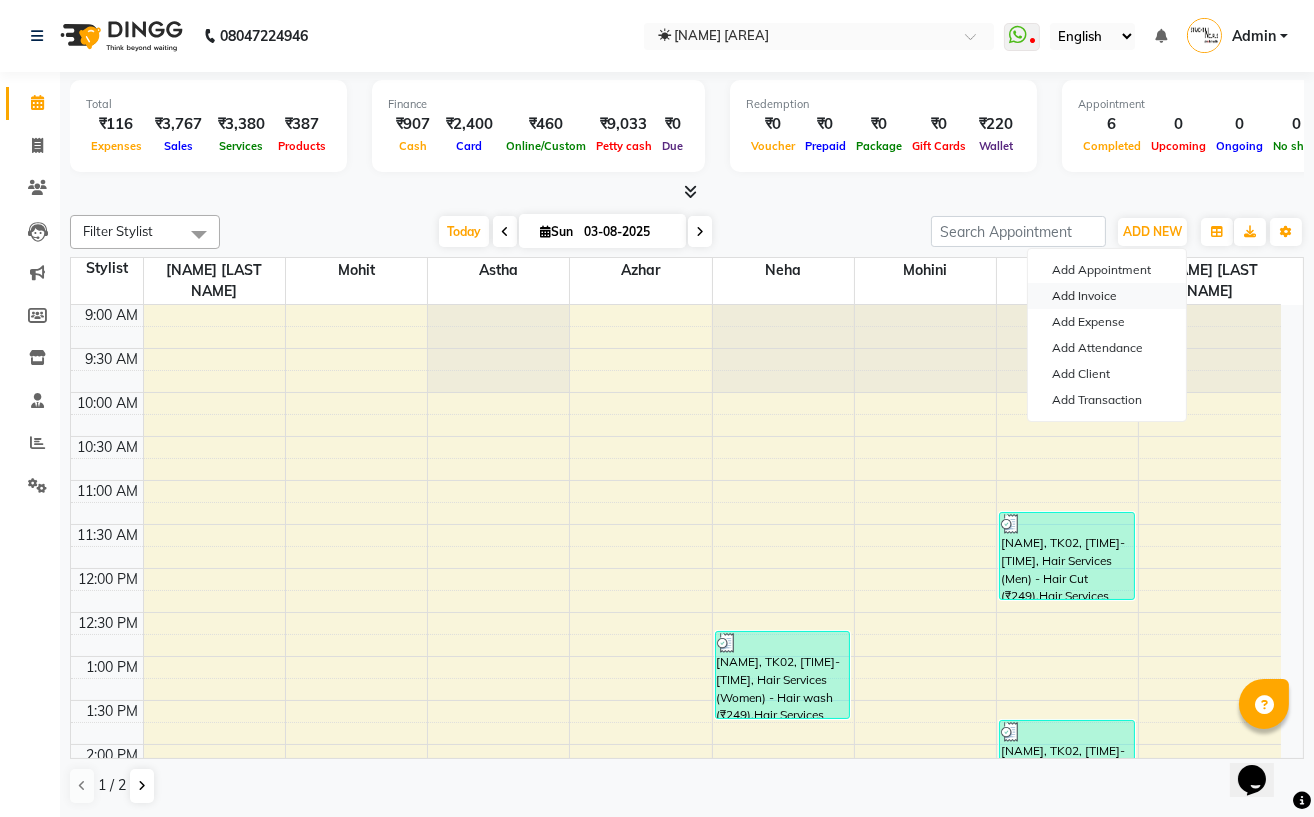click on "Add Invoice" at bounding box center [1107, 296] 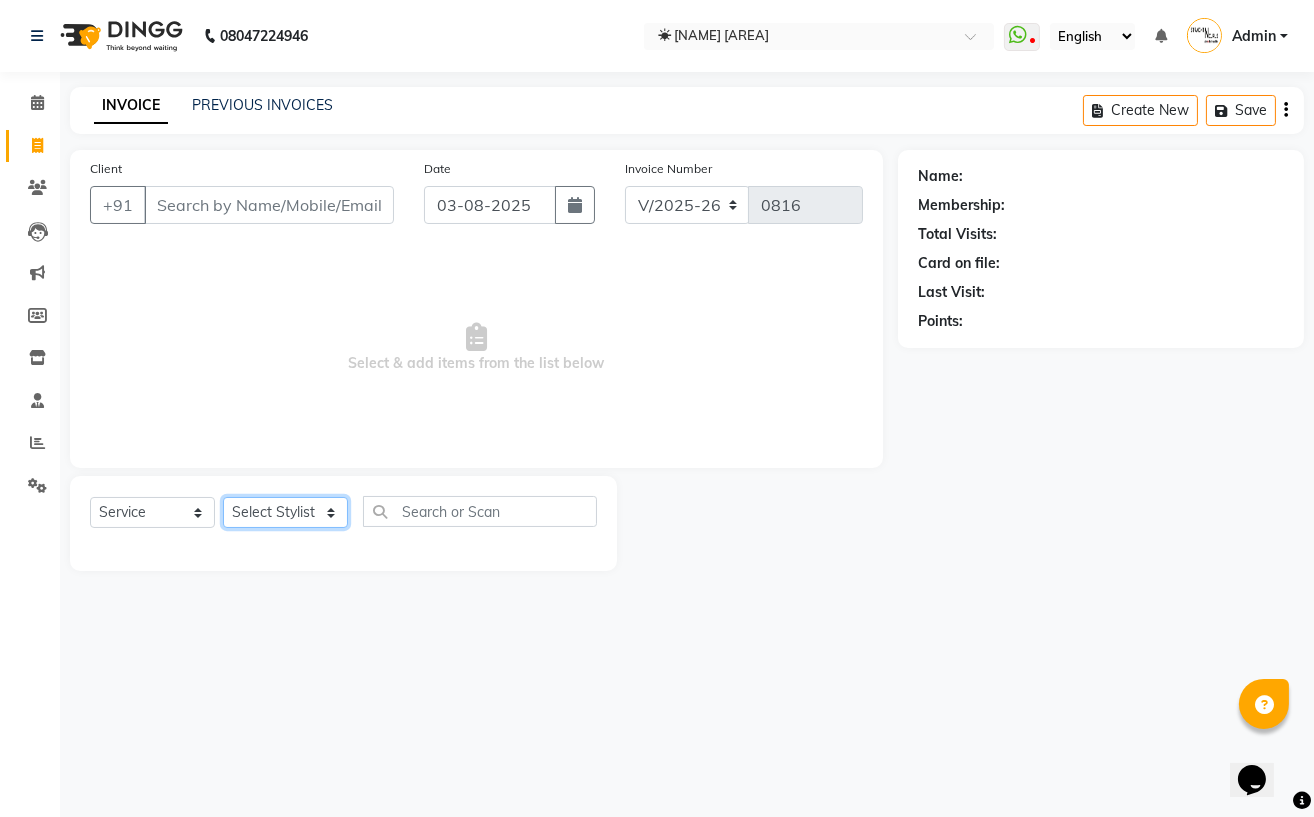 click on "Select Stylist" 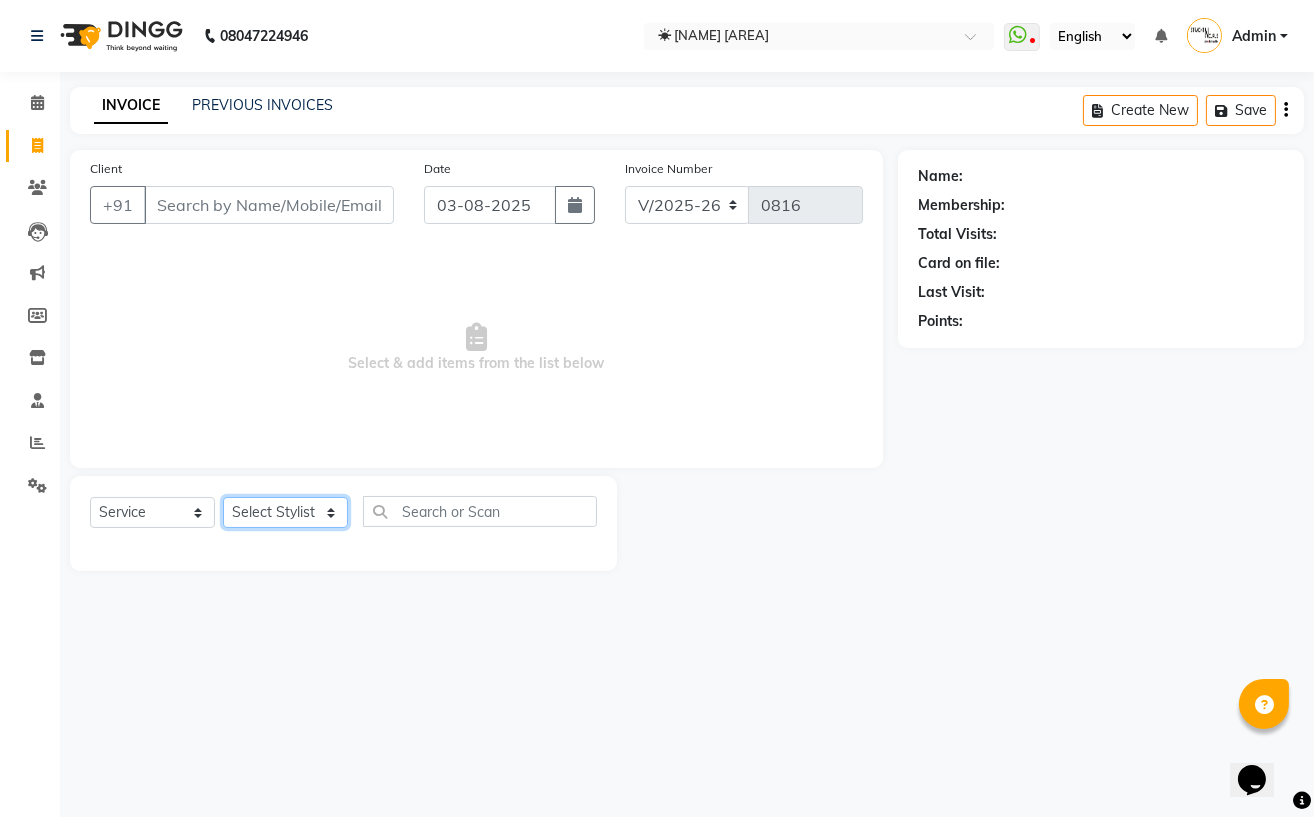 select on "59168" 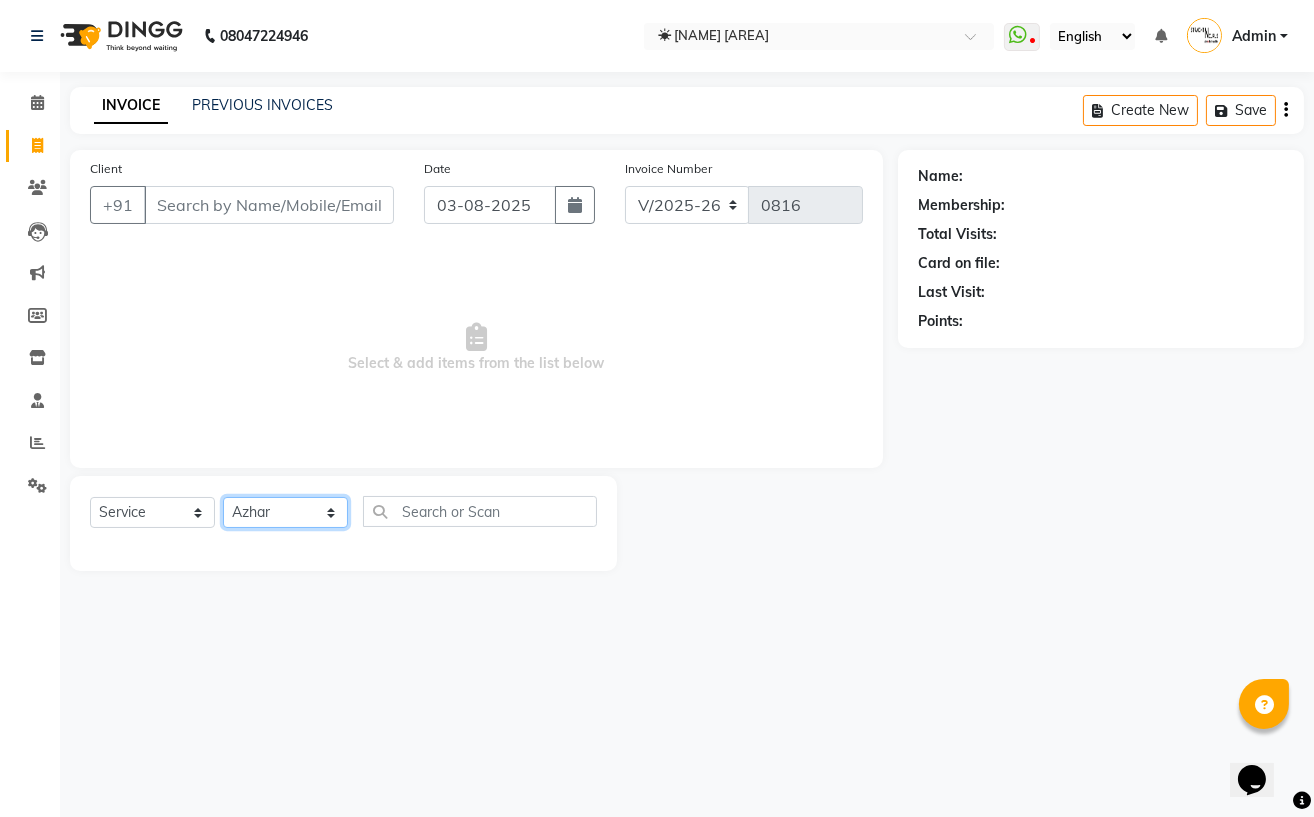 click on "Select Stylist Astha Azhar Gautam Kamboj Mohini Mohit Neha Paras Kamboj parvez pooja rawat Rashmi Subhan" 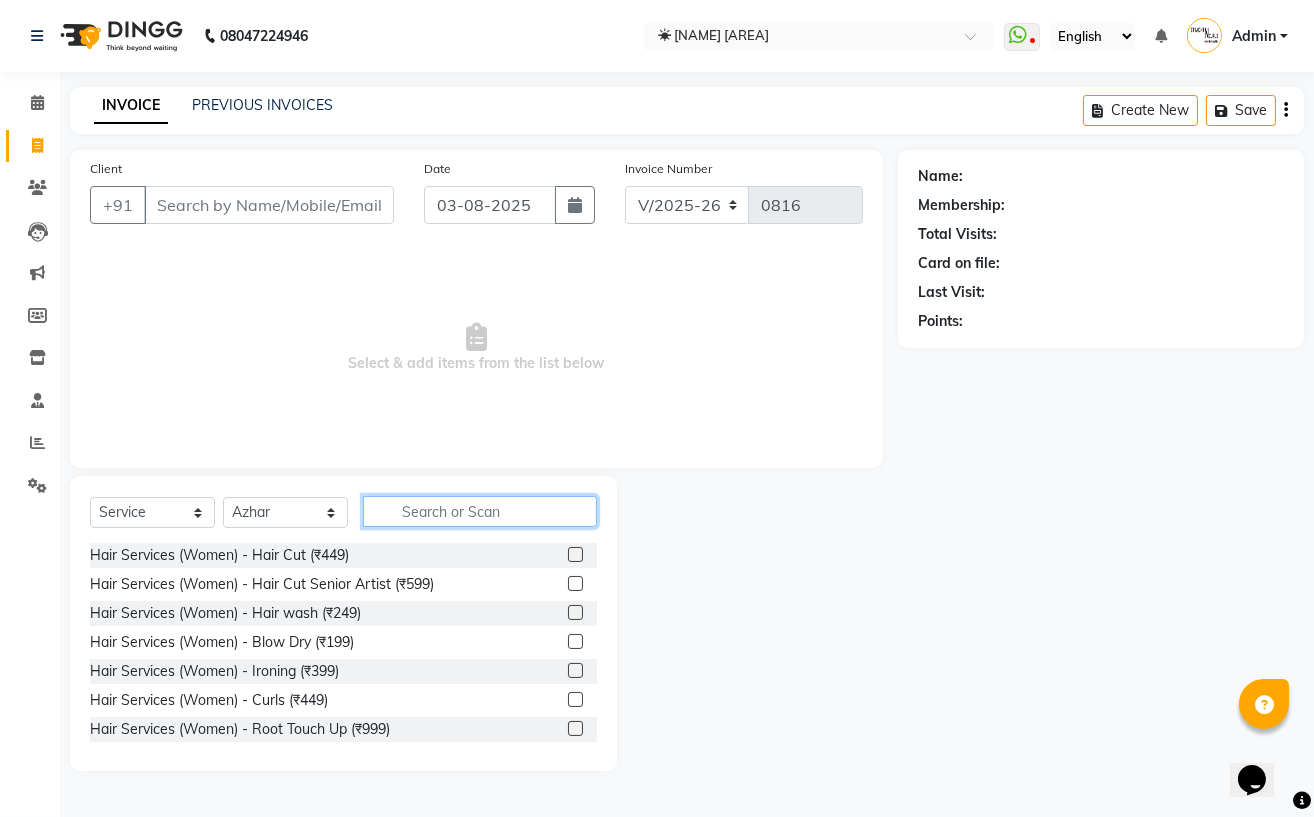 click 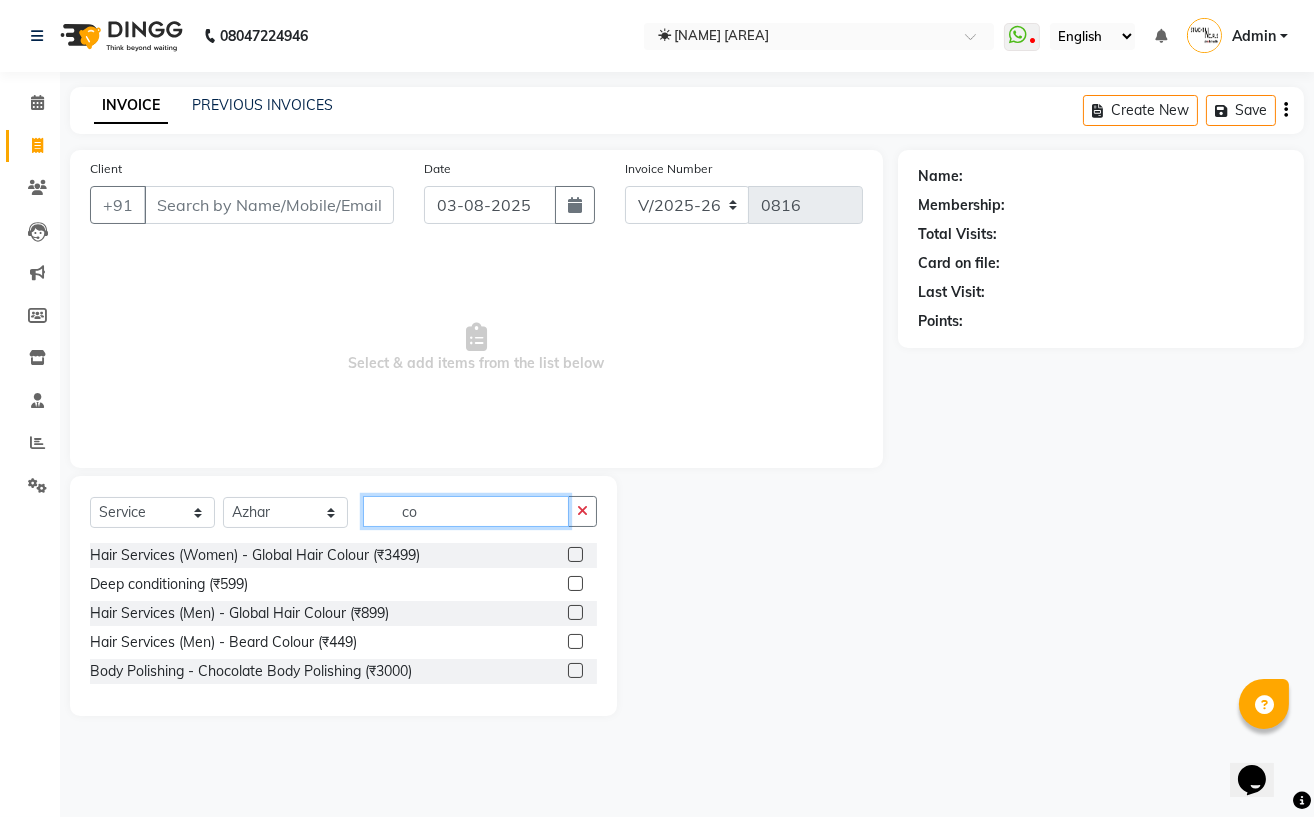type on "c" 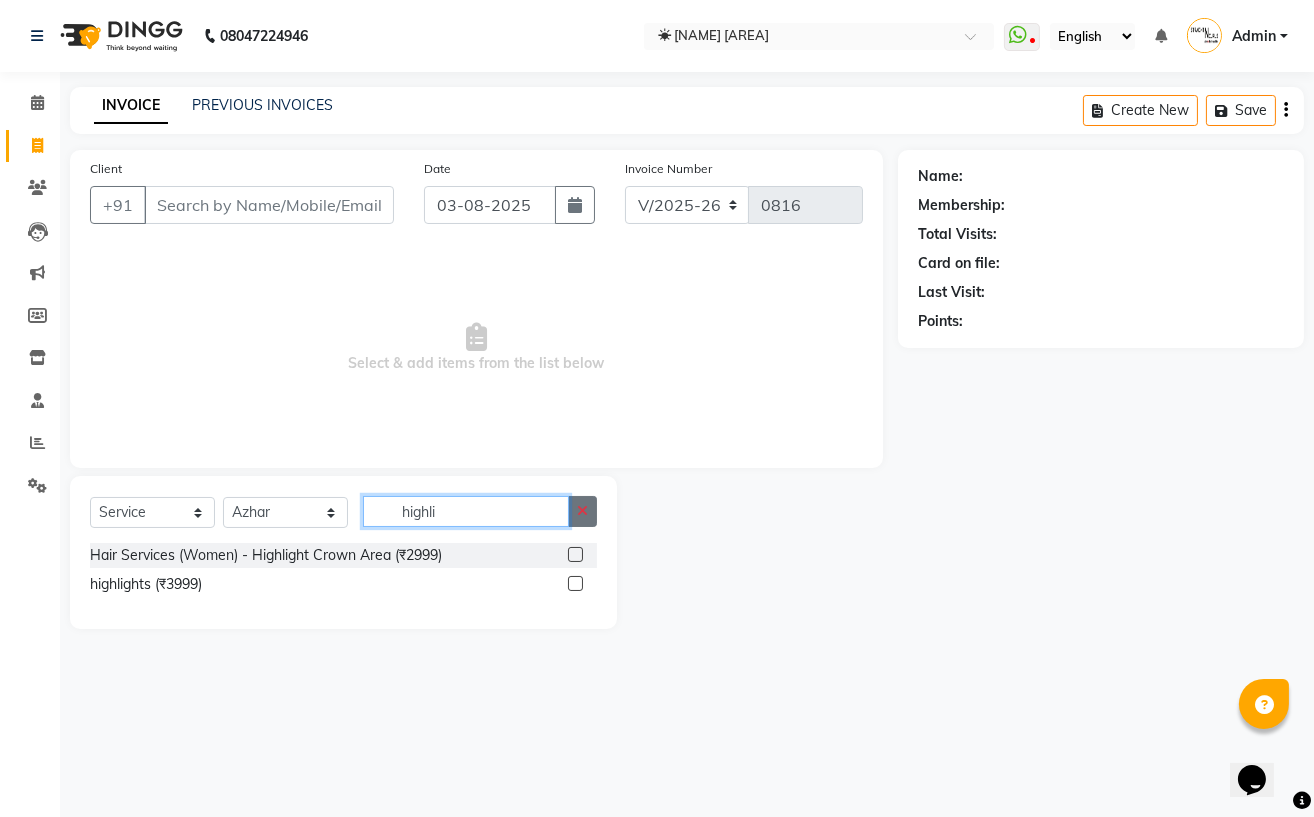 type on "highli" 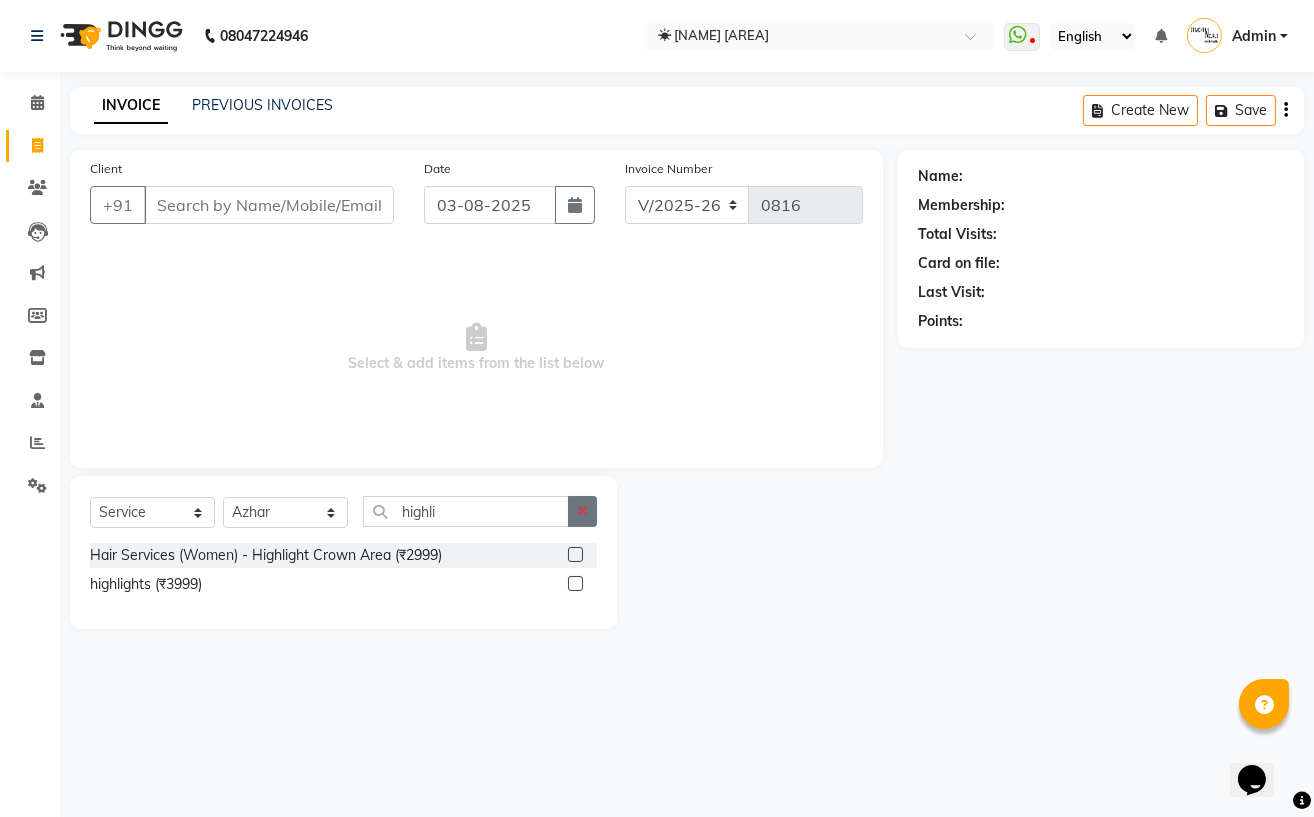 click 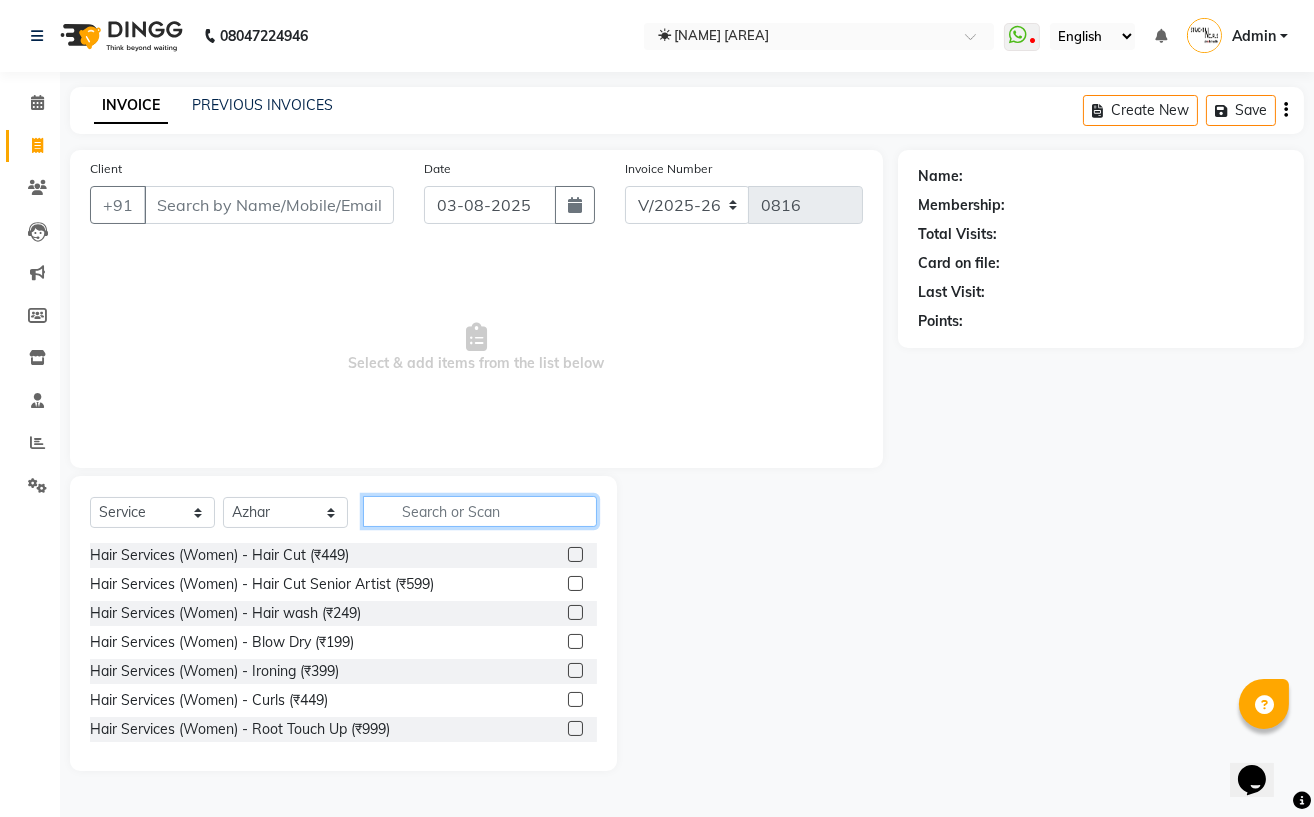 click 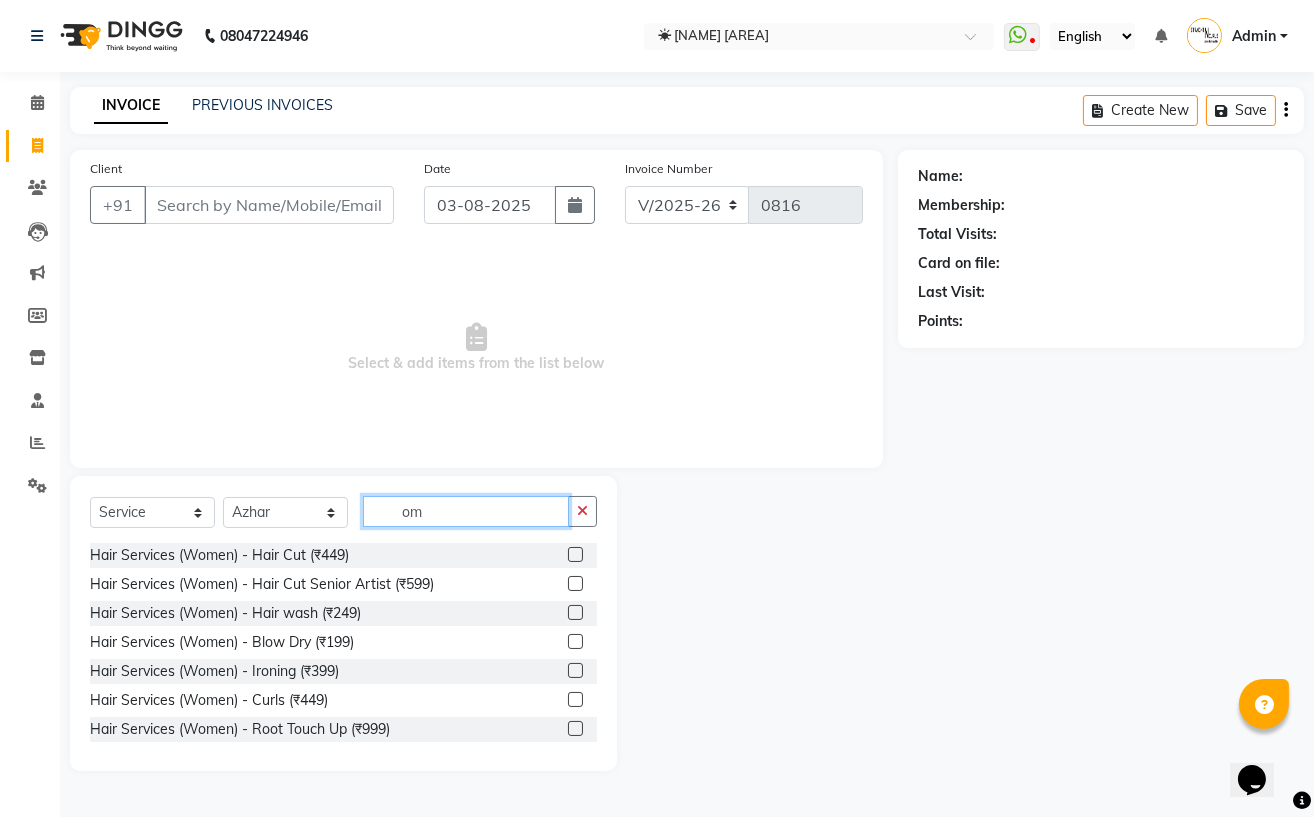 type on "o" 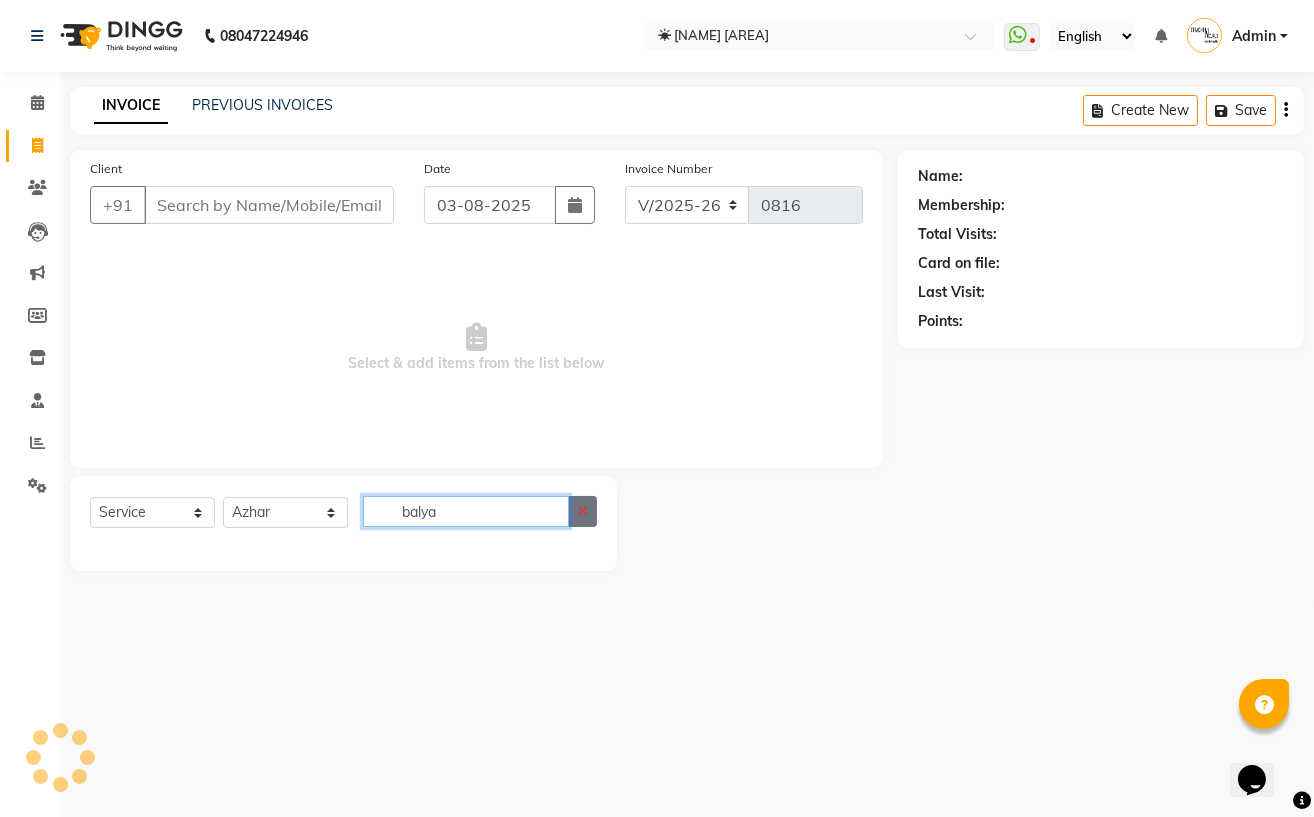 type on "balya" 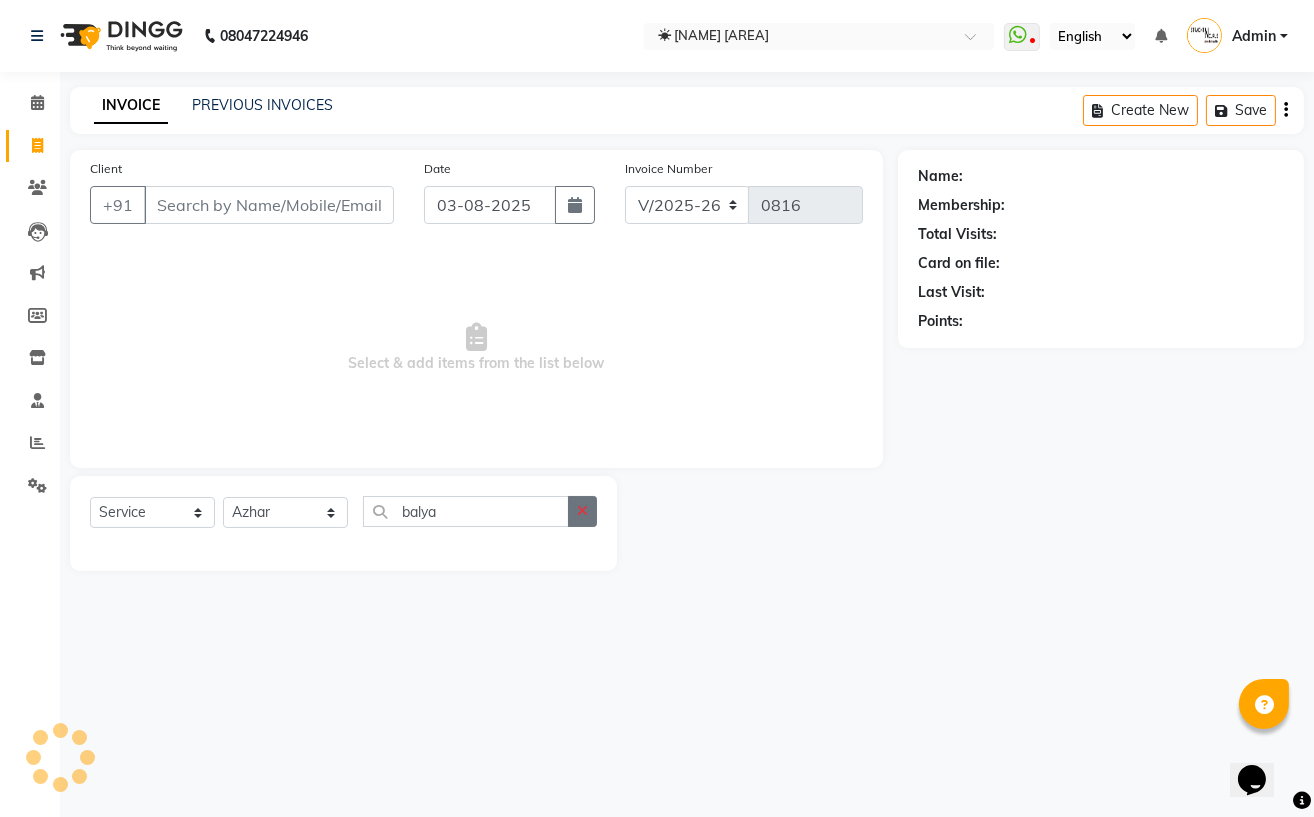 click 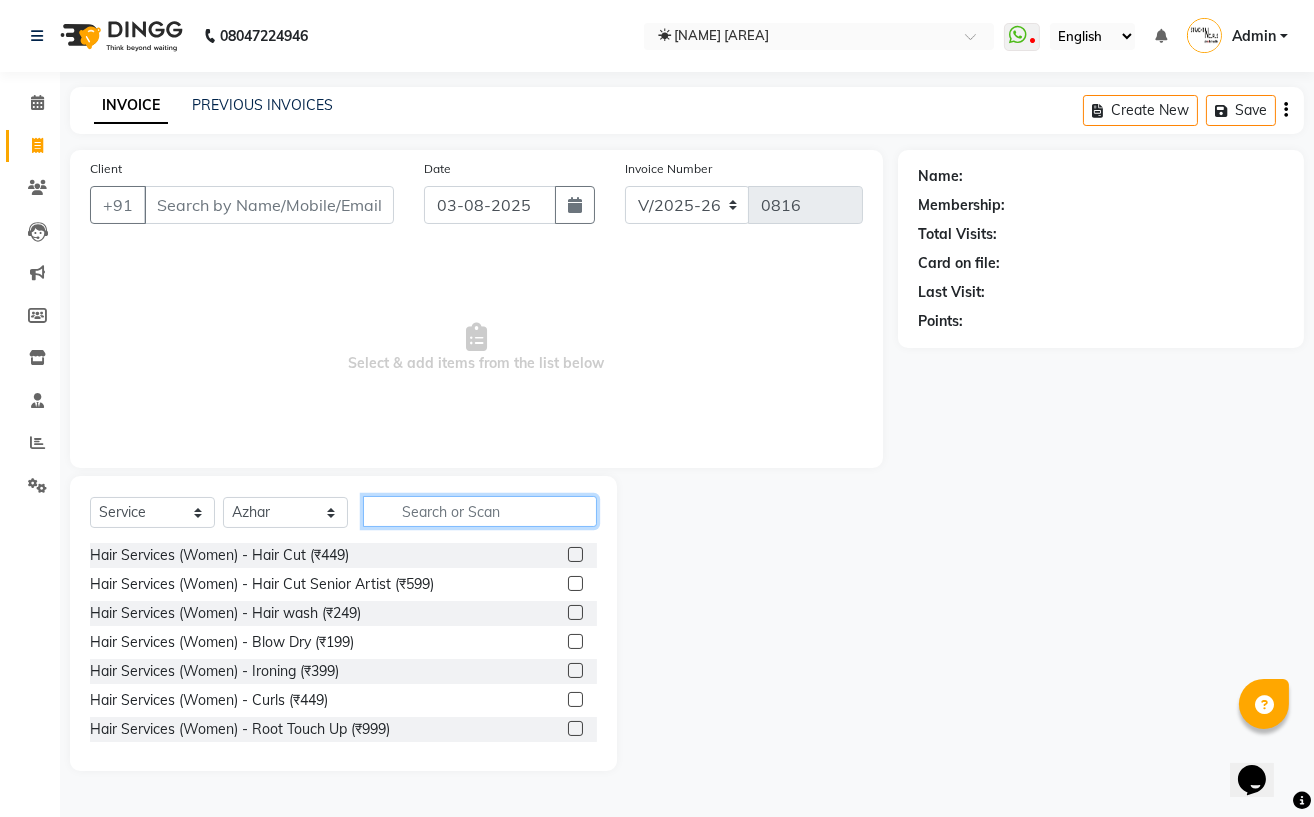 click 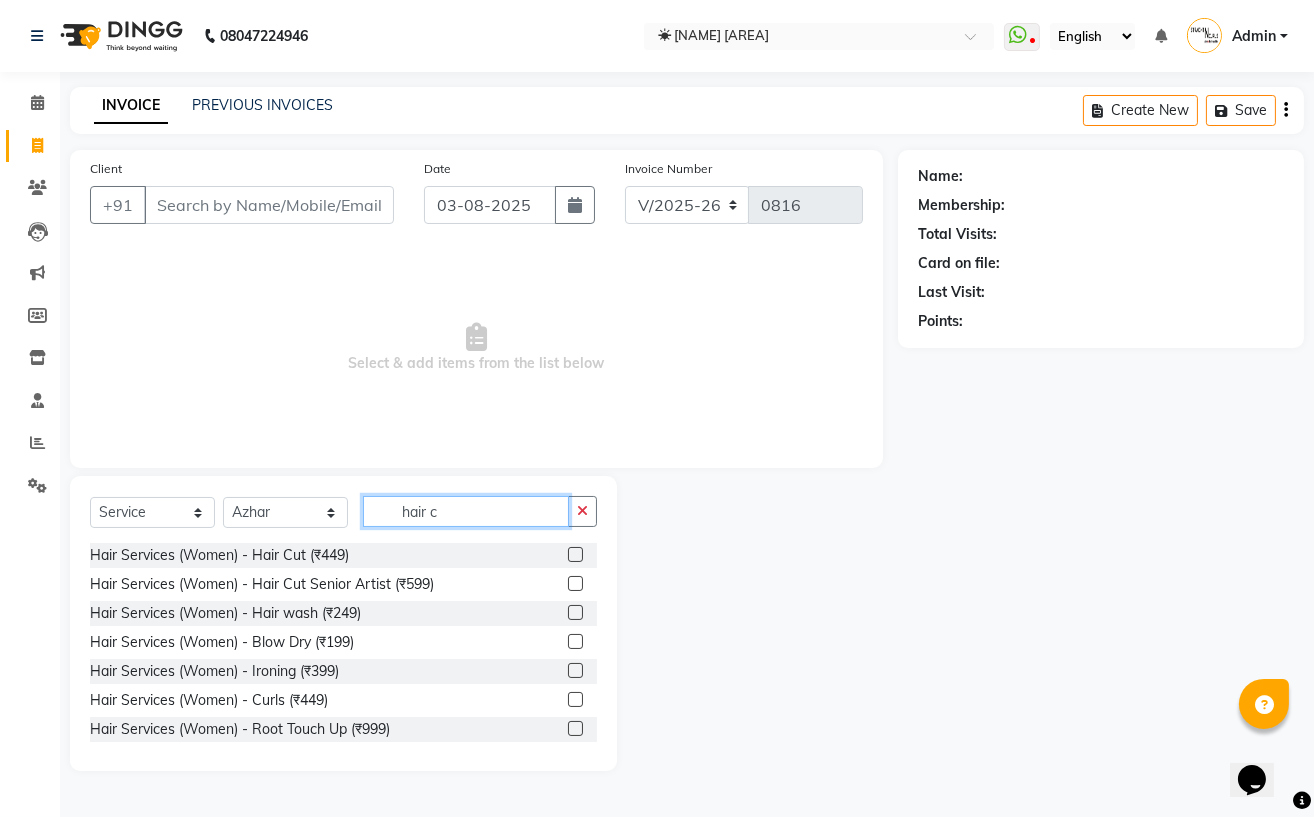 type on "hair c" 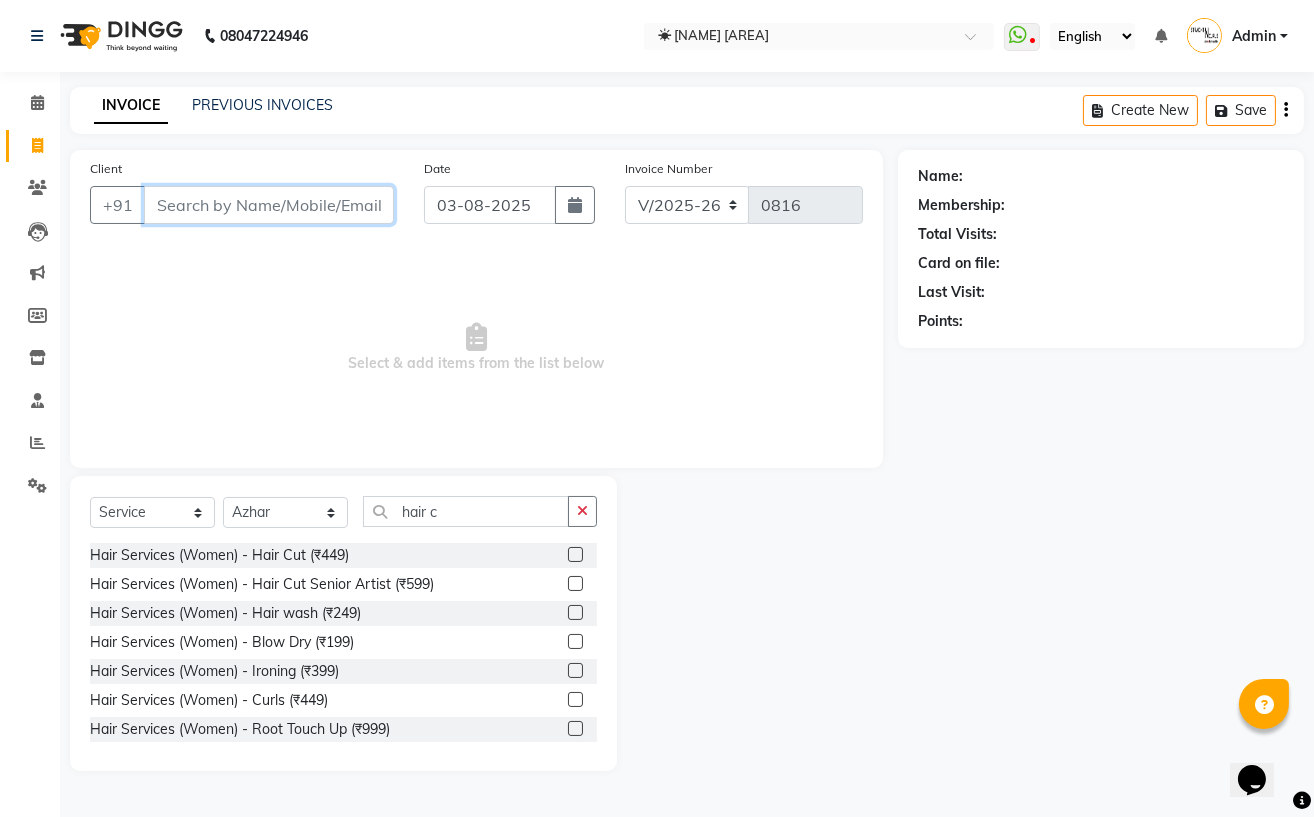 click on "Client" at bounding box center [269, 205] 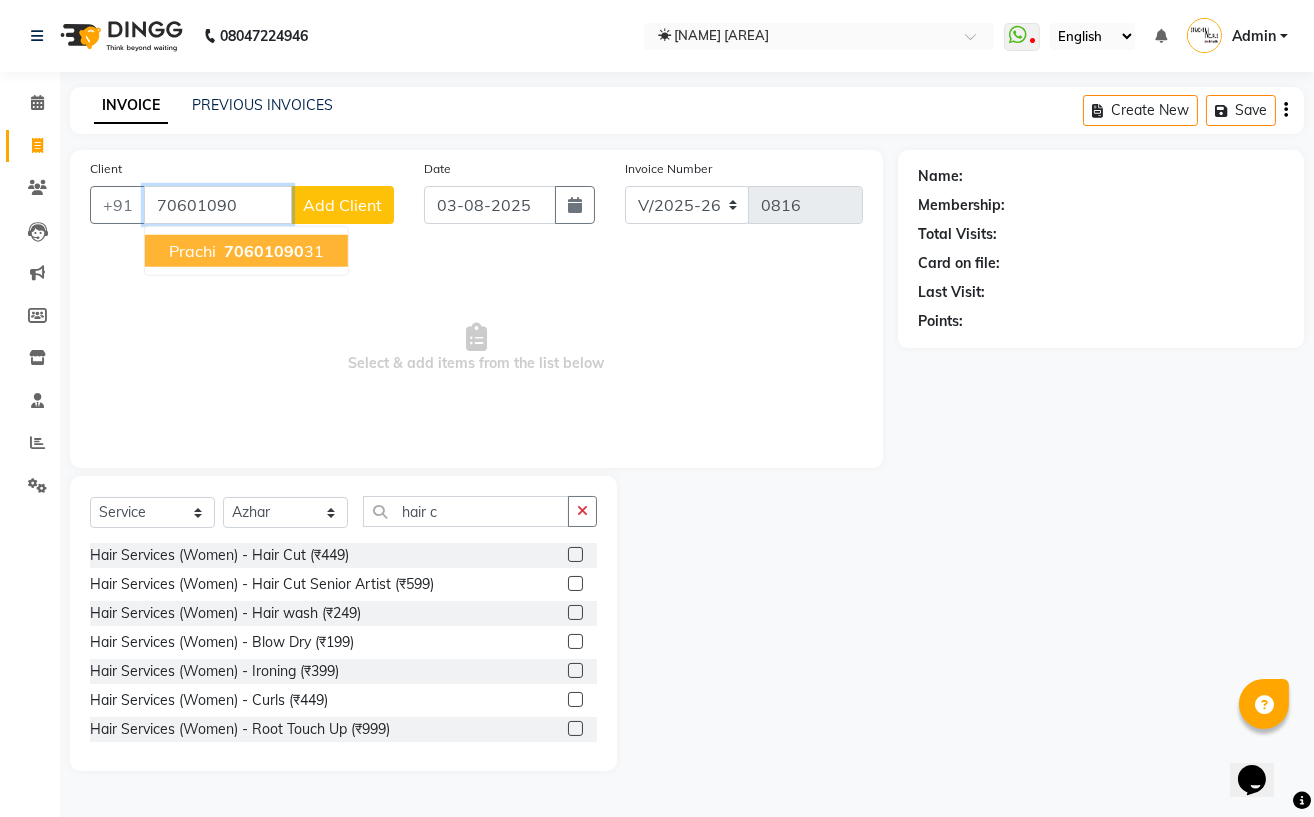 click on "70601090" at bounding box center (264, 251) 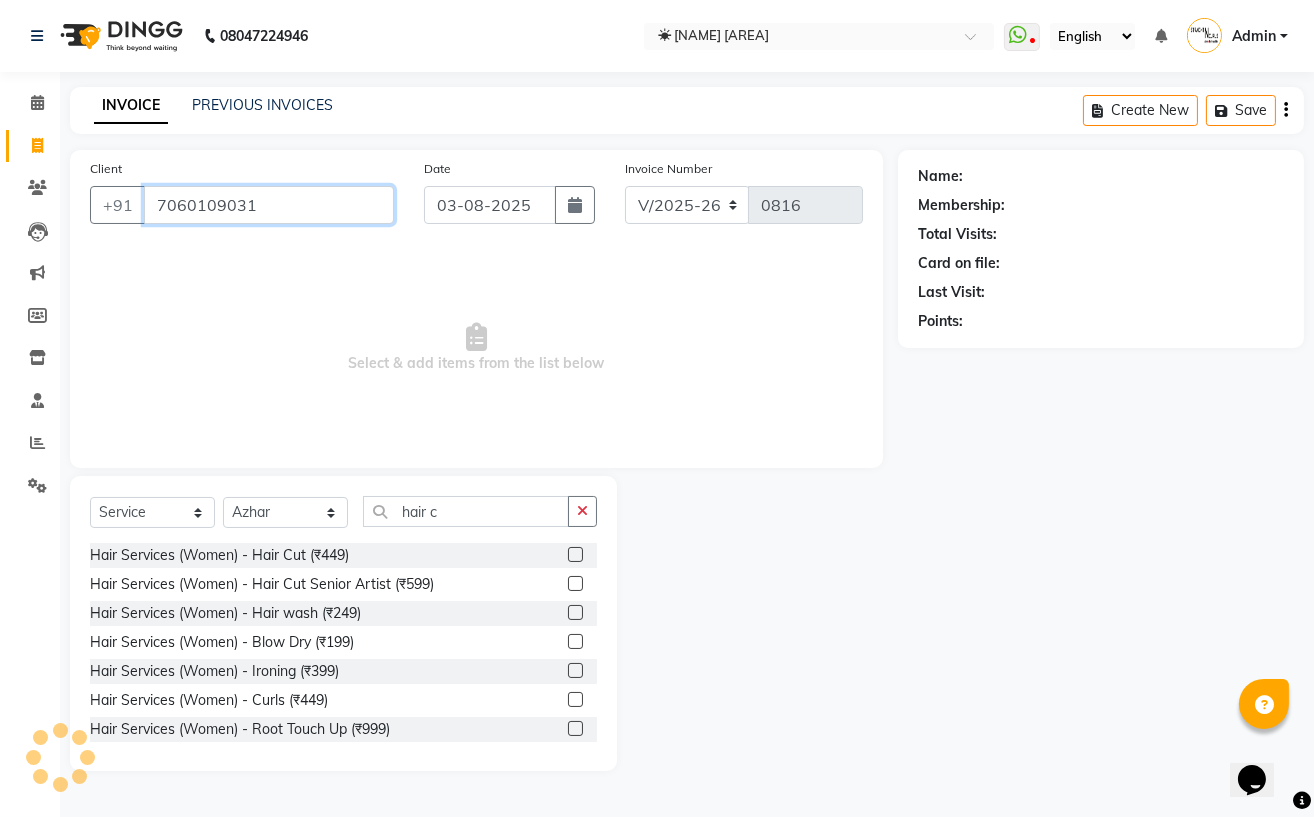 type on "7060109031" 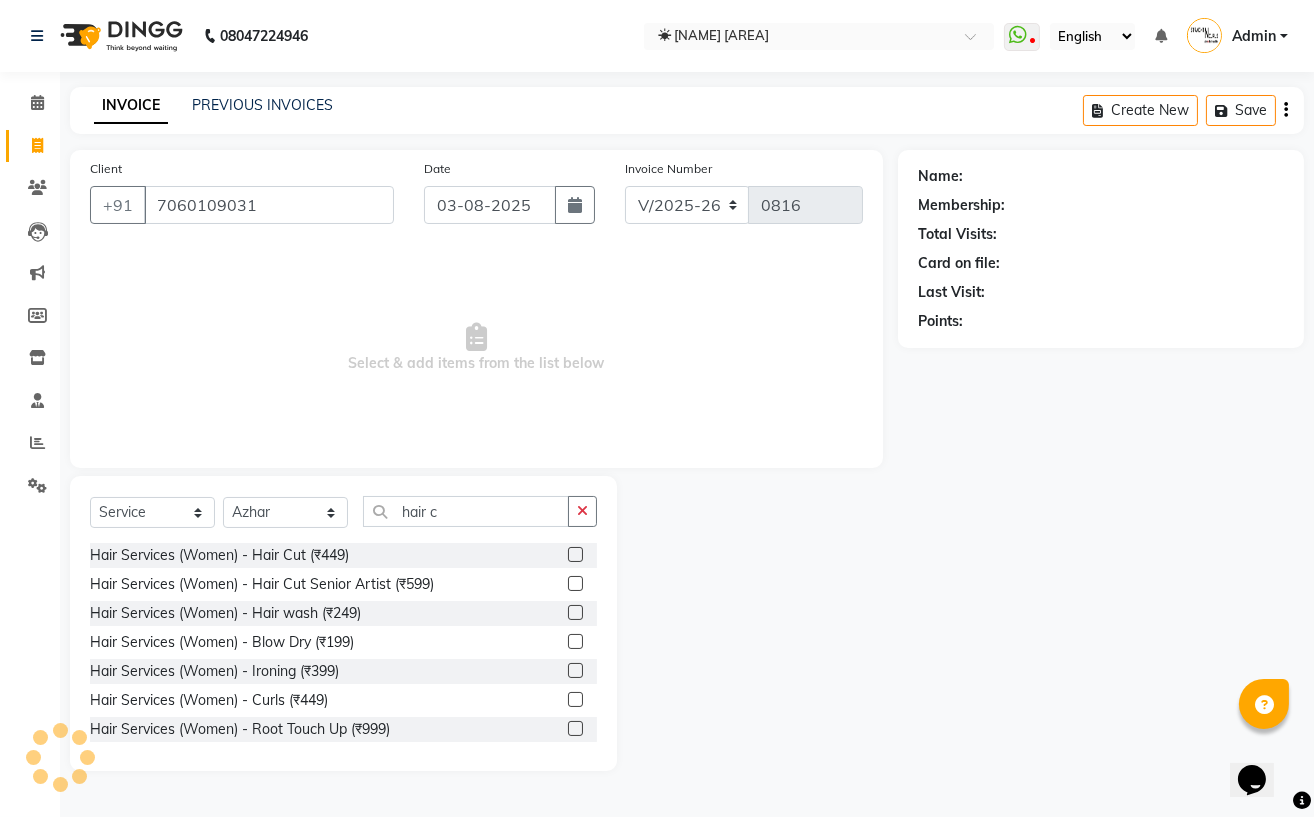 select on "1: Object" 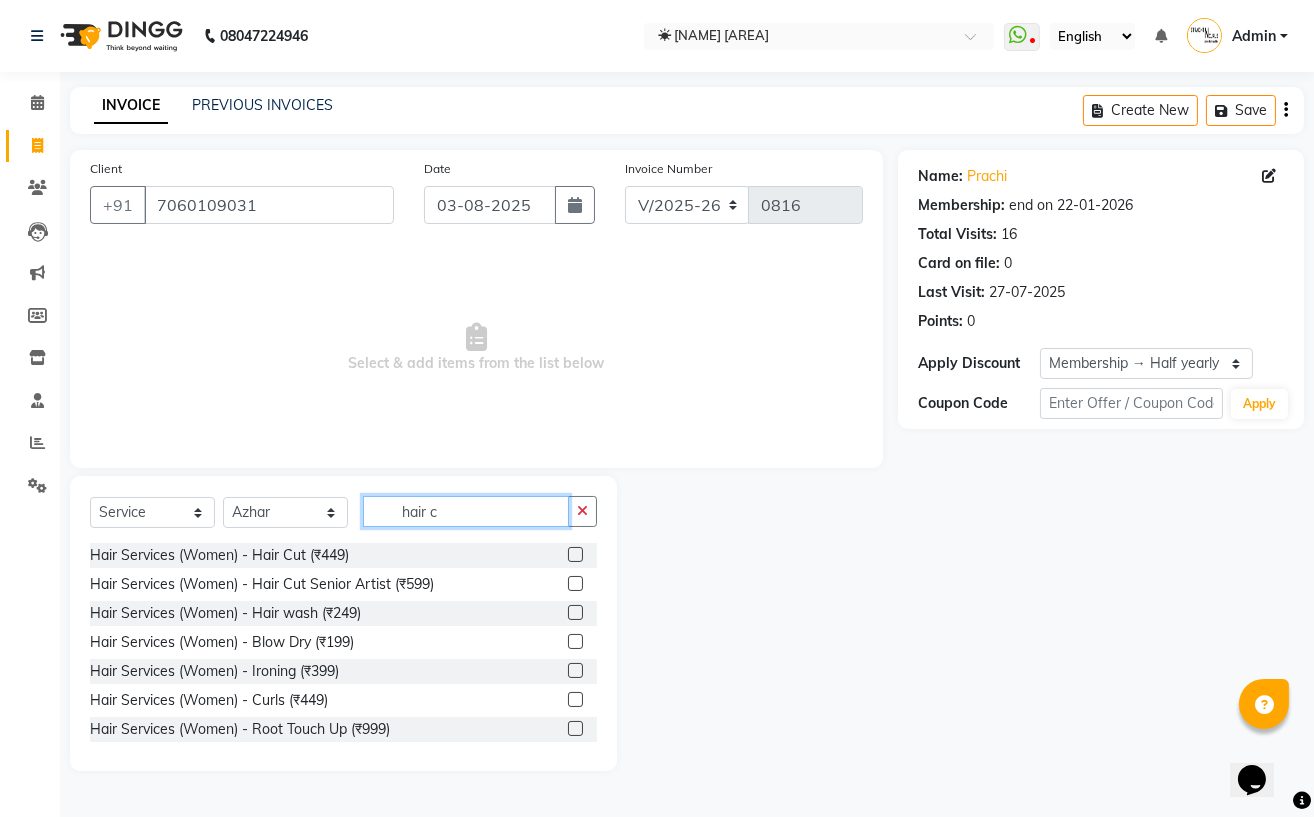 click on "hair c" 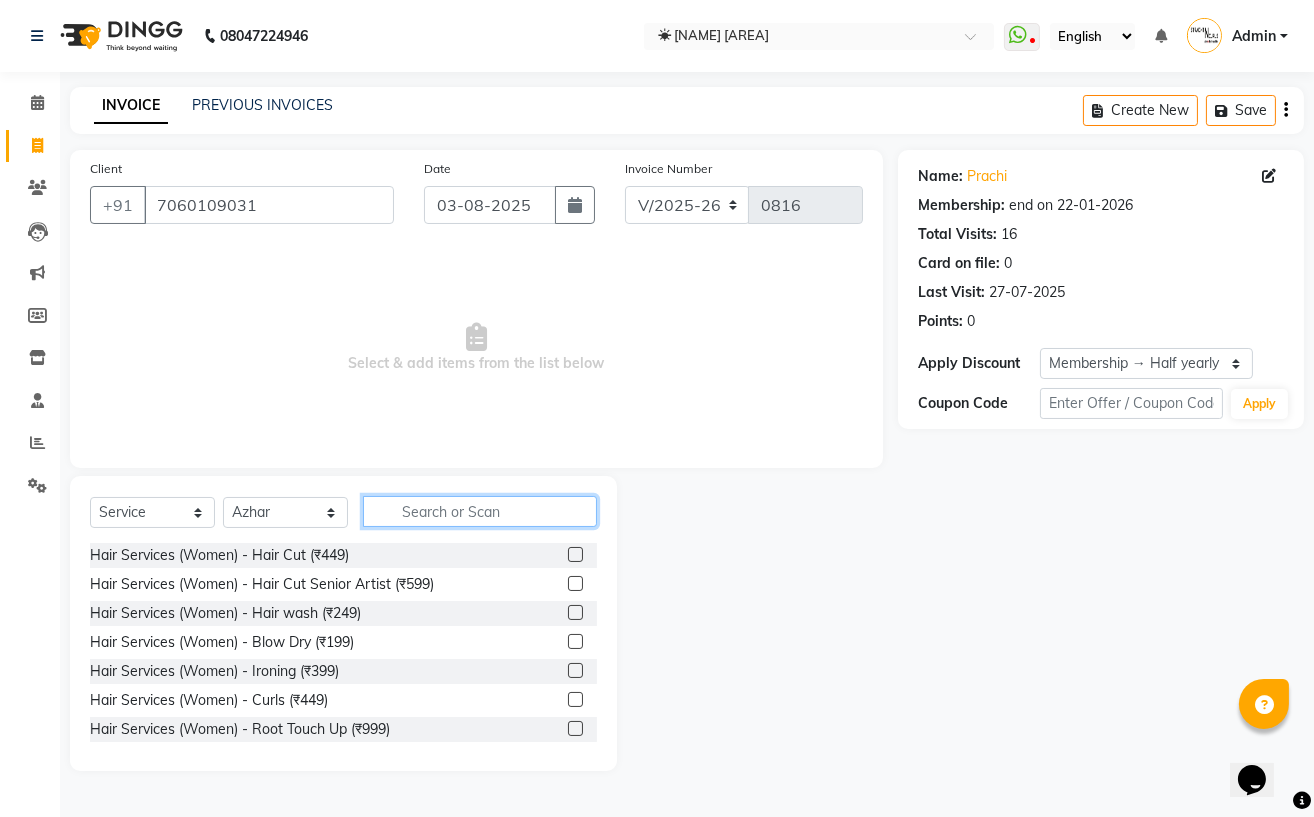 click 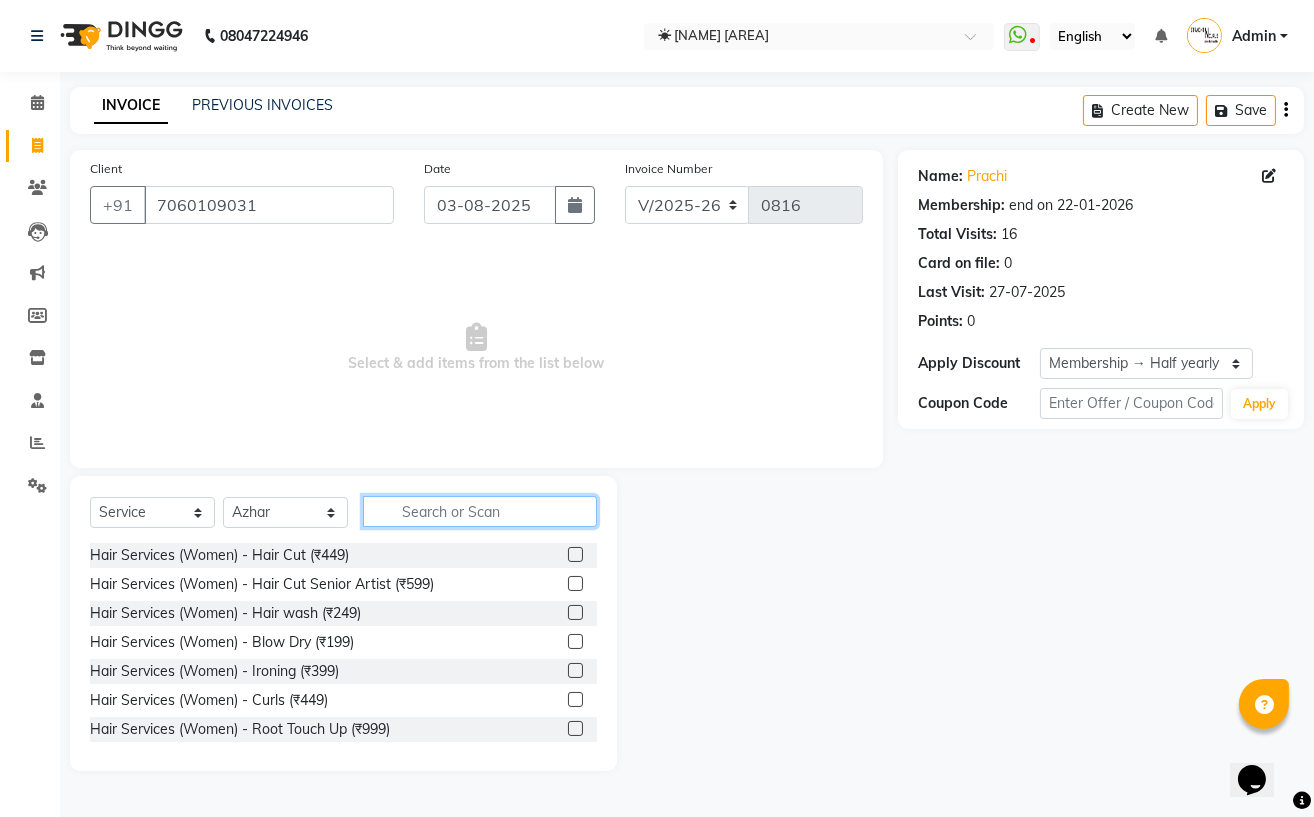 click 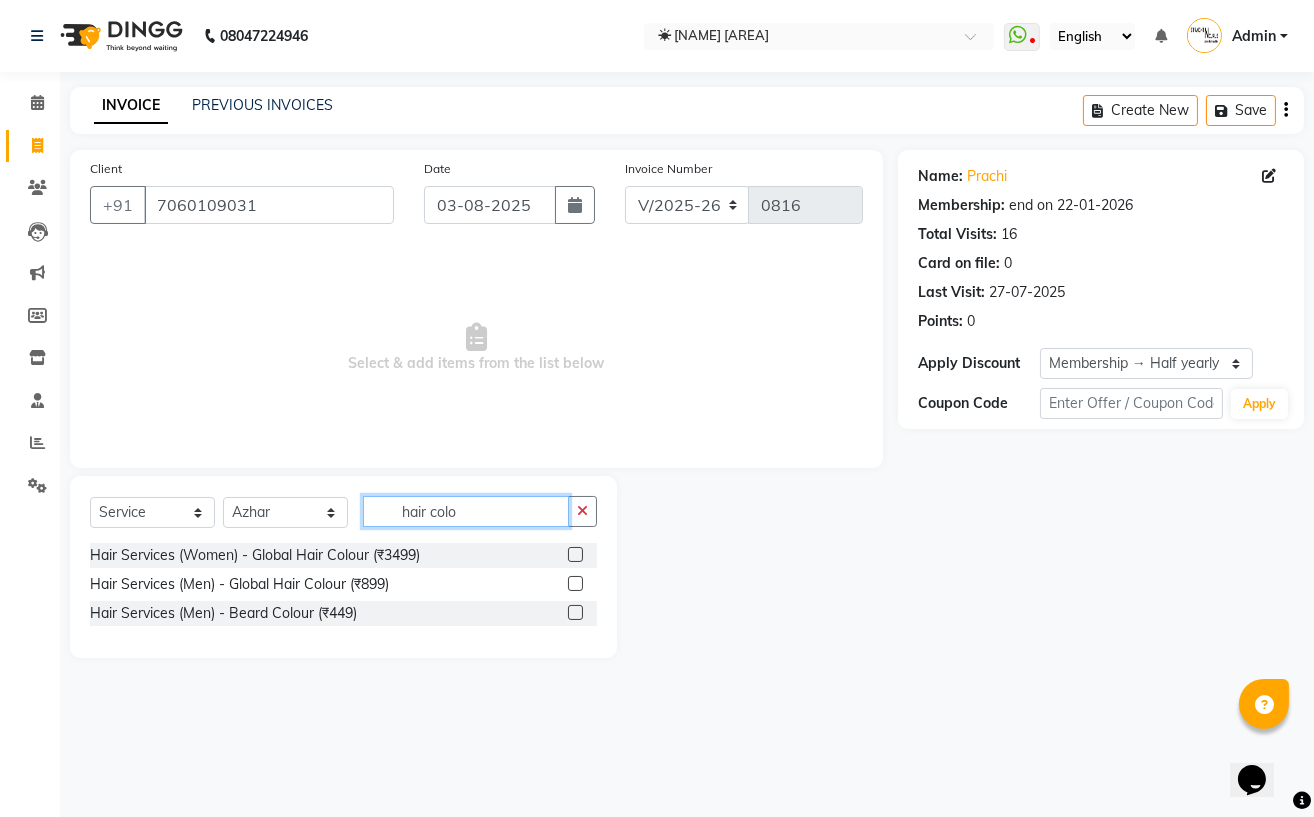 type on "hair colo" 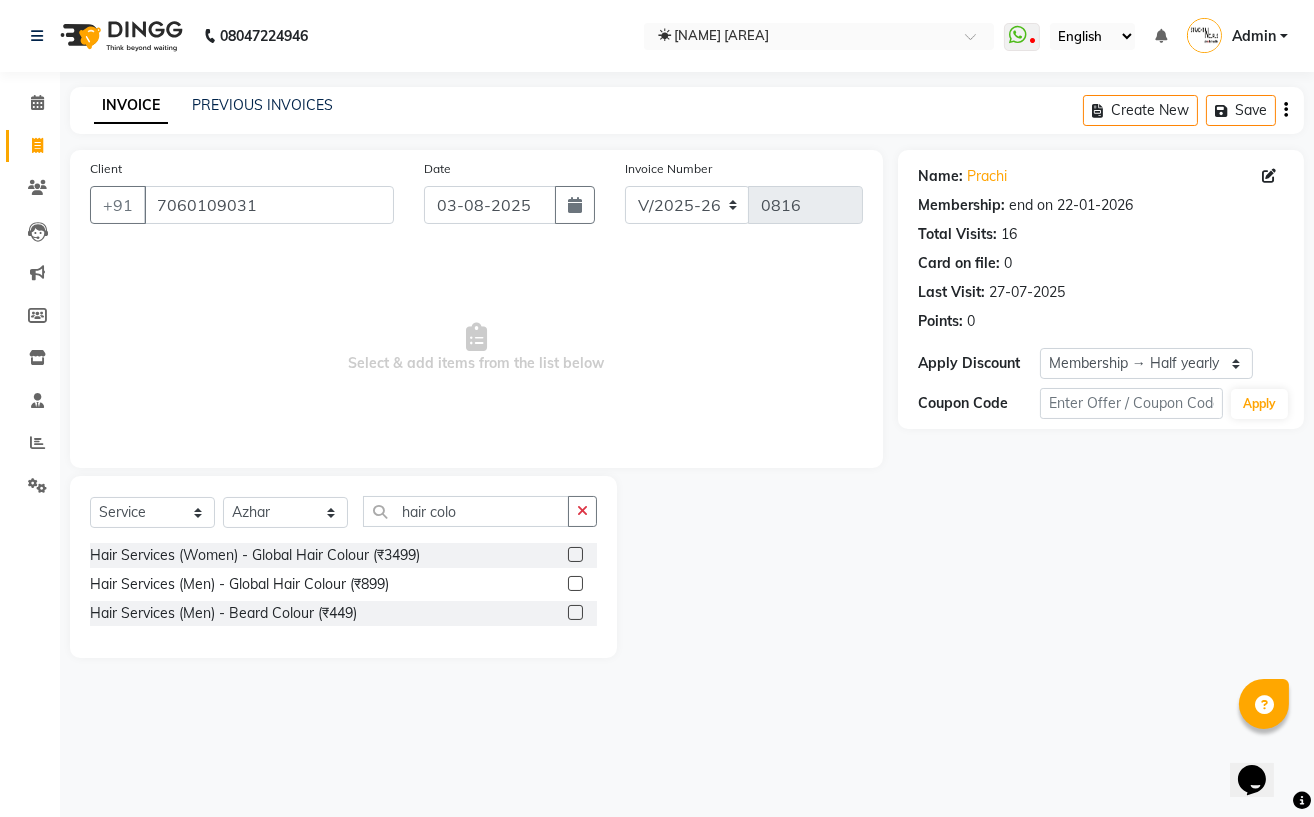 click 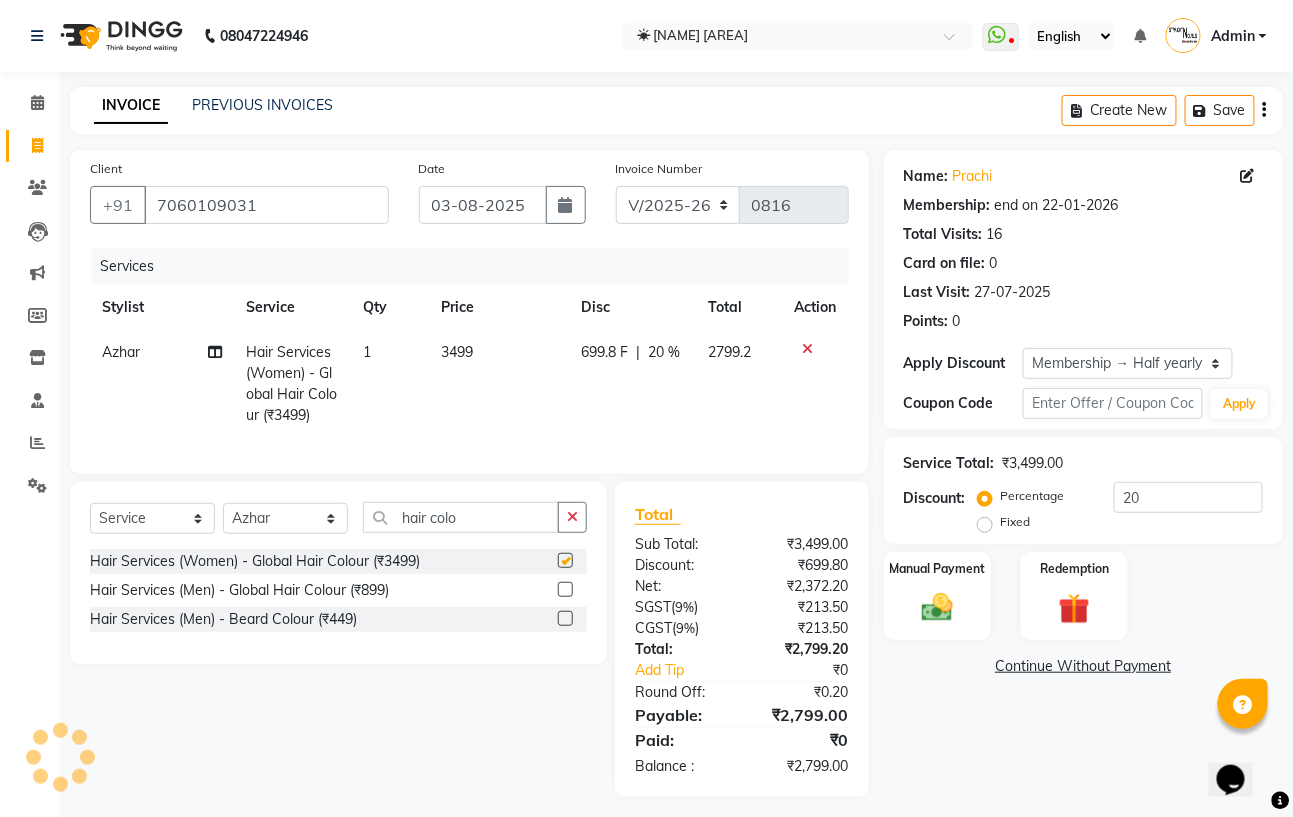 checkbox on "false" 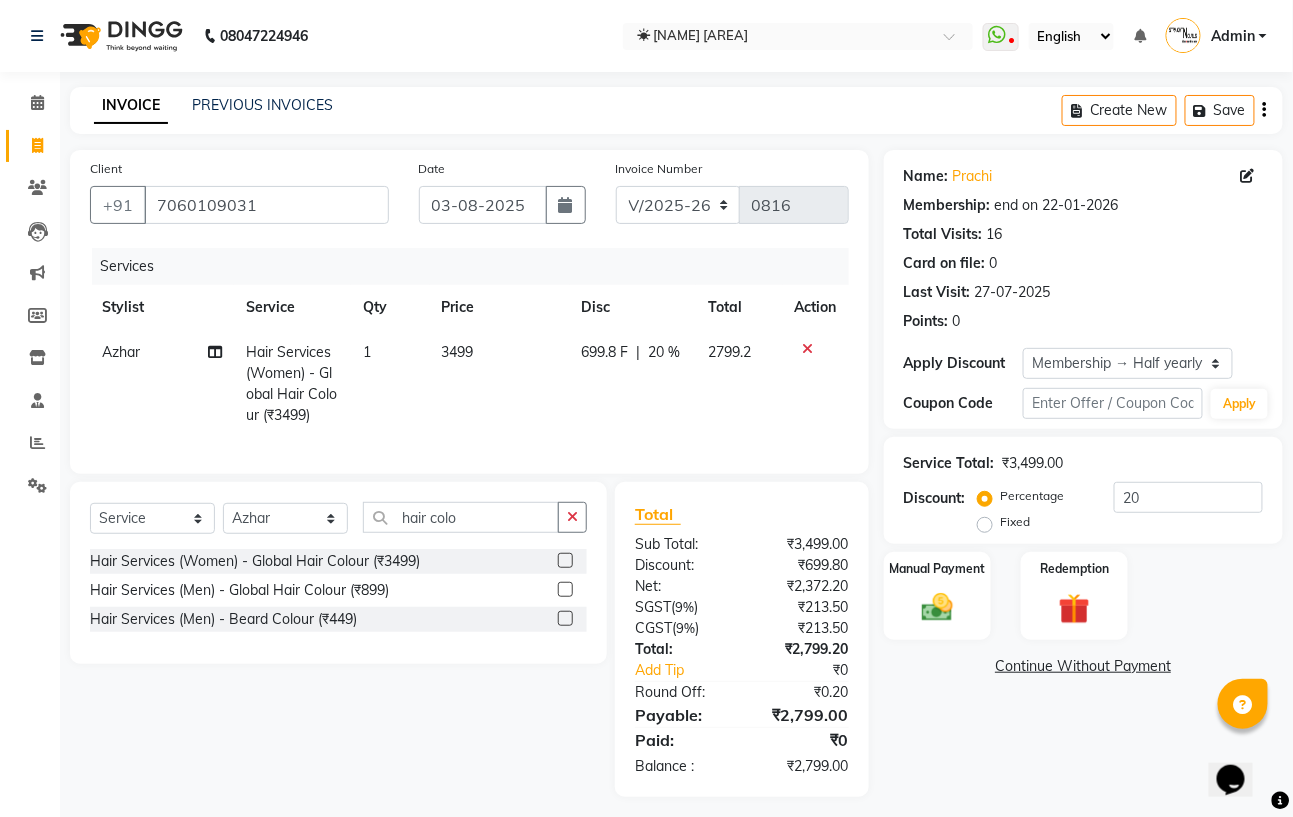 click on "3499" 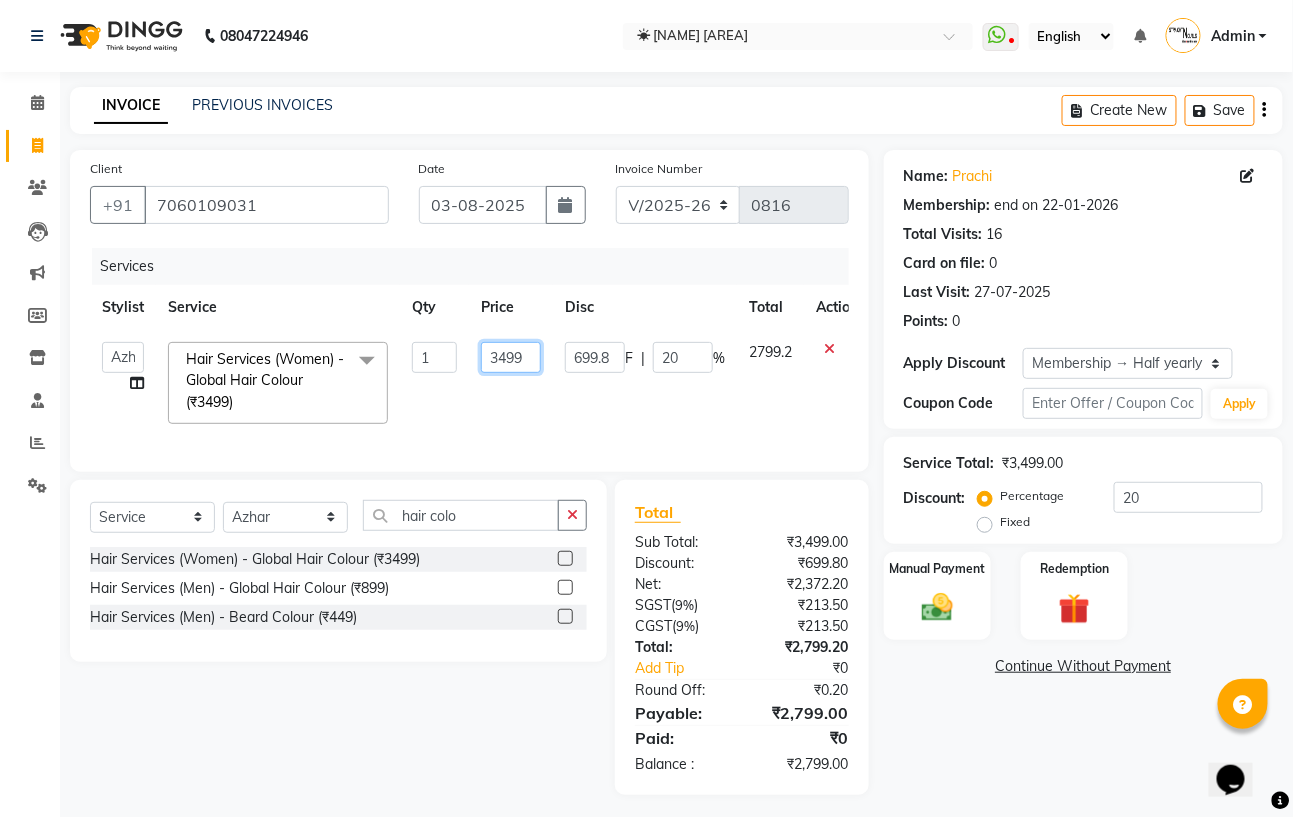 click on "3499" 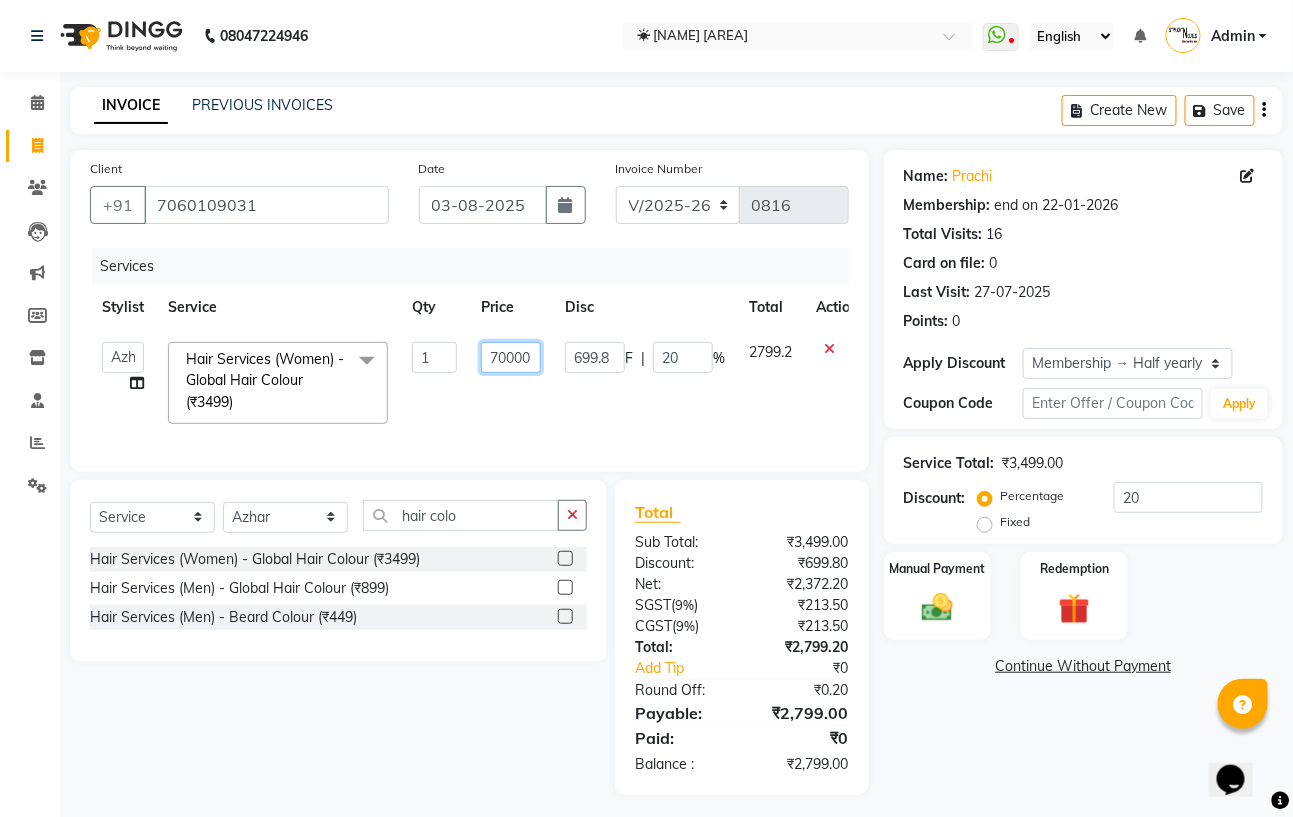 scroll, scrollTop: 0, scrollLeft: 1, axis: horizontal 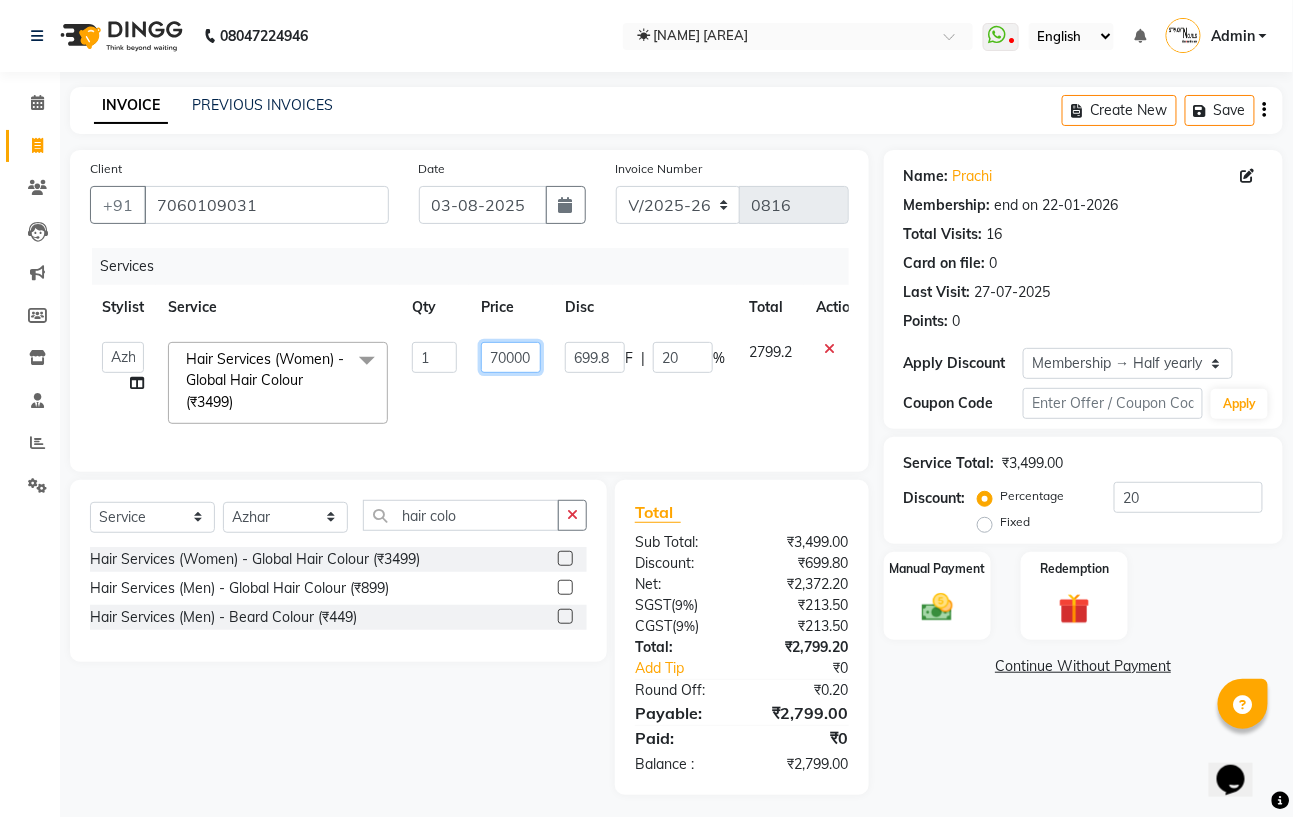 type on "7000" 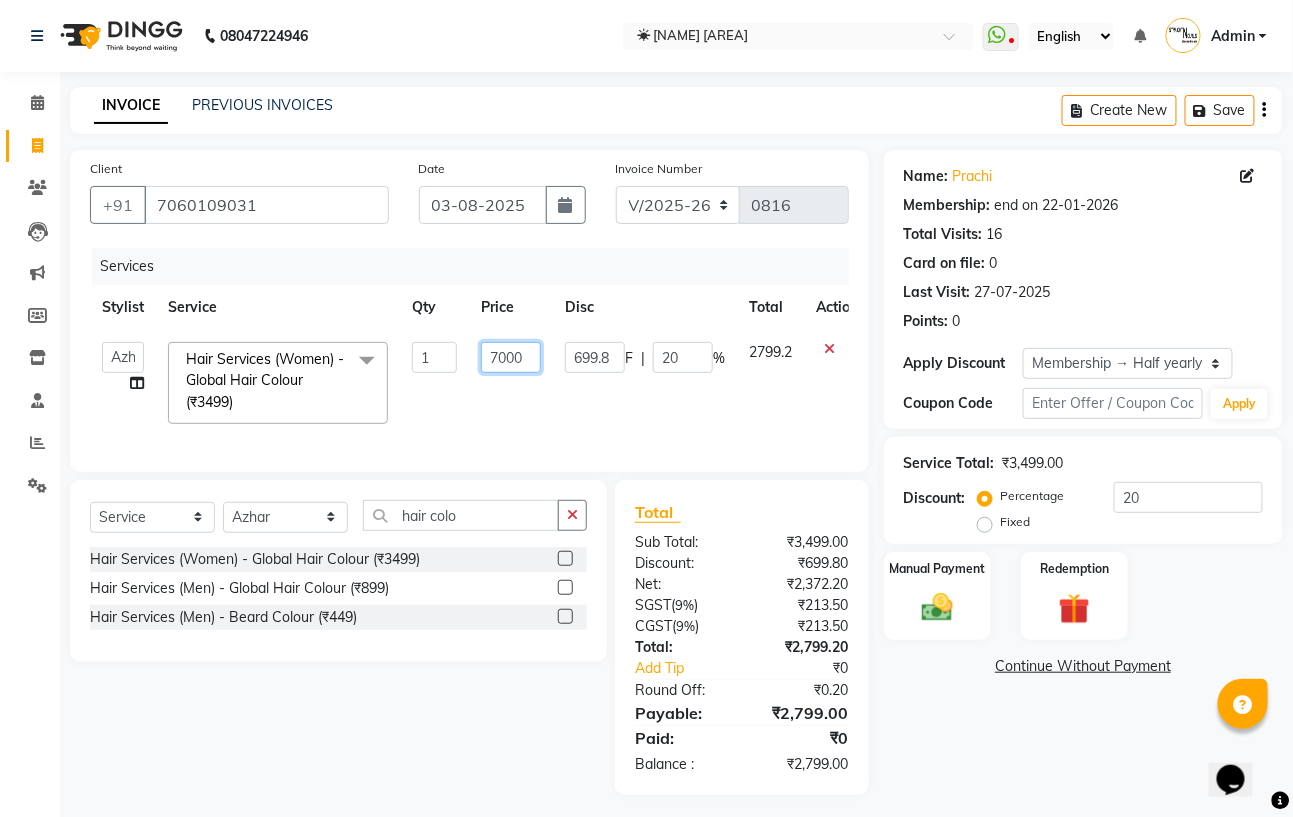 scroll, scrollTop: 0, scrollLeft: 0, axis: both 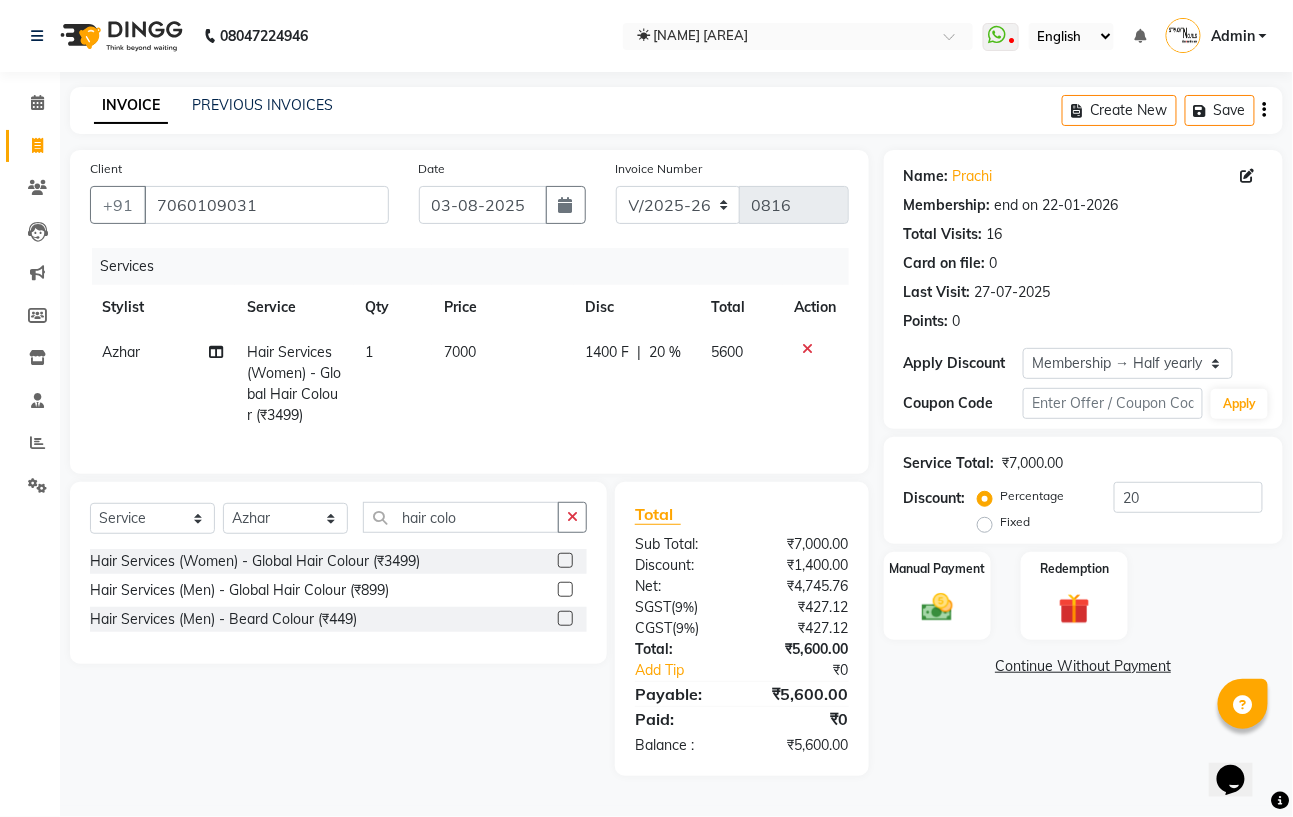 click on "Azhar Hair Services (Women) - Global Hair Colour (₹3499) 1 7000 1400 F | 20 % 5600" 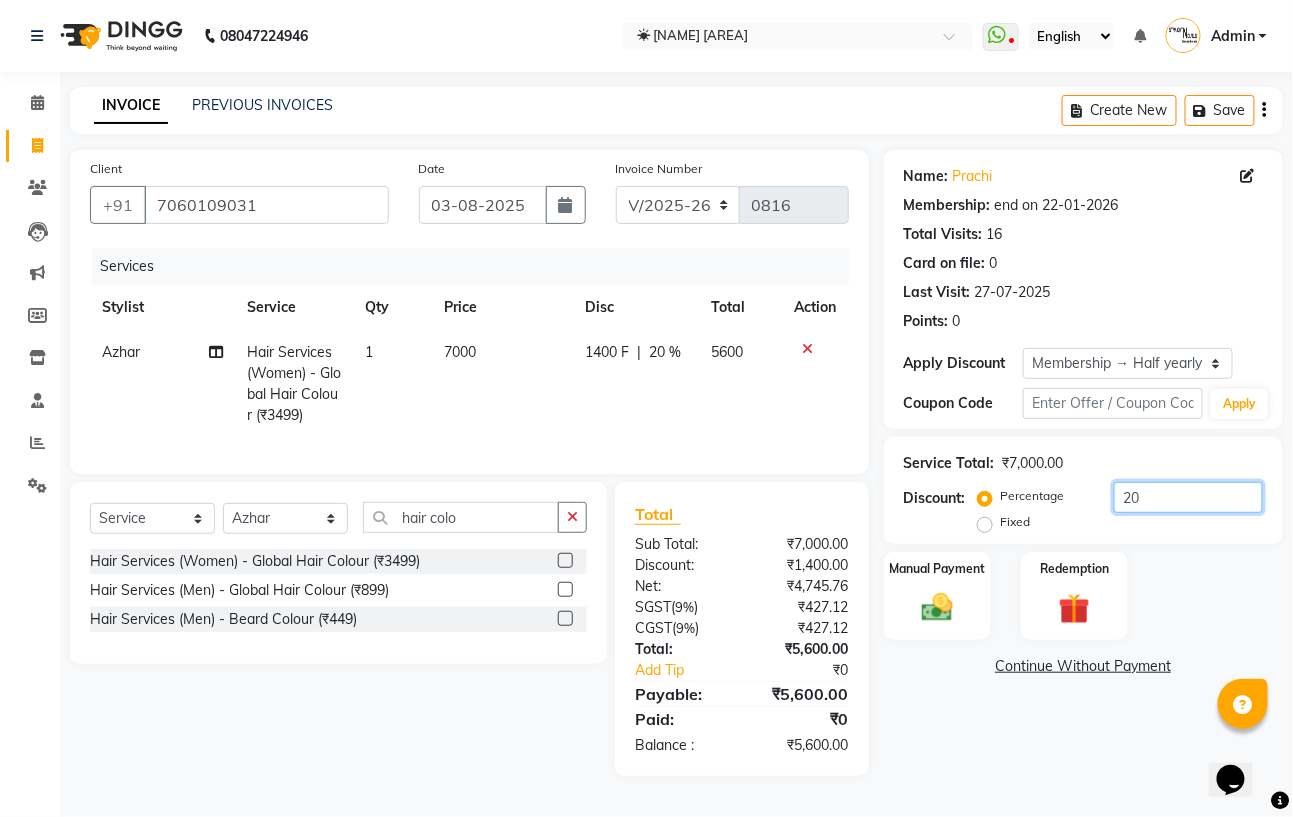 click on "20" 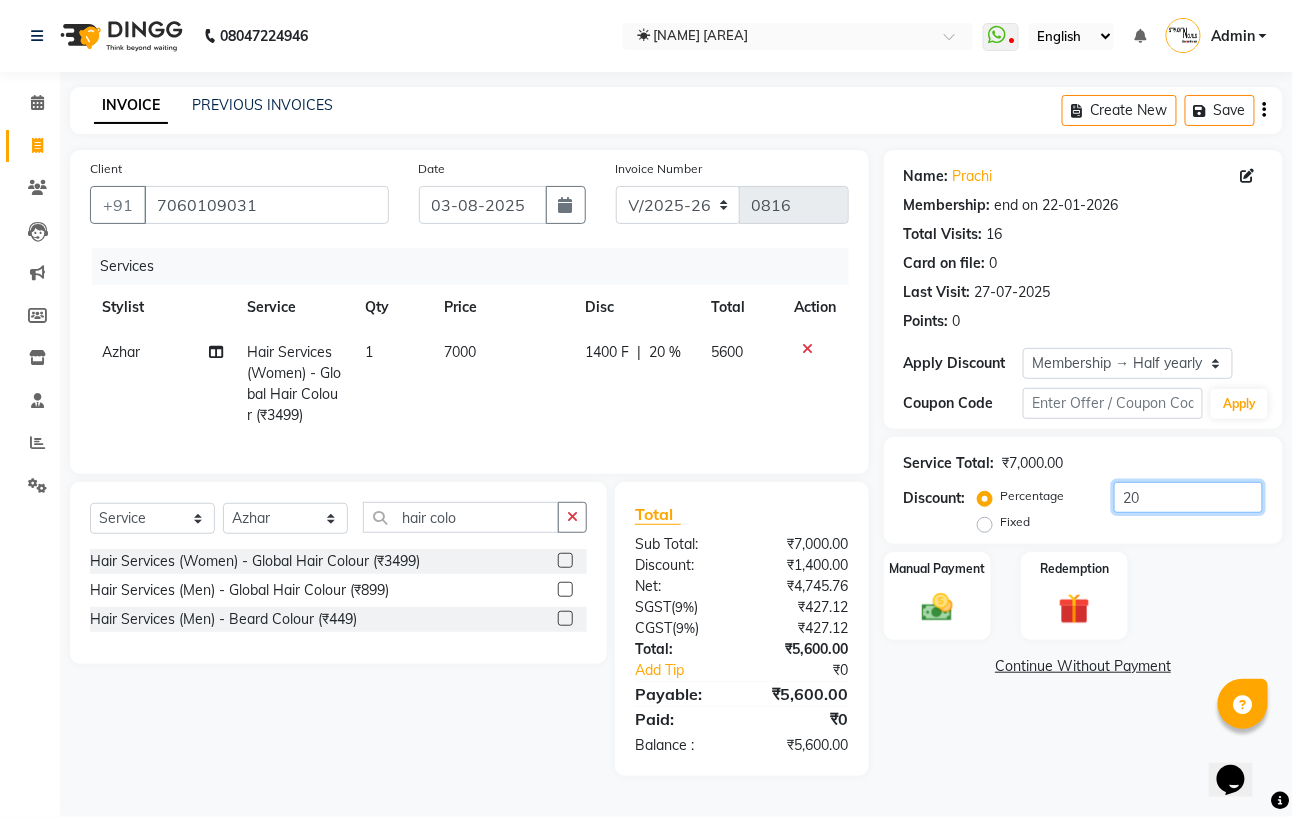 click on "20" 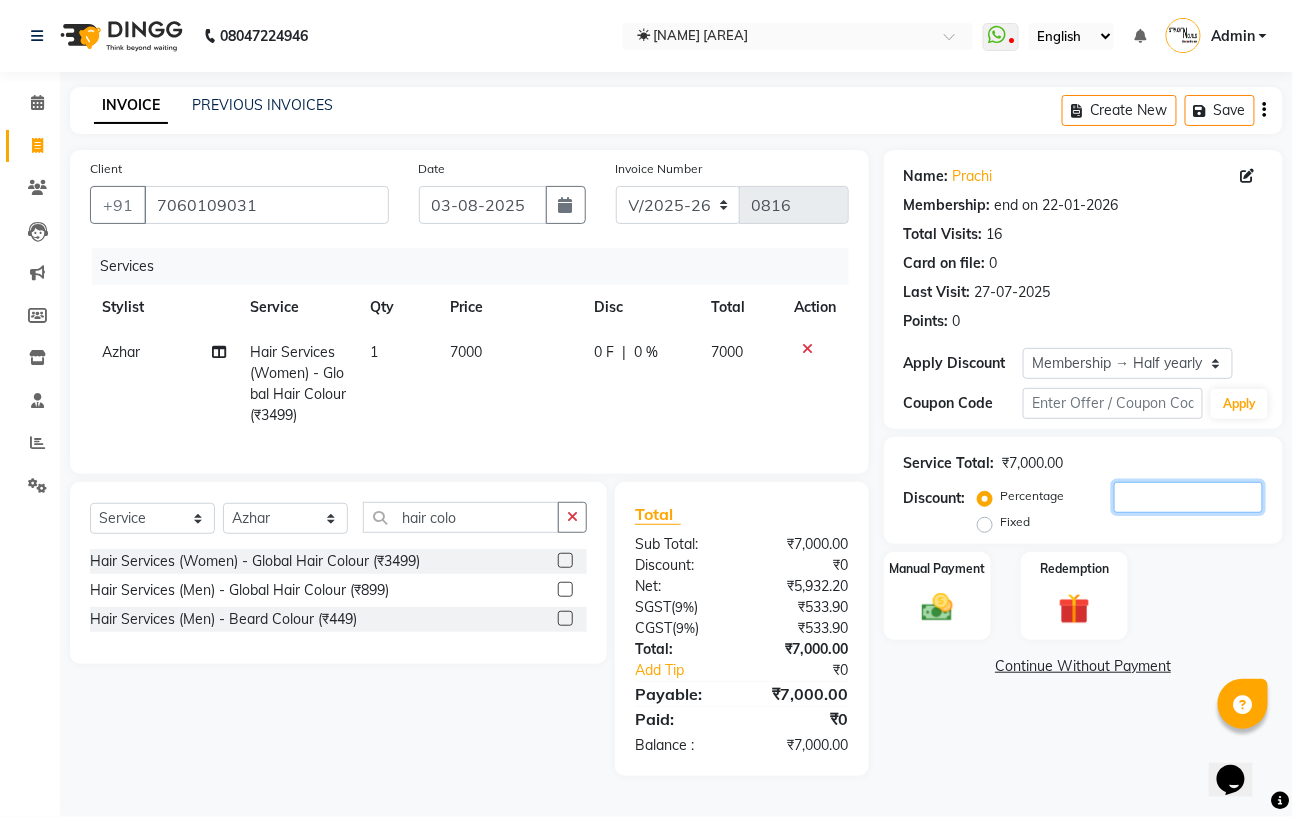 scroll, scrollTop: 10, scrollLeft: 0, axis: vertical 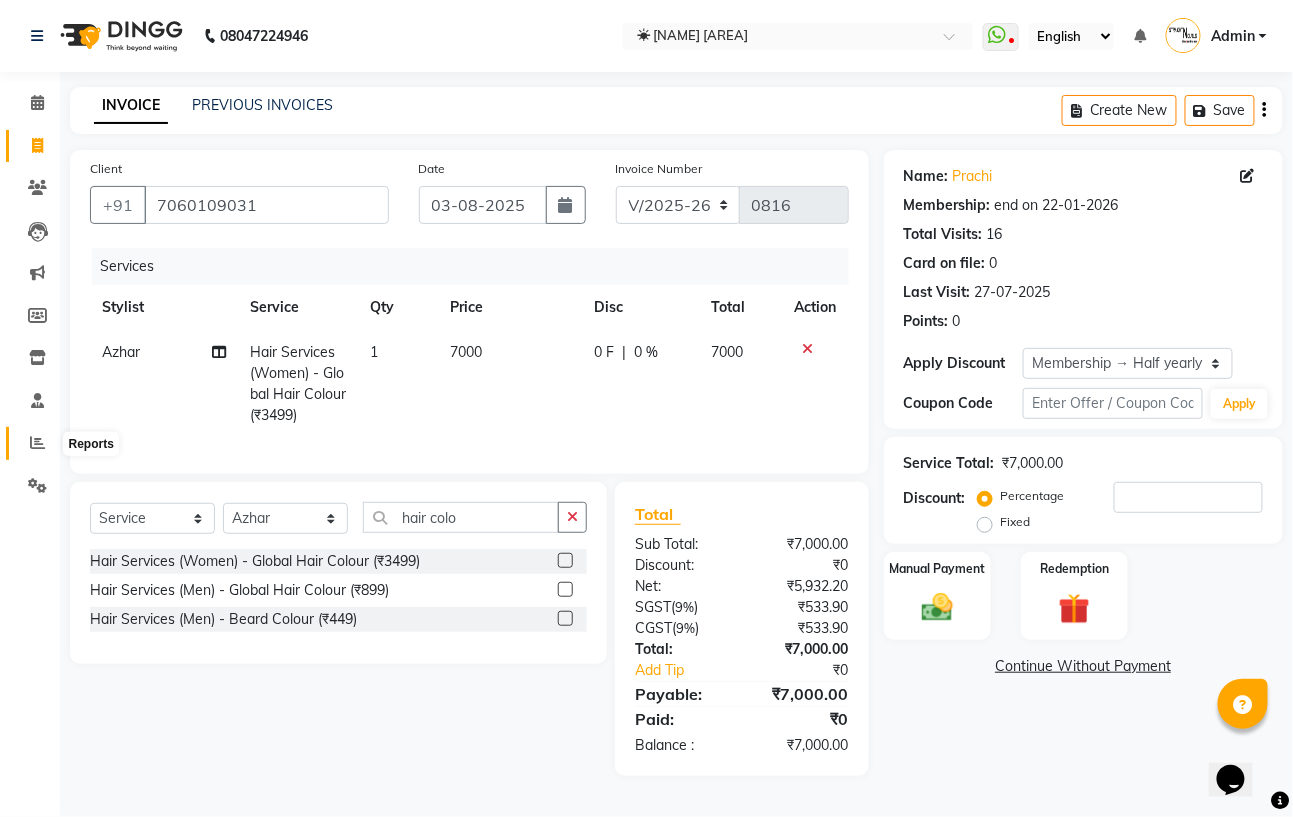click 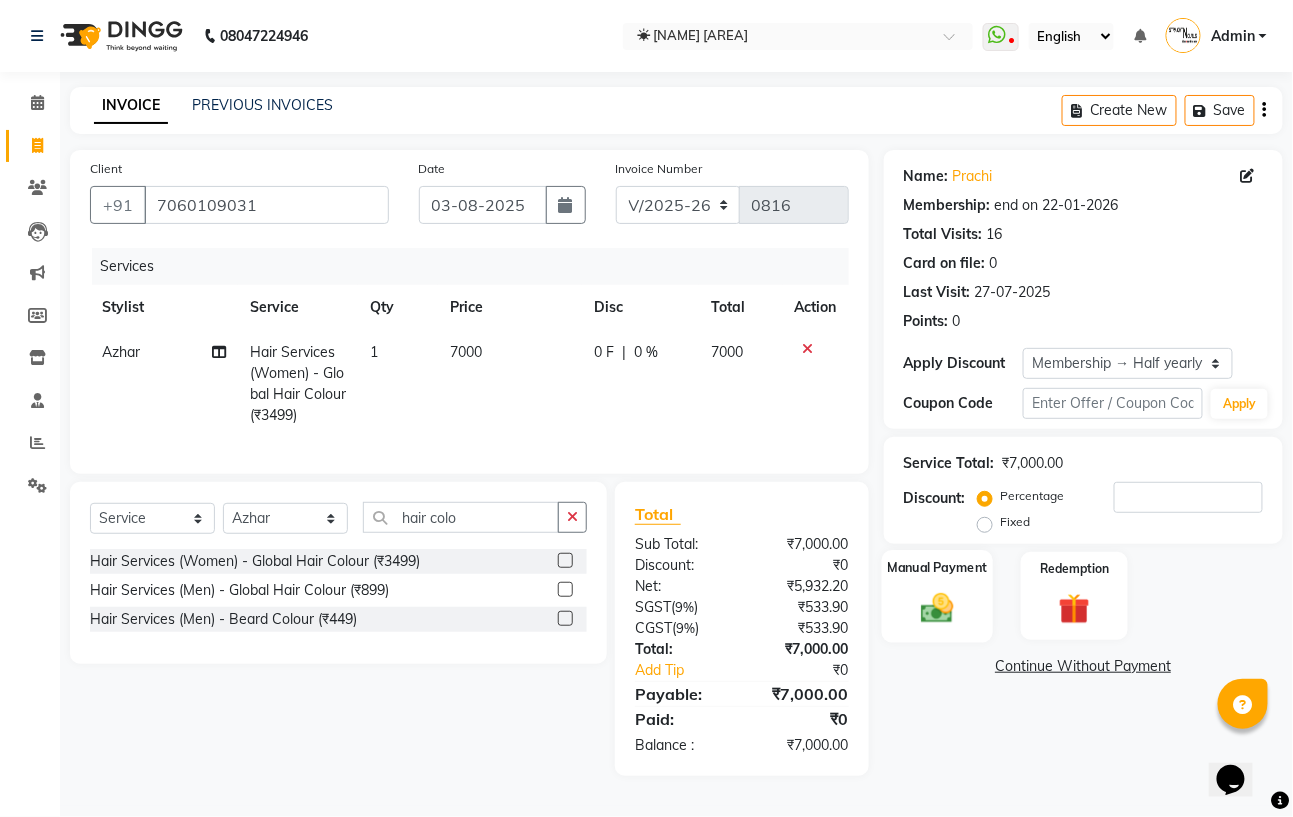 click 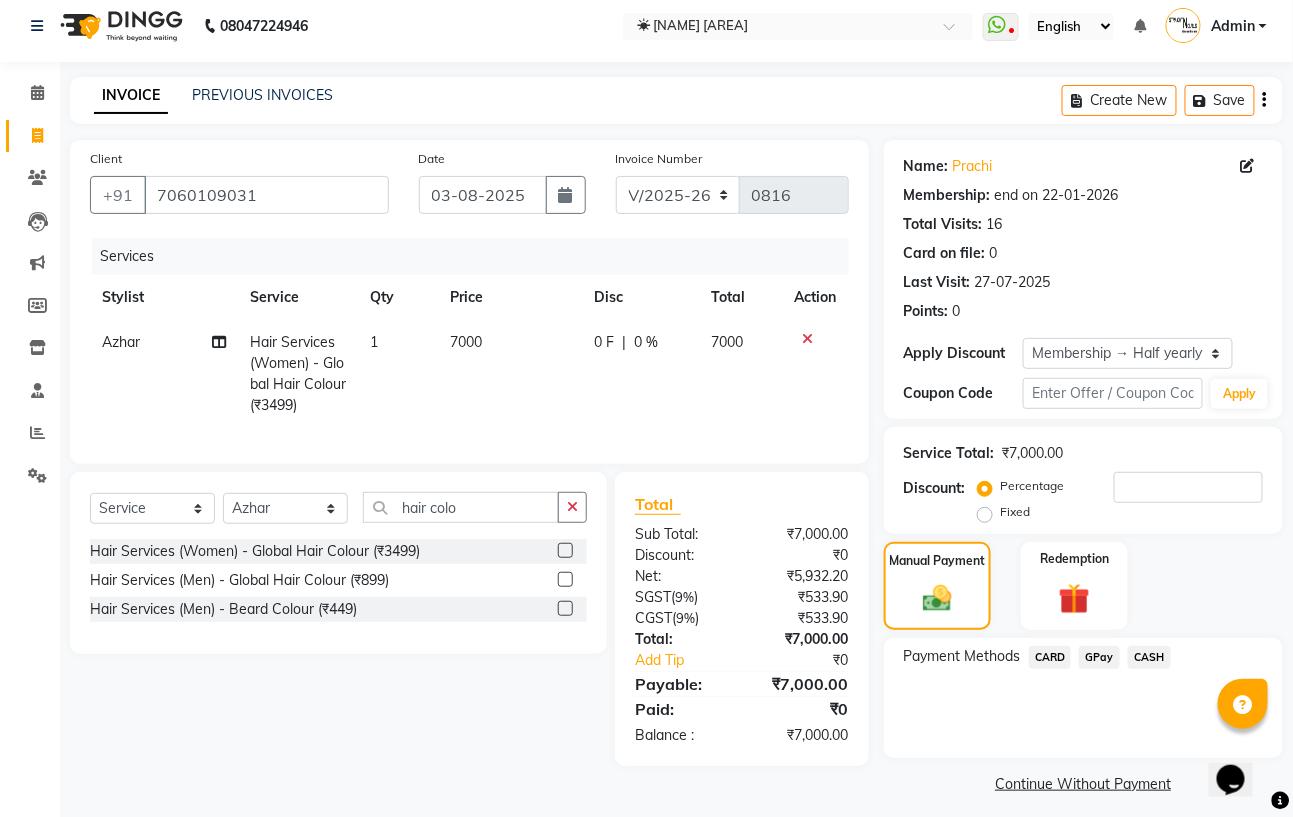 click on "GPay" 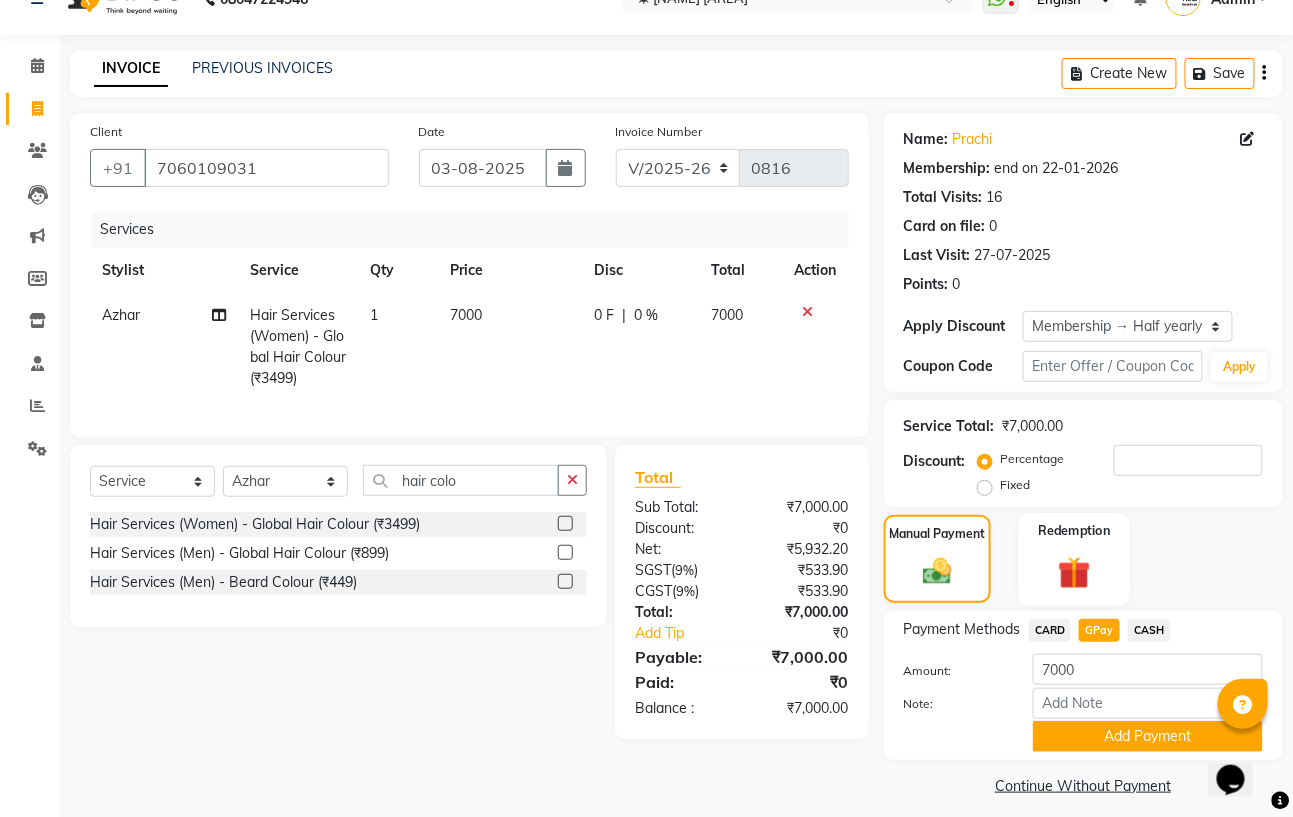 scroll, scrollTop: 51, scrollLeft: 0, axis: vertical 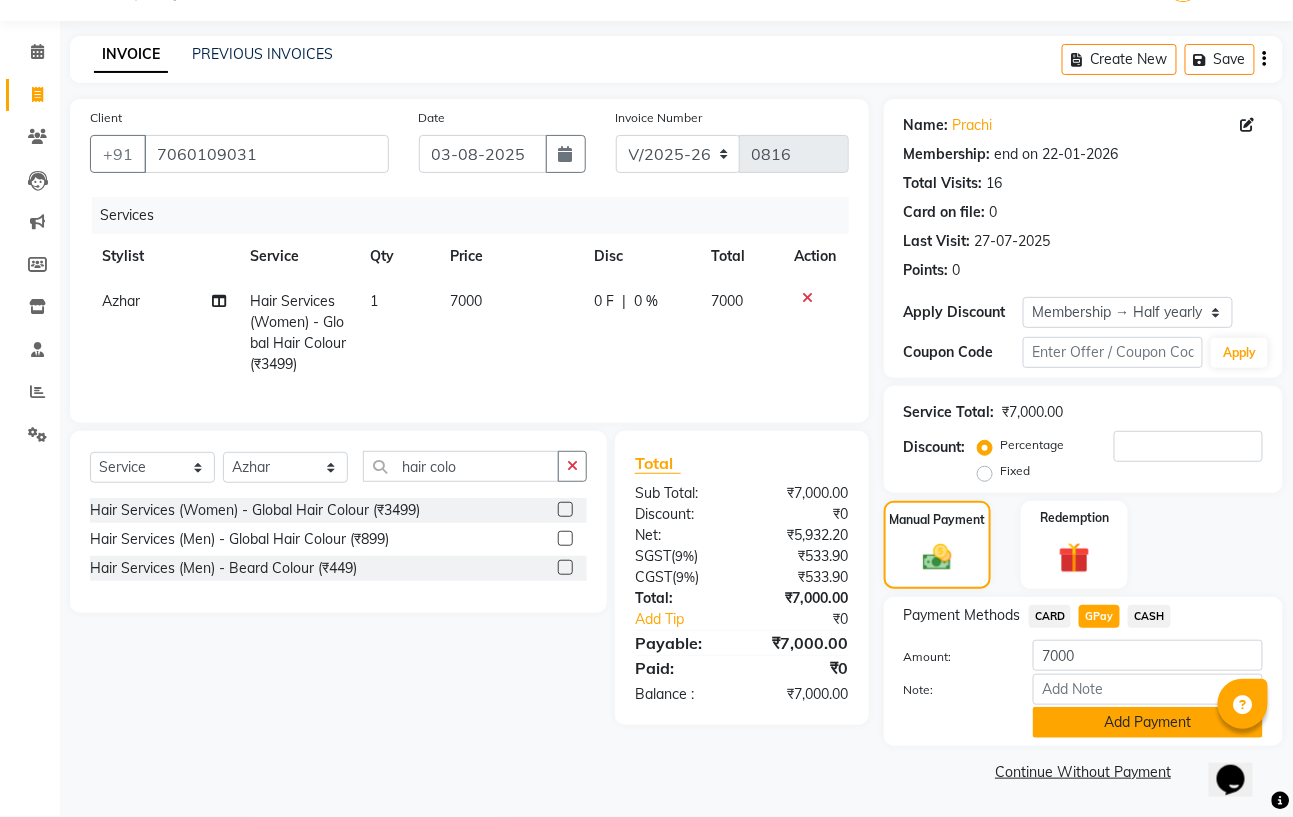 click on "Add Payment" 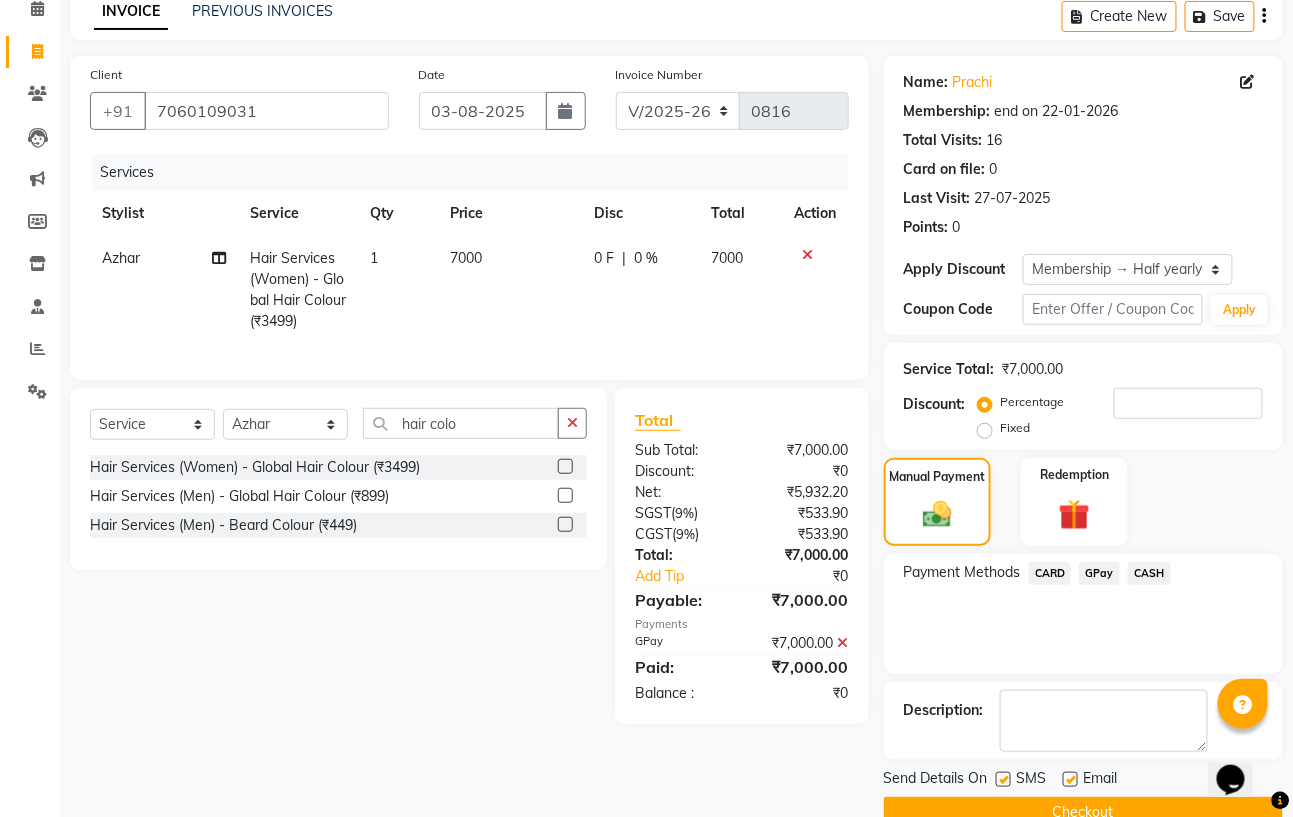 scroll, scrollTop: 135, scrollLeft: 0, axis: vertical 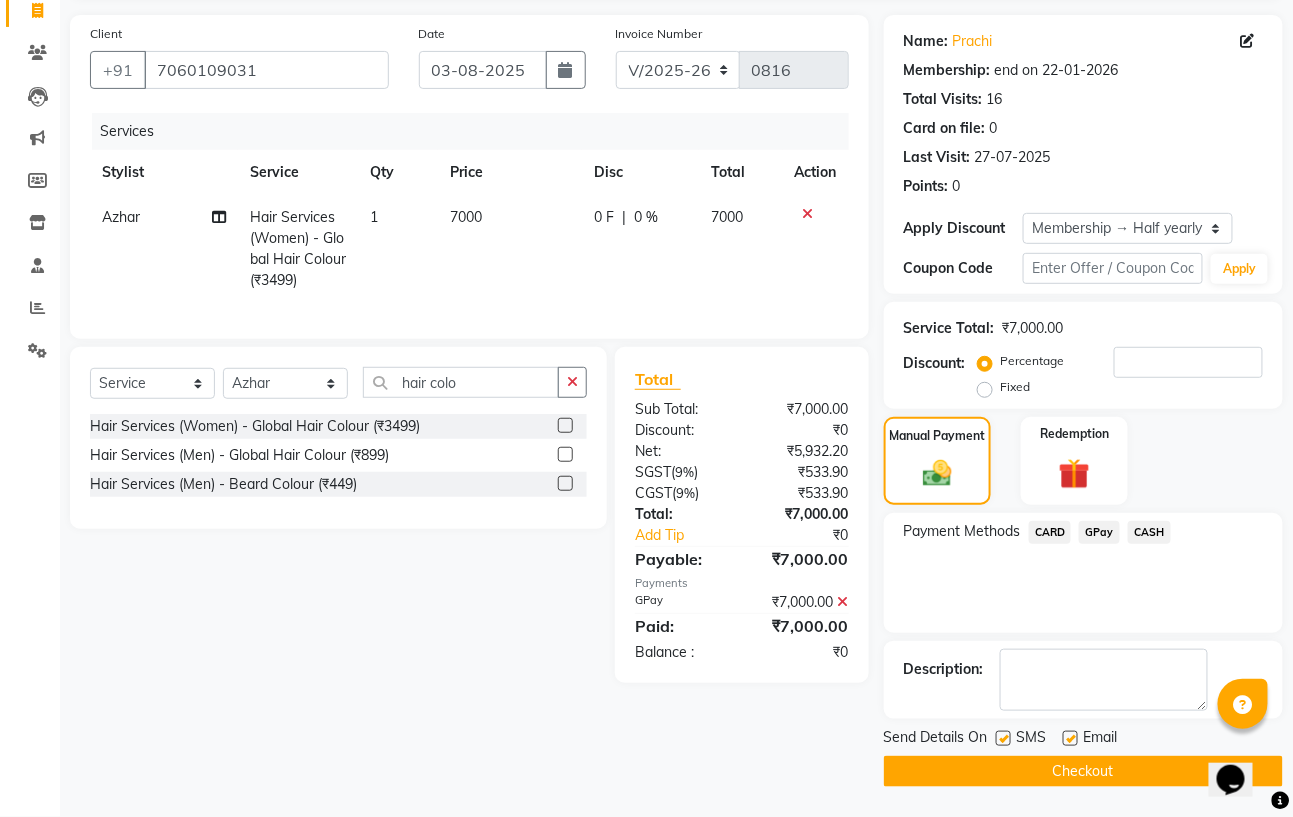 click on "Checkout" 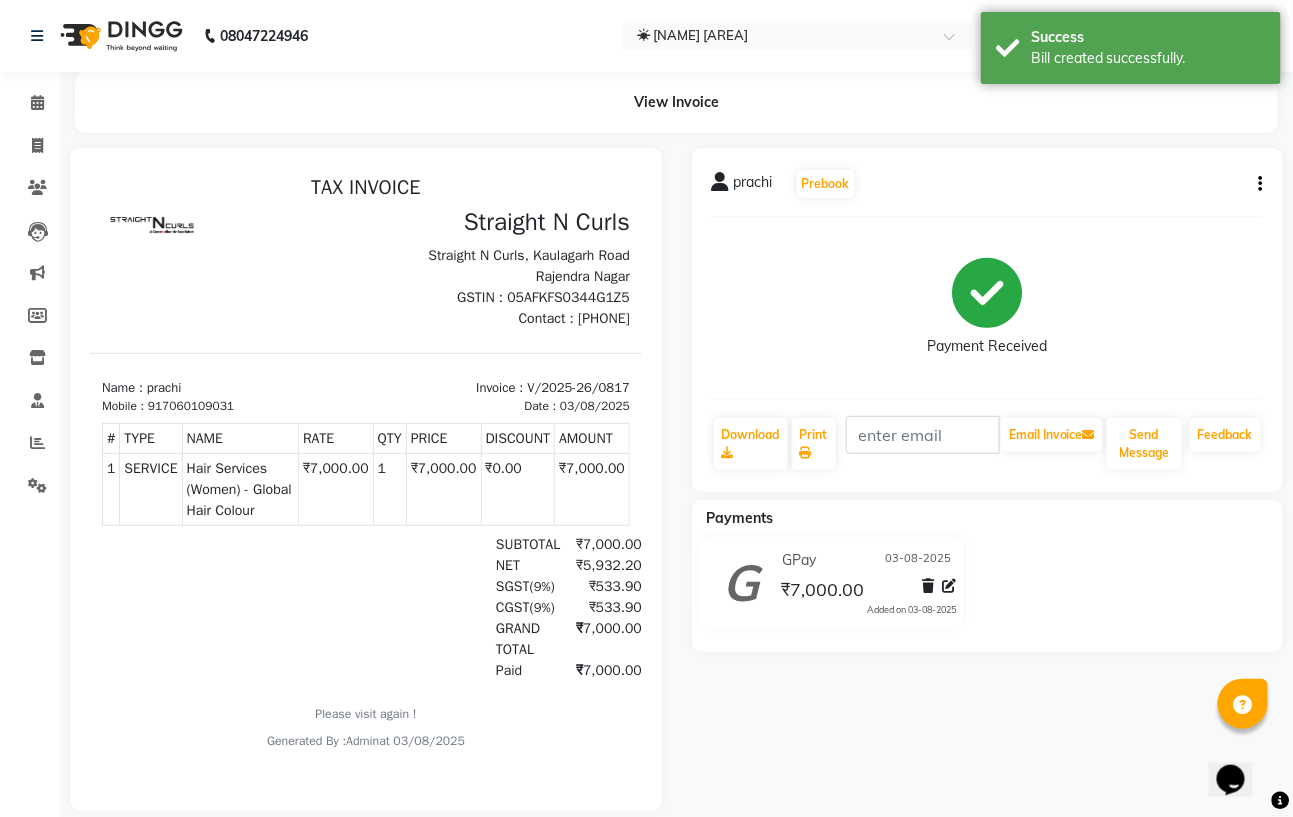 scroll, scrollTop: 0, scrollLeft: 0, axis: both 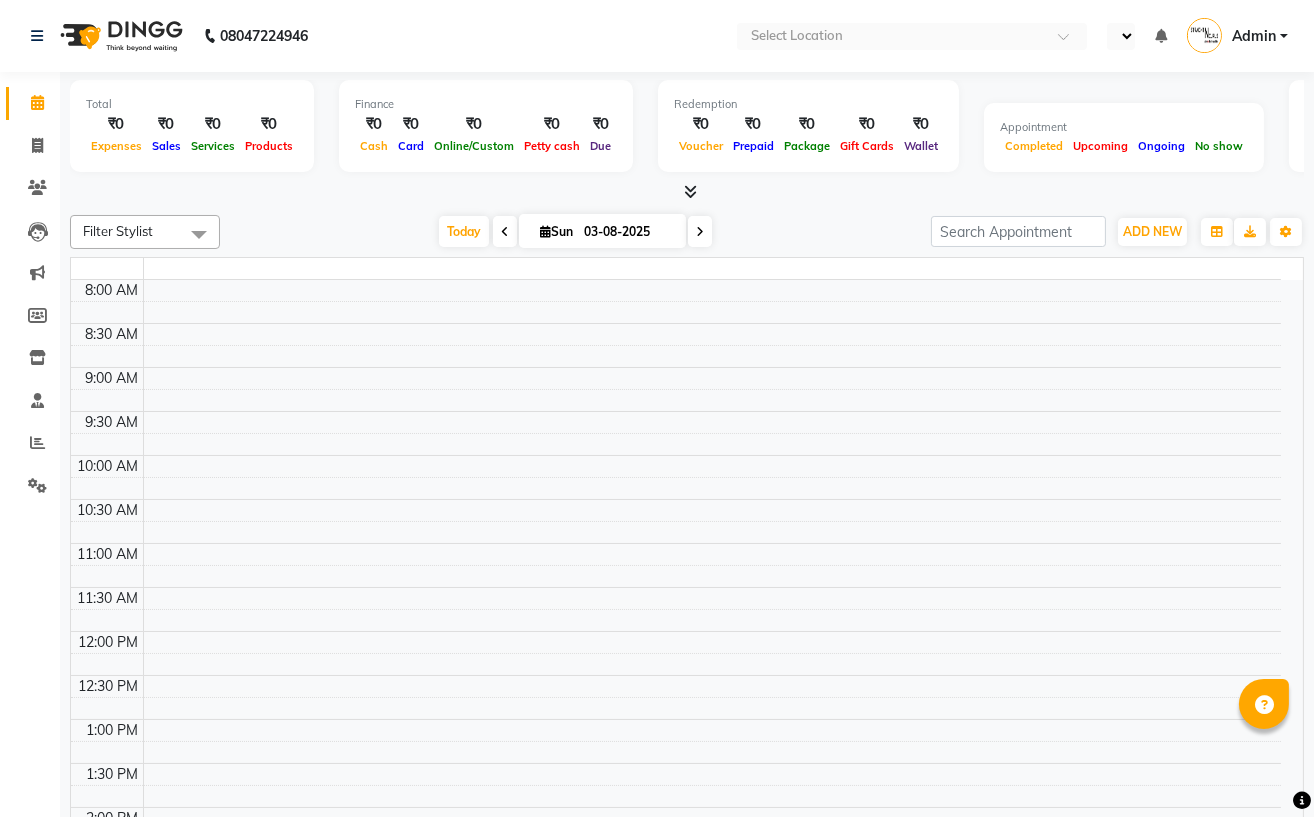 select on "en" 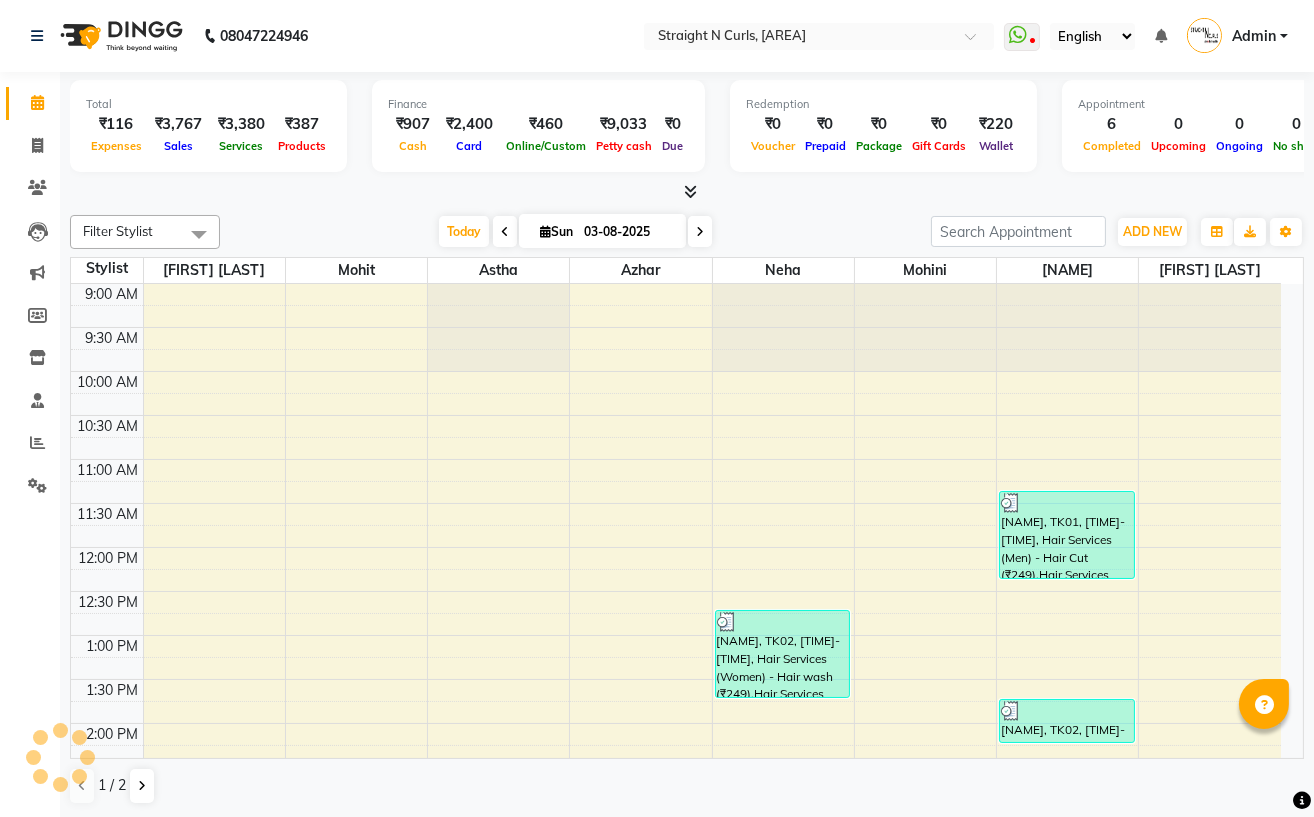 scroll, scrollTop: 556, scrollLeft: 0, axis: vertical 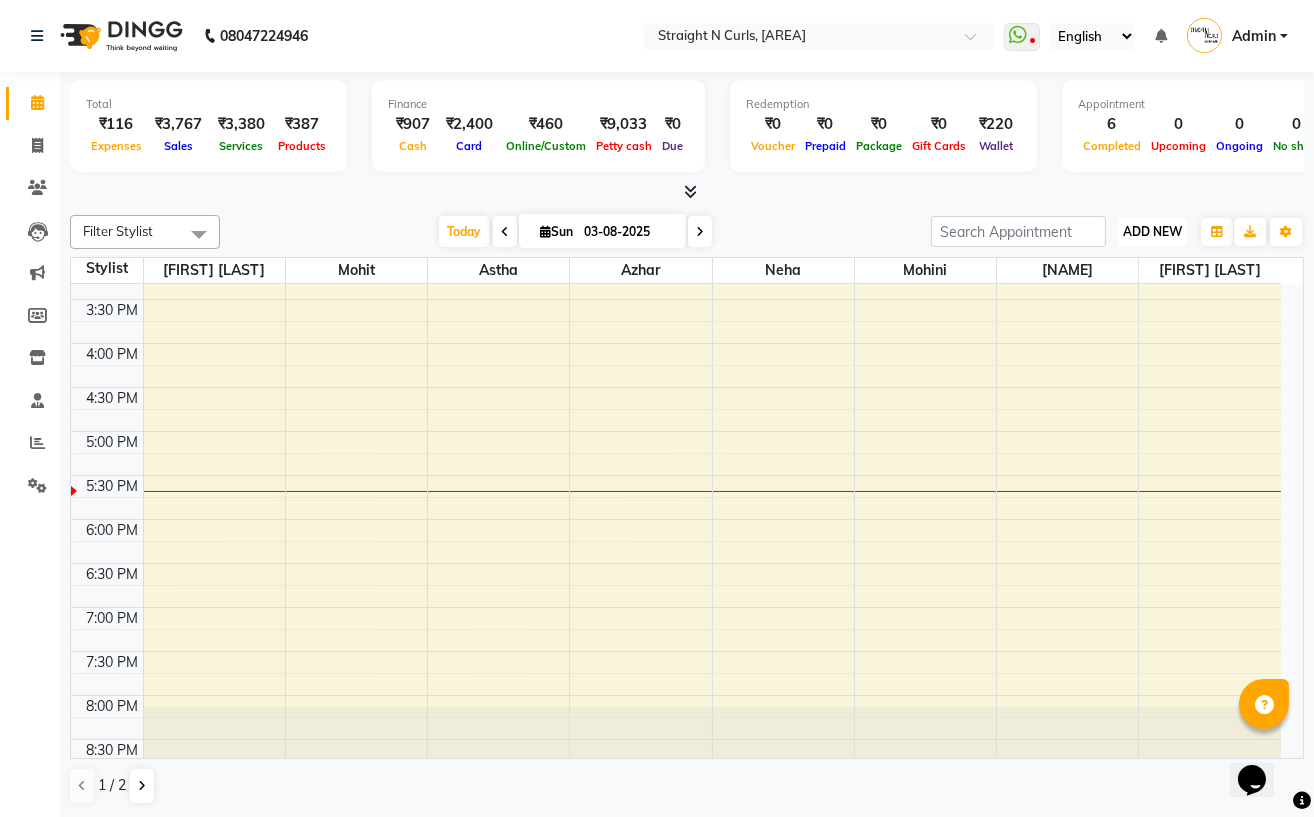 click on "ADD NEW Toggle Dropdown" at bounding box center [1152, 232] 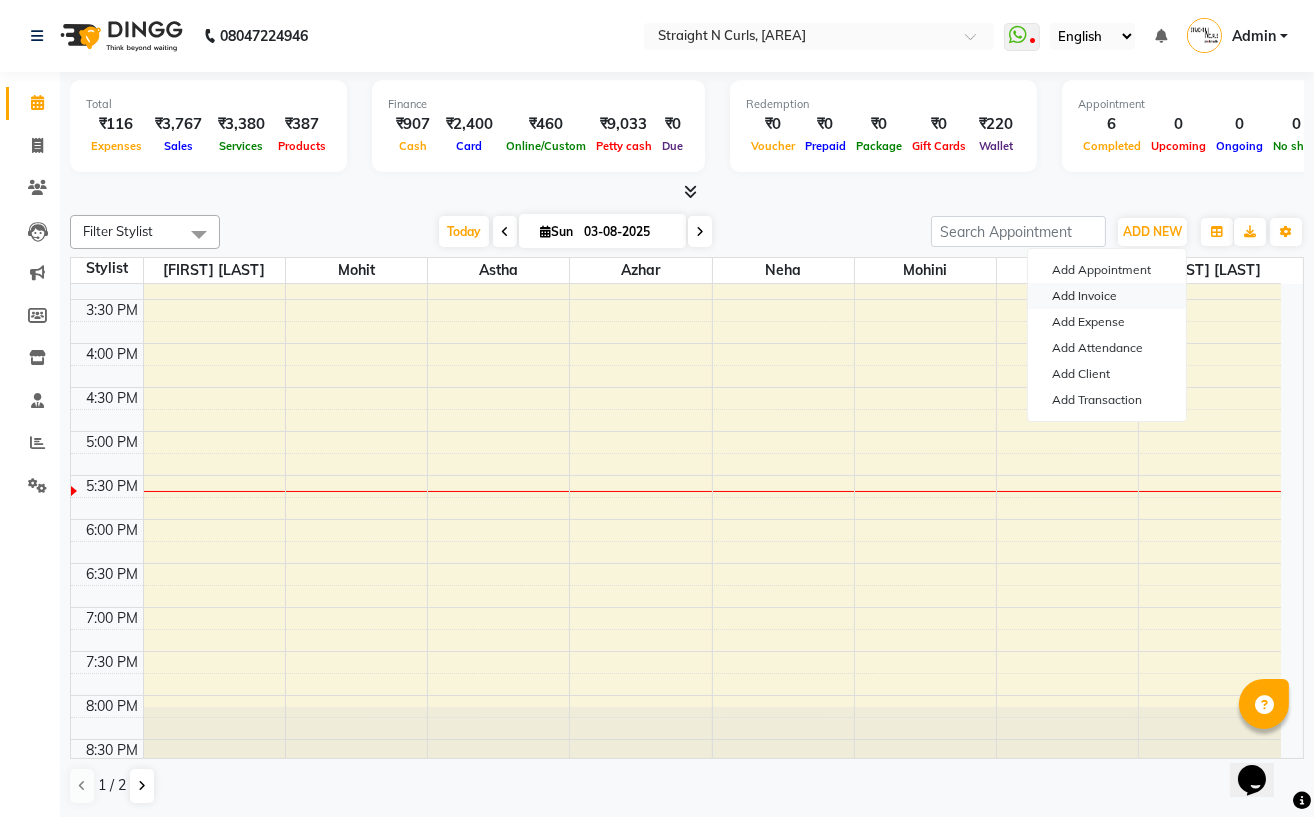 click on "Add Invoice" at bounding box center (1107, 296) 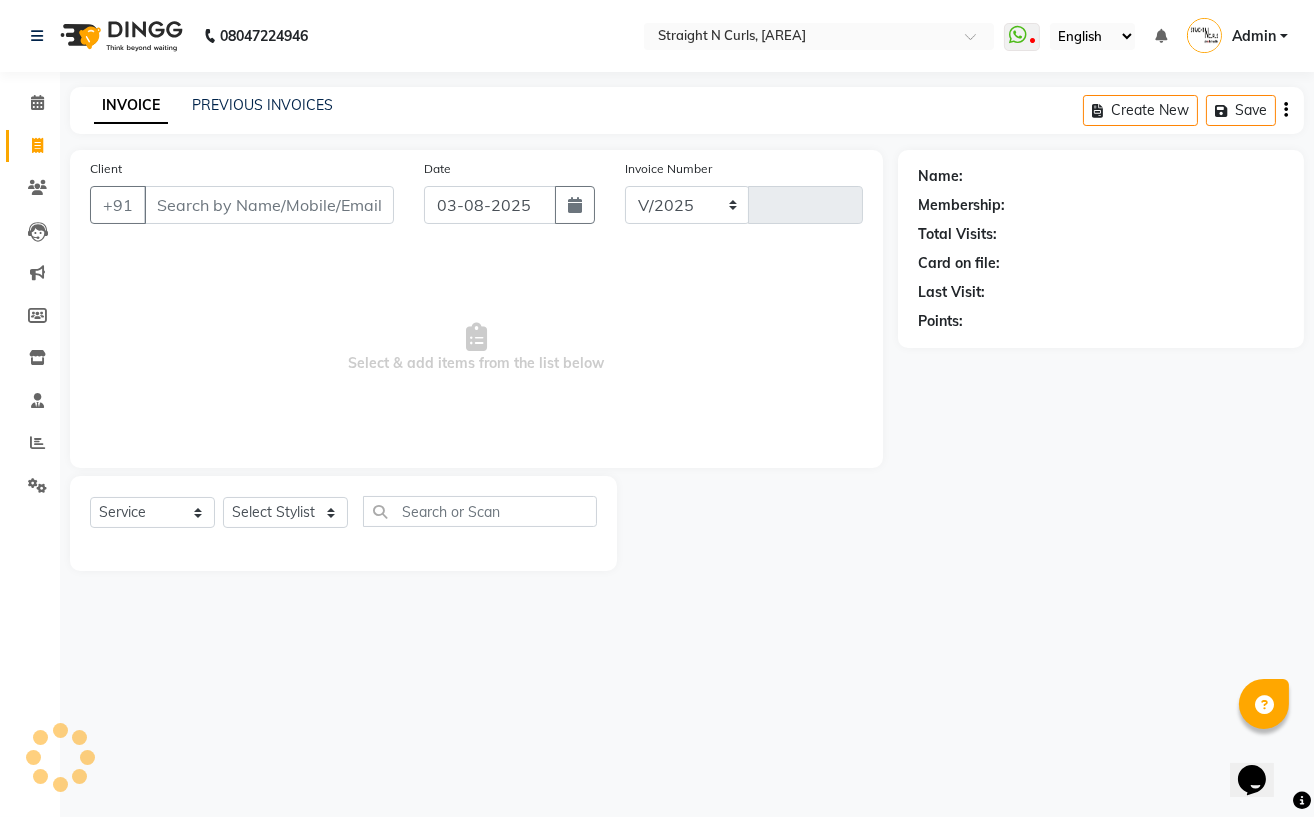 select on "7039" 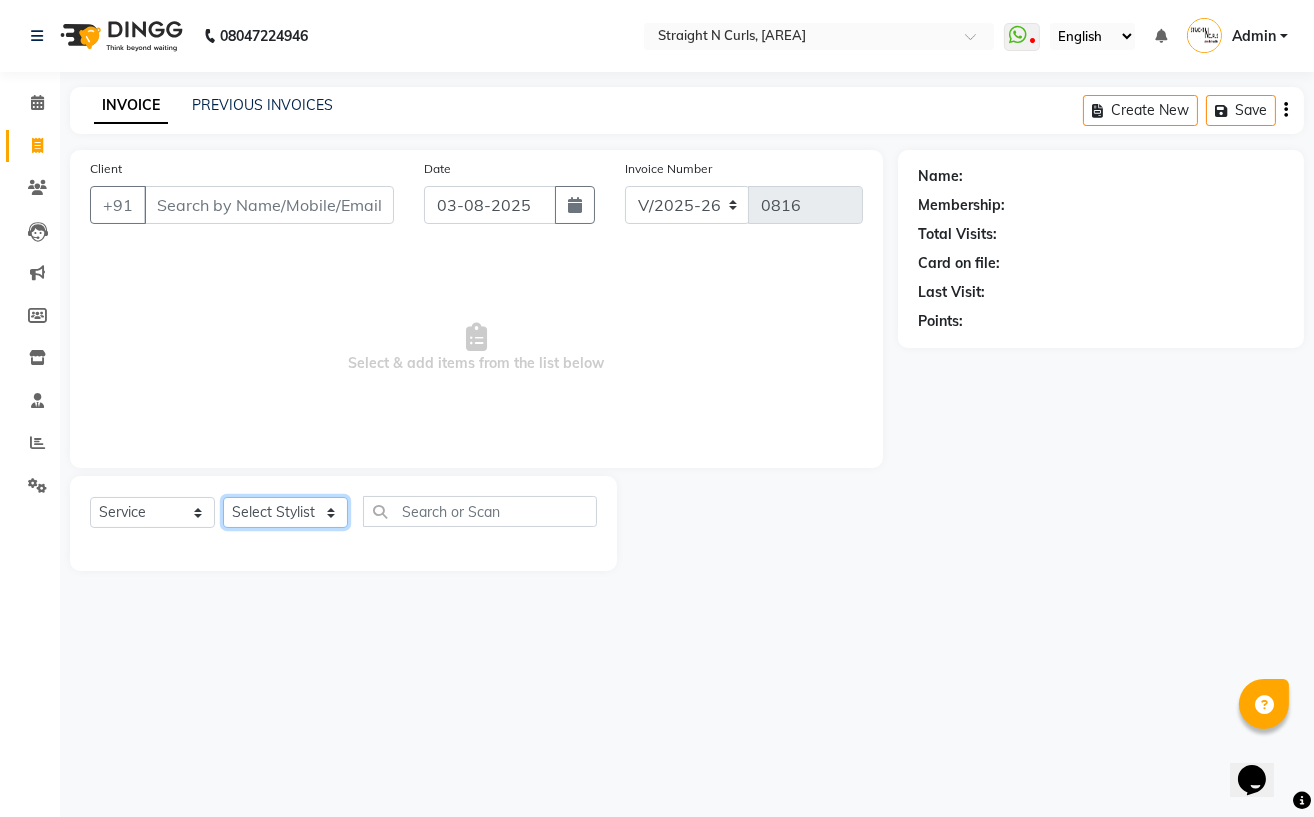click on "Select Stylist" 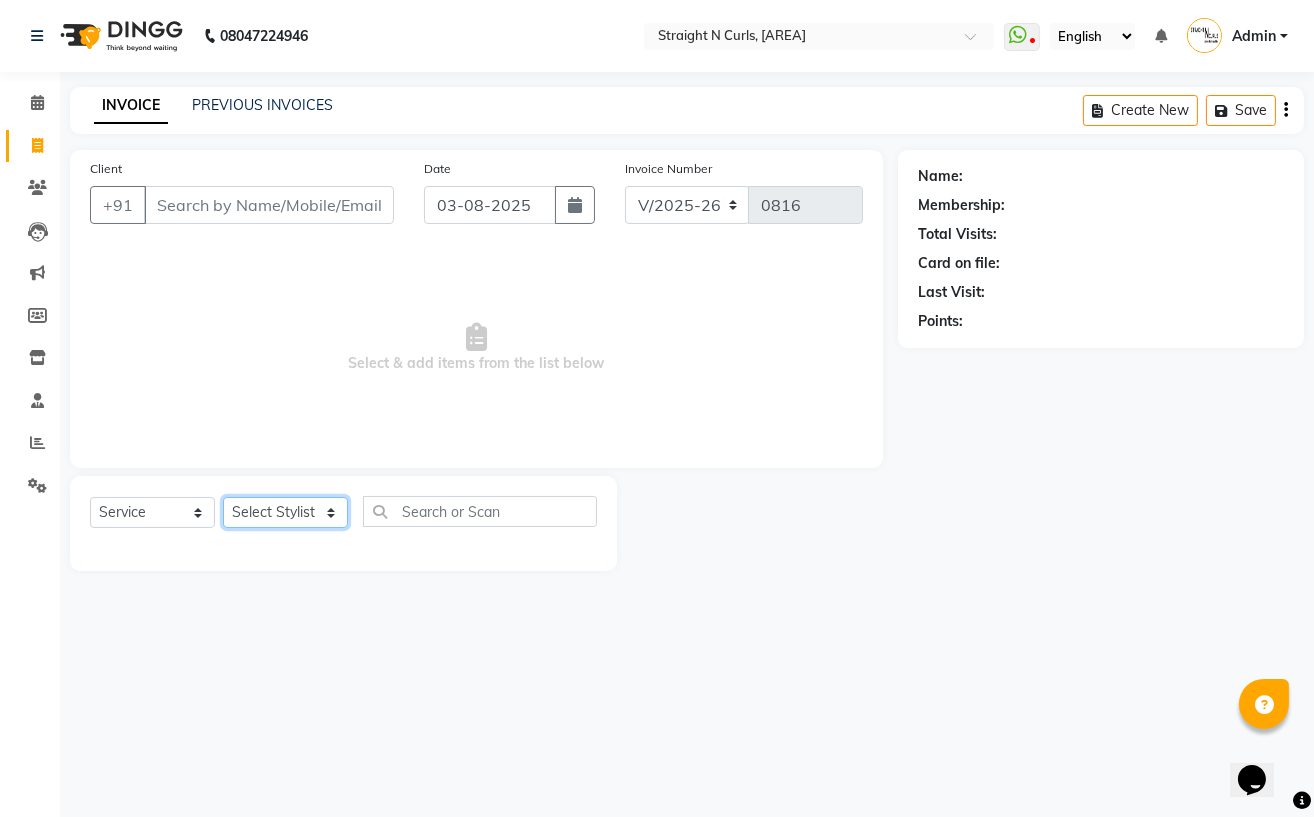 select on "61431" 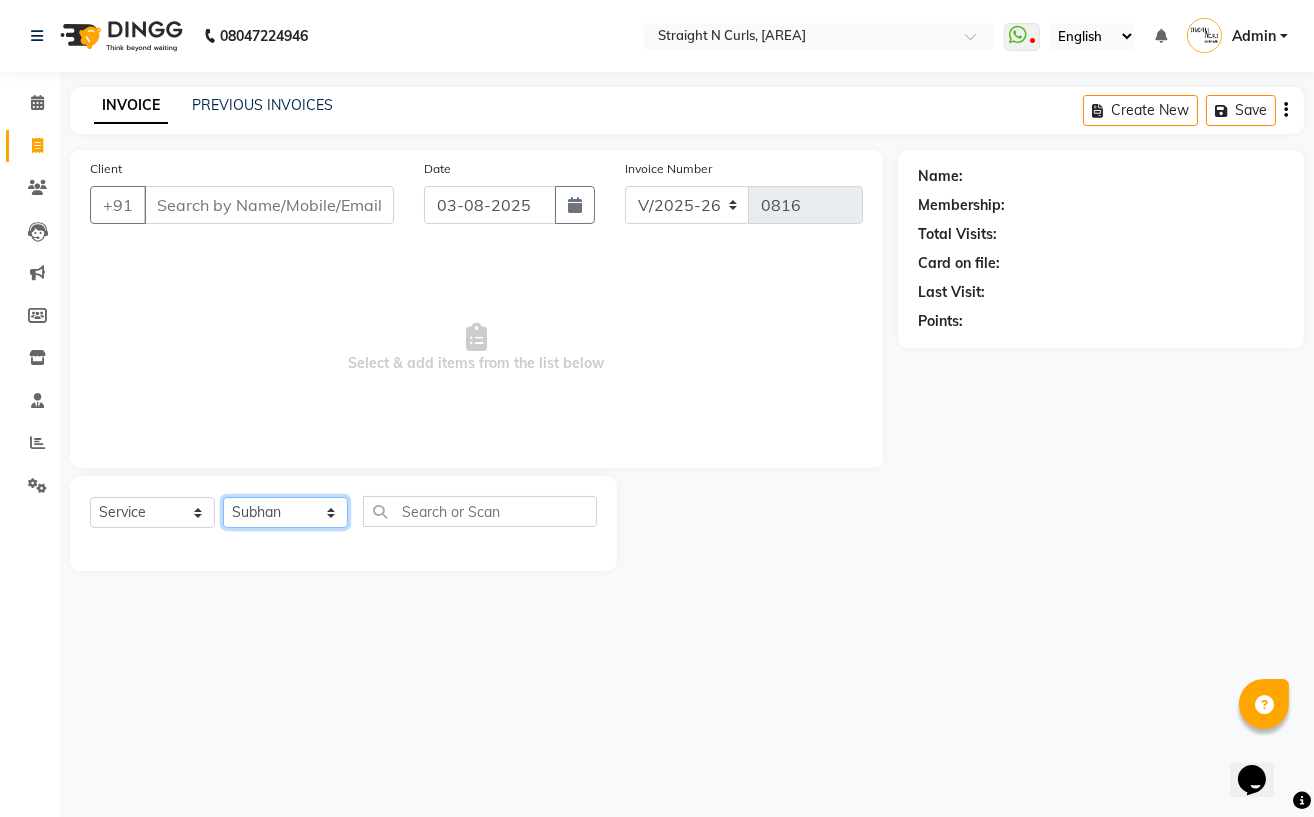 click on "Select Stylist Astha Azhar Gautam Kamboj Mohini Mohit Neha Paras Kamboj parvez pooja rawat Rashmi Subhan" 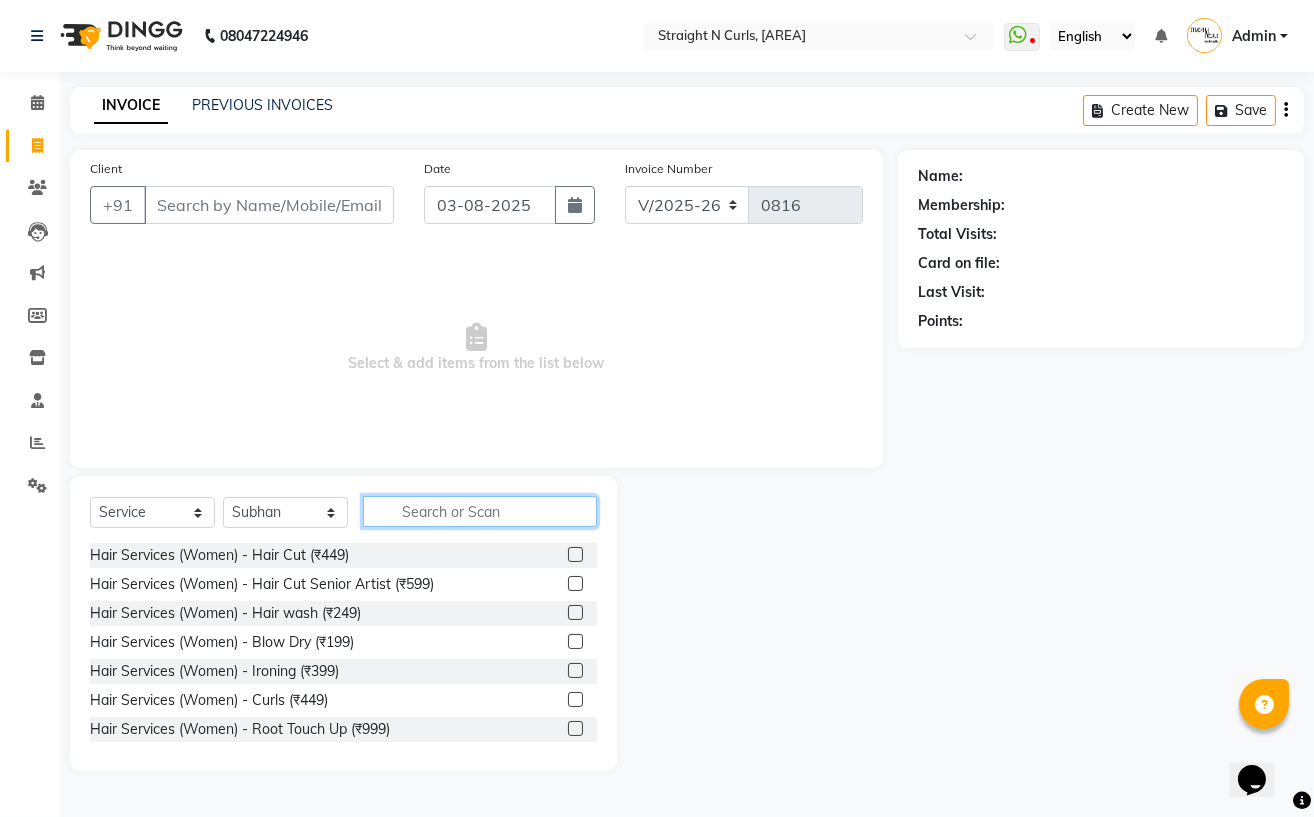 click 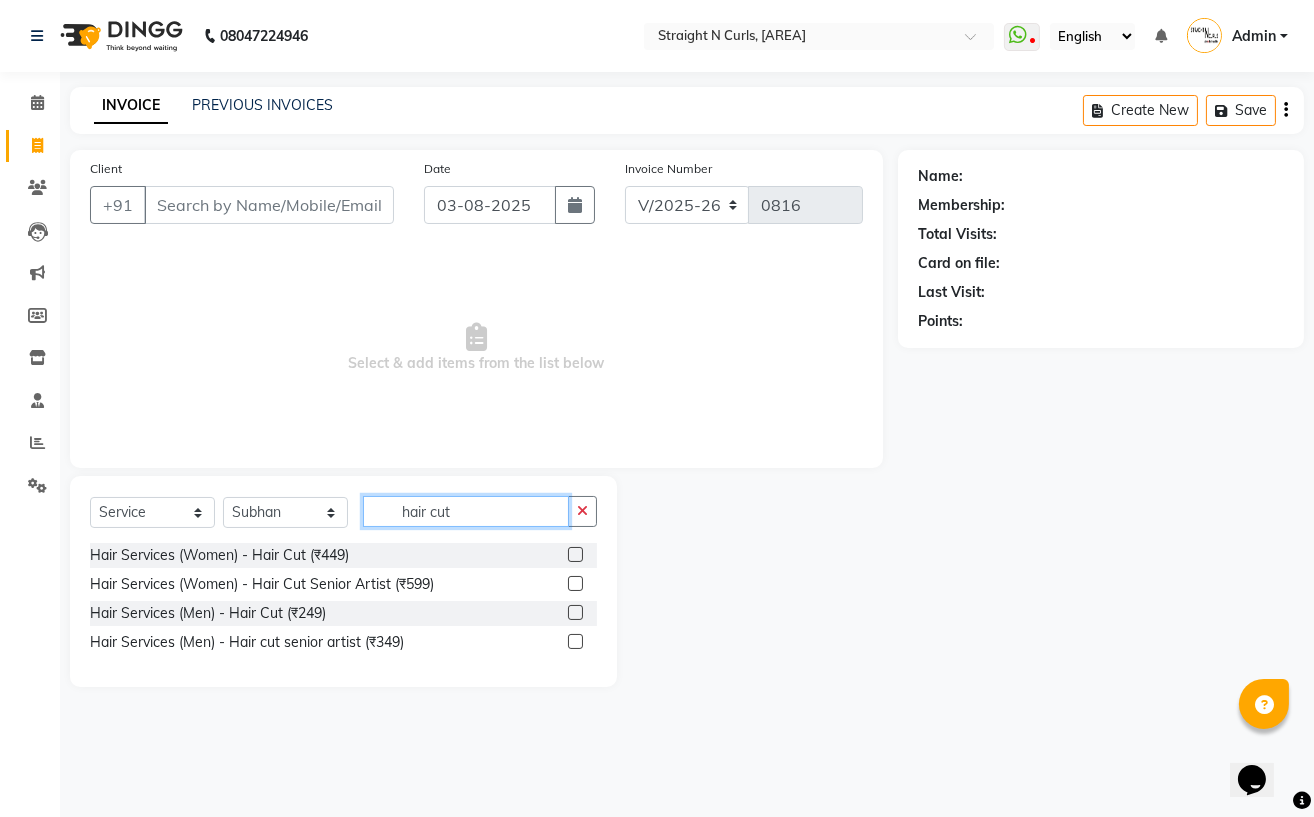 type on "hair cut" 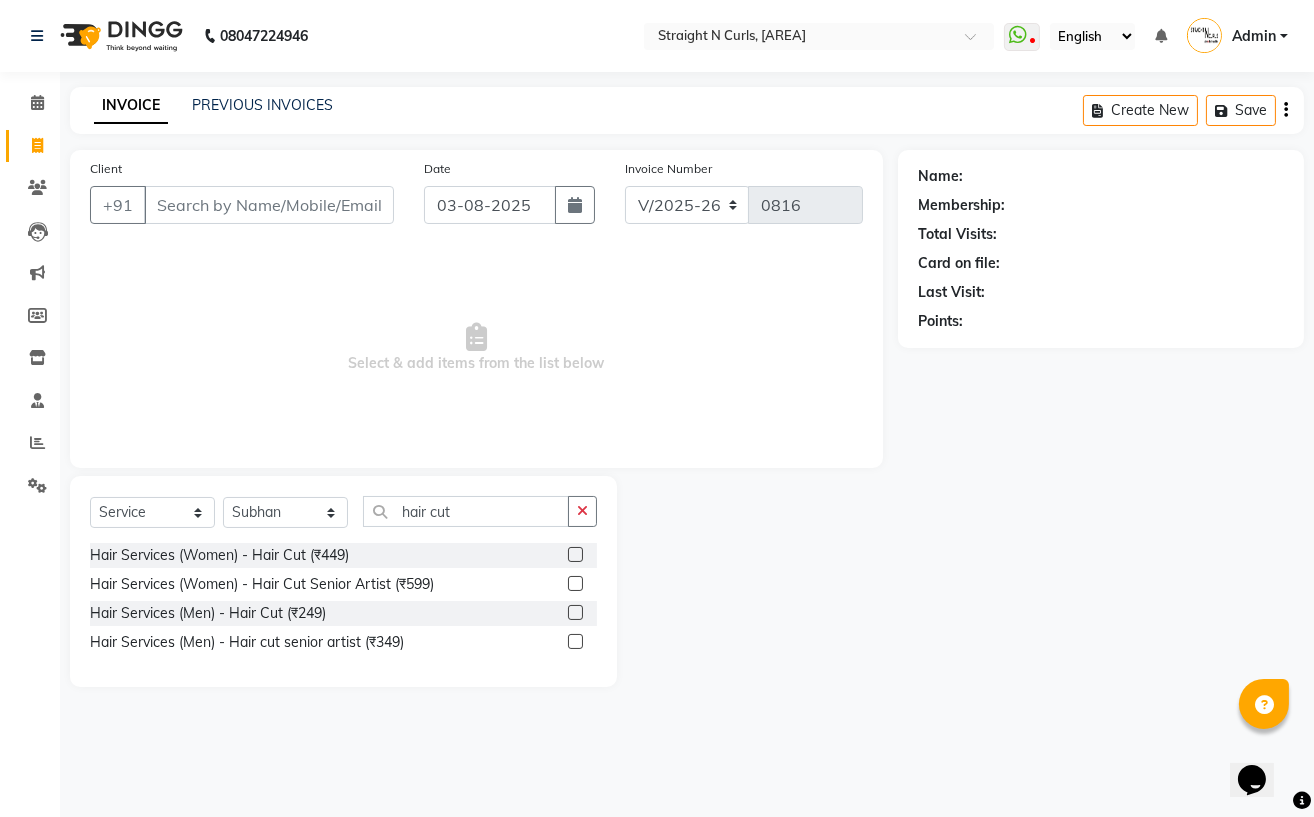 click 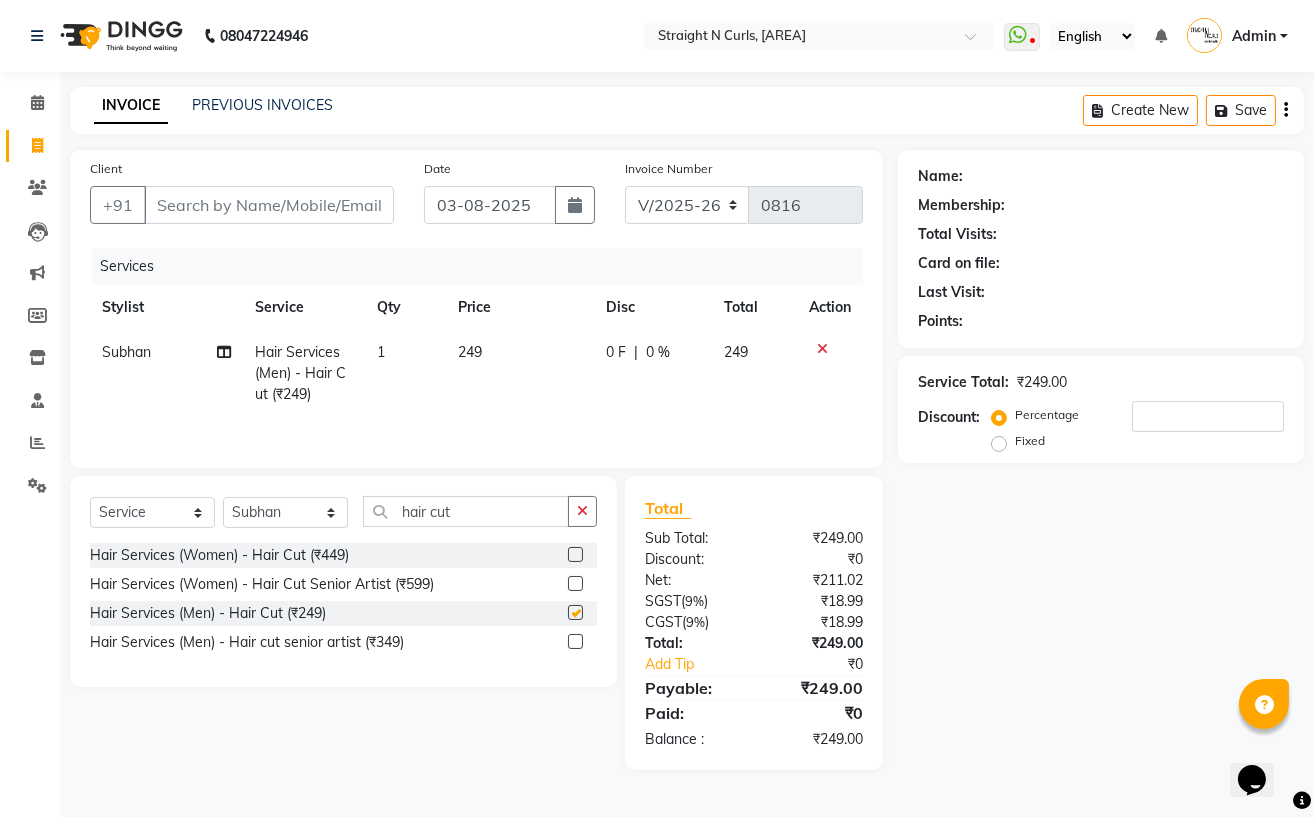 checkbox on "false" 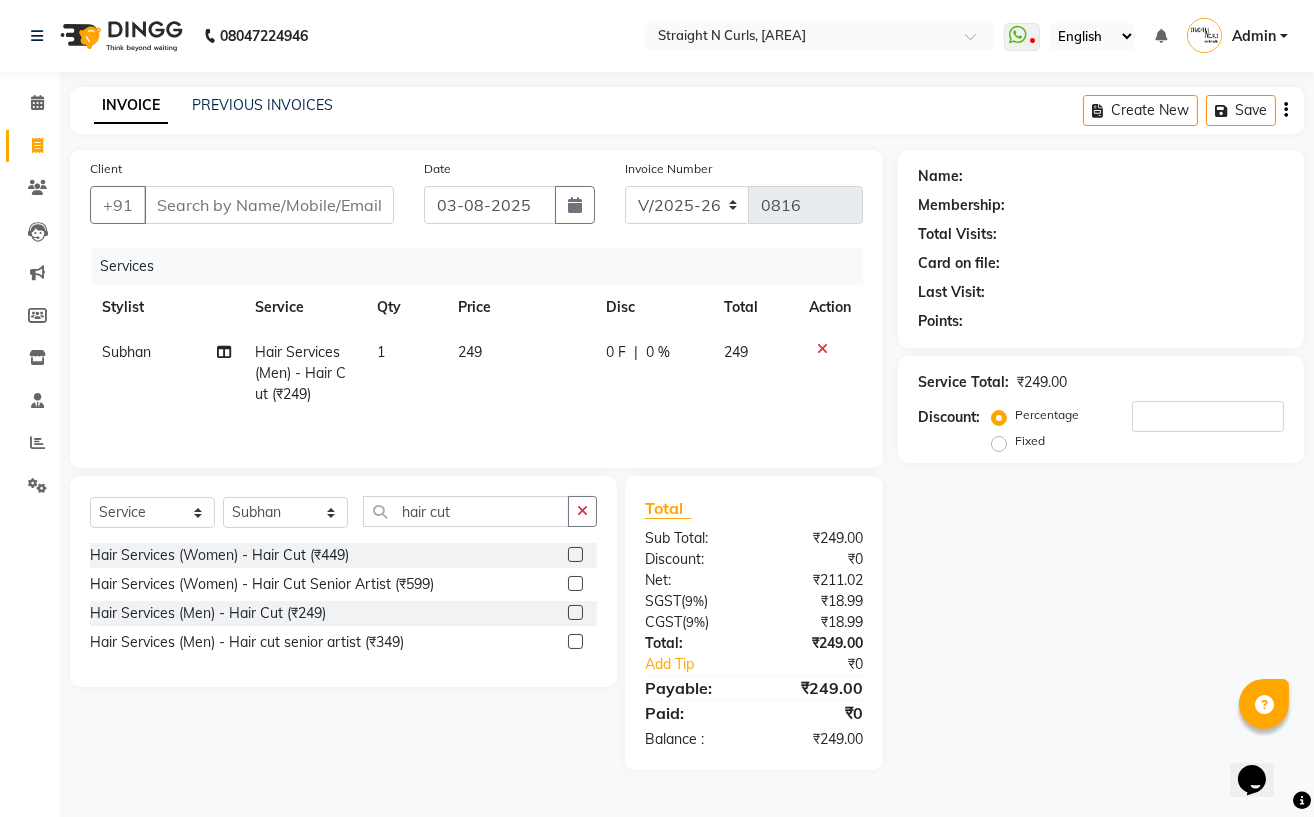 click on "249" 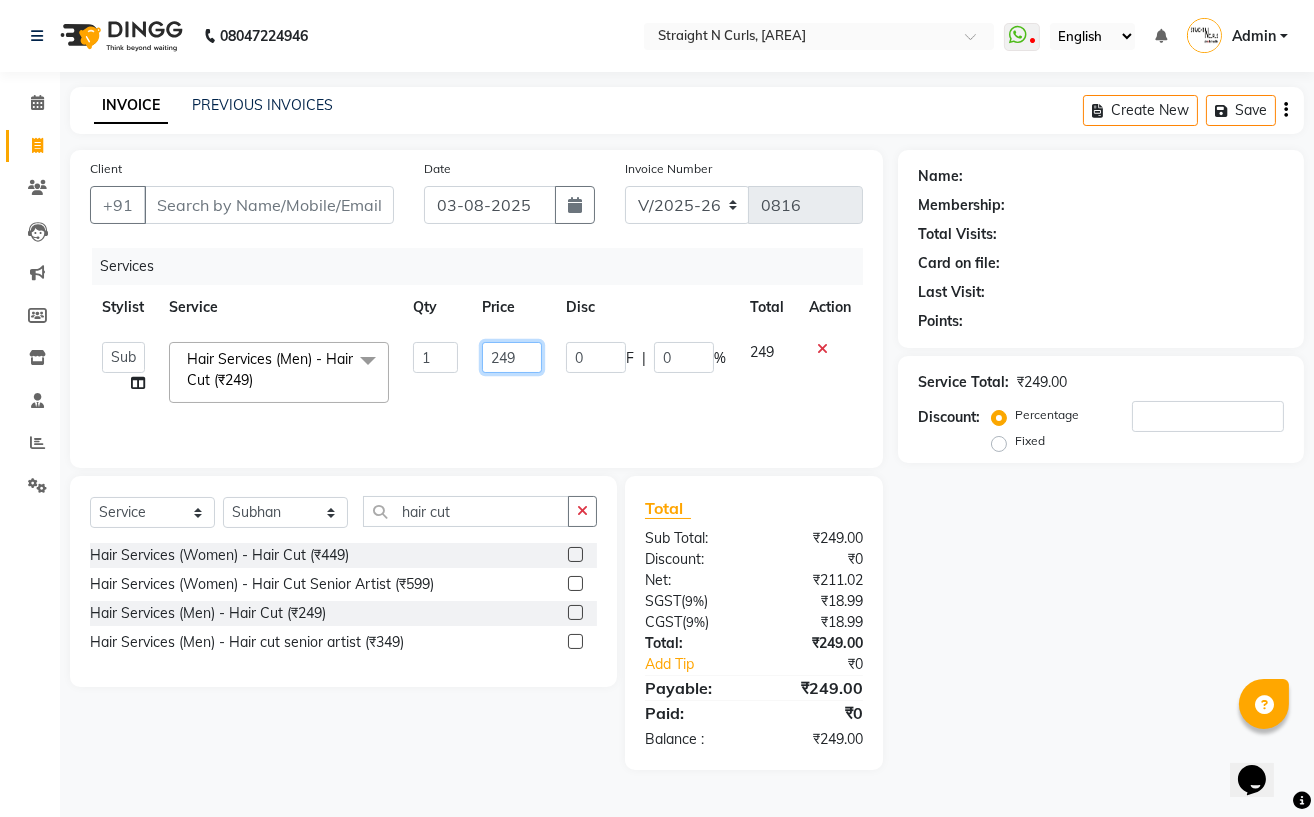 click on "249" 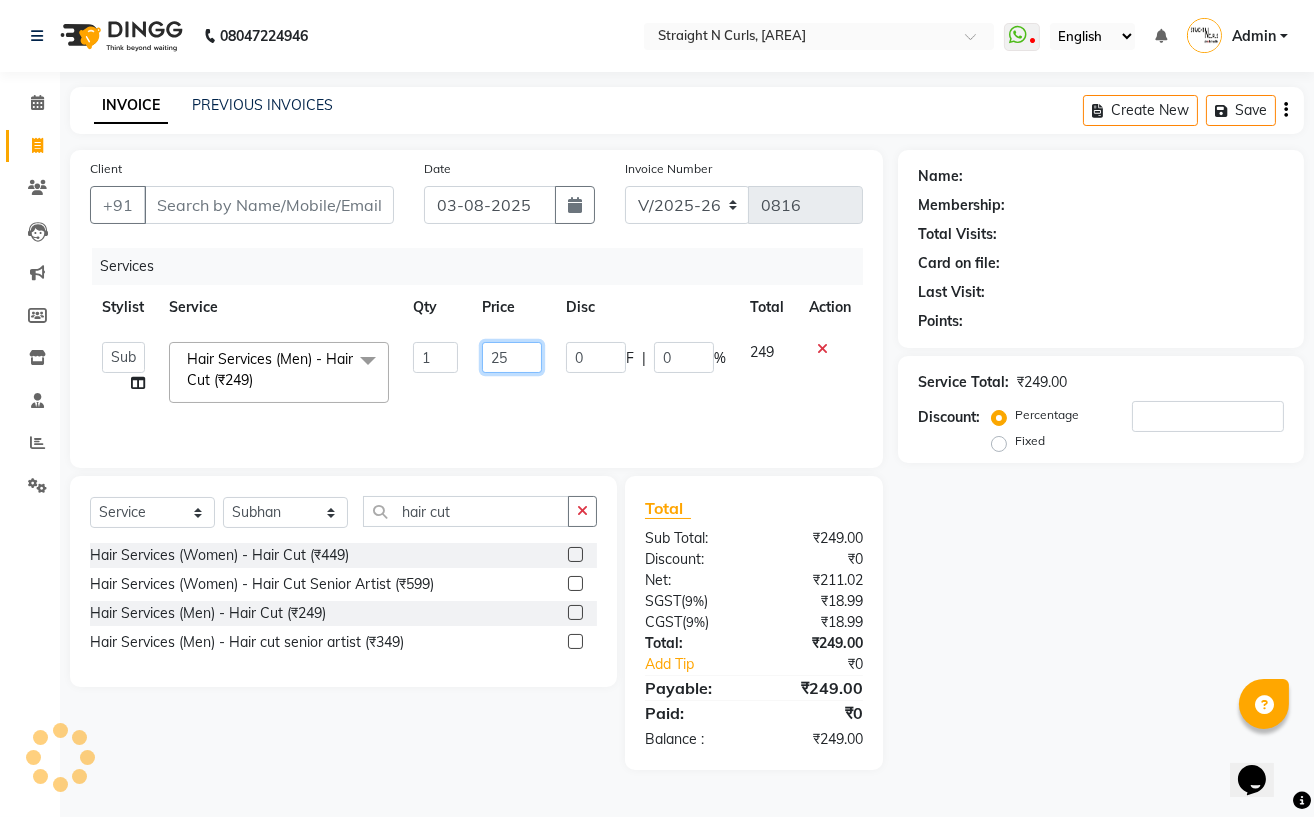 type on "250" 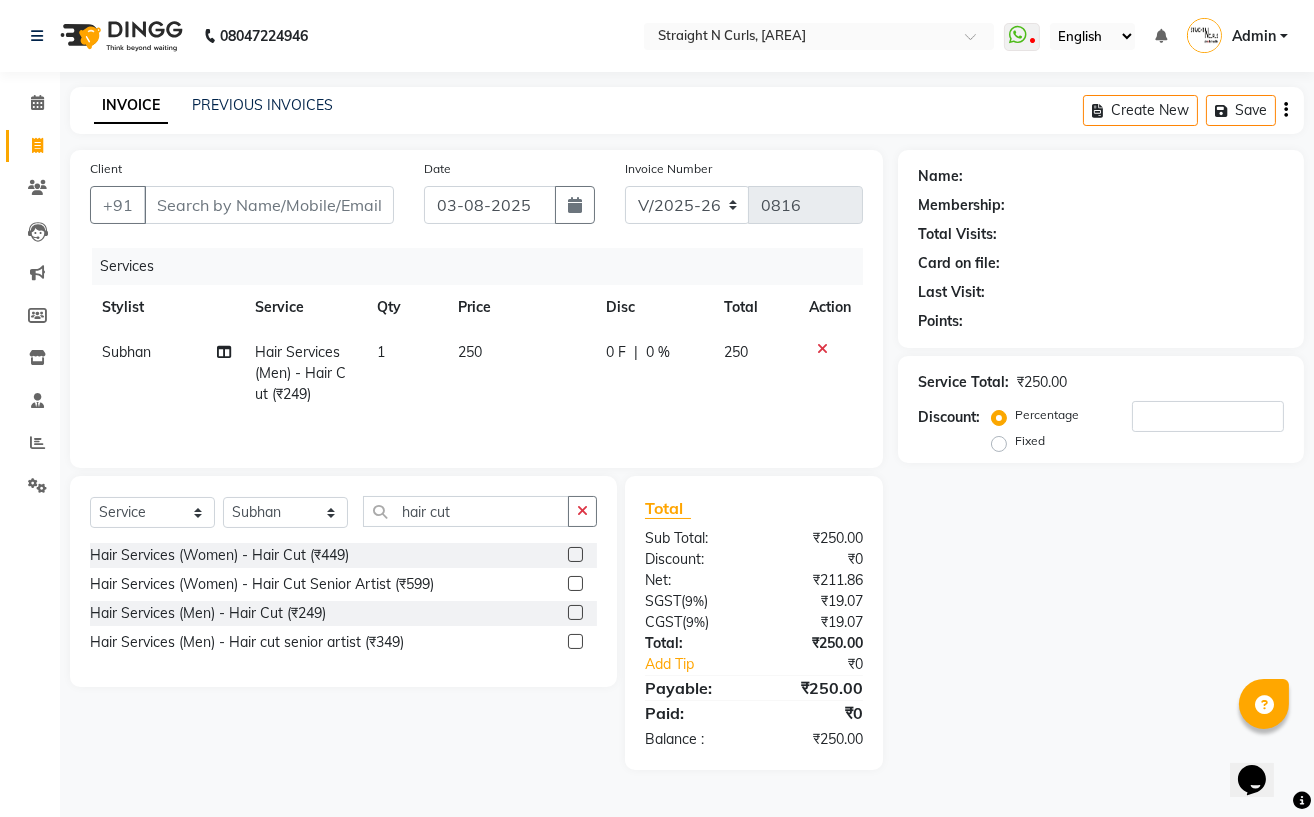 click on "Subhan  Hair Services (Men) - Hair Cut (₹249) 1 250 0 F | 0 % 250" 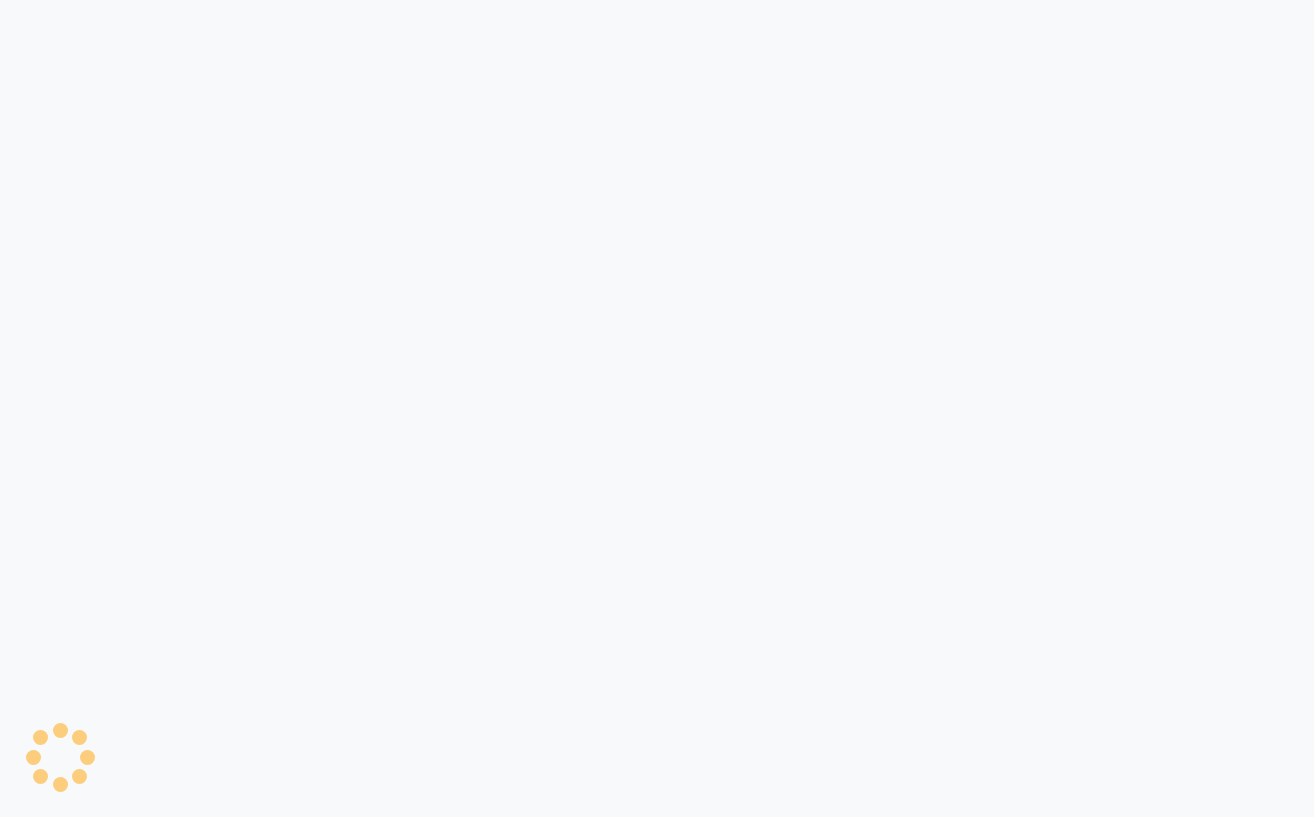 scroll, scrollTop: 0, scrollLeft: 0, axis: both 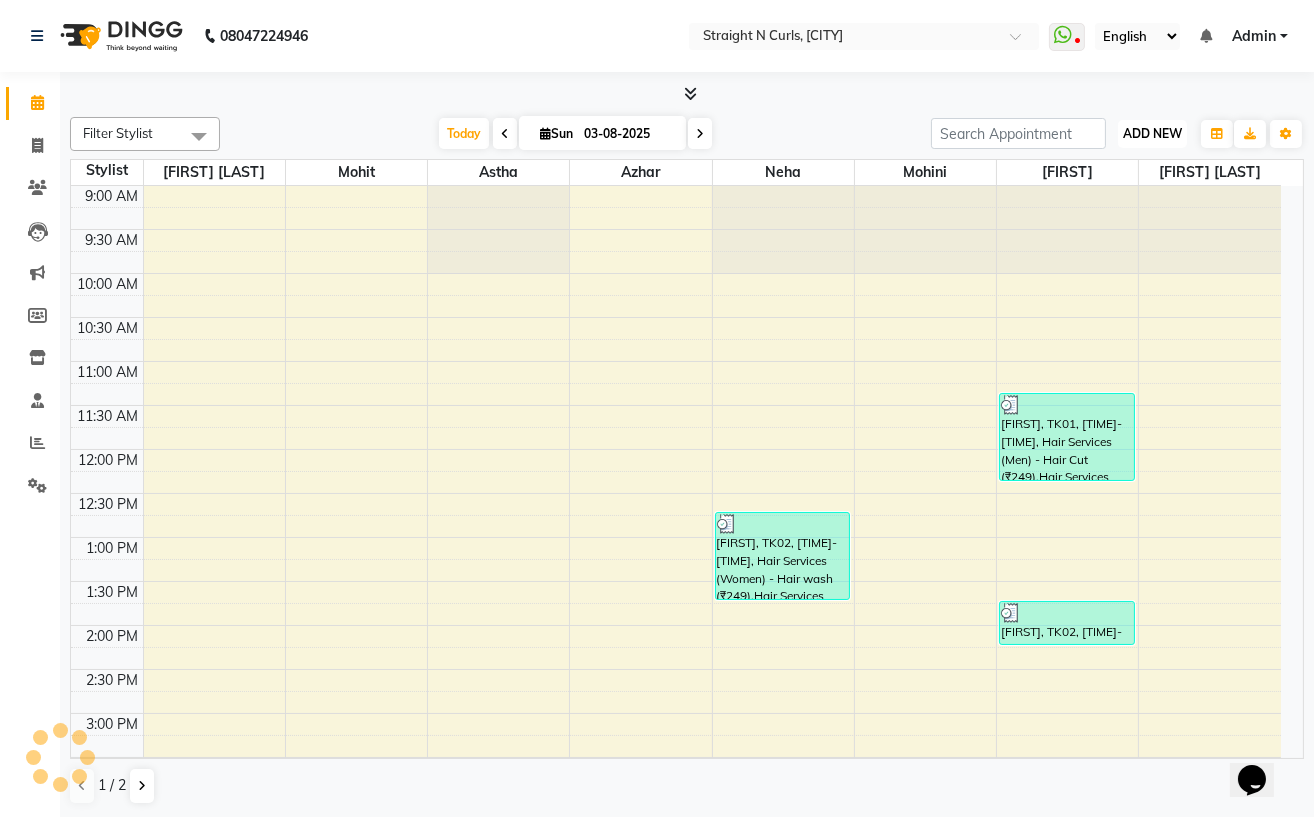 click on "ADD NEW" at bounding box center (1152, 133) 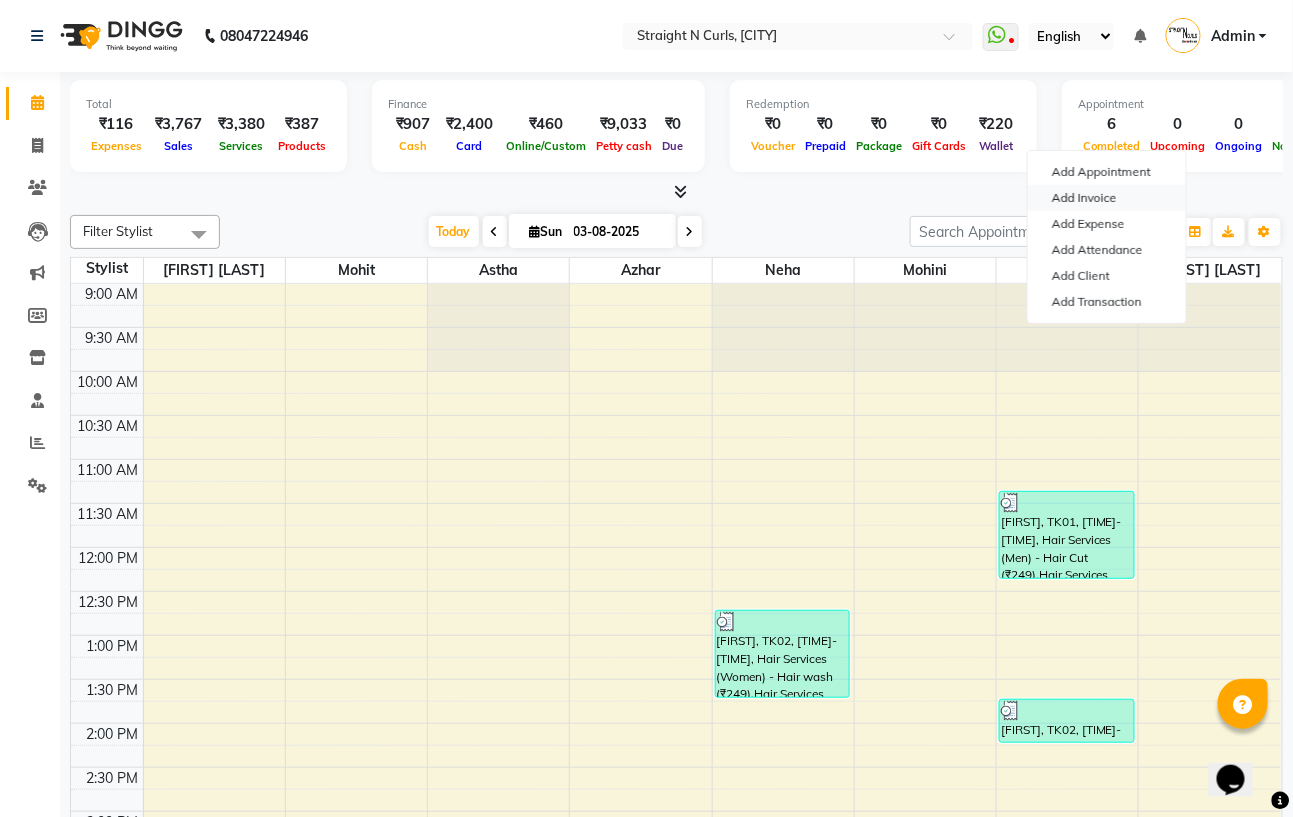 click on "Add Invoice" at bounding box center (1107, 198) 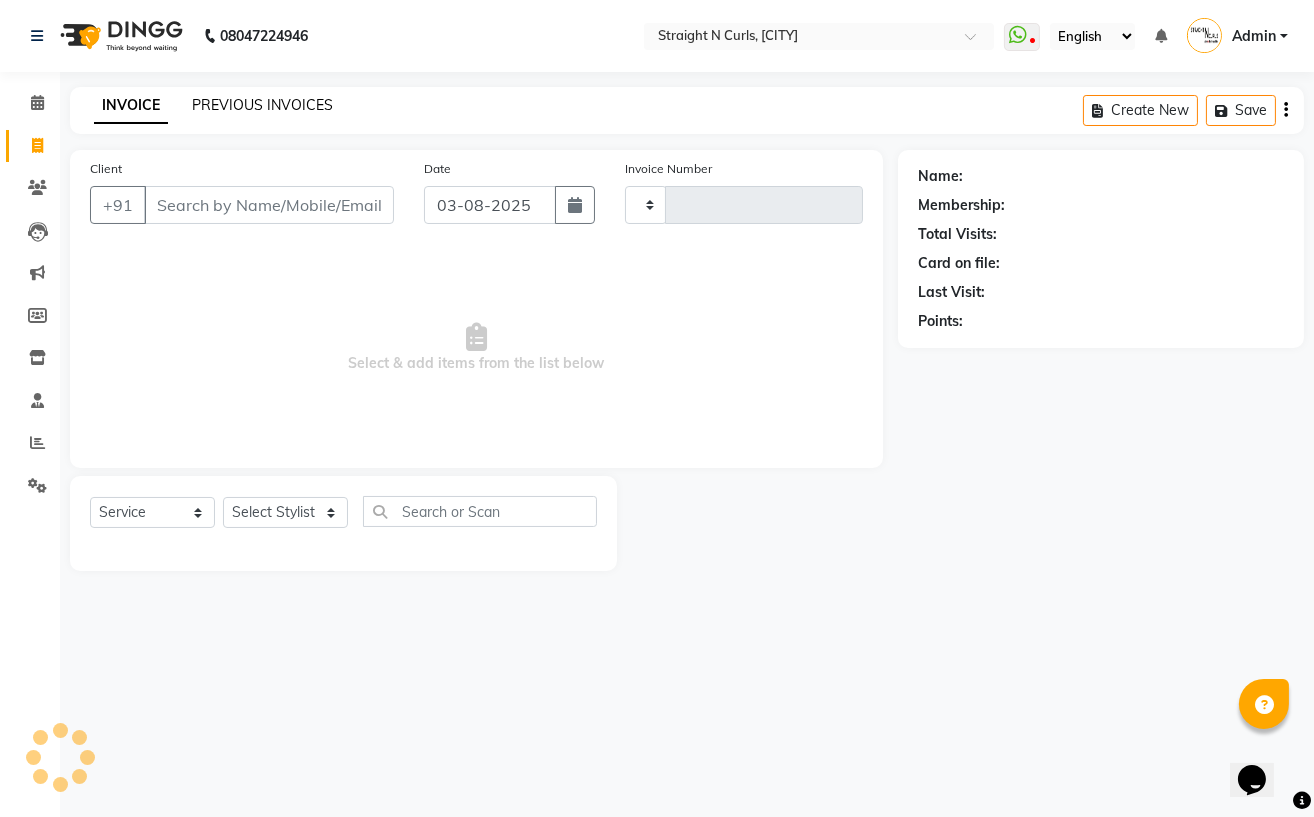 type on "0816" 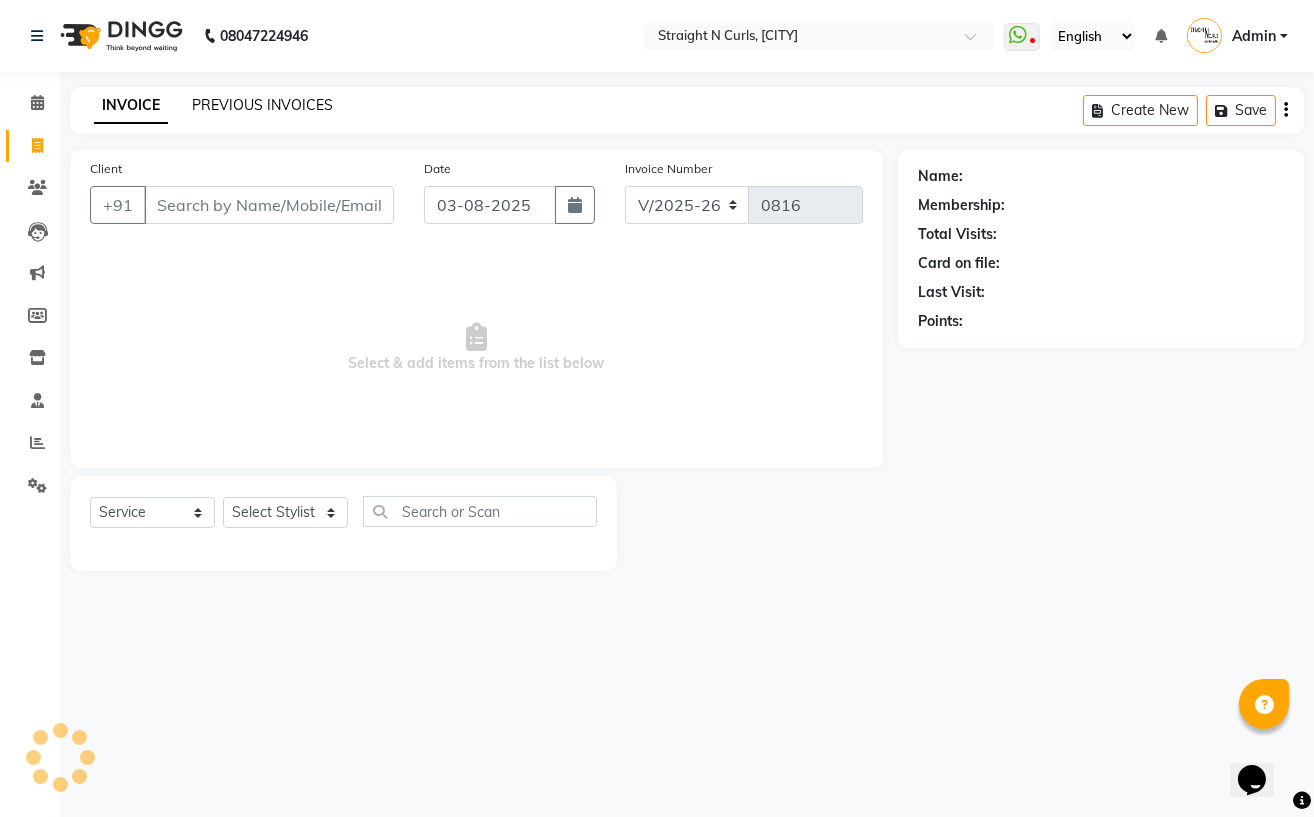 click on "PREVIOUS INVOICES" 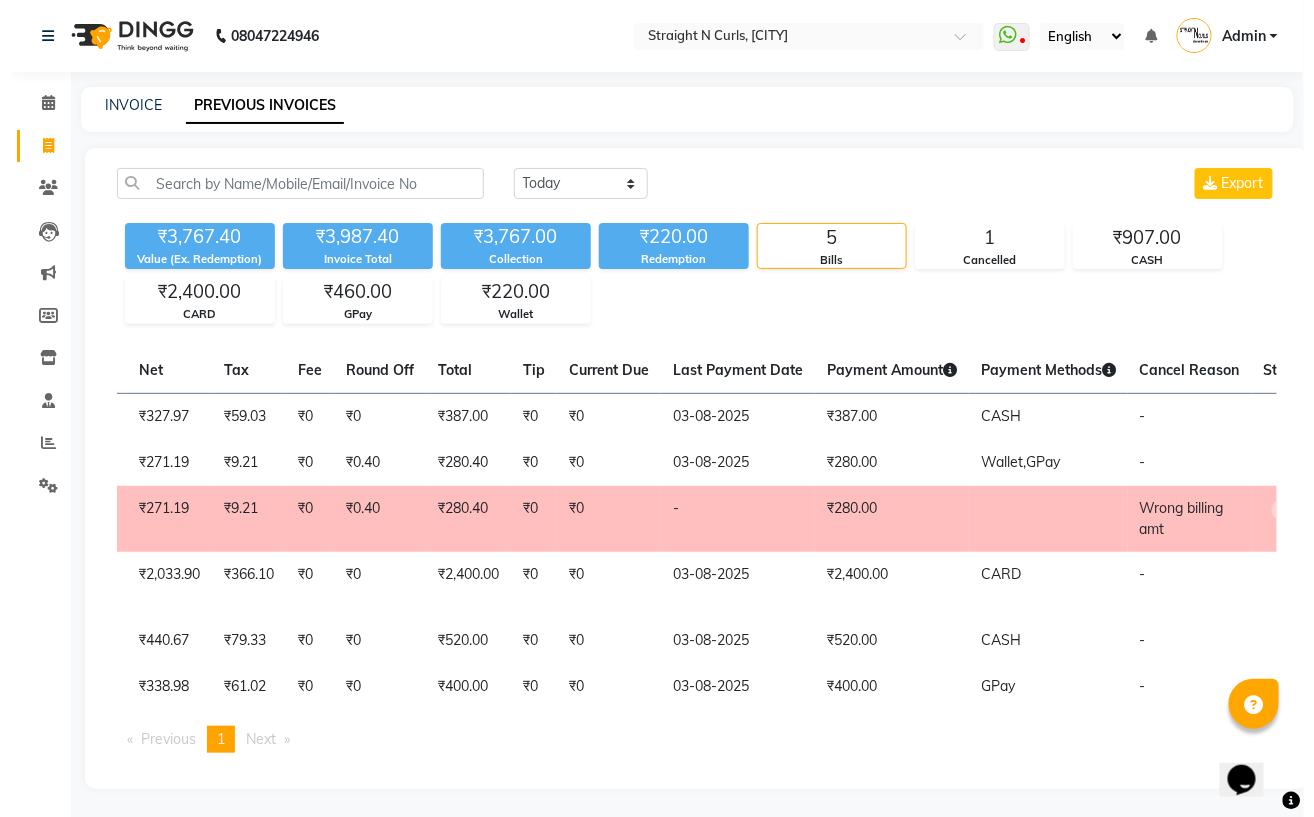 scroll, scrollTop: 0, scrollLeft: 517, axis: horizontal 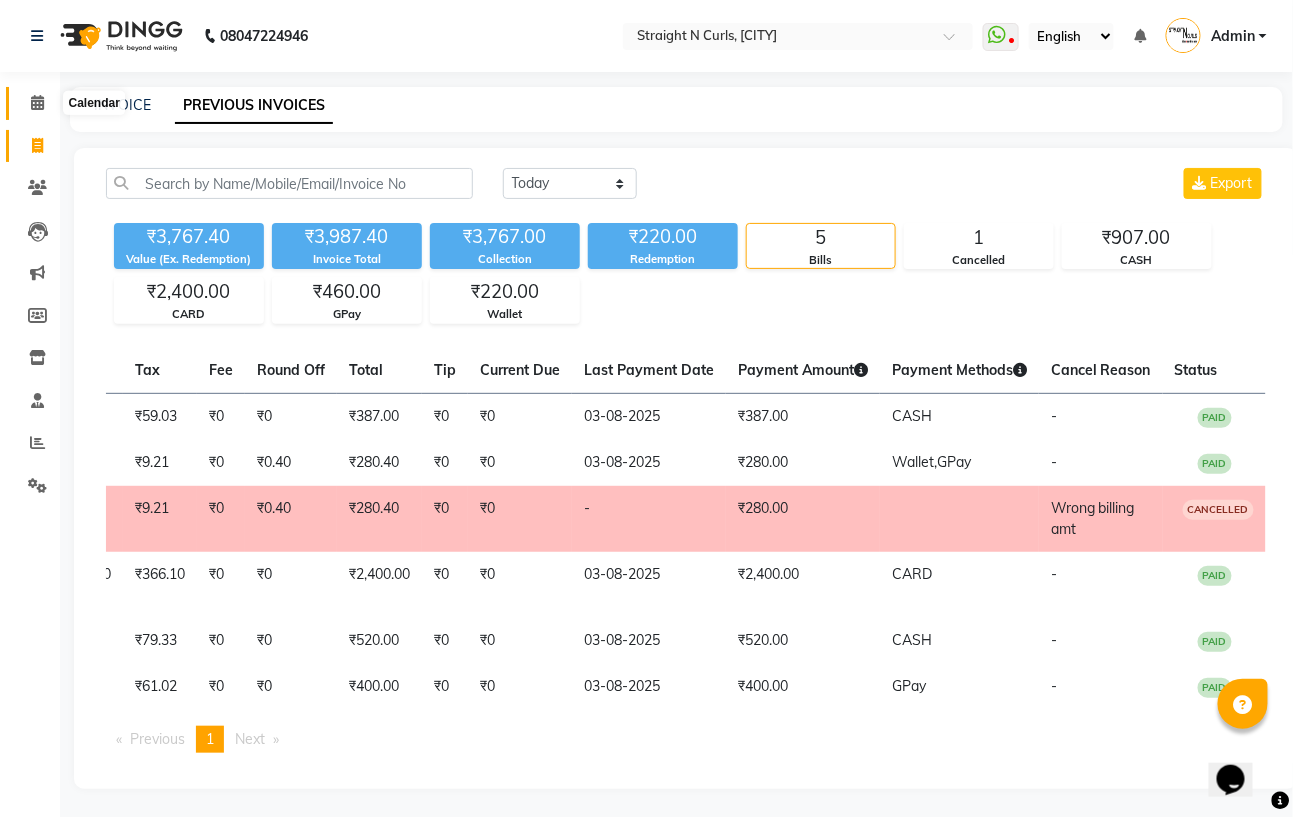 click 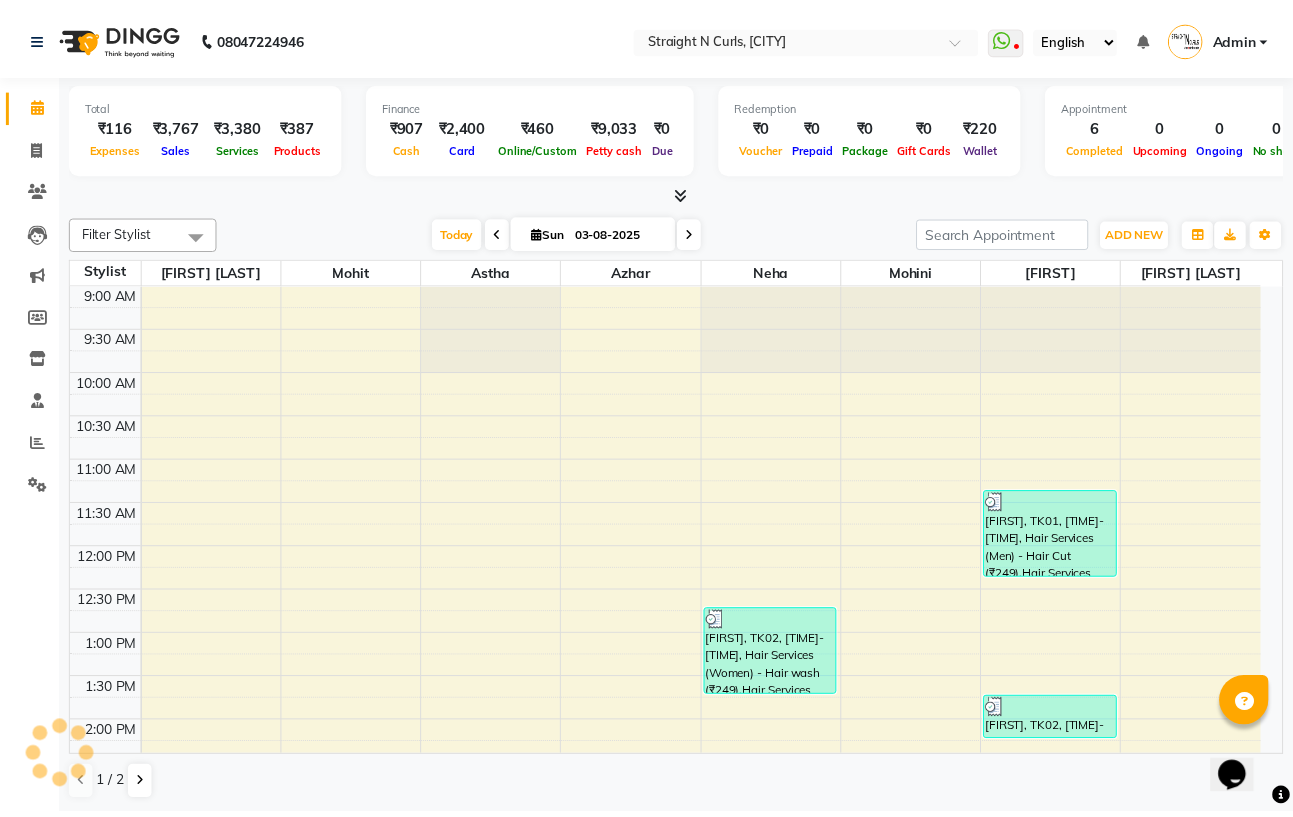 scroll, scrollTop: 0, scrollLeft: 0, axis: both 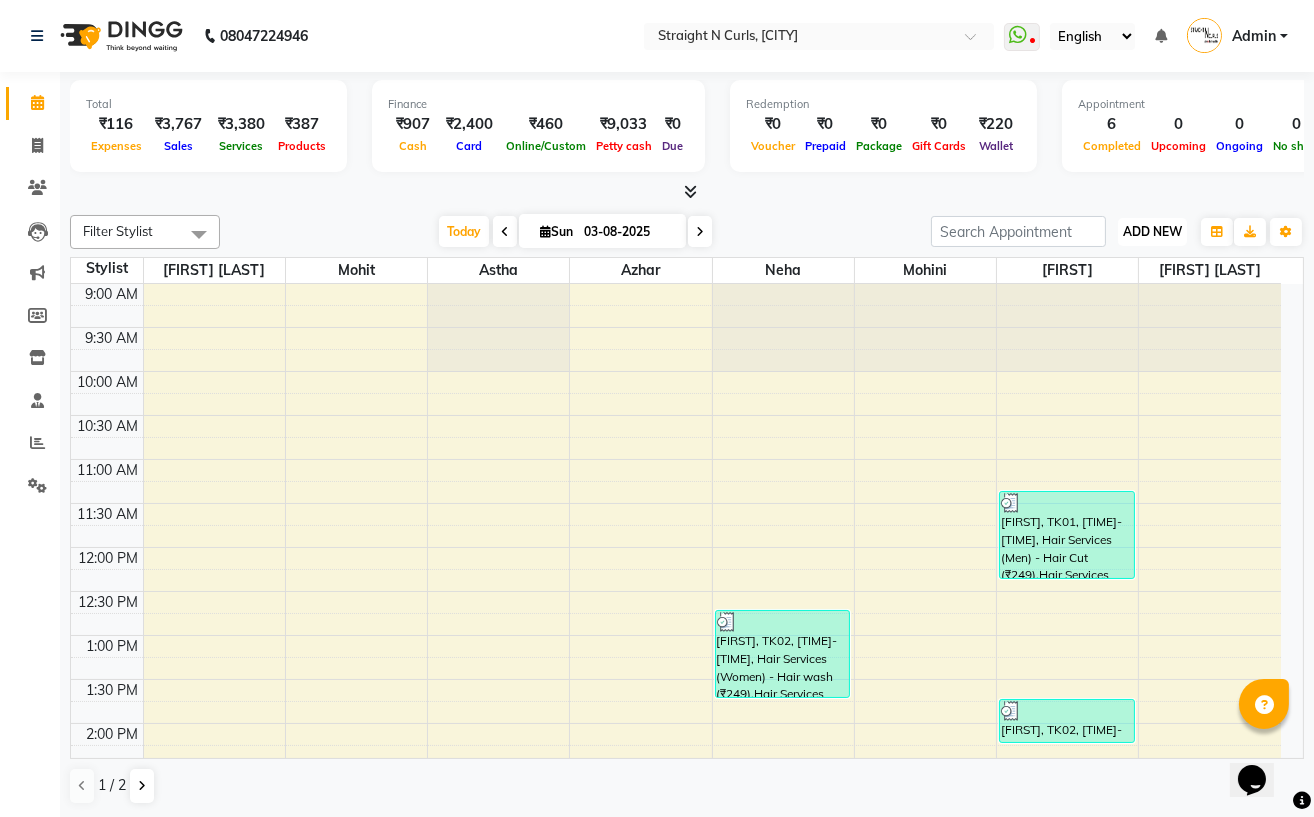 click on "ADD NEW" at bounding box center [1152, 231] 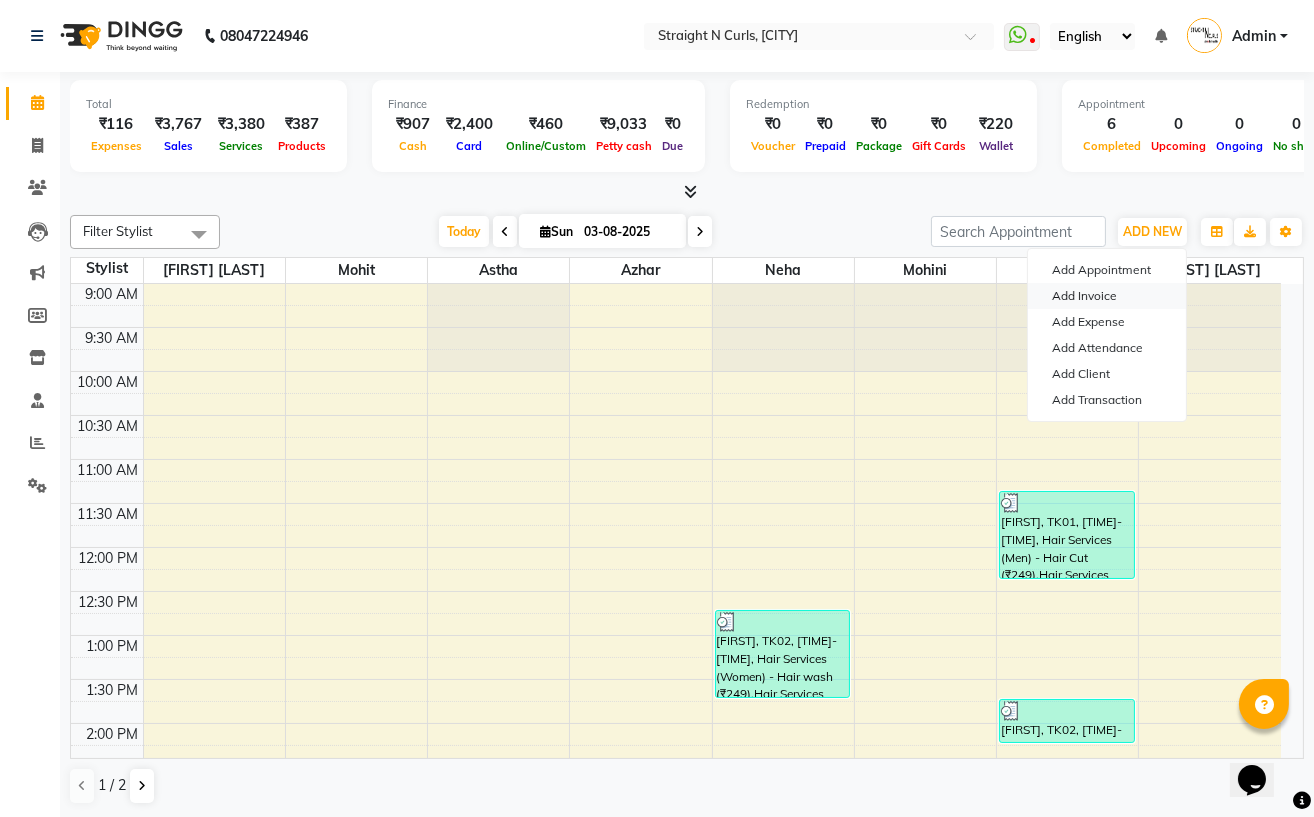 click on "Add Invoice" at bounding box center [1107, 296] 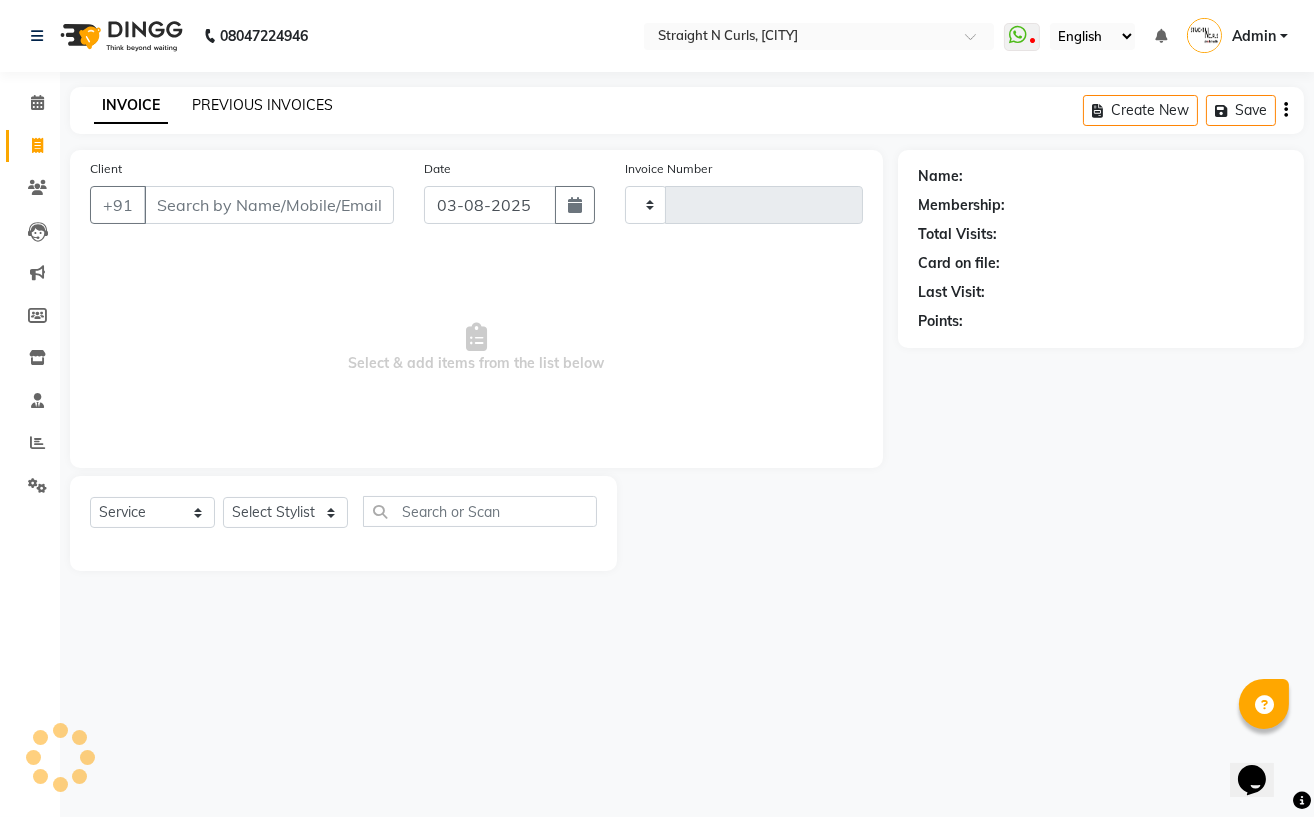 click on "PREVIOUS INVOICES" 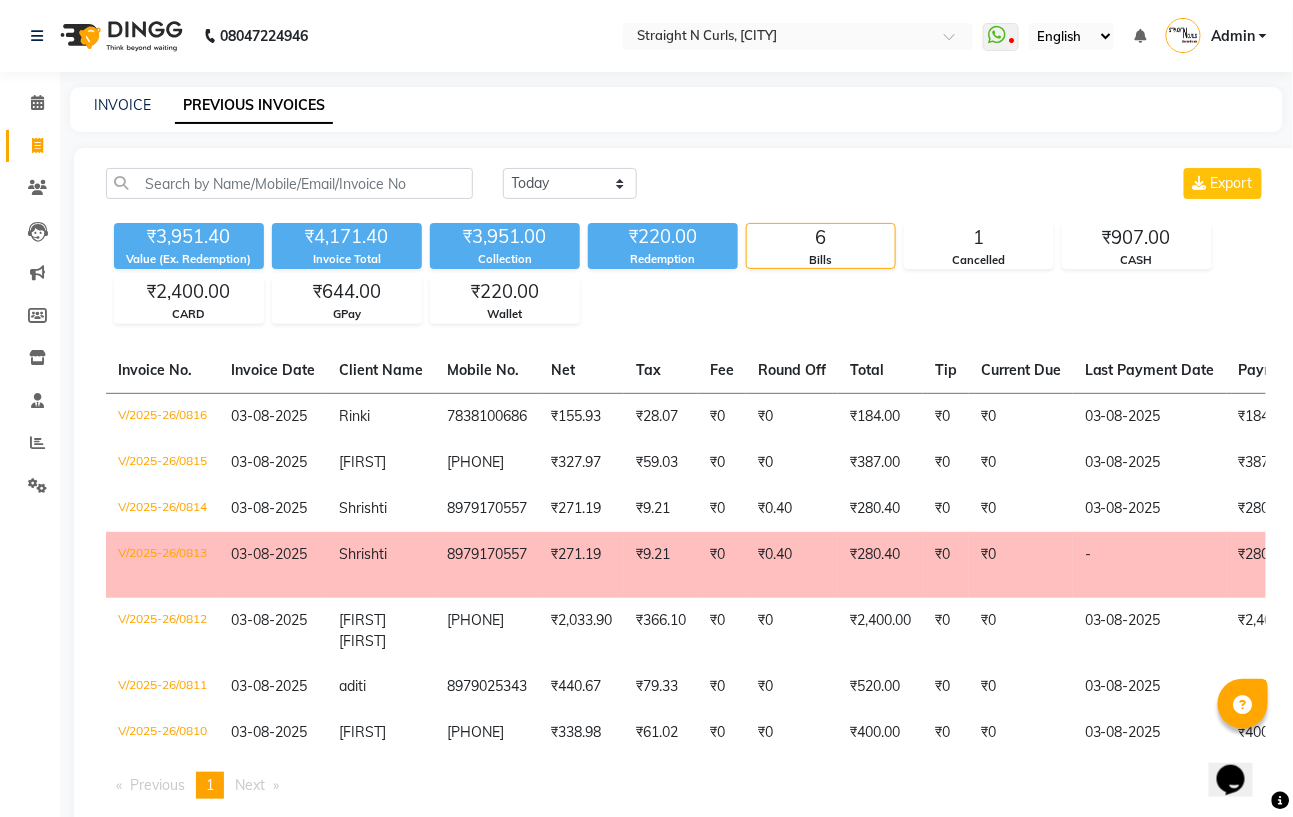scroll, scrollTop: 71, scrollLeft: 0, axis: vertical 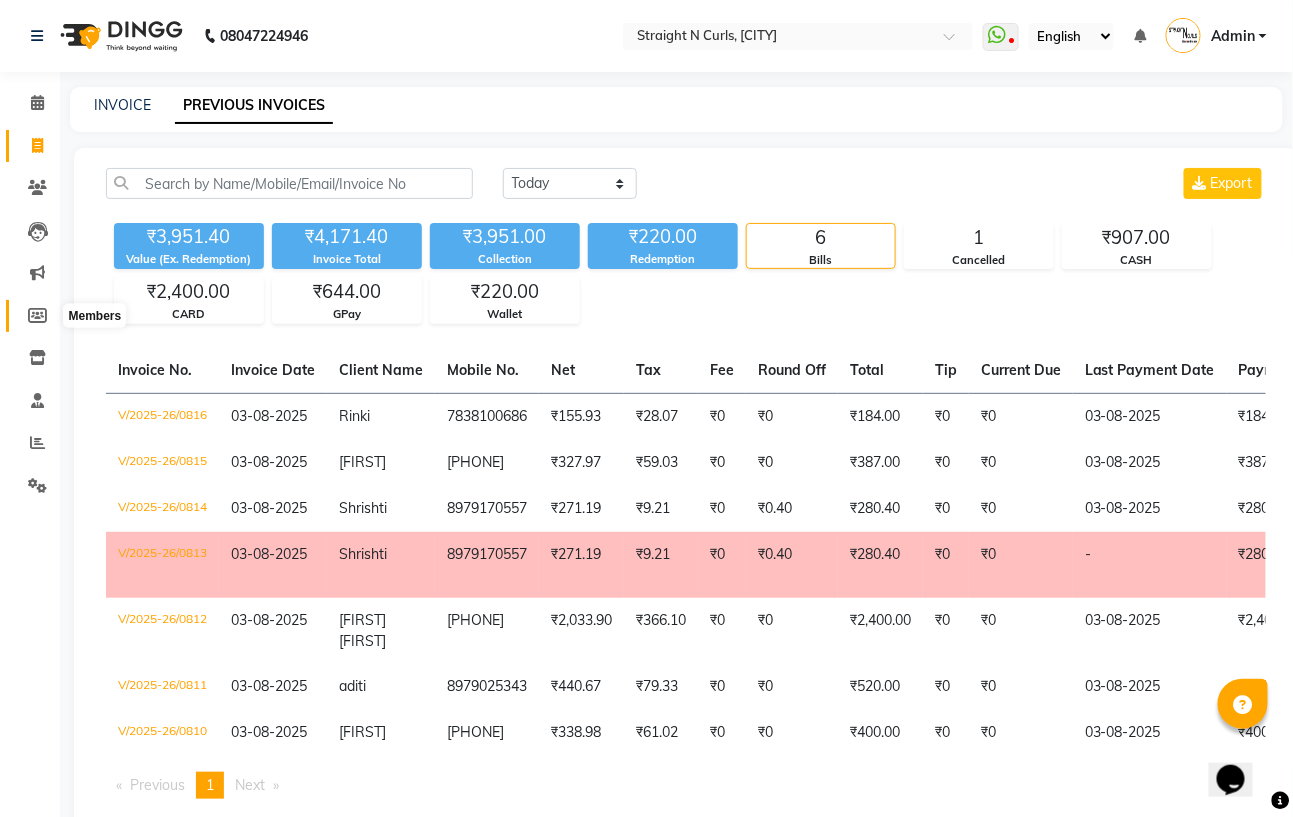 click 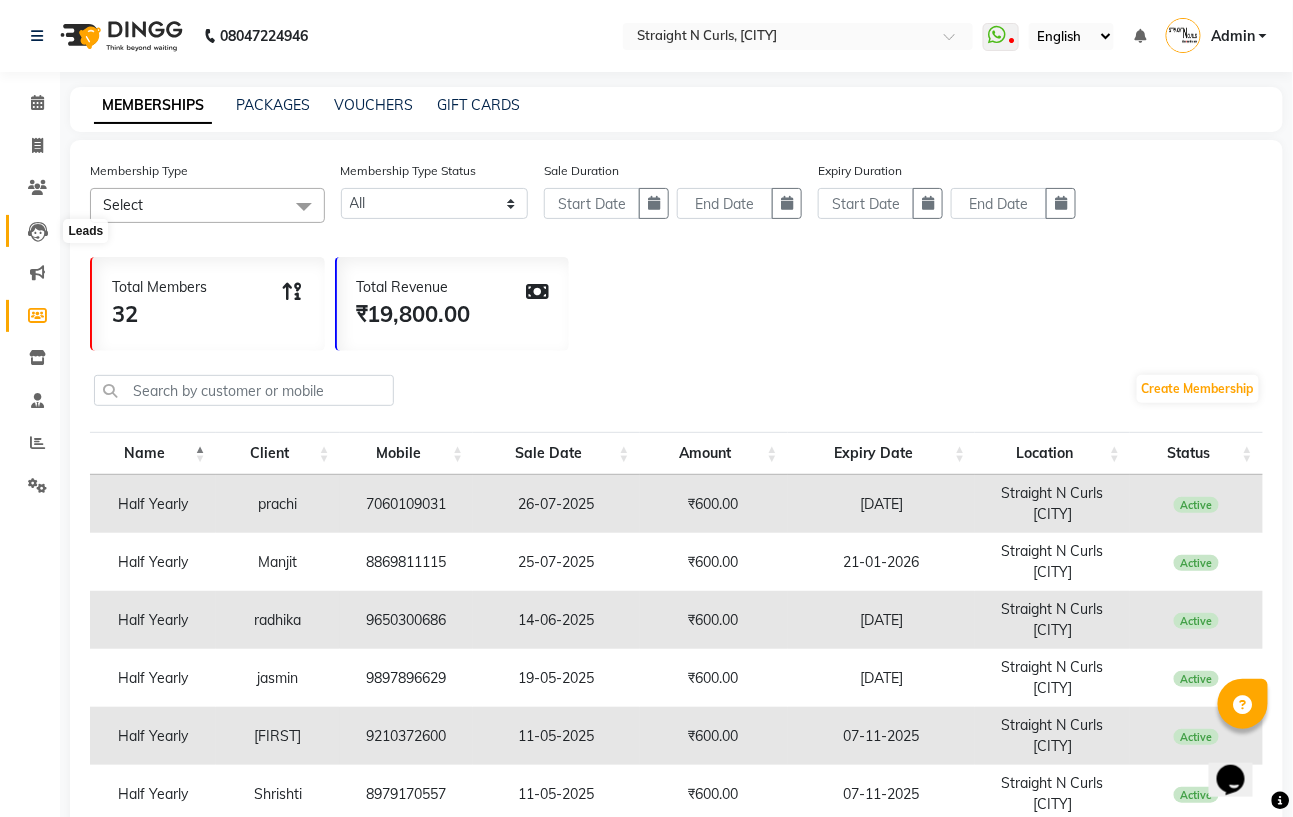 click 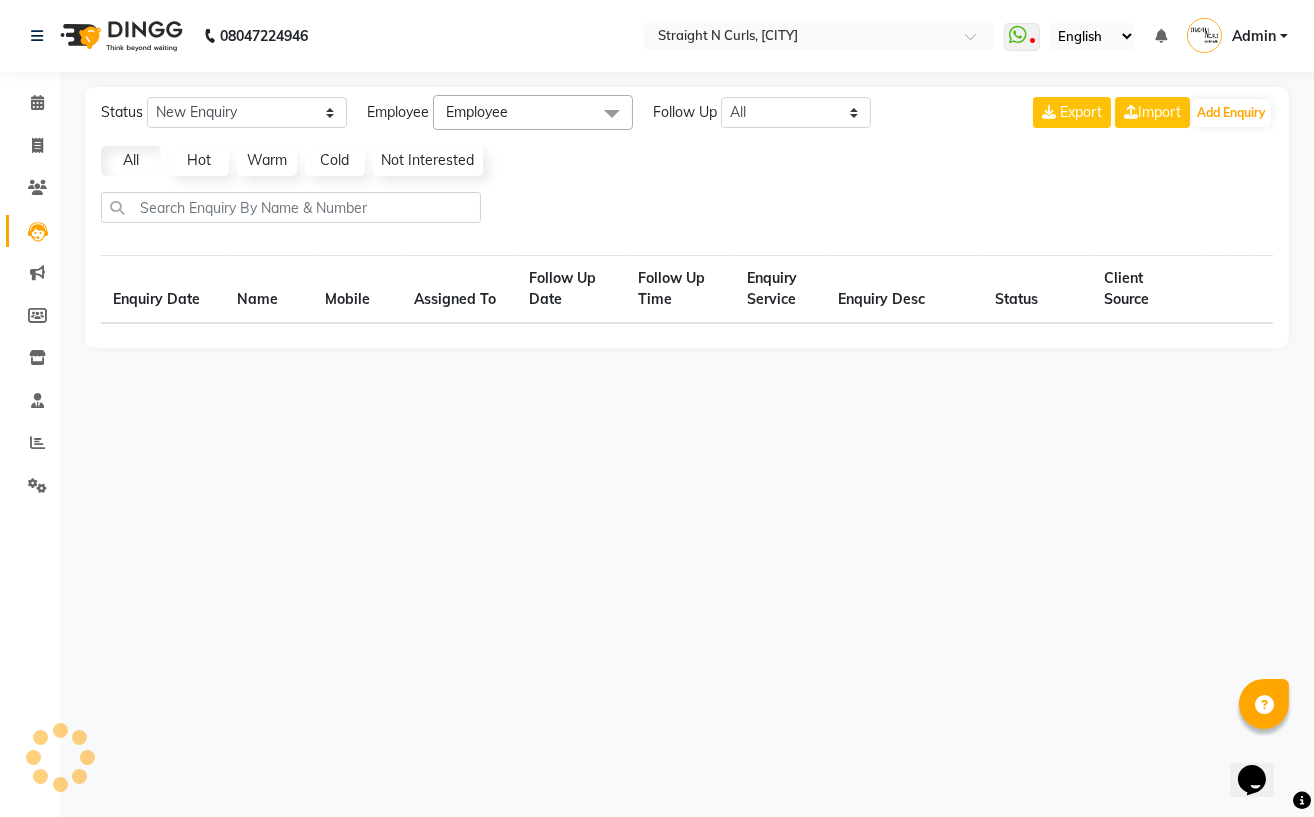 select on "10" 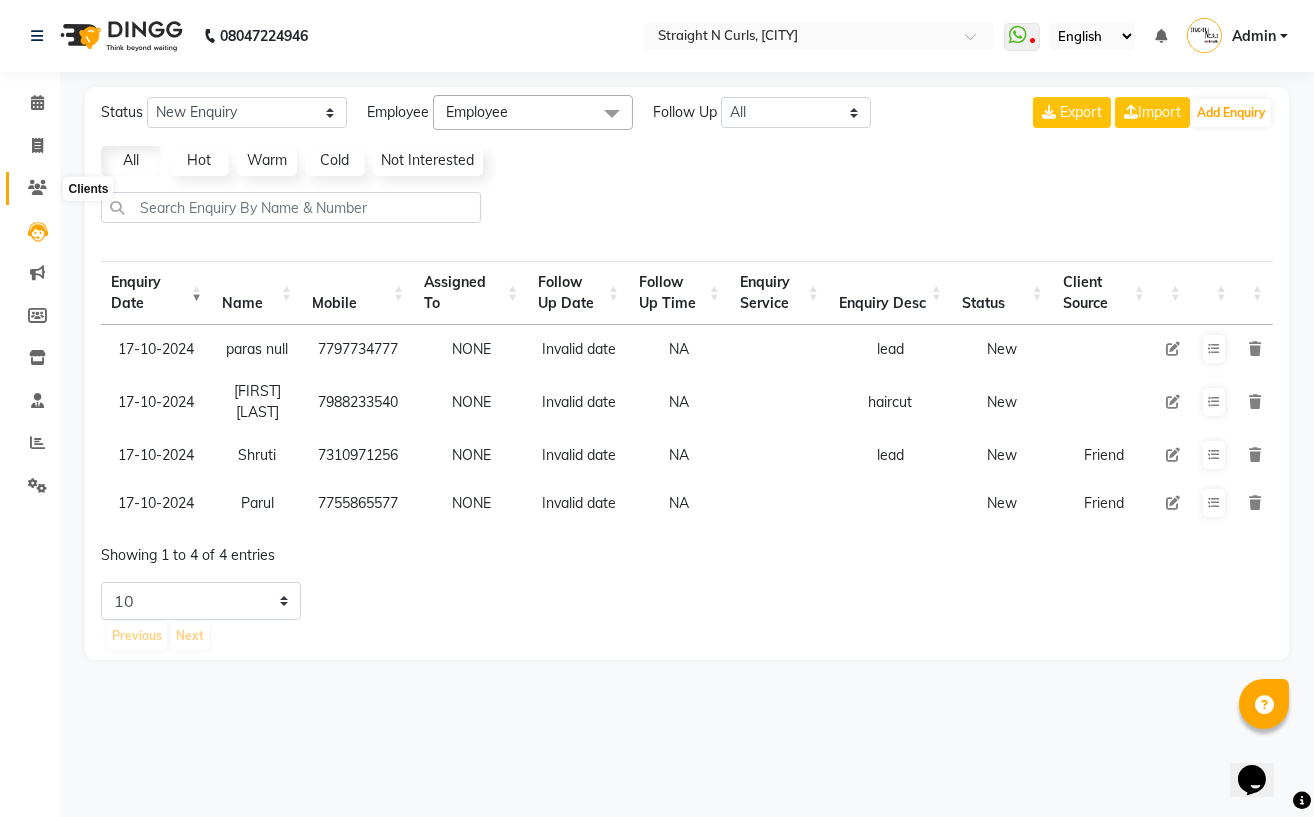 click 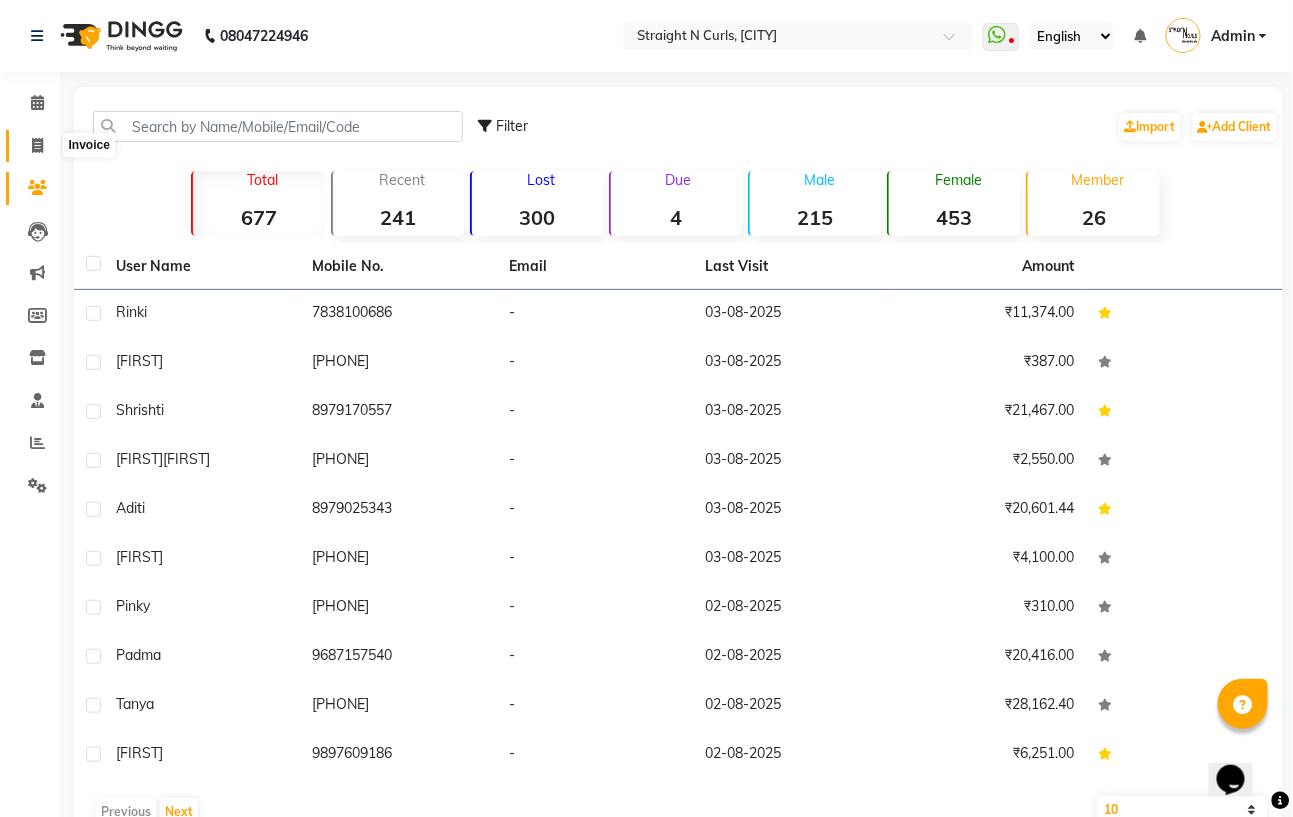 click 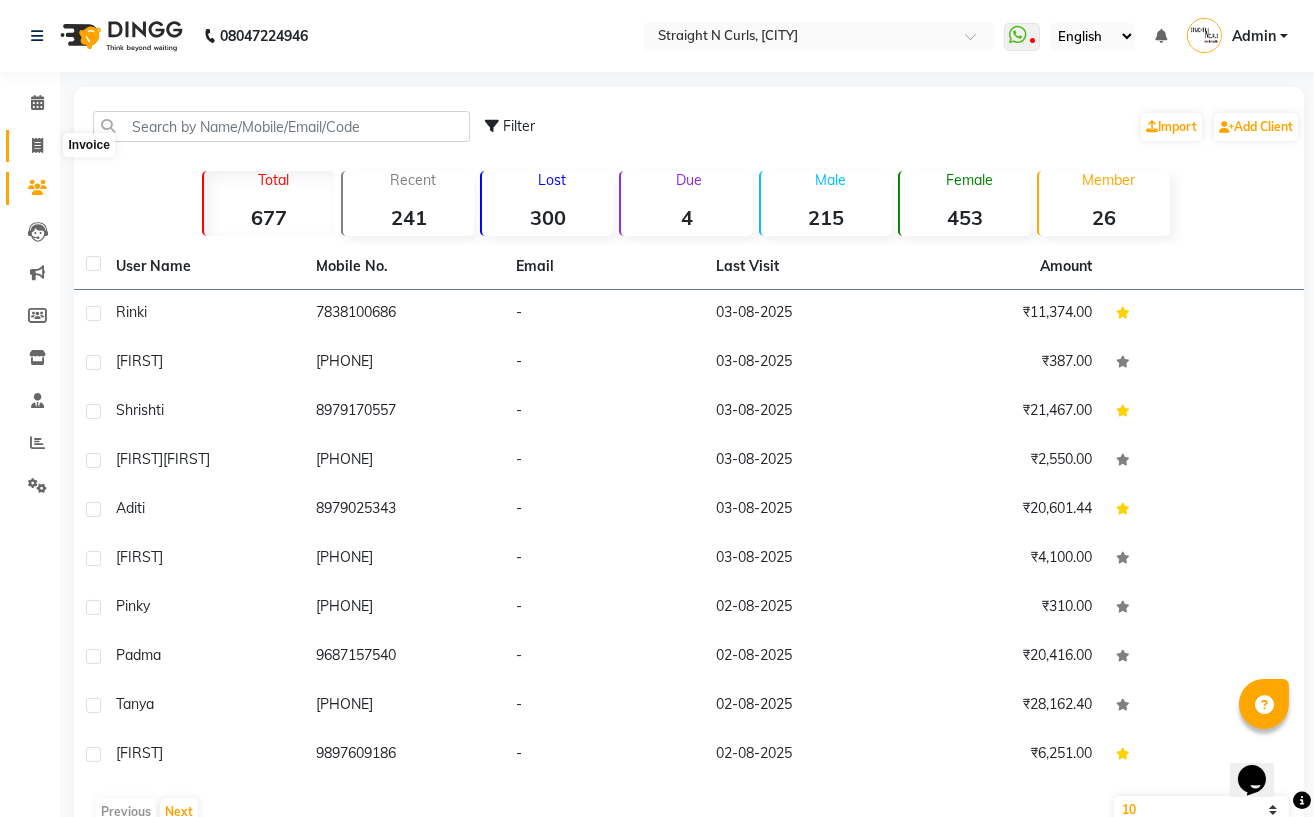 select on "7039" 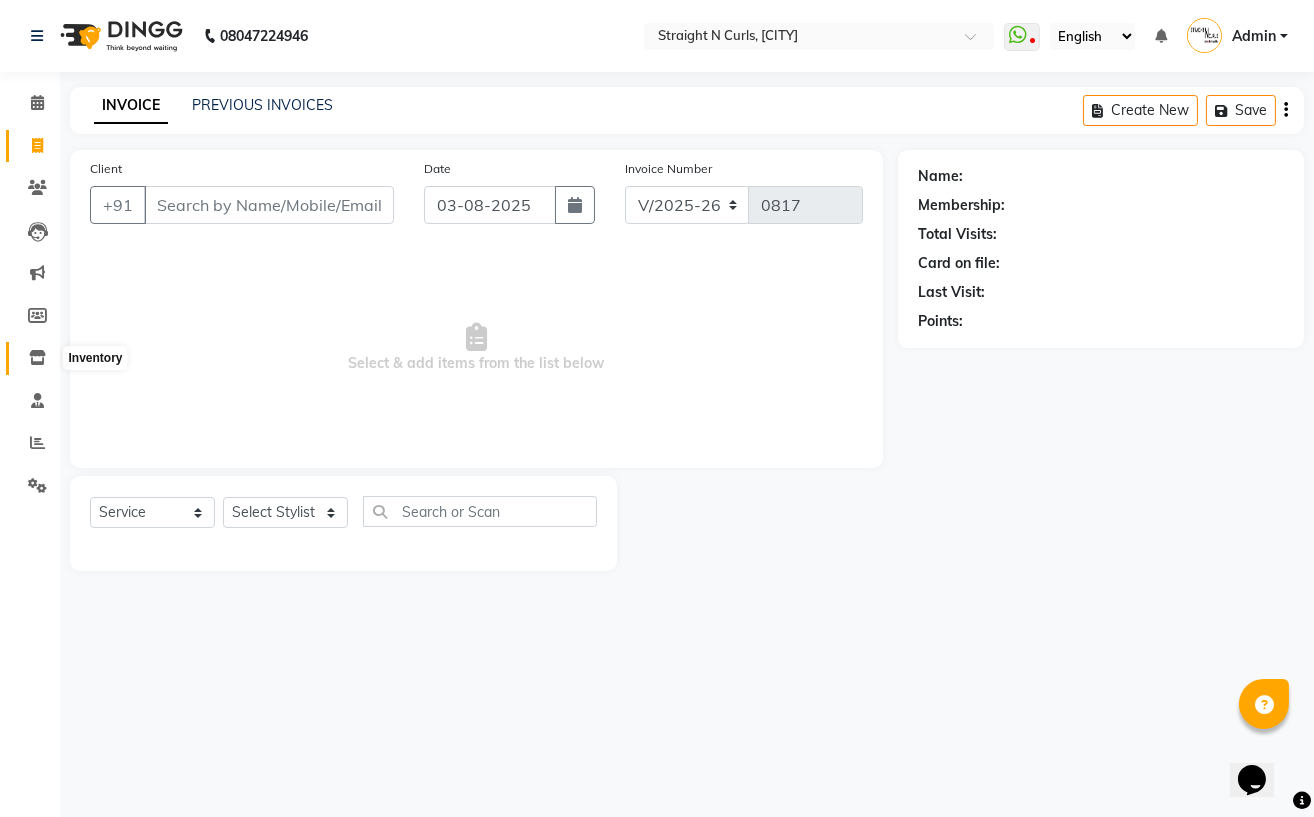 click 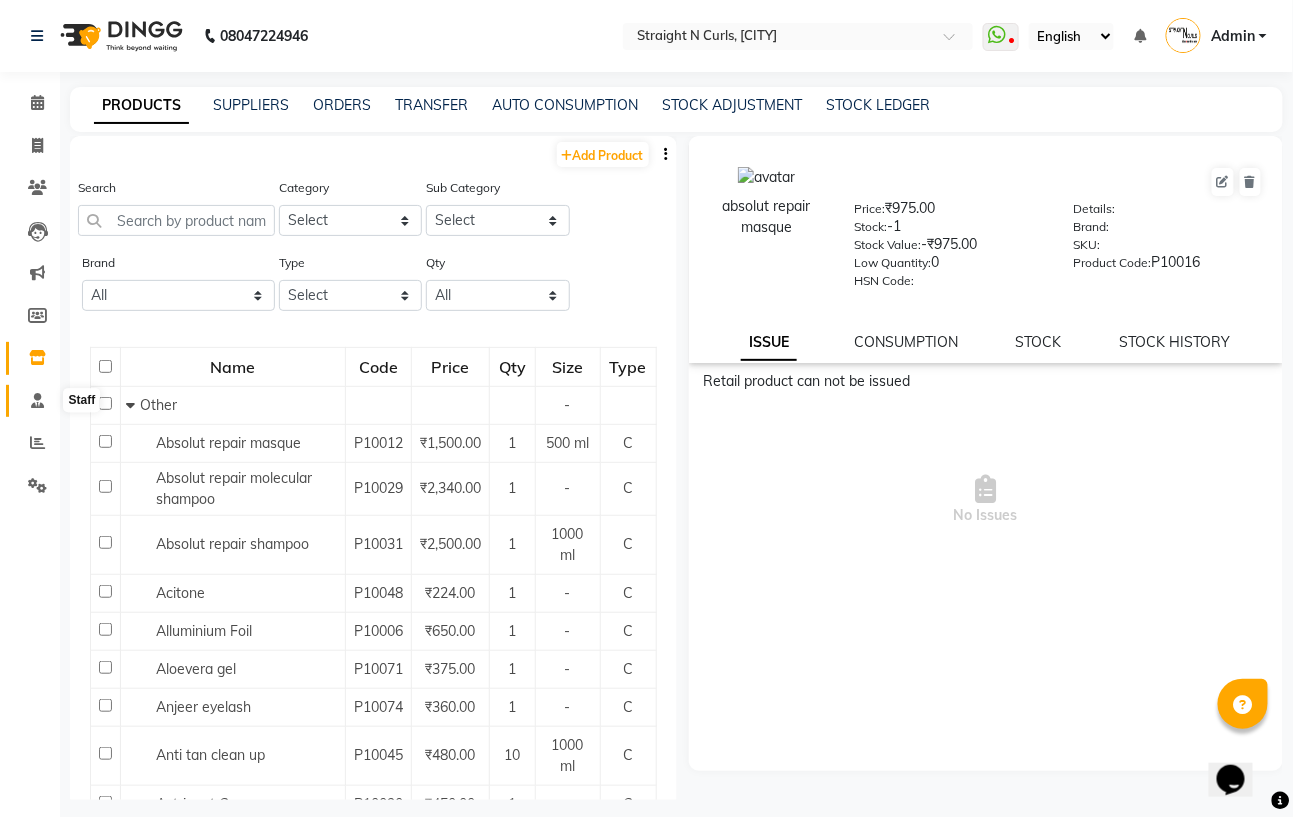 click 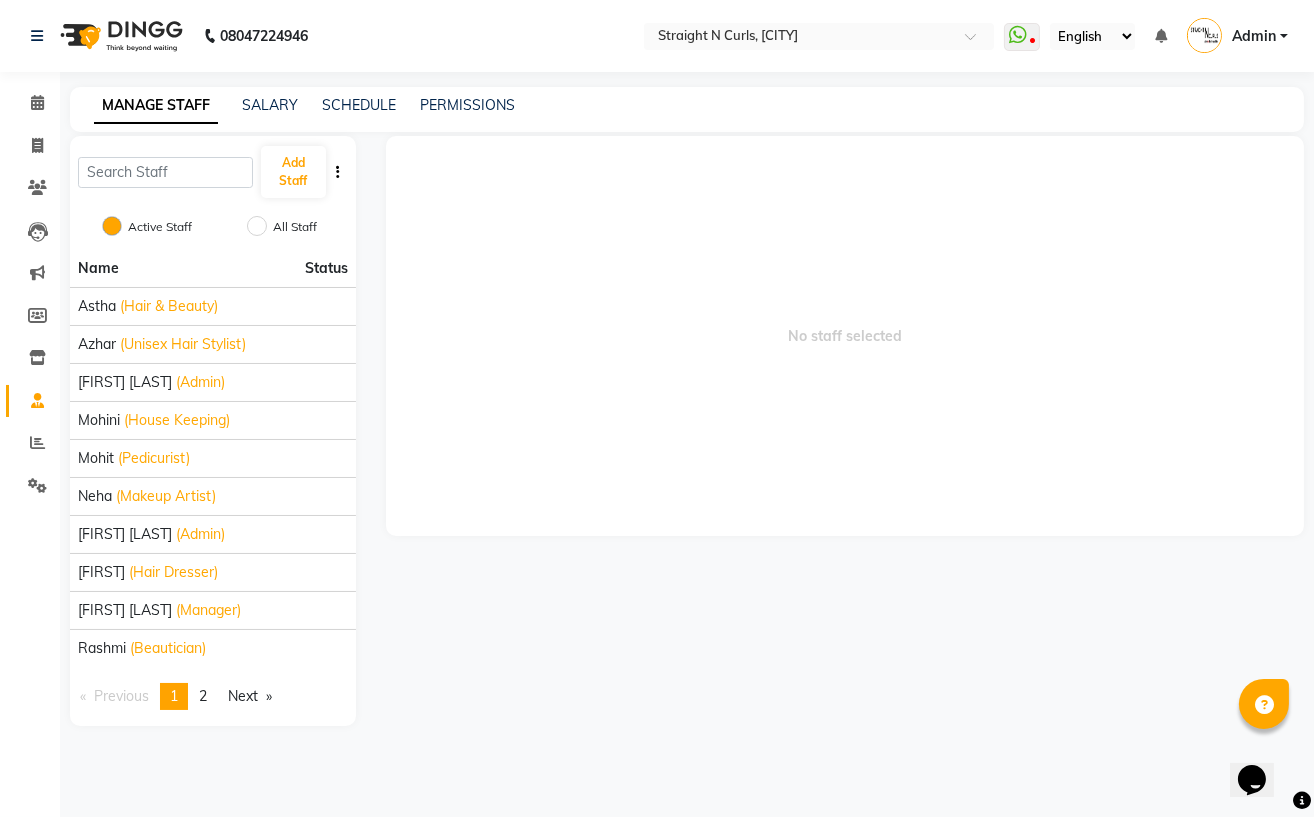 click on "No staff selected" at bounding box center [845, 336] 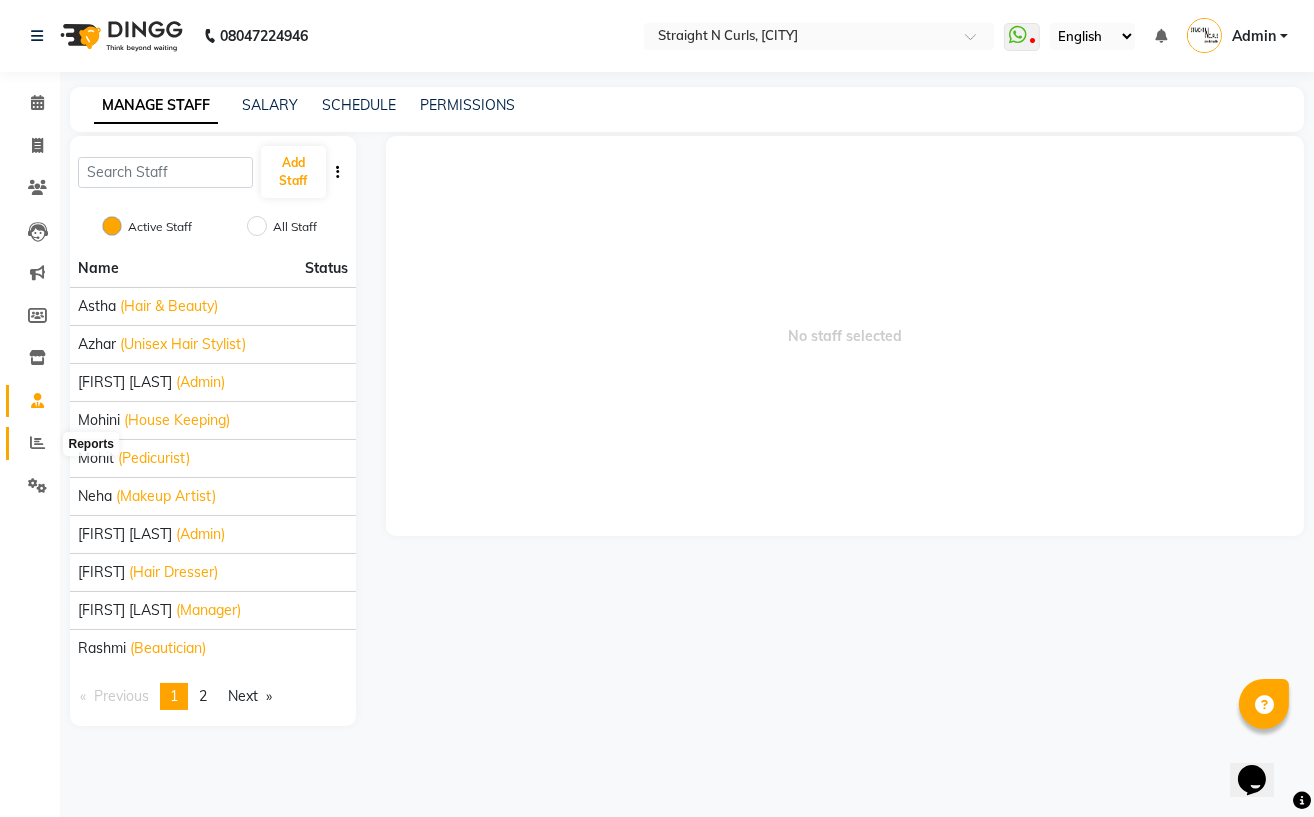 click 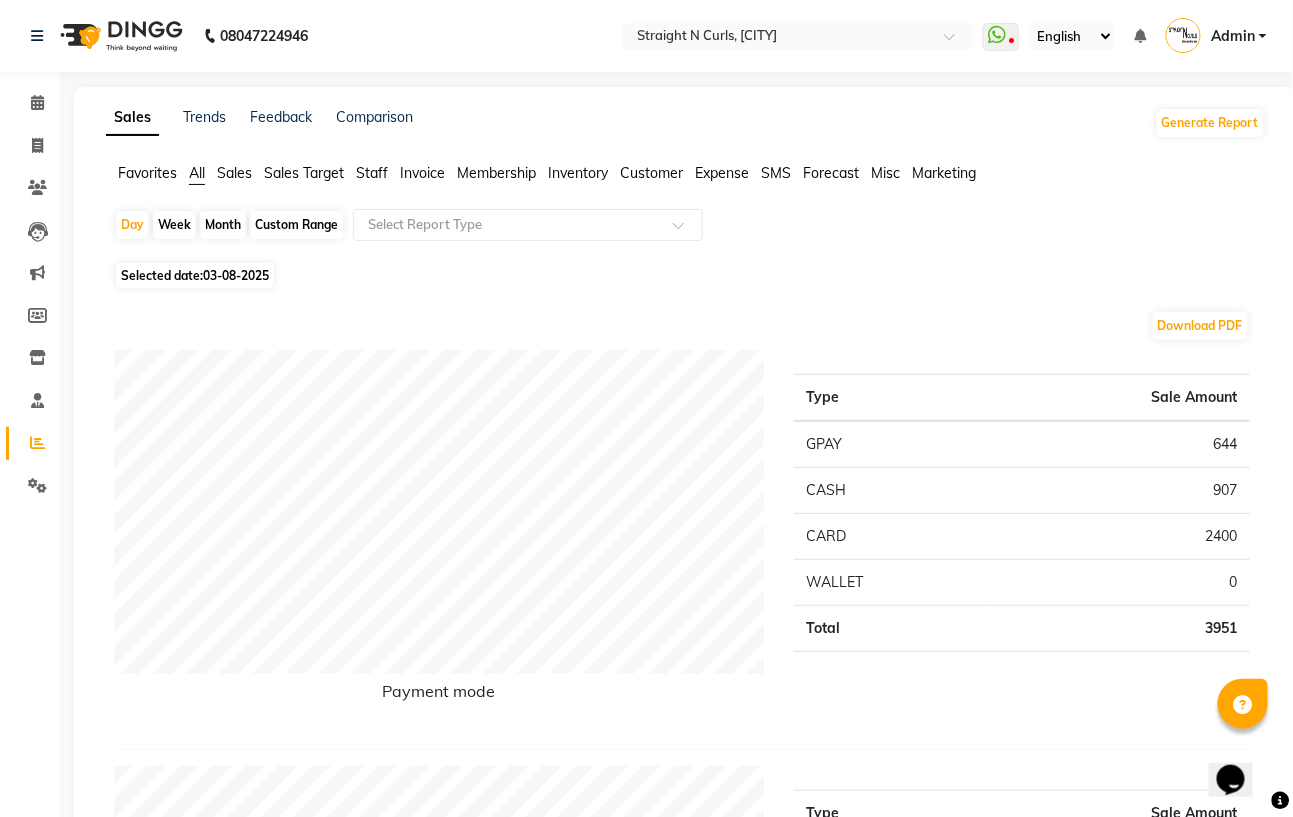 click on "Staff" 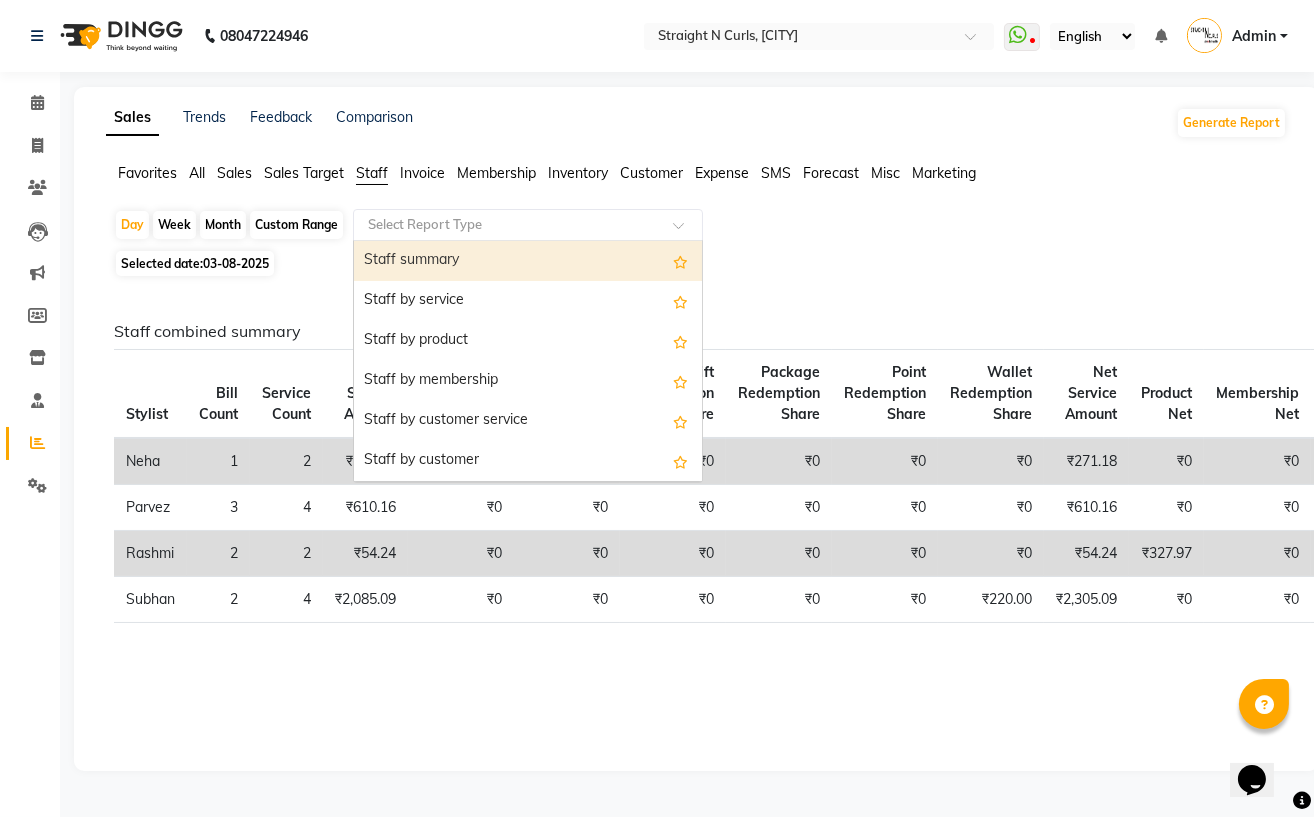 click 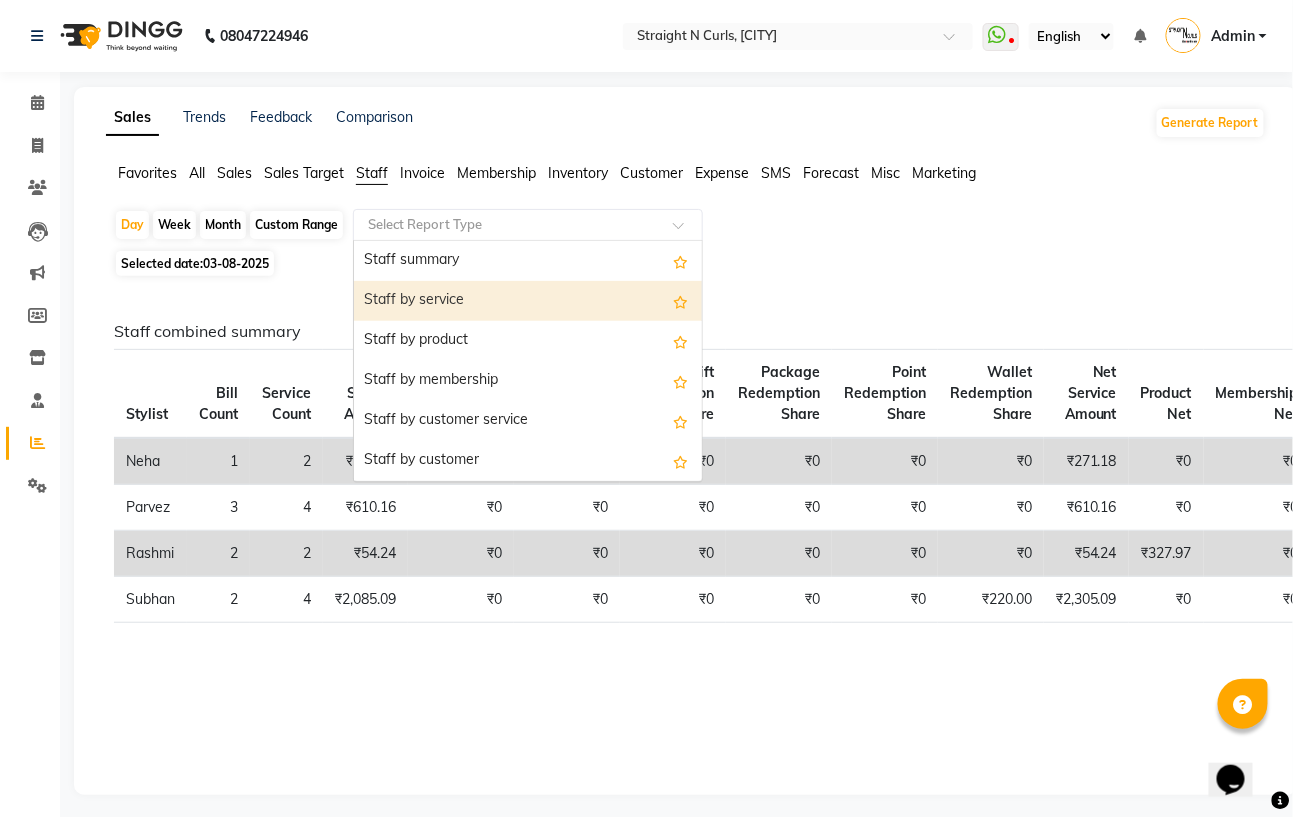 click on "Staff by service" at bounding box center [528, 301] 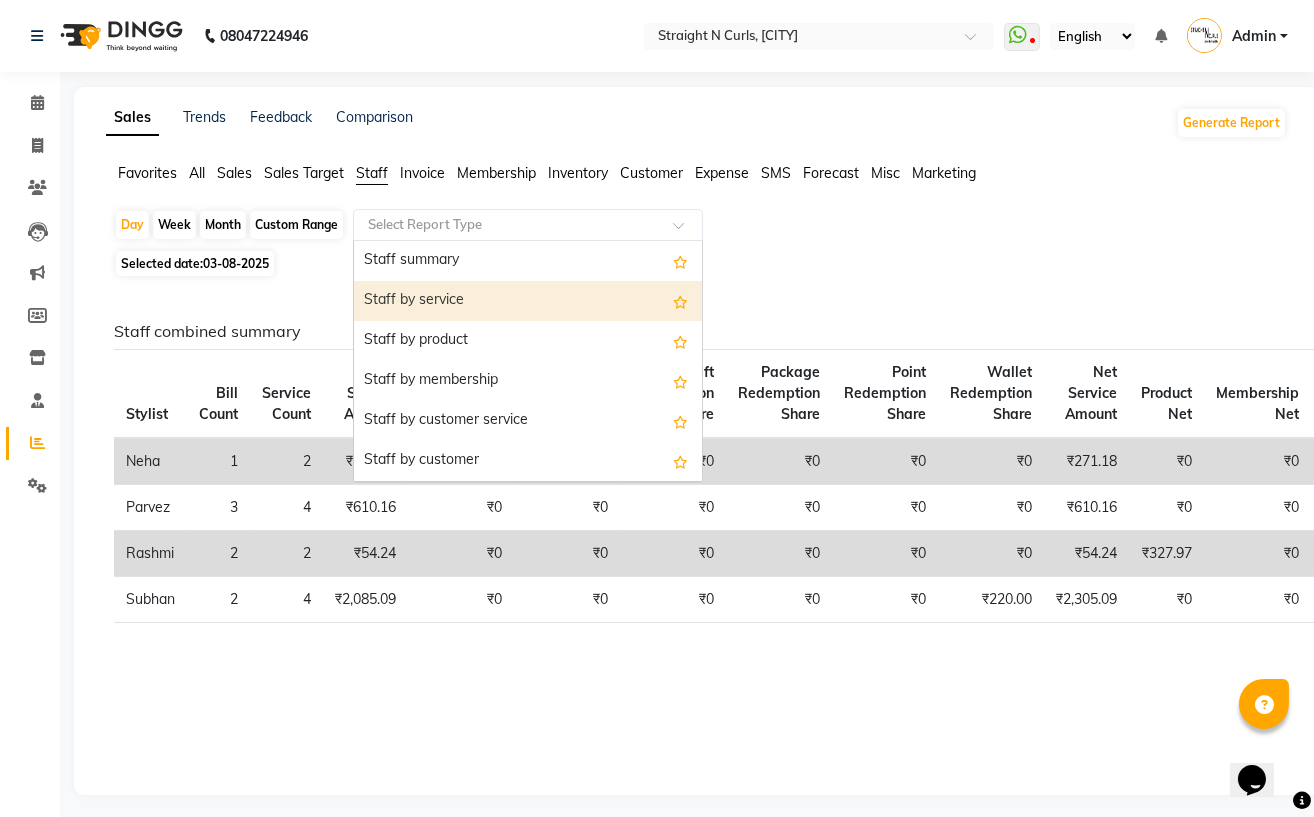select on "filtered_report" 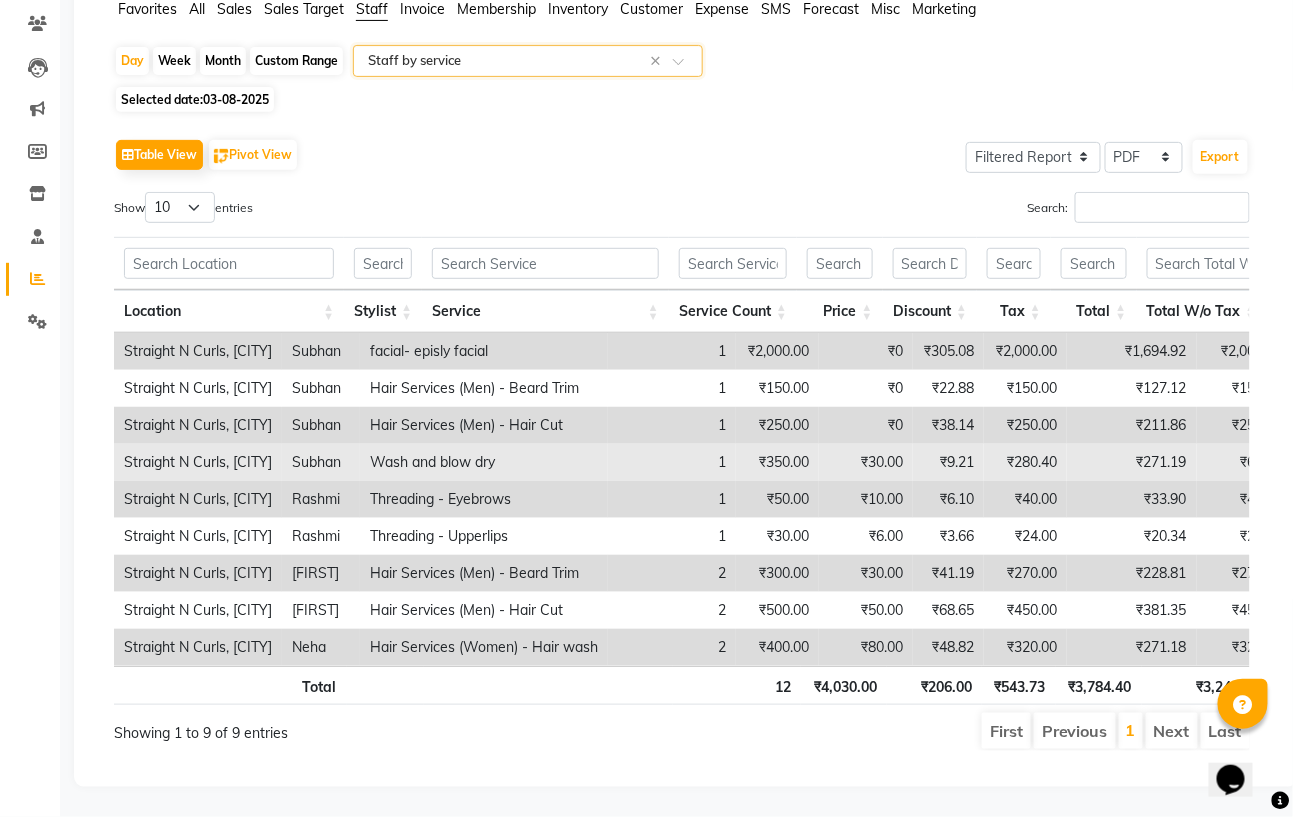 scroll, scrollTop: 207, scrollLeft: 0, axis: vertical 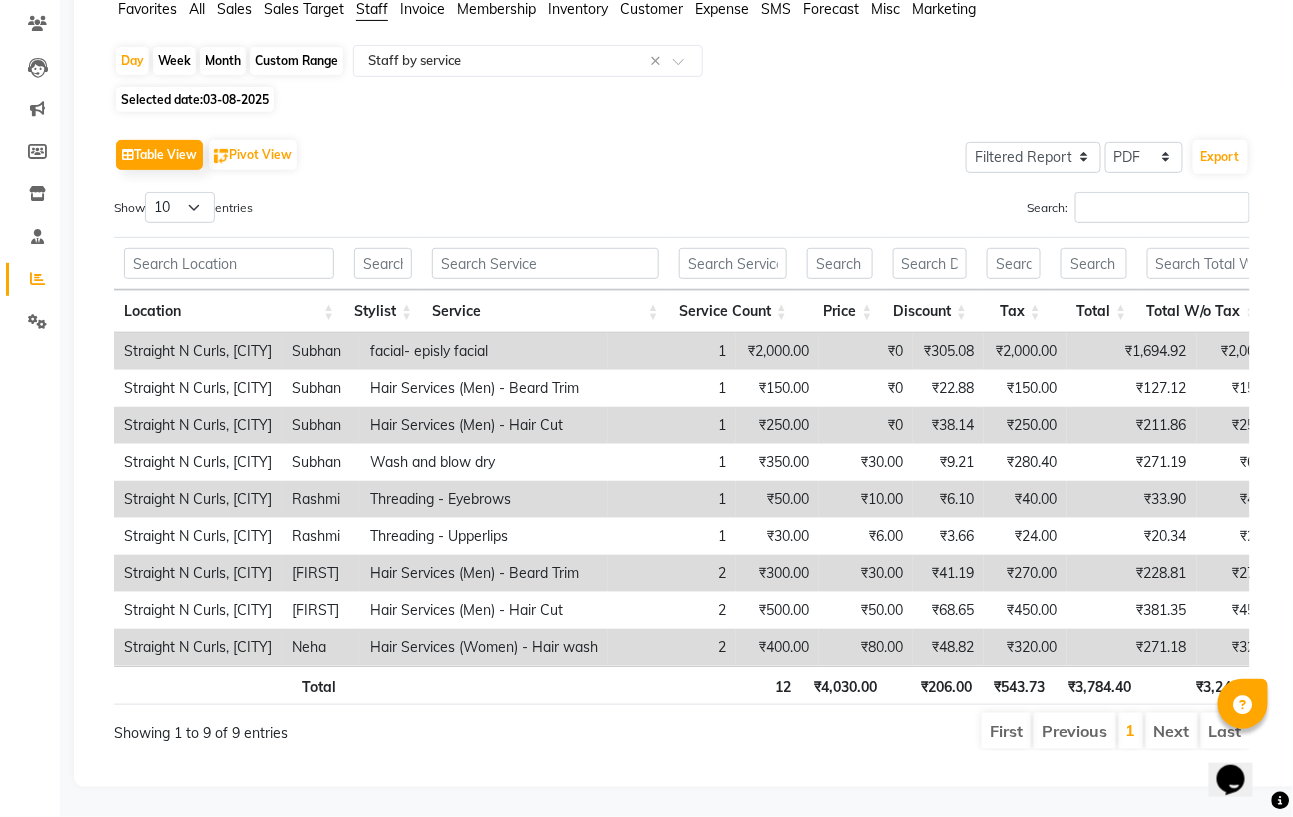 click on "facial- episly facial" at bounding box center [484, 351] 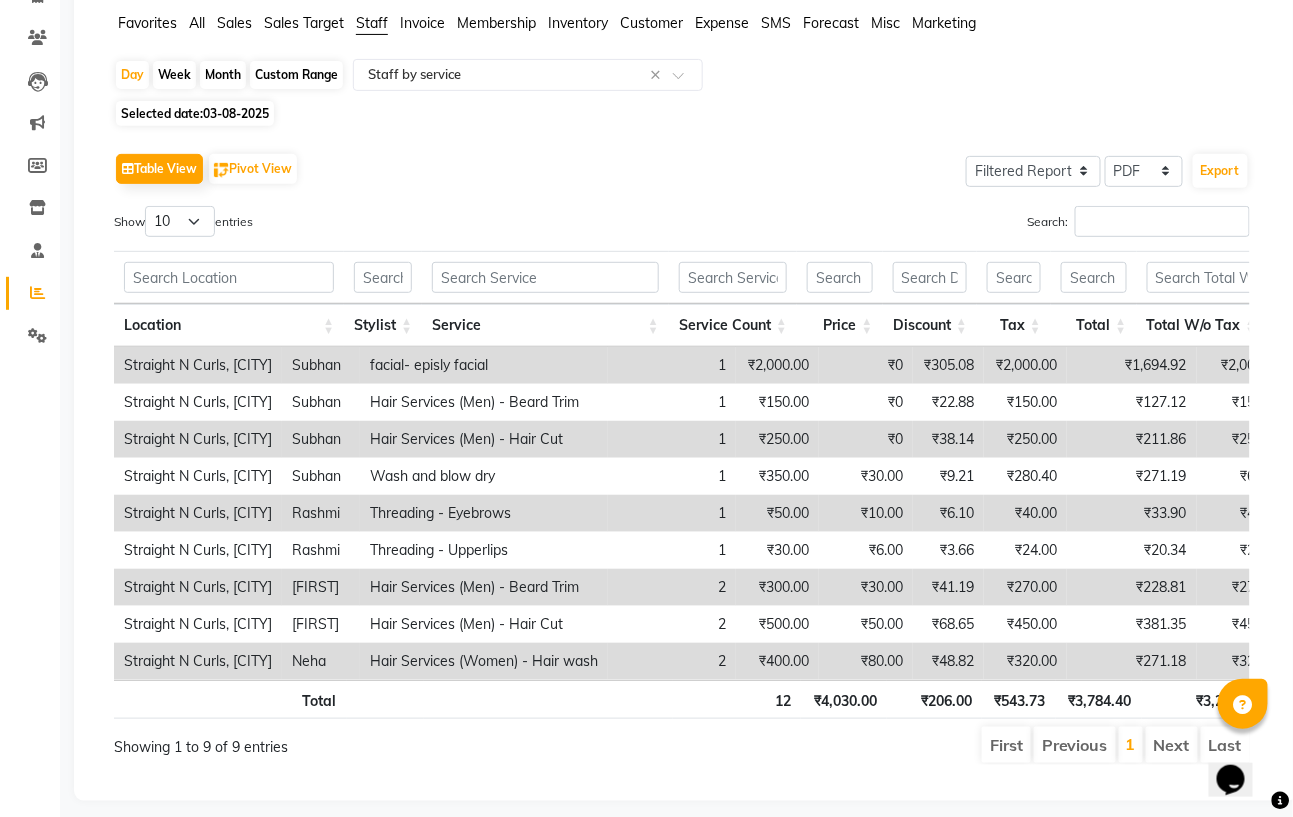 scroll, scrollTop: 207, scrollLeft: 0, axis: vertical 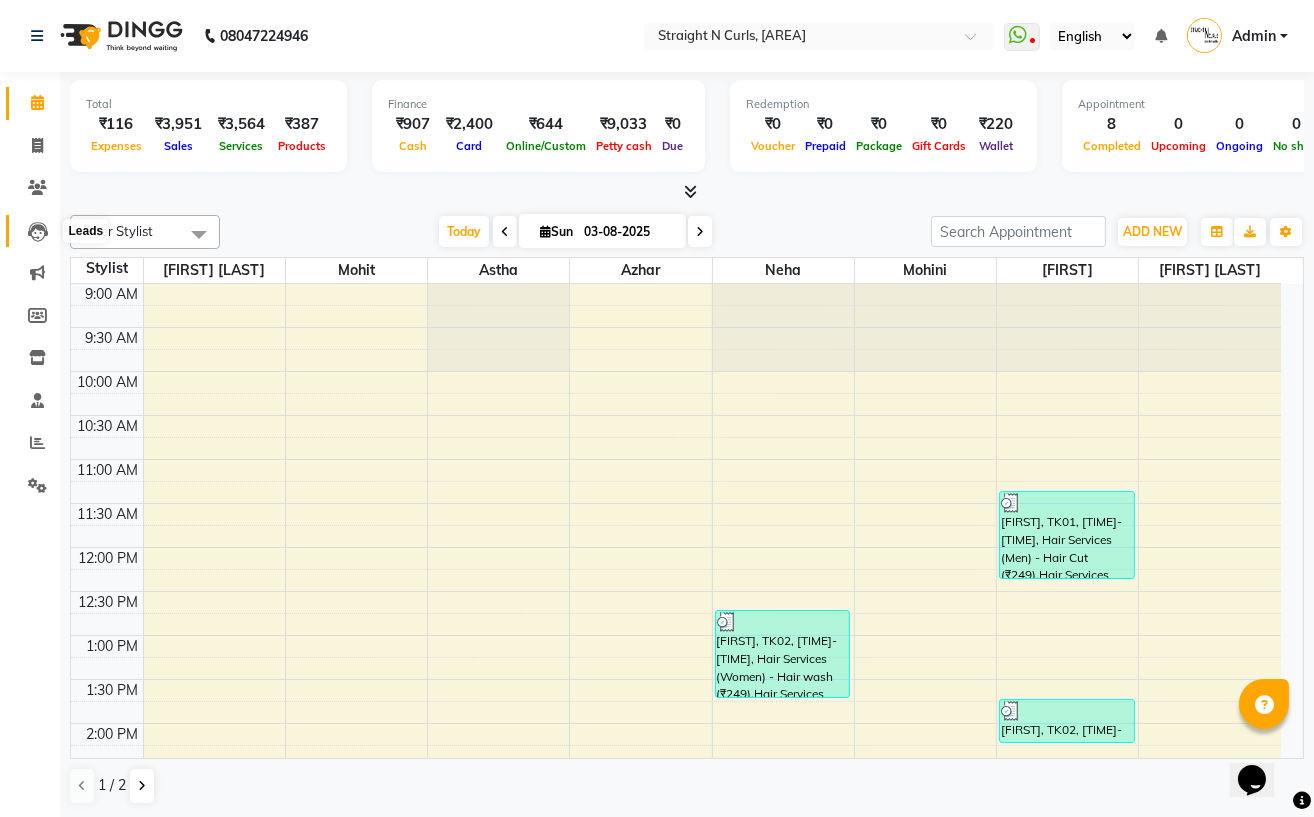 click 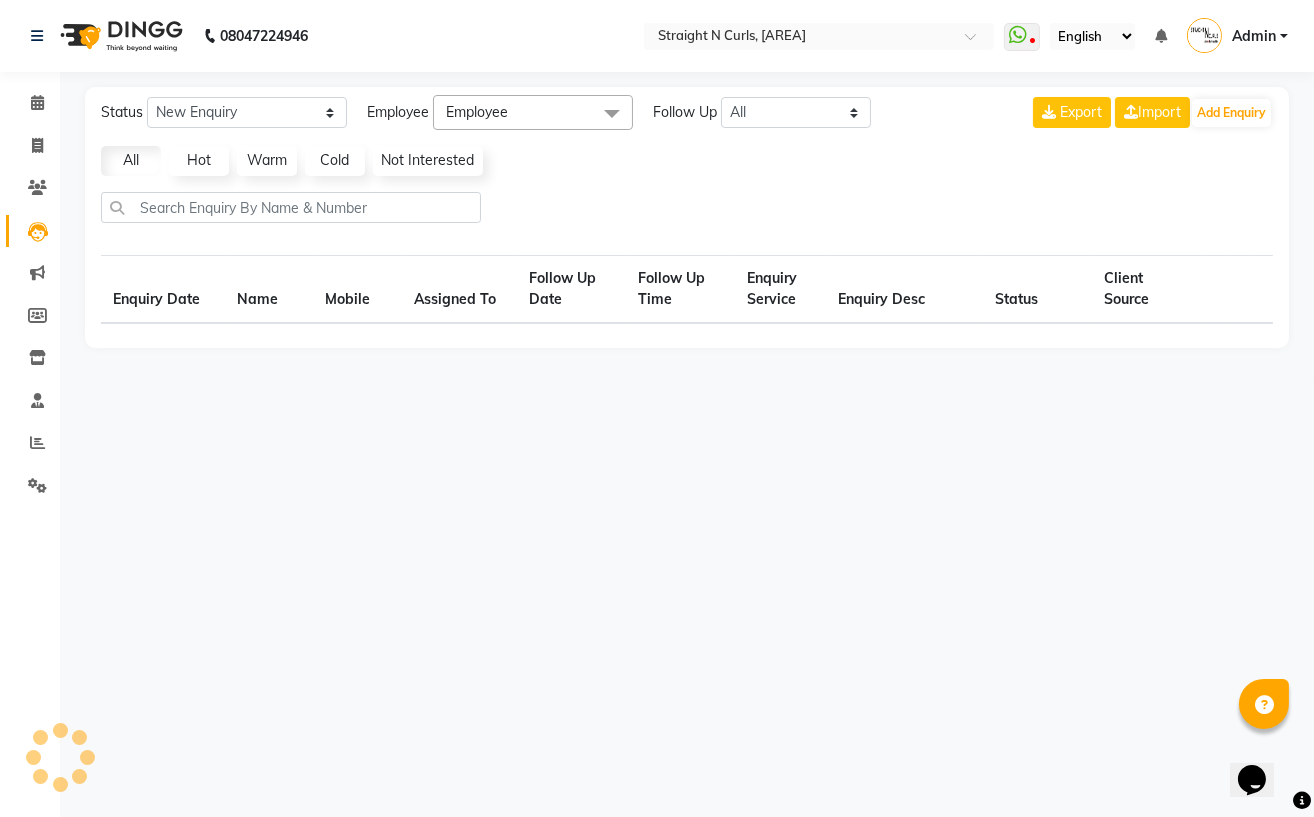select on "10" 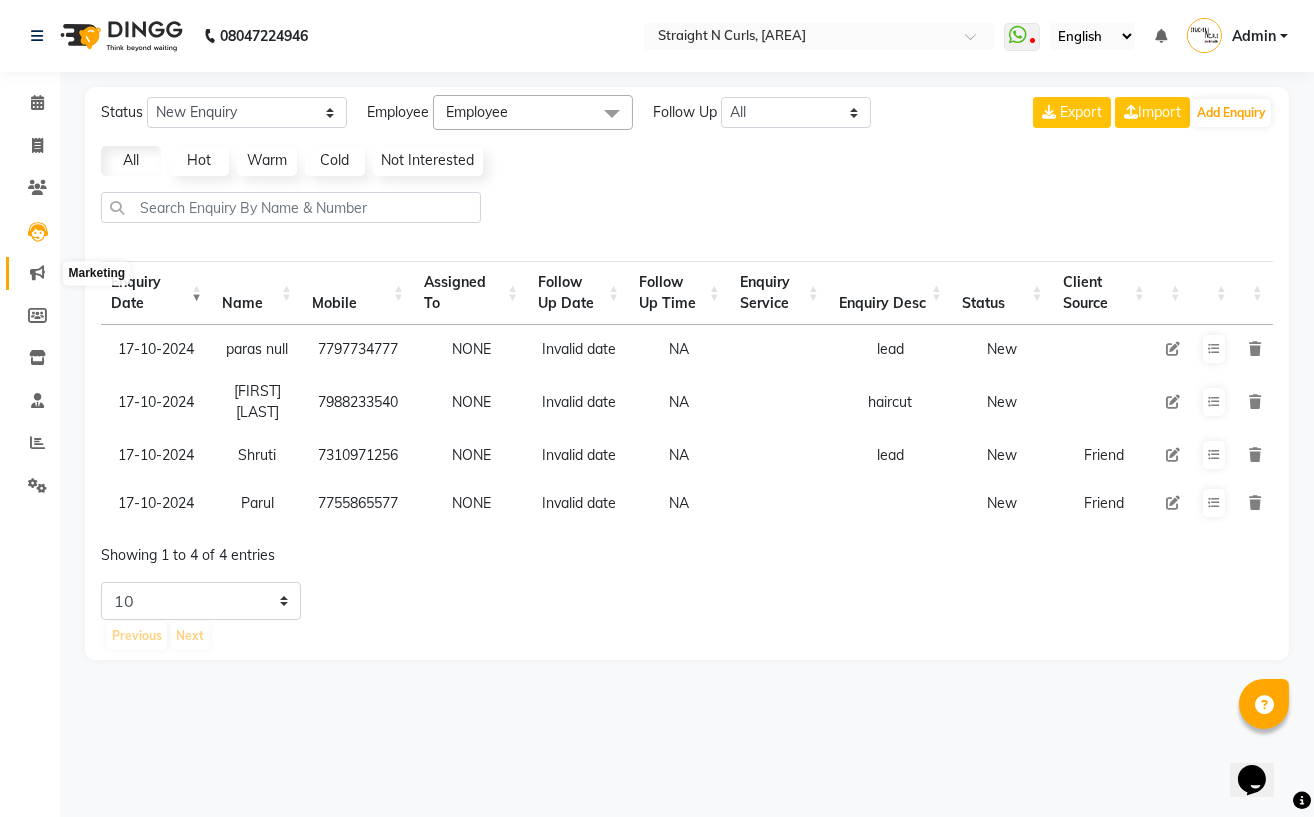 click 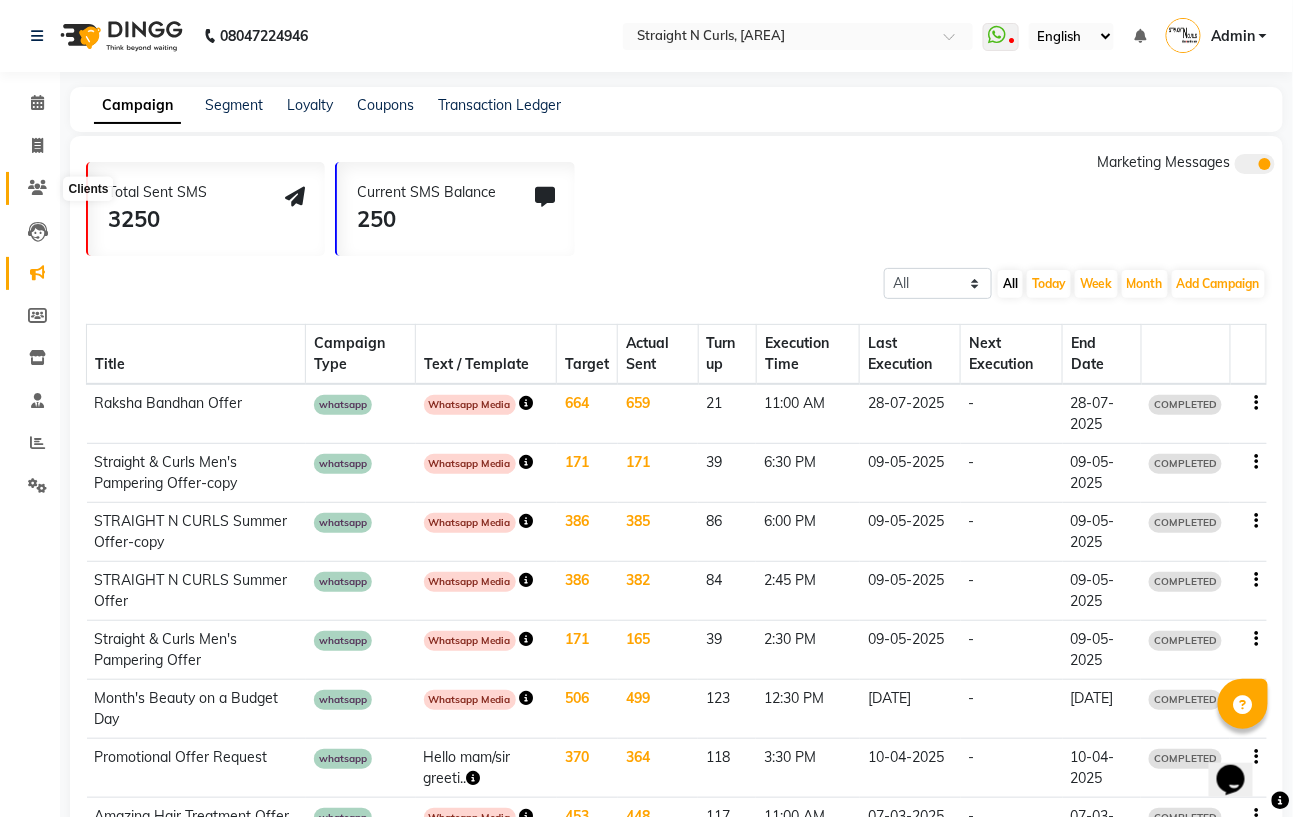 click 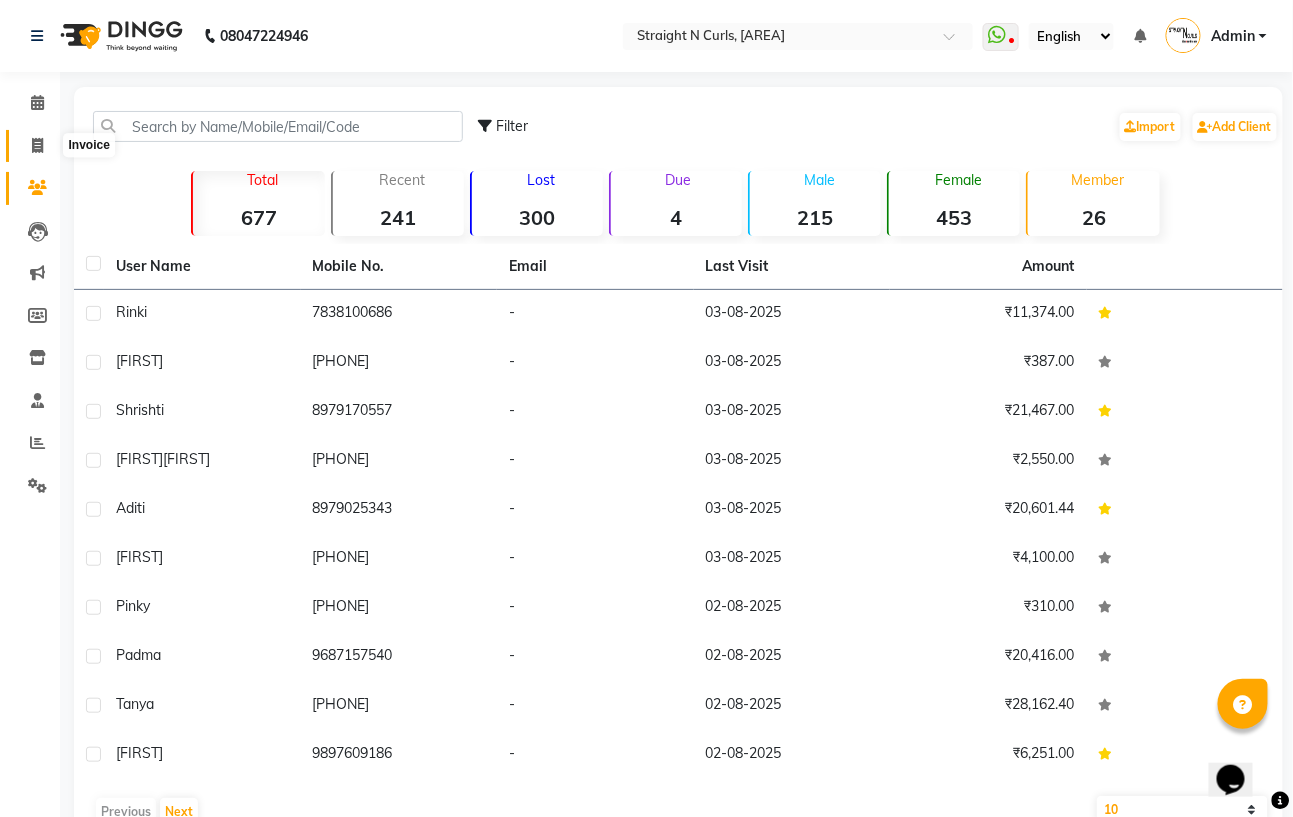 click 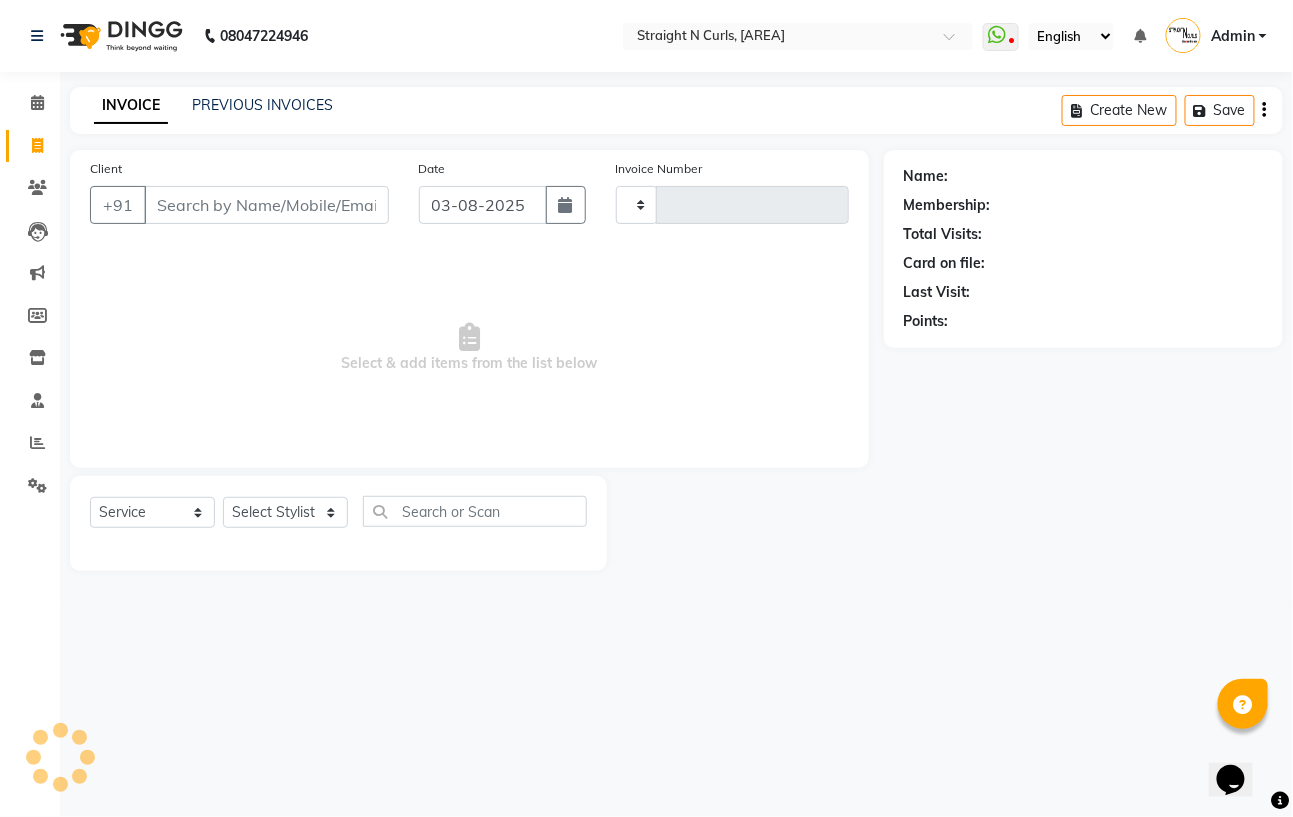 type on "0817" 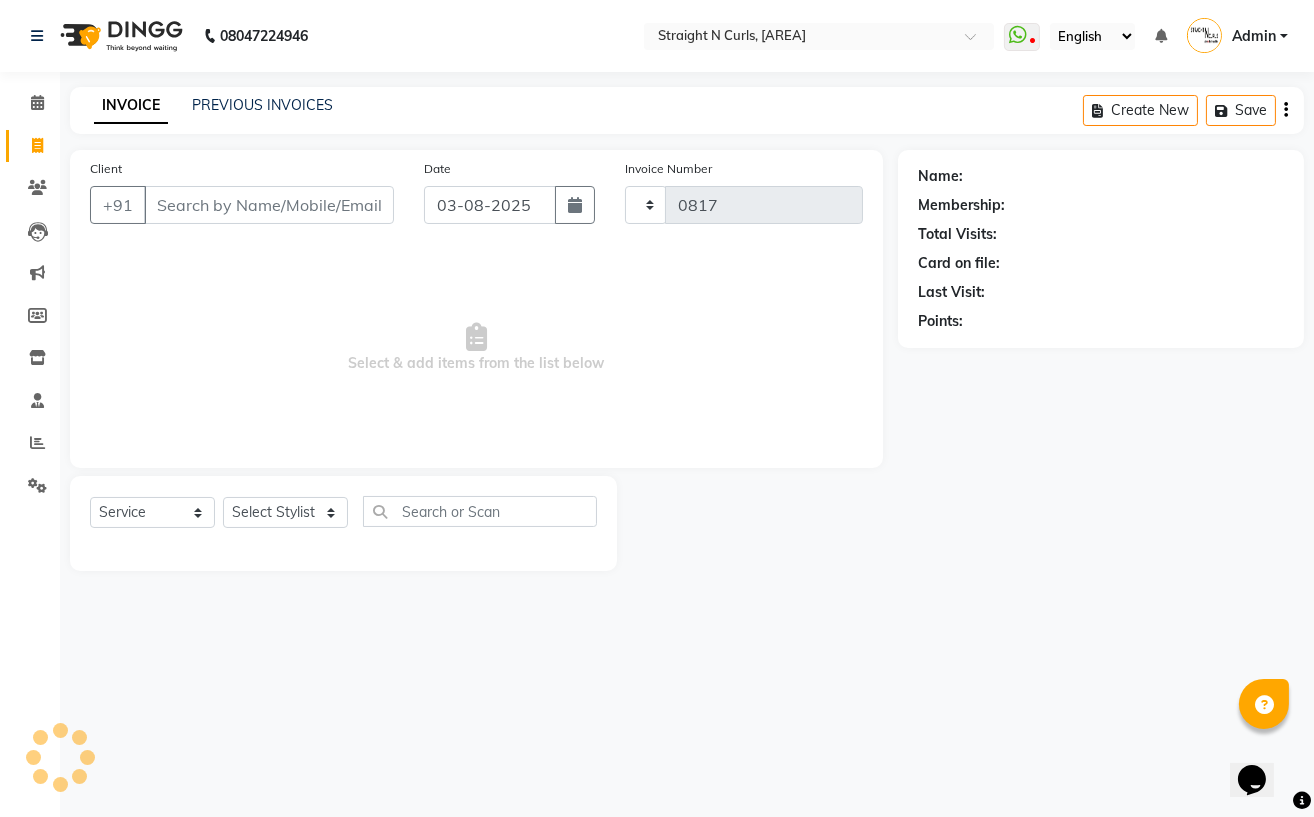 select on "7039" 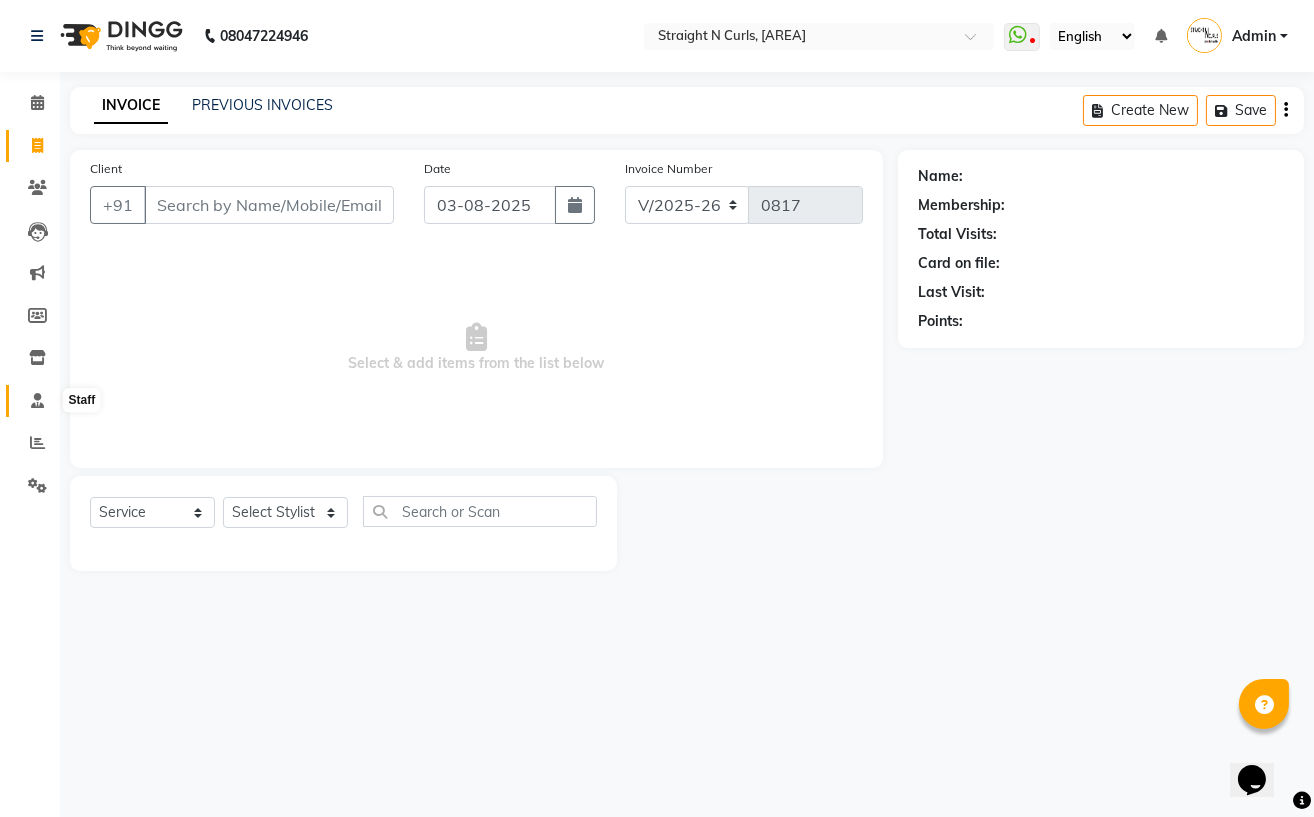 click 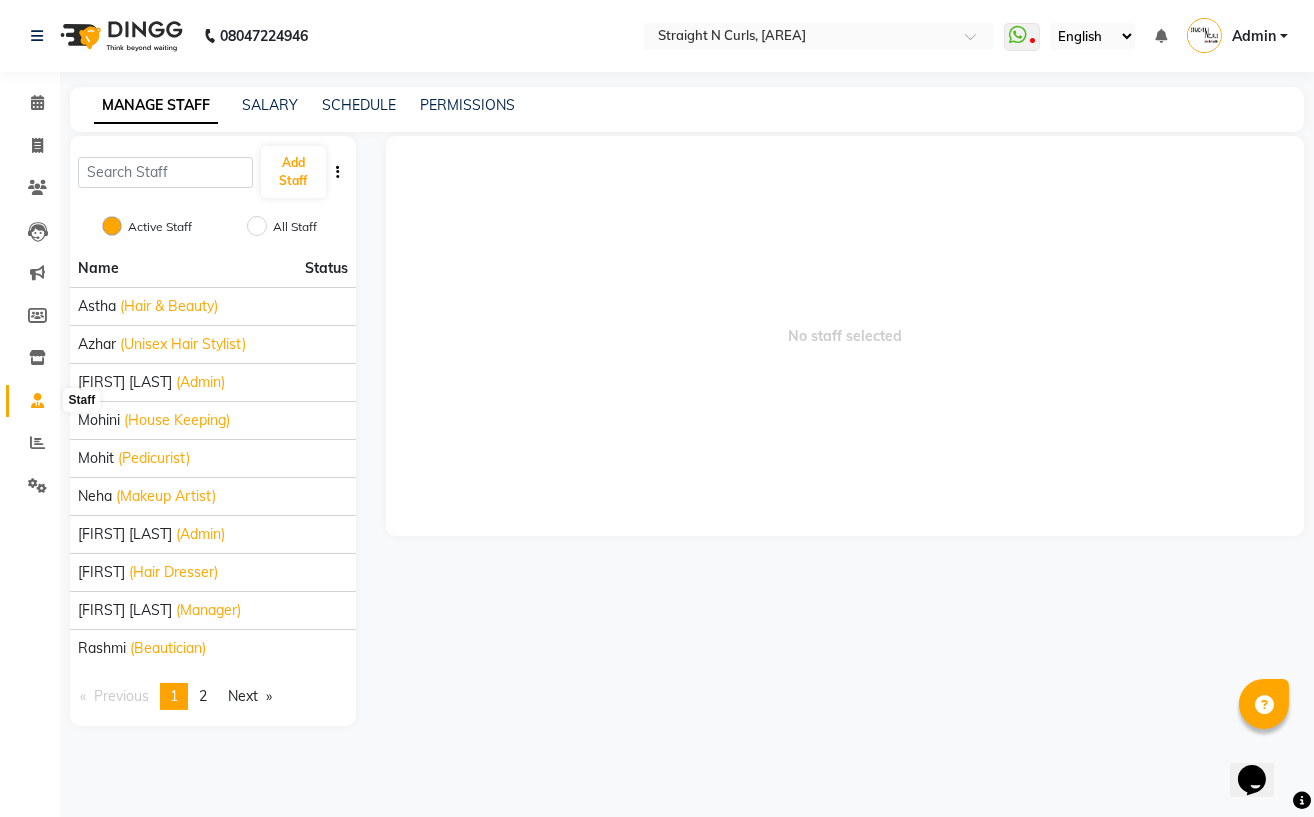 click 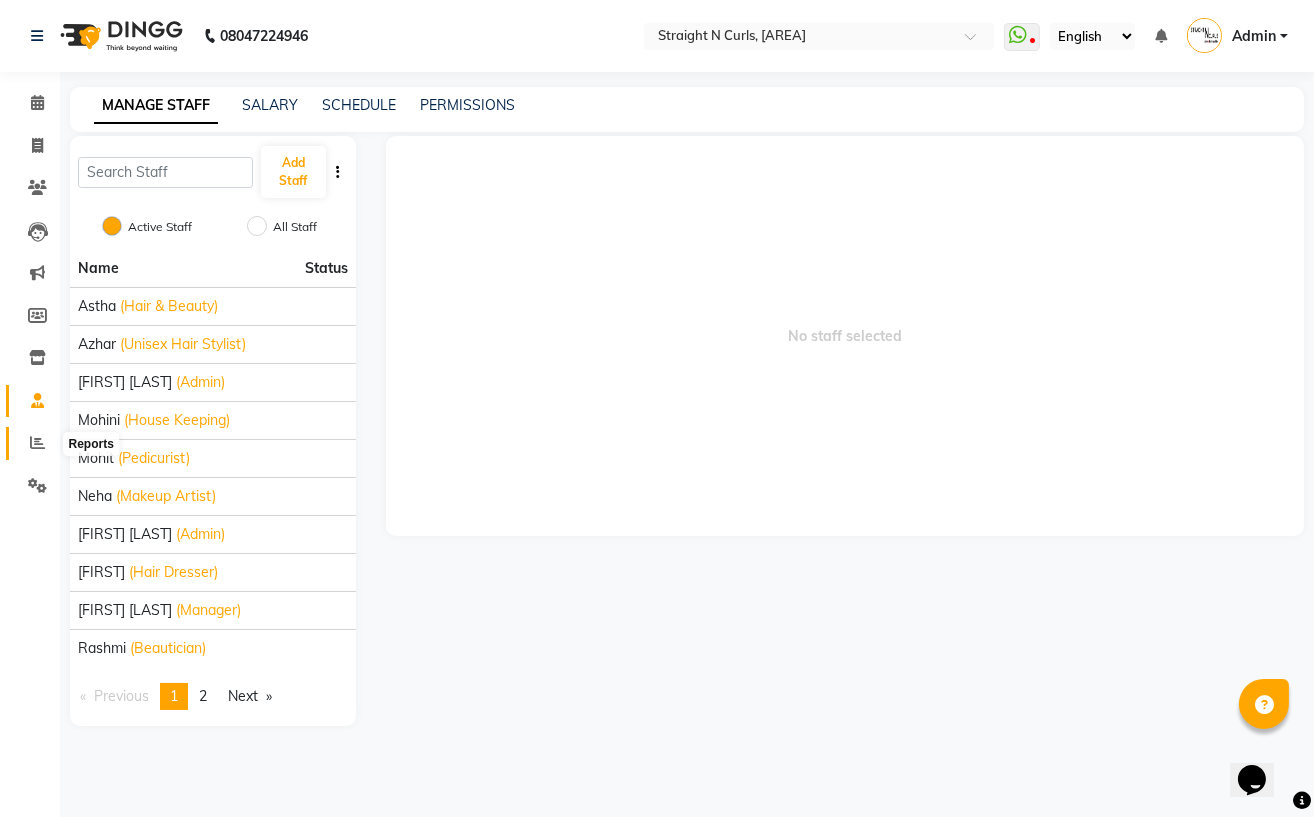 click 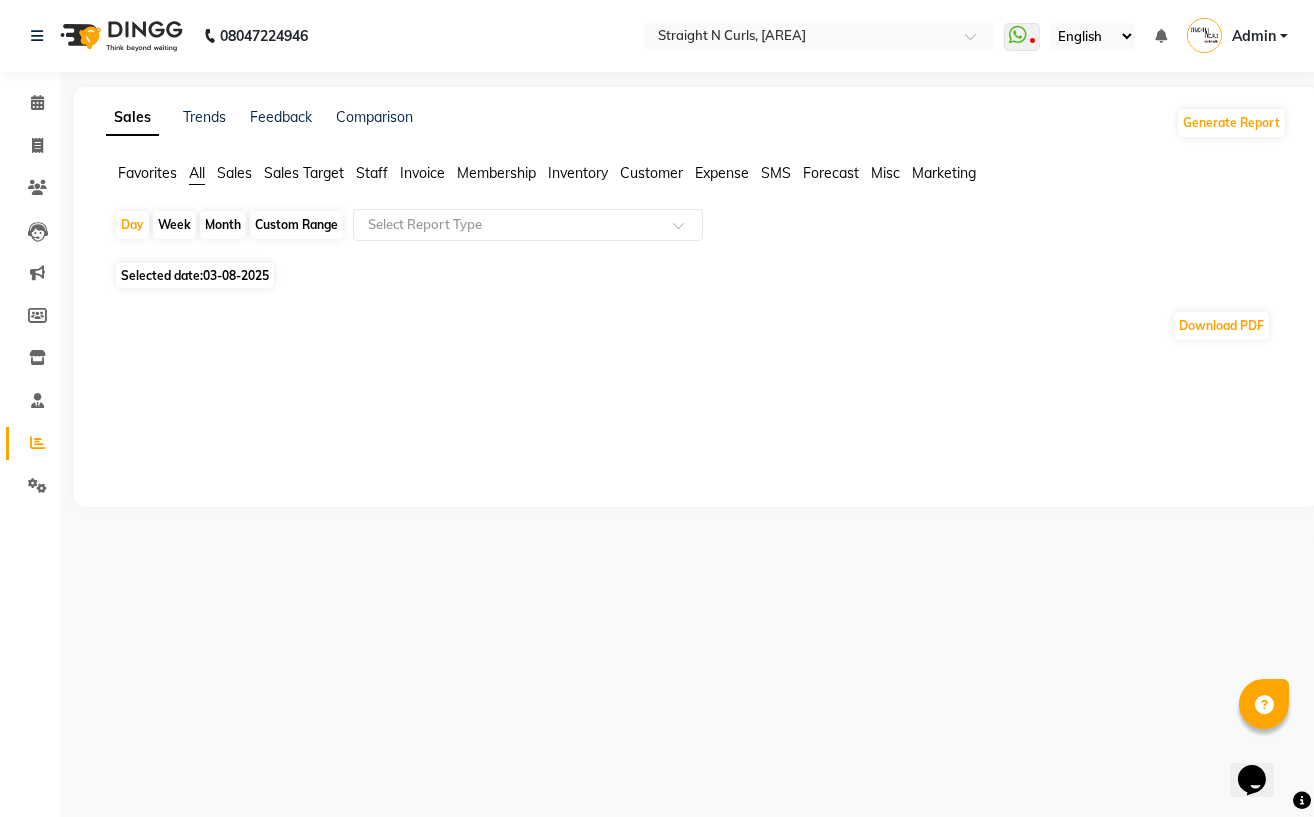 click on "Staff" 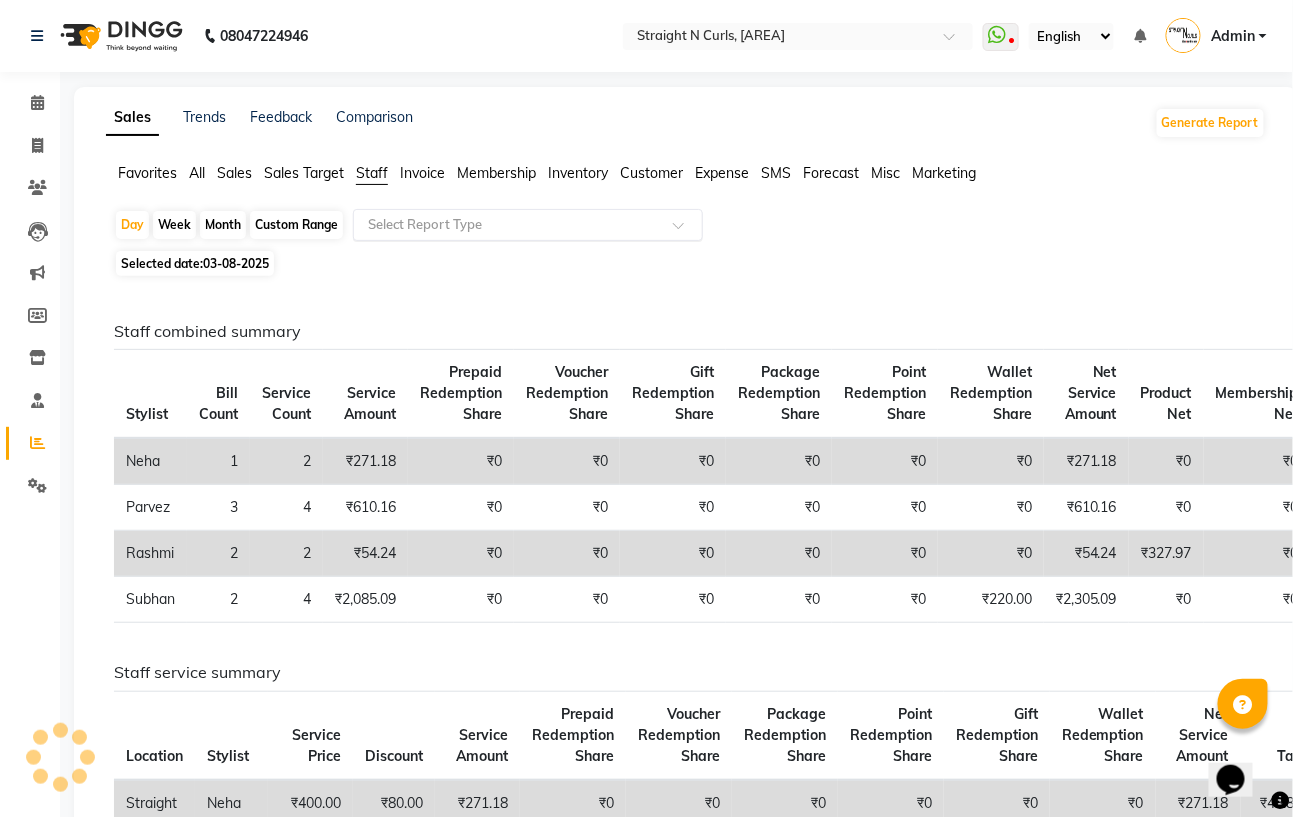 click 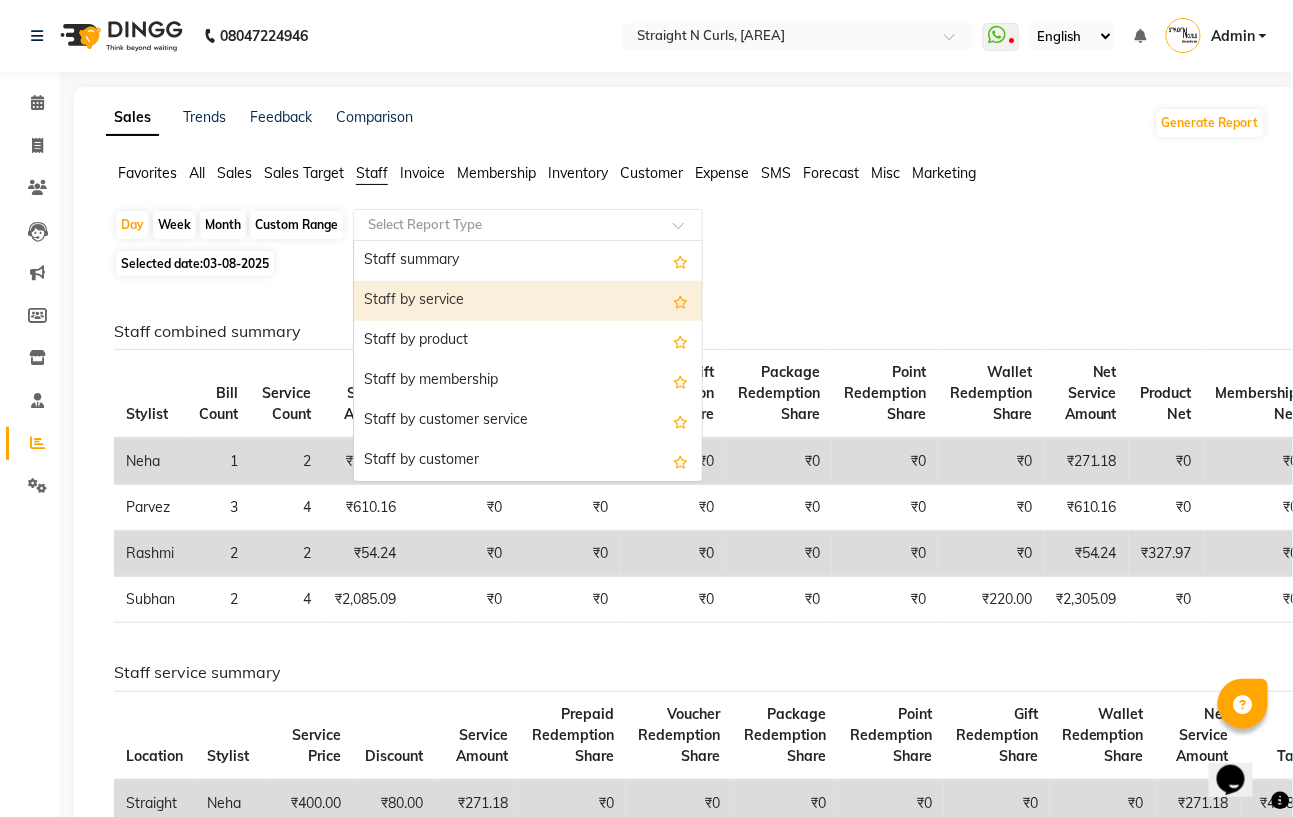 click on "Staff by service" at bounding box center (528, 301) 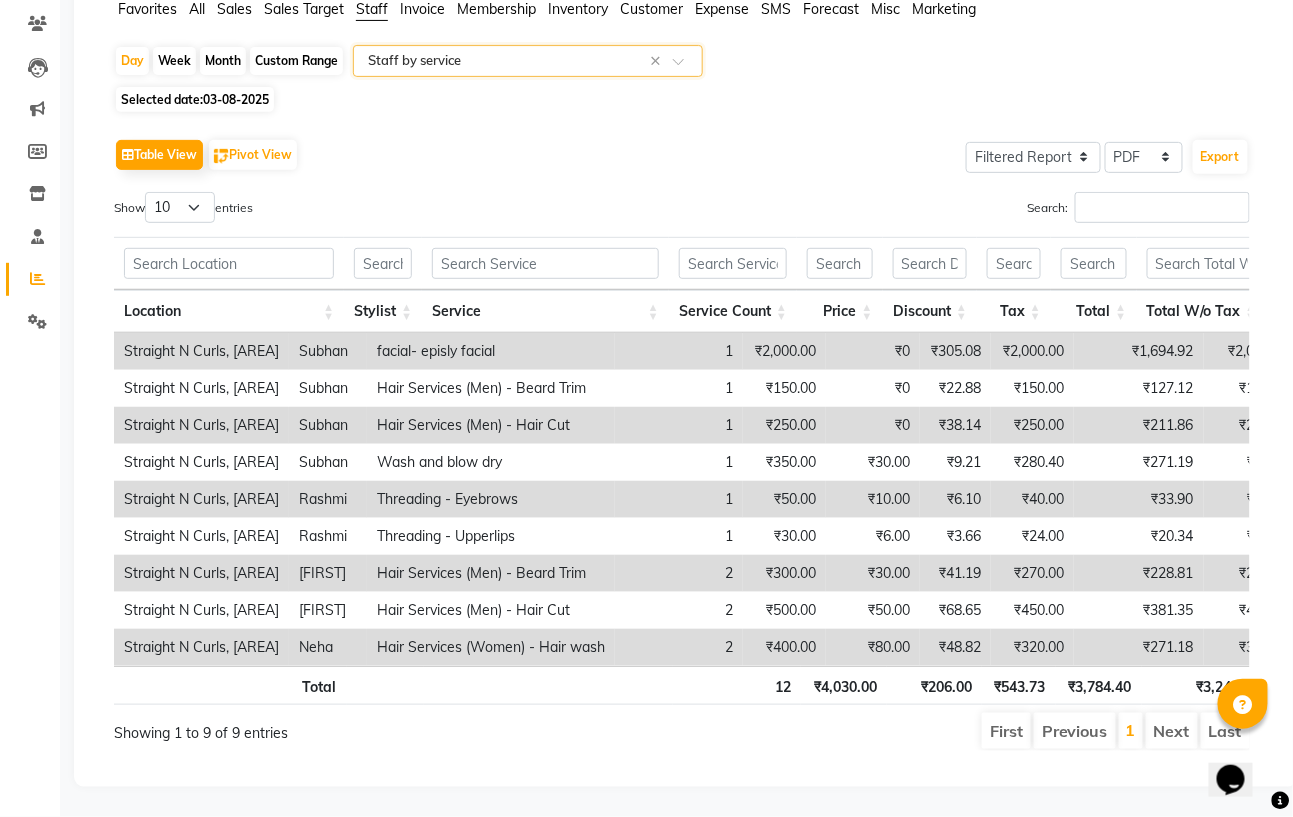 scroll, scrollTop: 207, scrollLeft: 0, axis: vertical 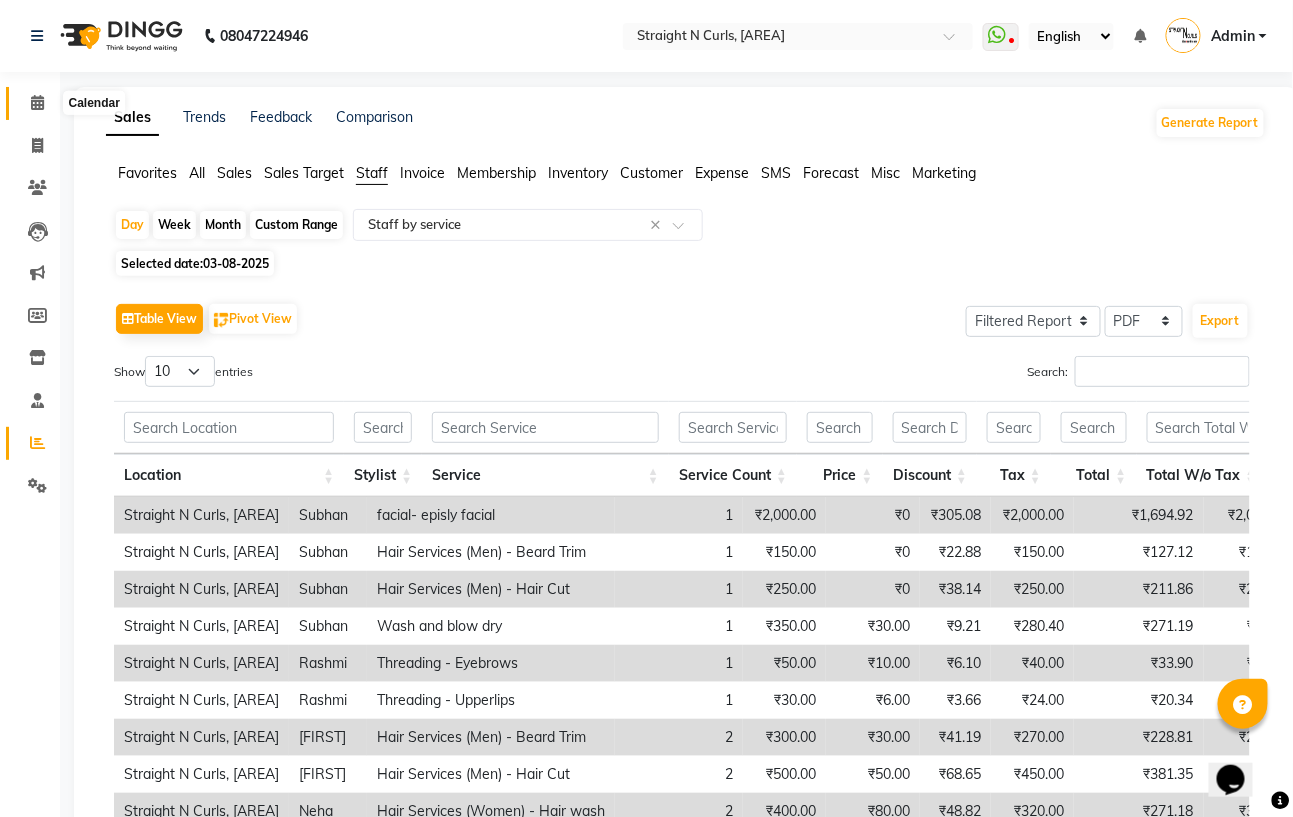 click 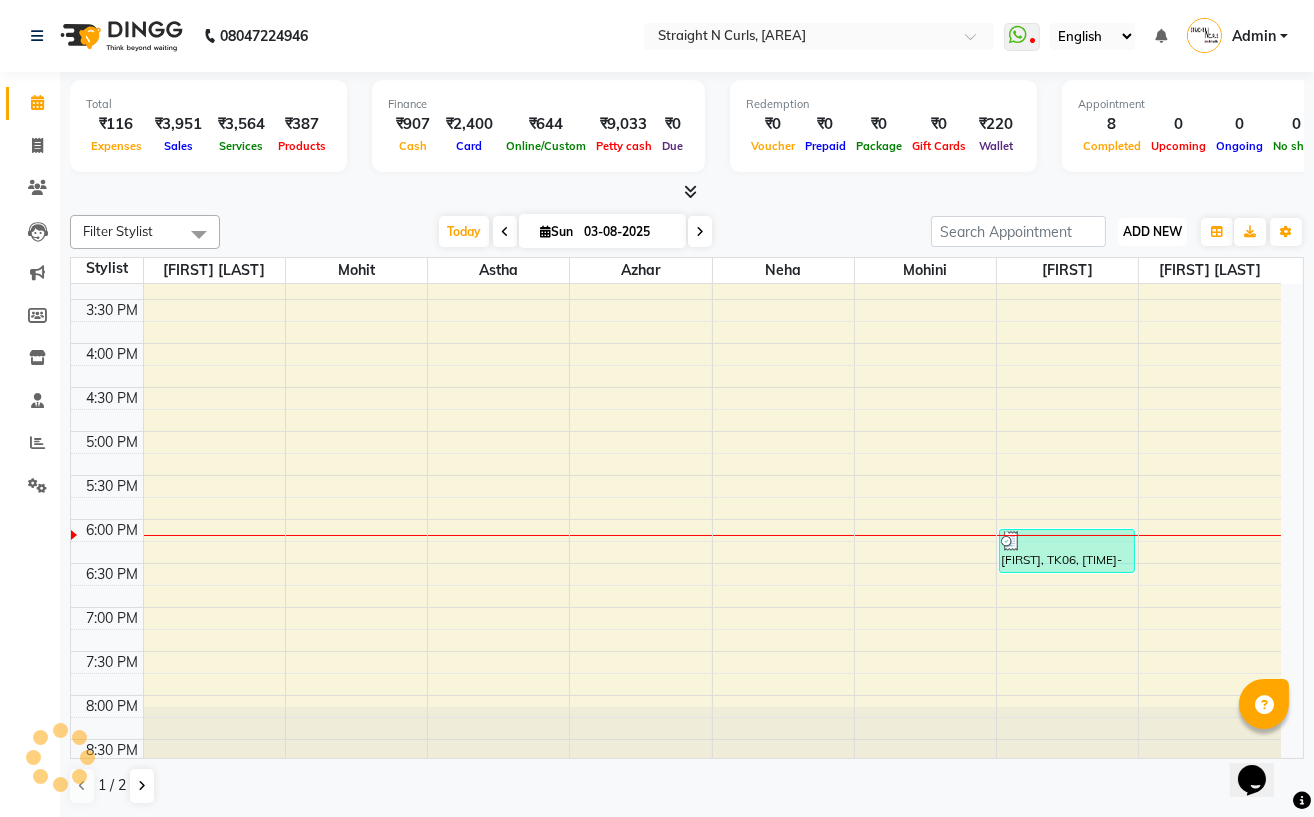 click on "ADD NEW" at bounding box center (1152, 231) 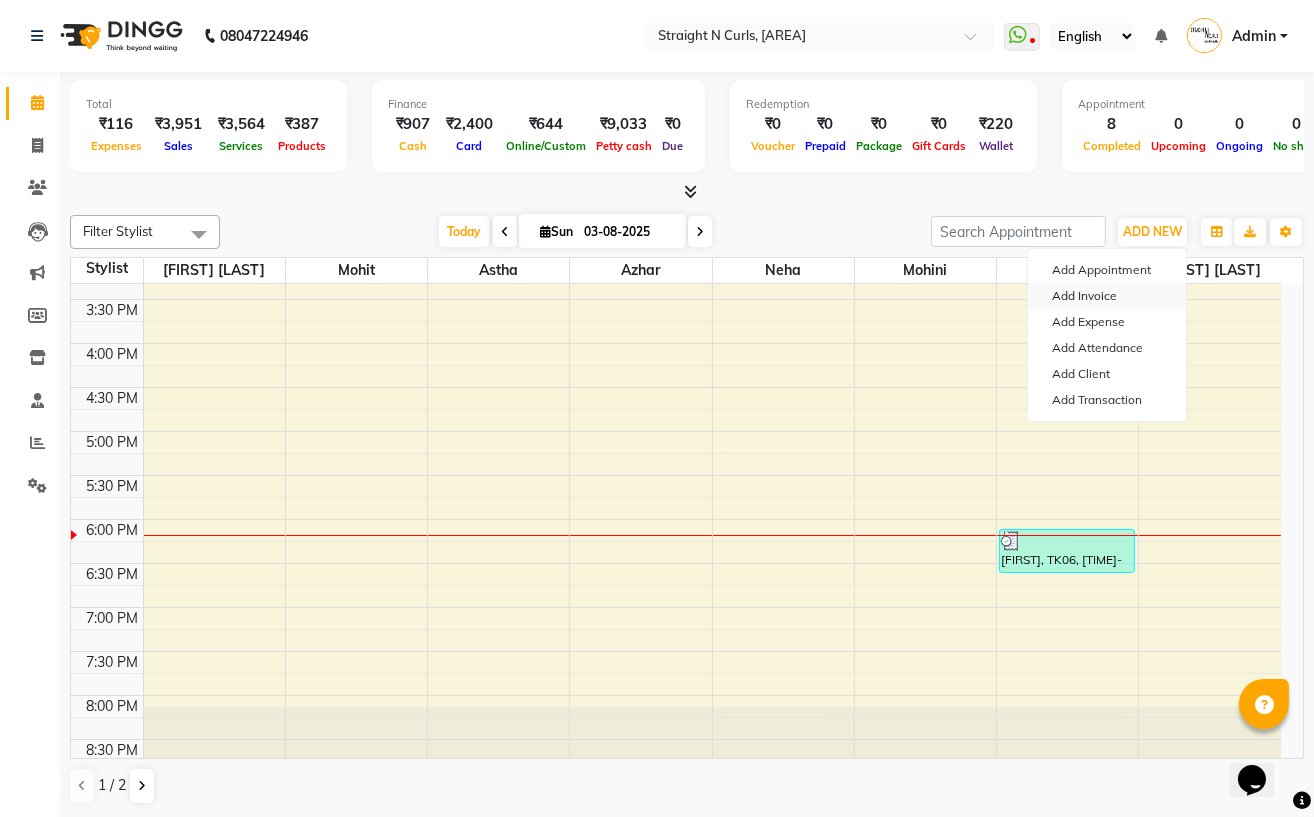 click on "Add Invoice" at bounding box center [1107, 296] 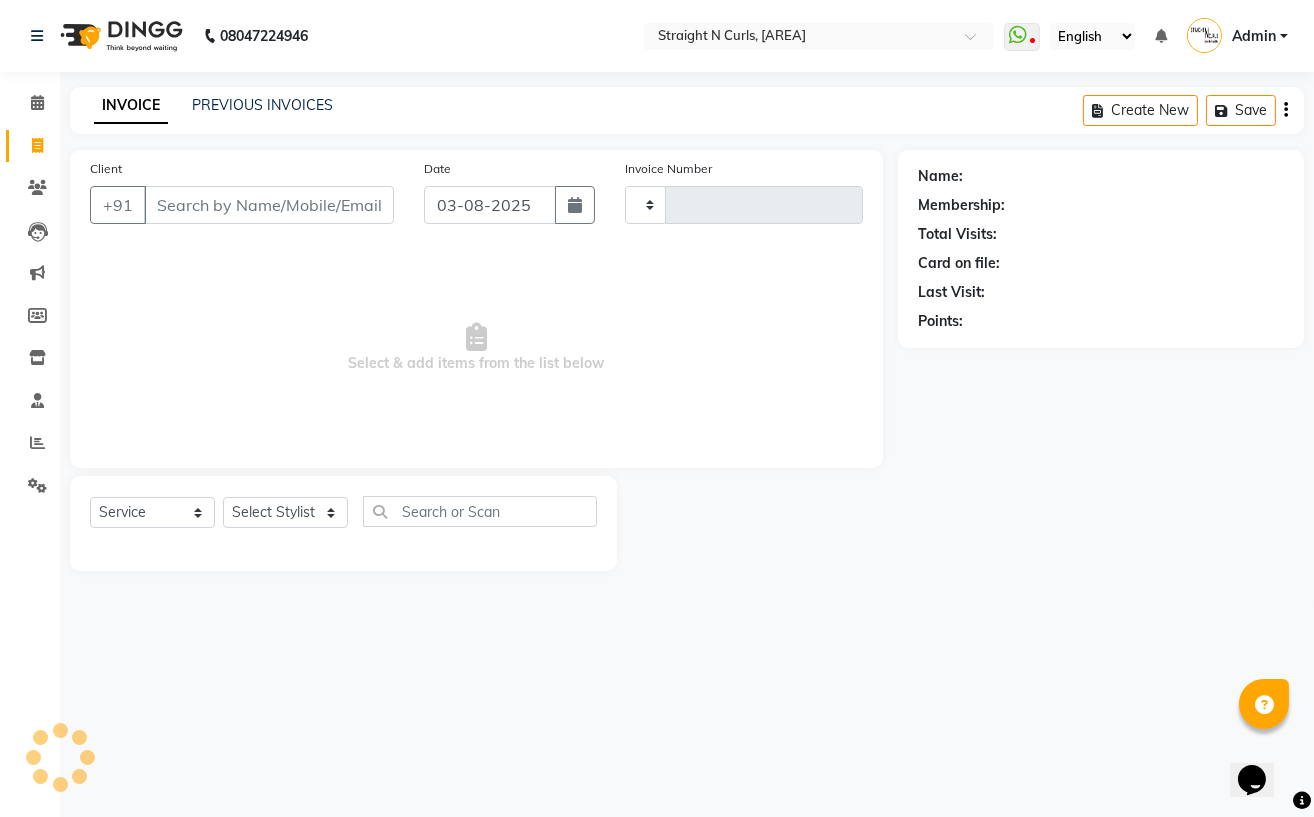 type on "0817" 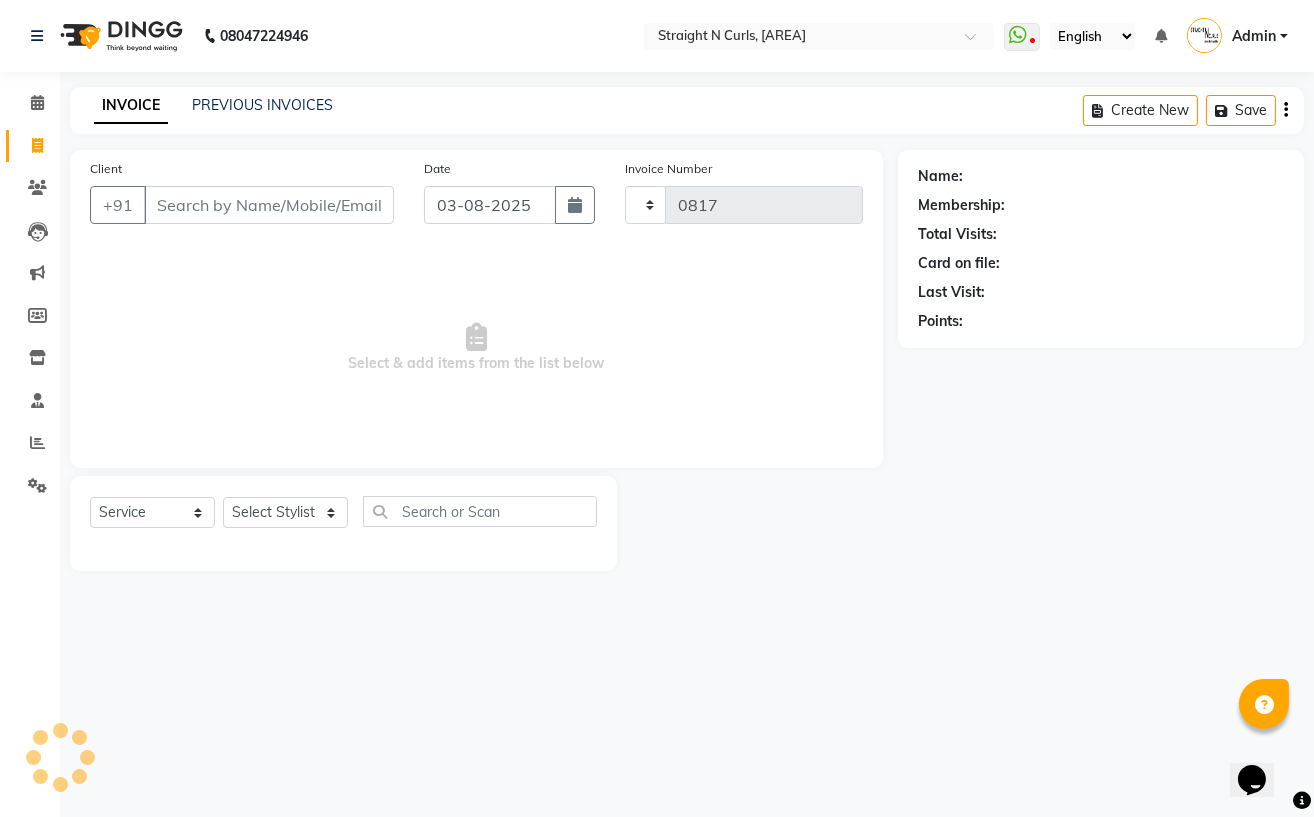 select on "7039" 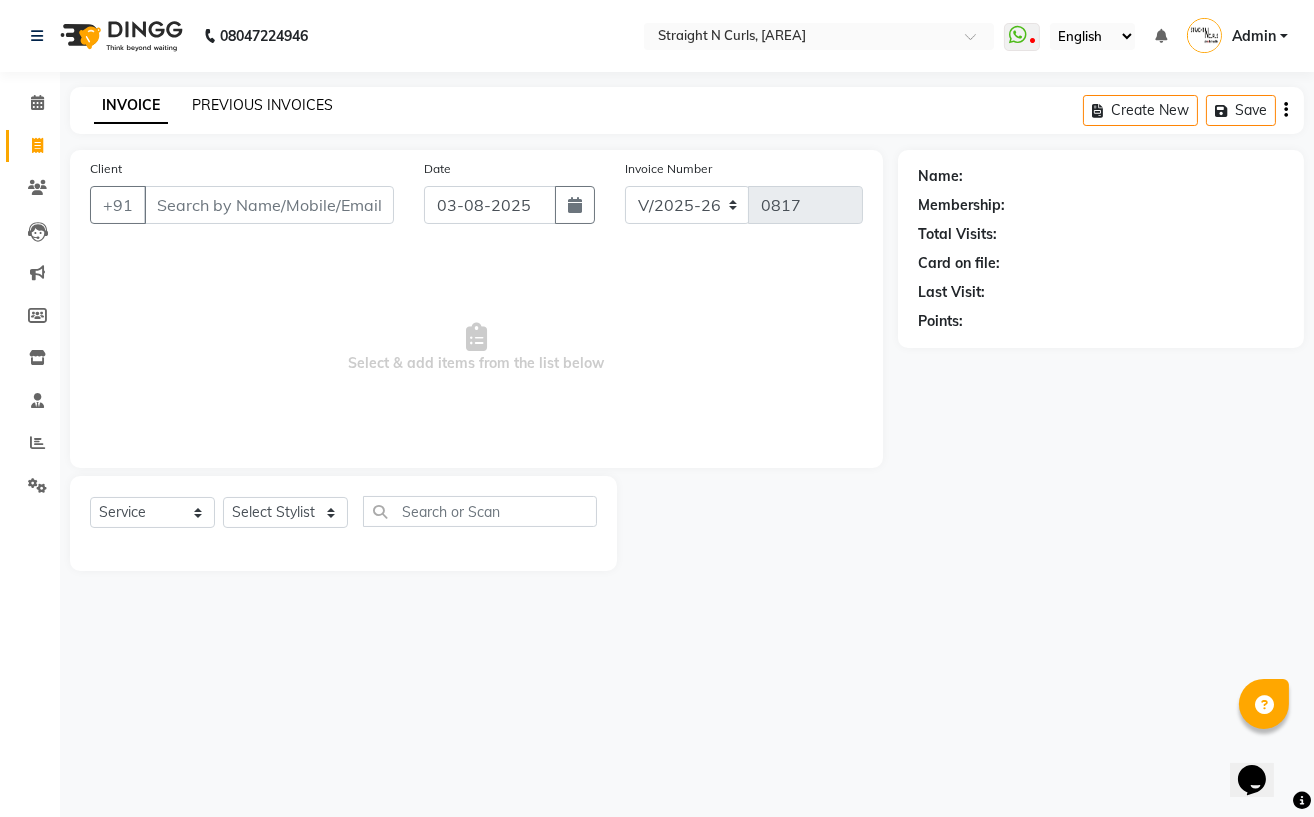 click on "PREVIOUS INVOICES" 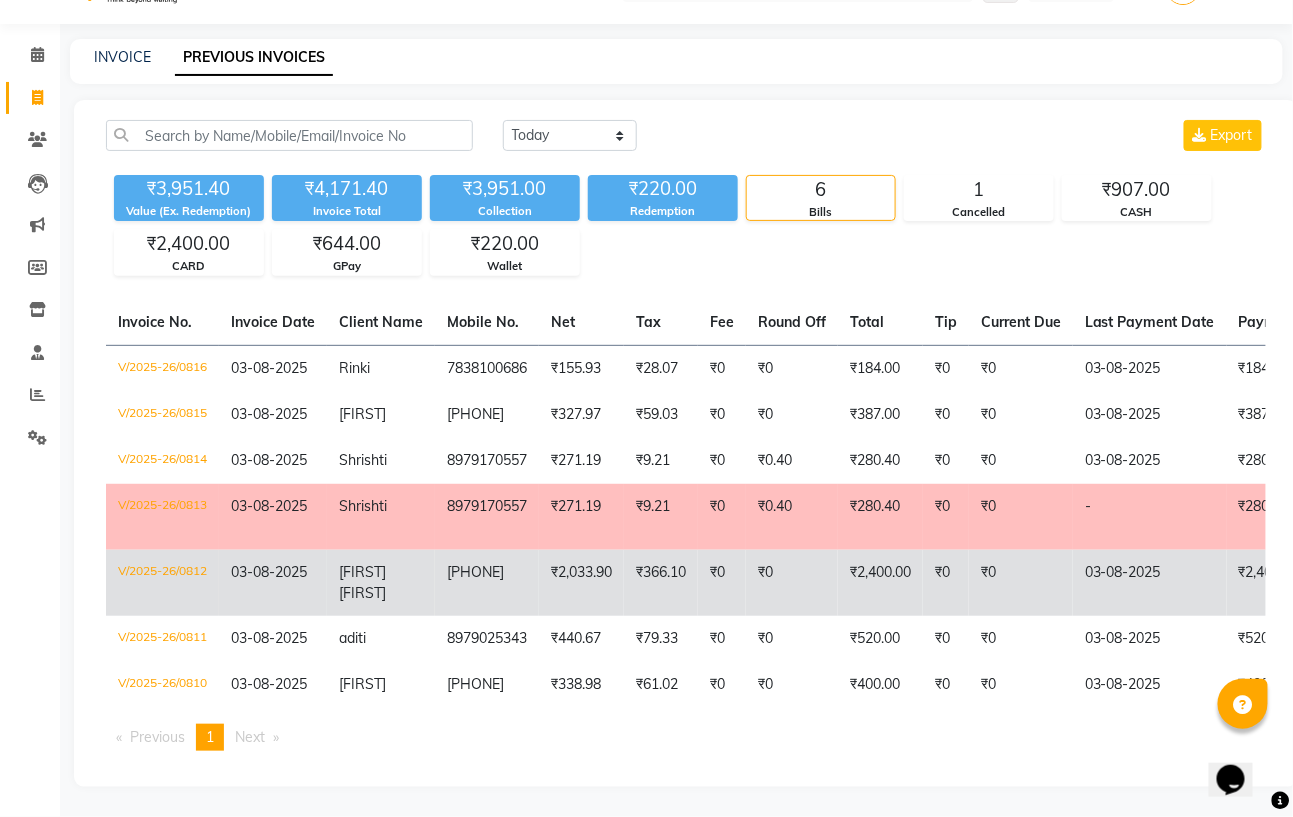 click on "[FIRST]" 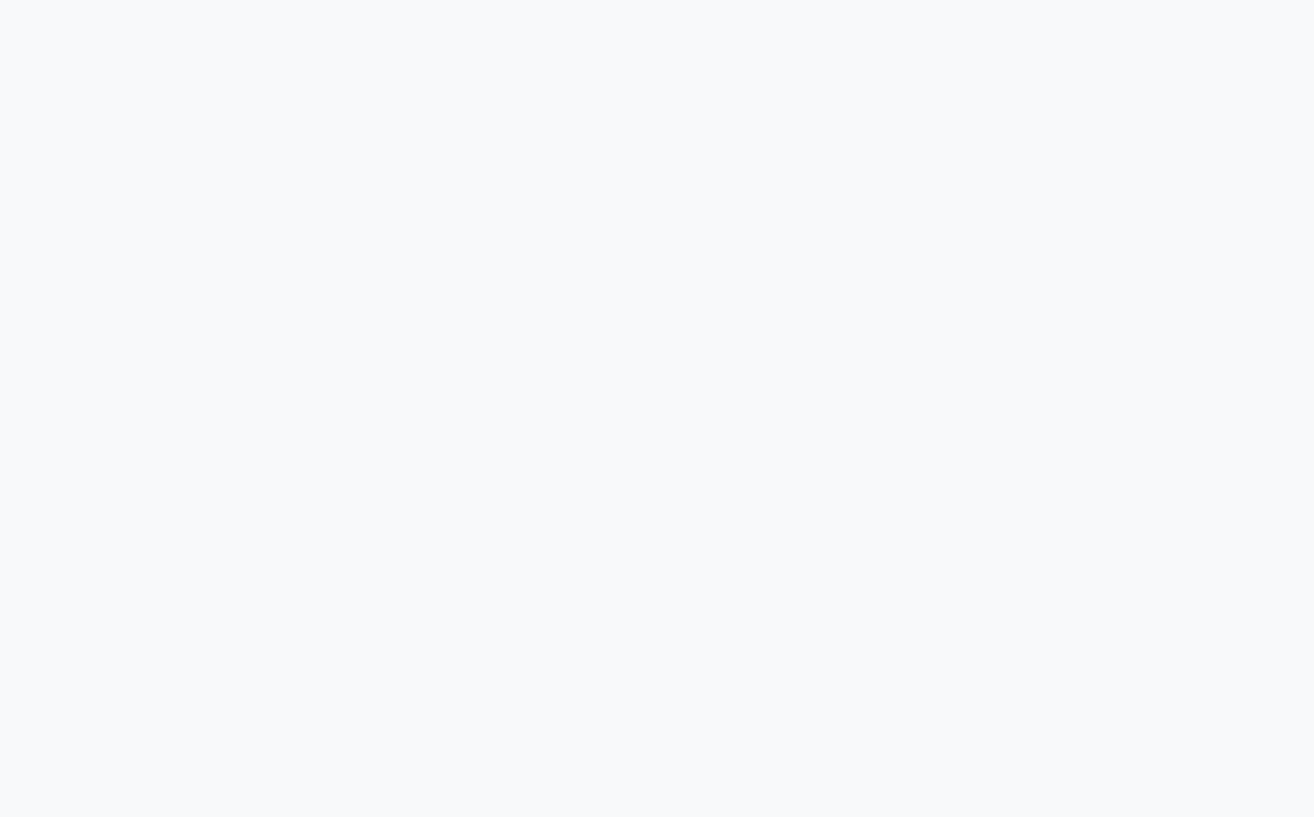 scroll, scrollTop: 0, scrollLeft: 0, axis: both 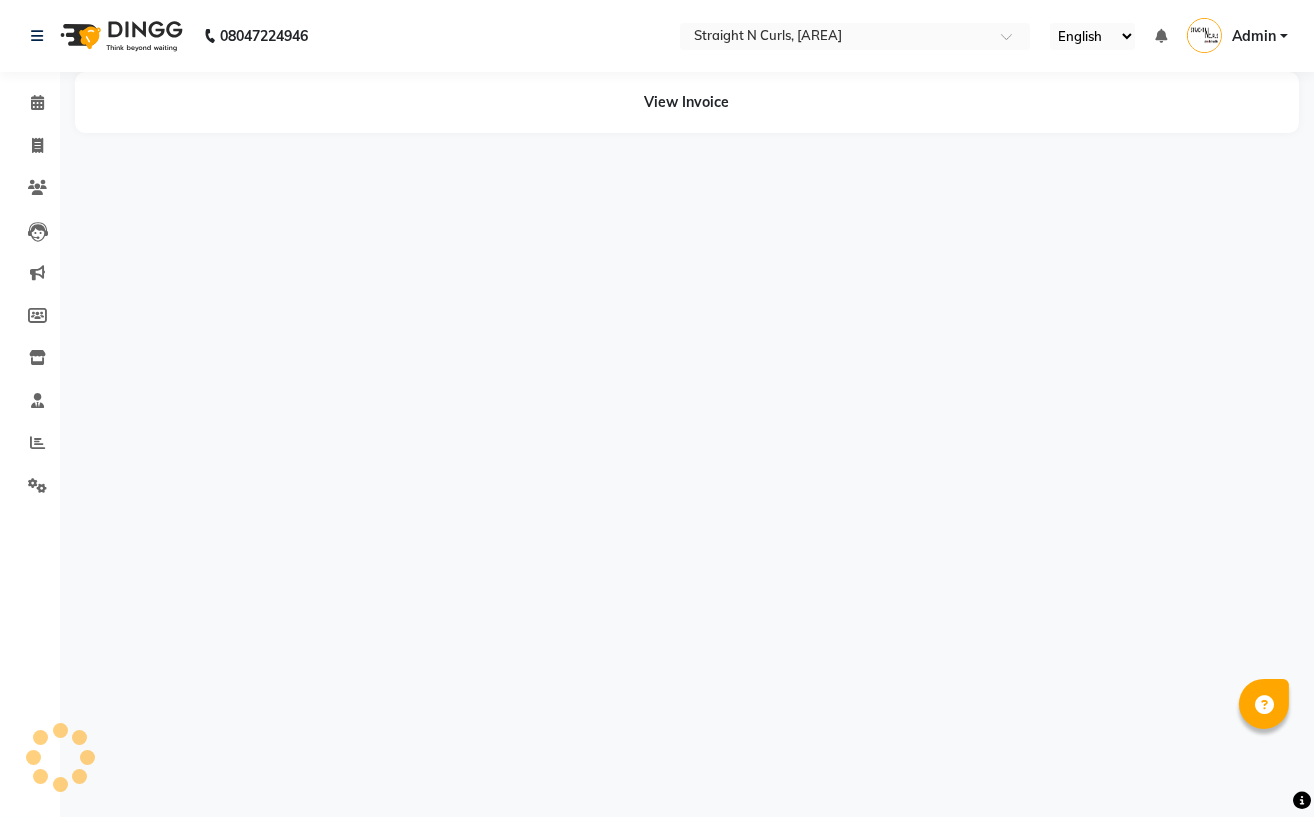select on "en" 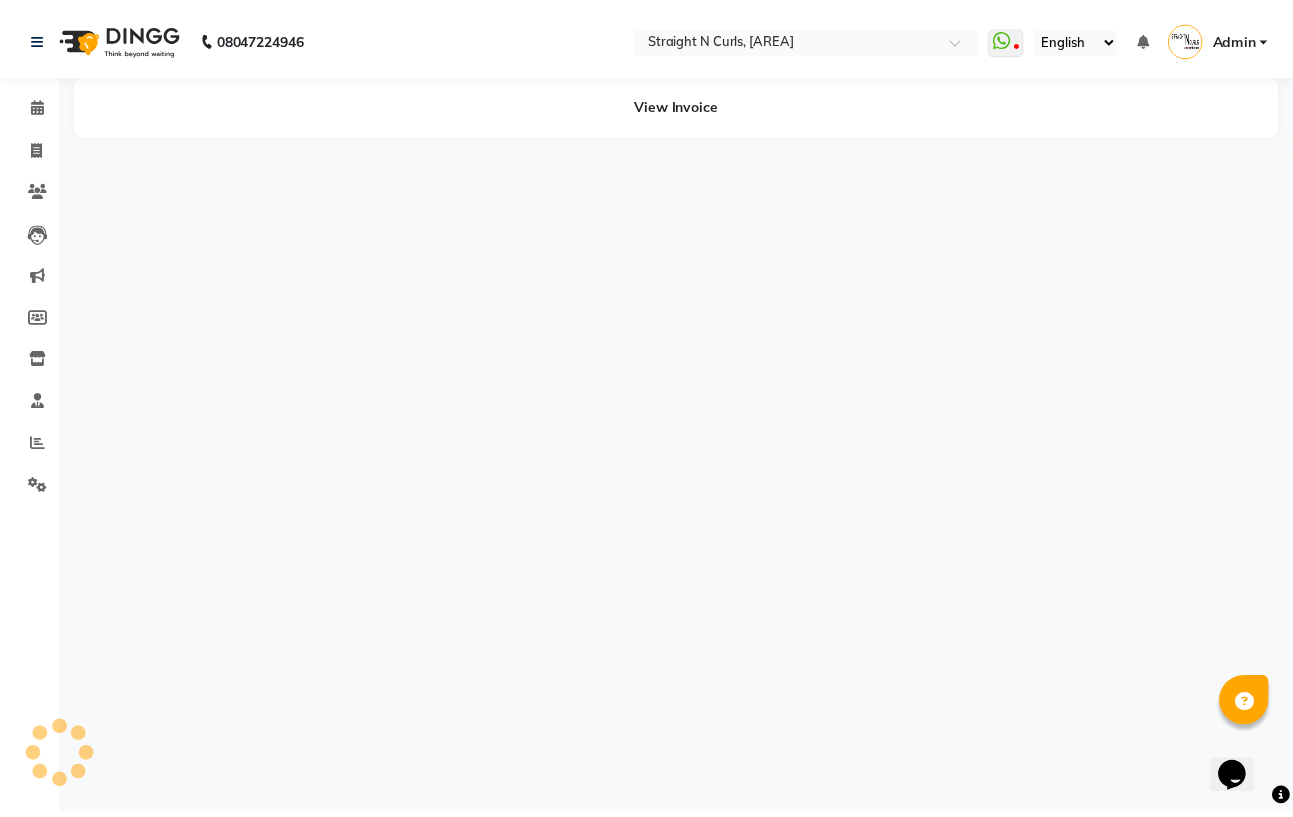 scroll, scrollTop: 0, scrollLeft: 0, axis: both 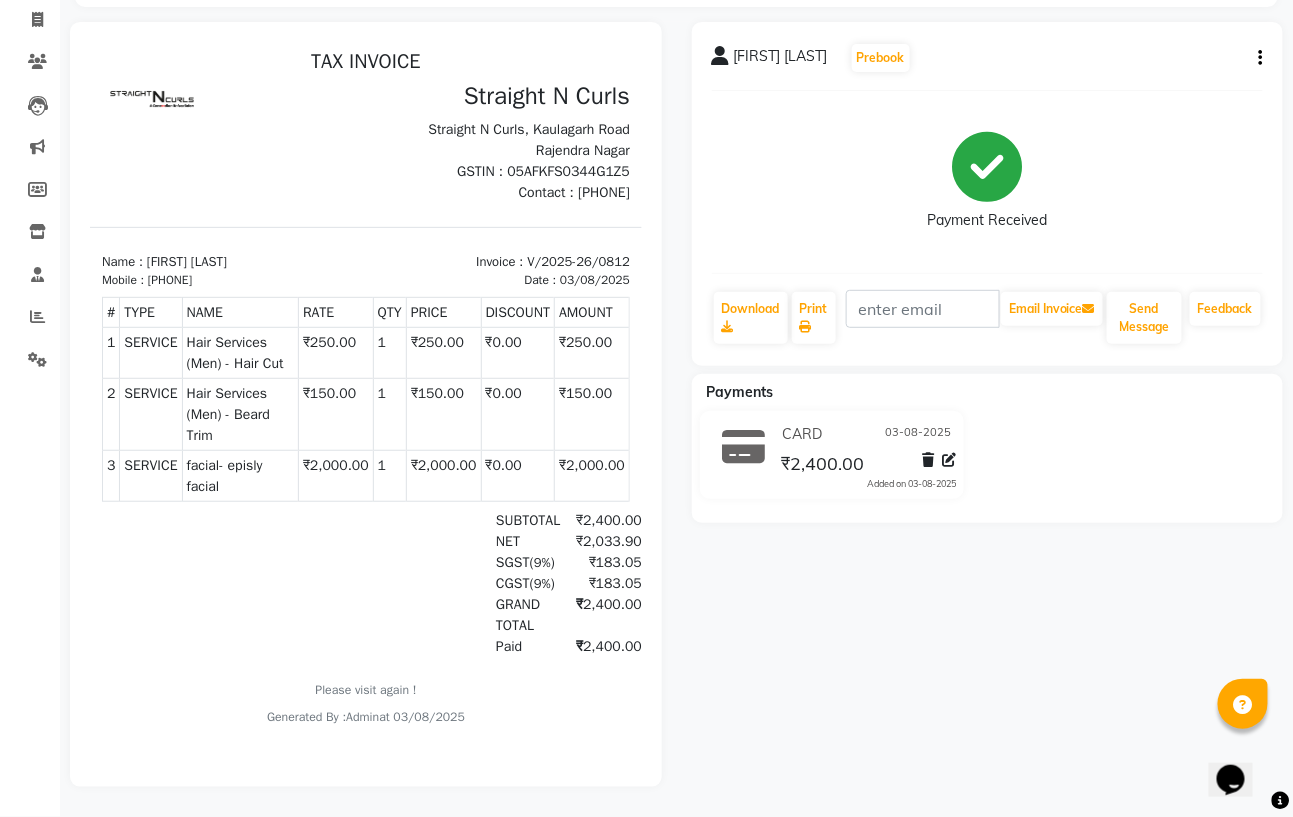 click on "[FIRST] [LAST]  Prebook   Payment Received  Download  Print   Email Invoice   Send Message Feedback" 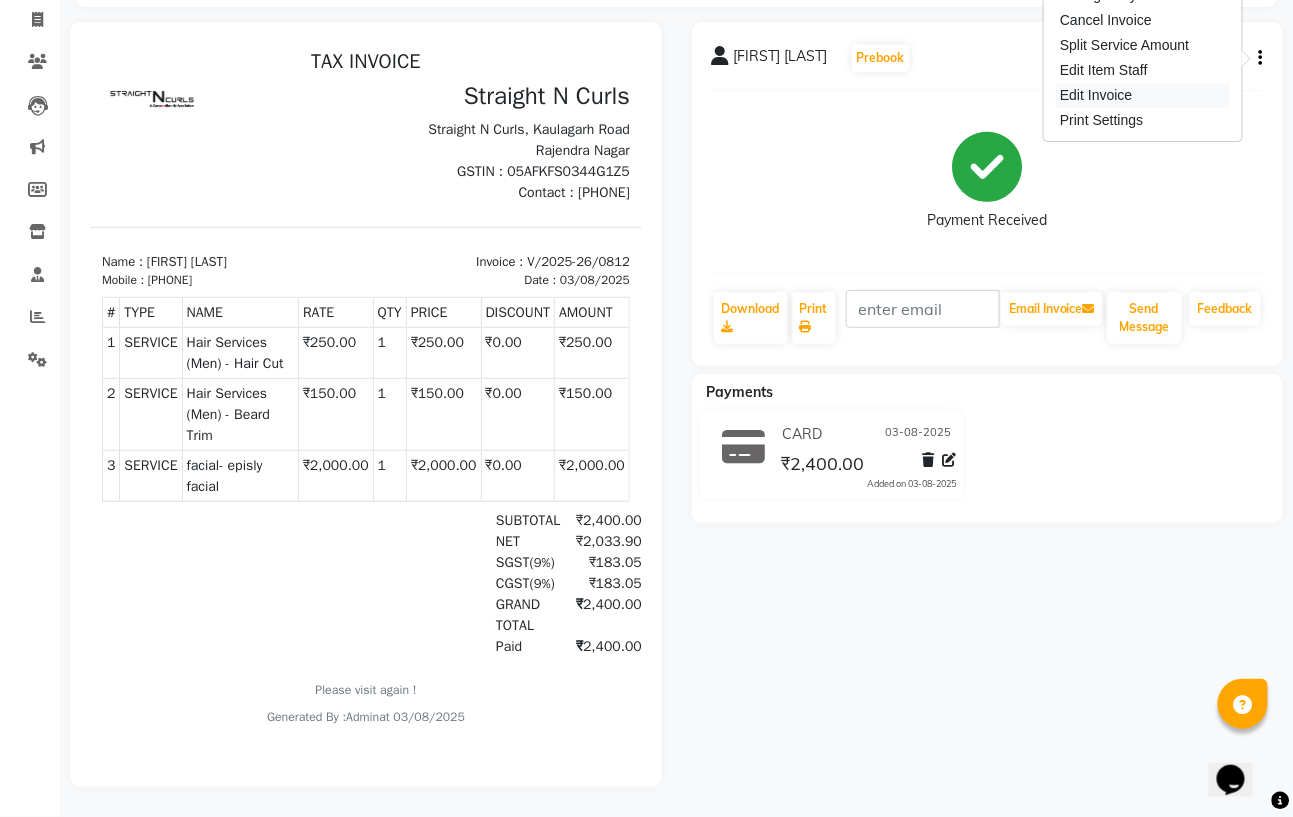 click on "Edit Invoice" at bounding box center (1143, 95) 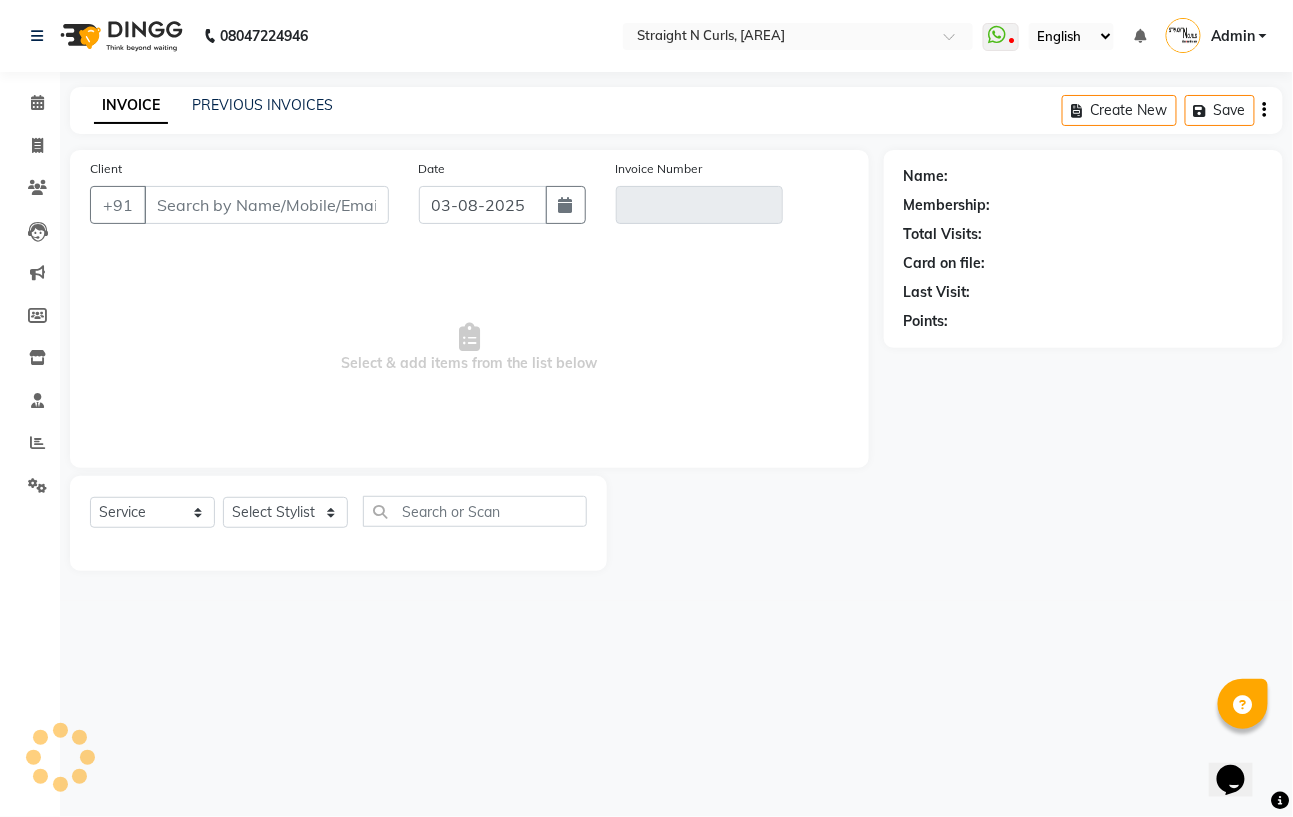 scroll, scrollTop: 0, scrollLeft: 0, axis: both 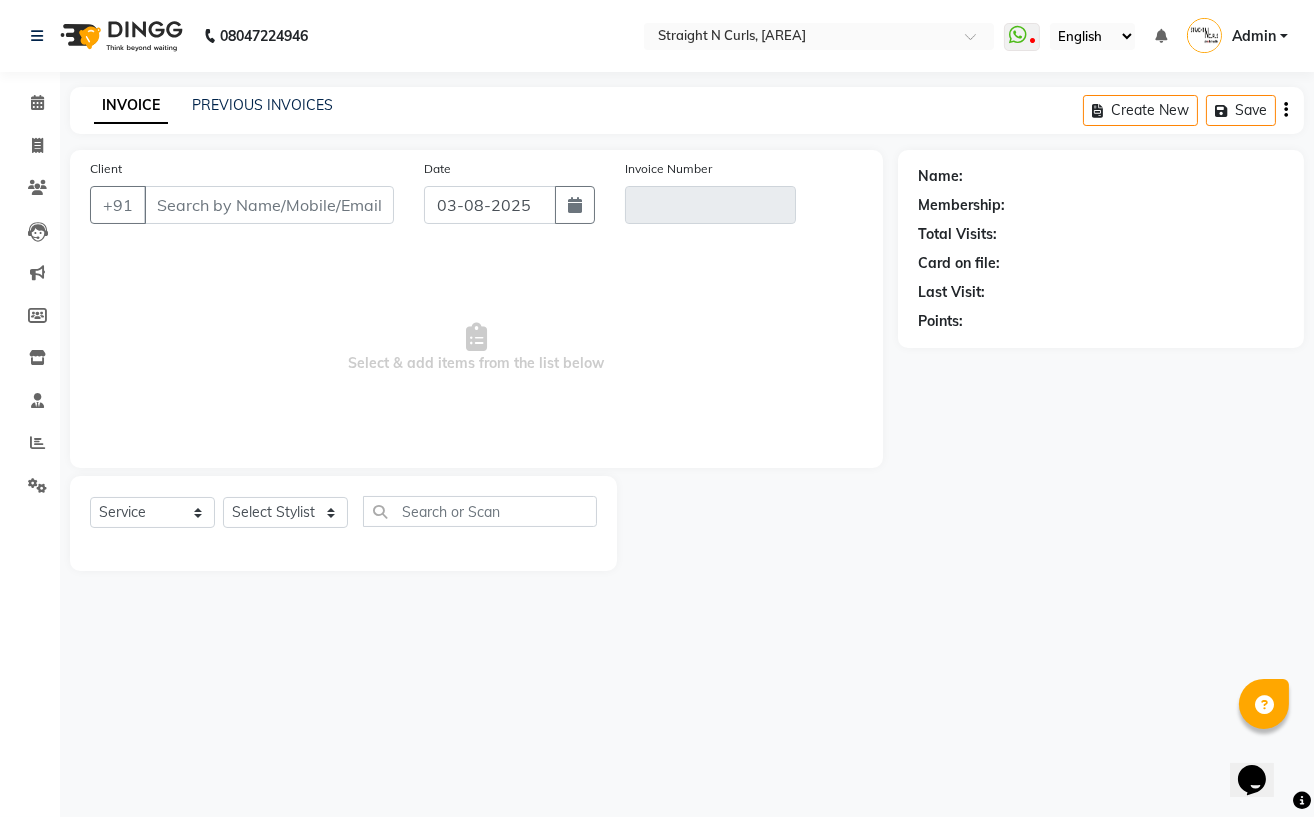 type on "[PHONE]" 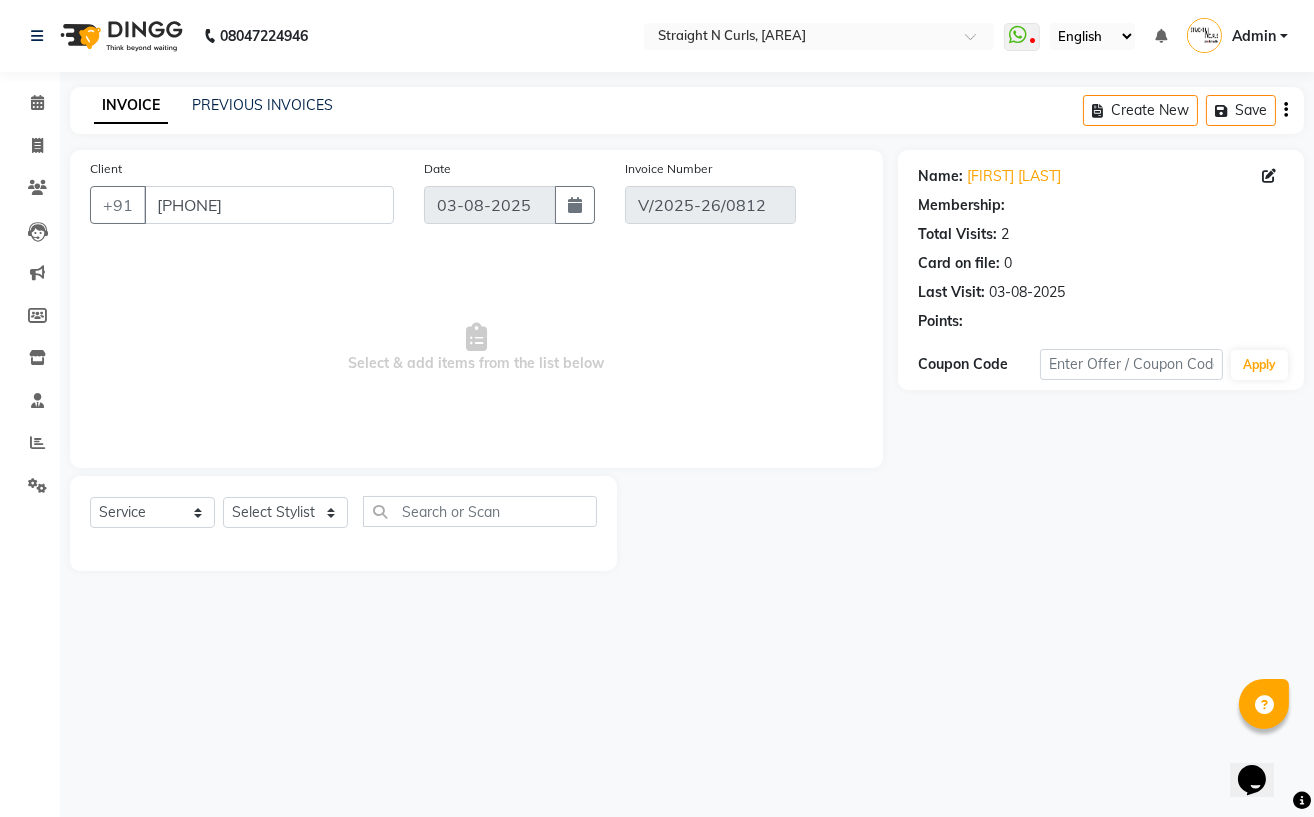 select on "select" 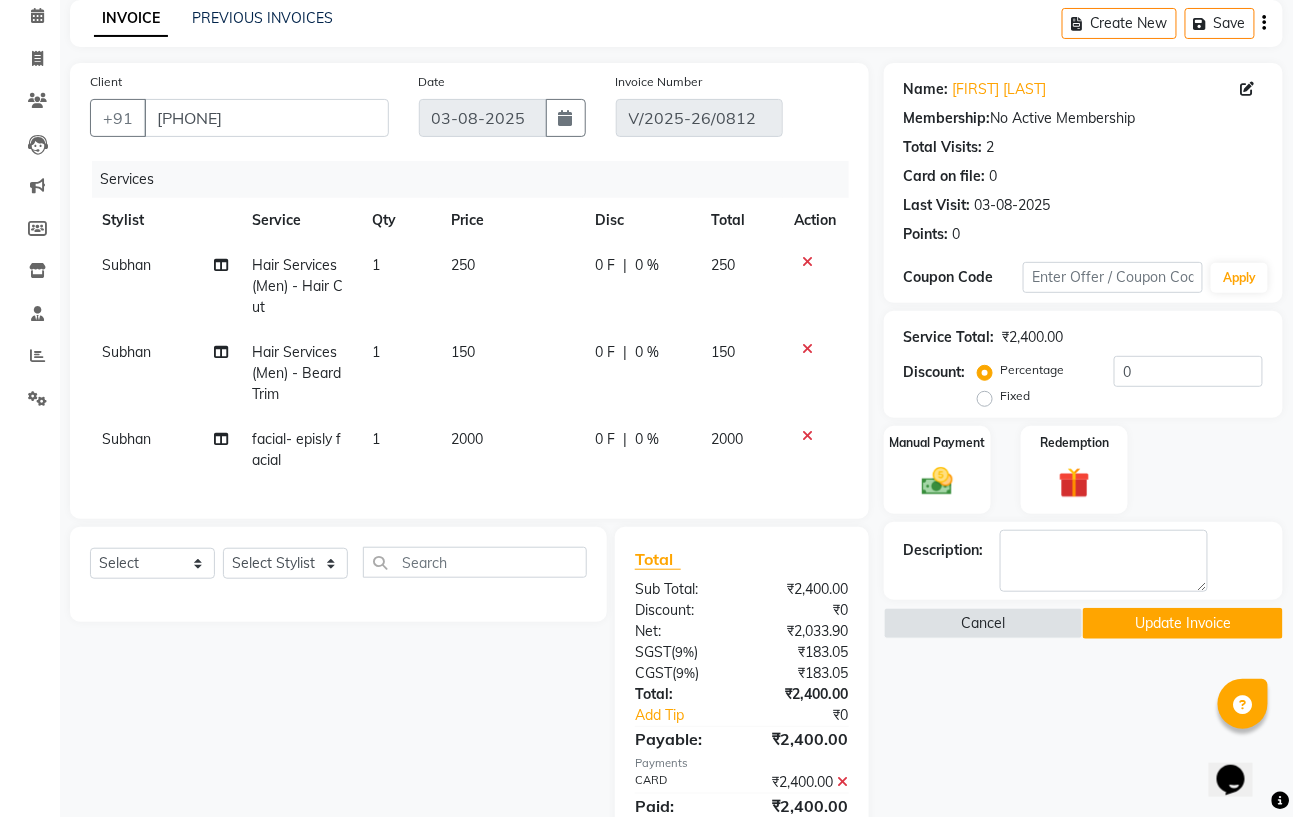 scroll, scrollTop: 133, scrollLeft: 0, axis: vertical 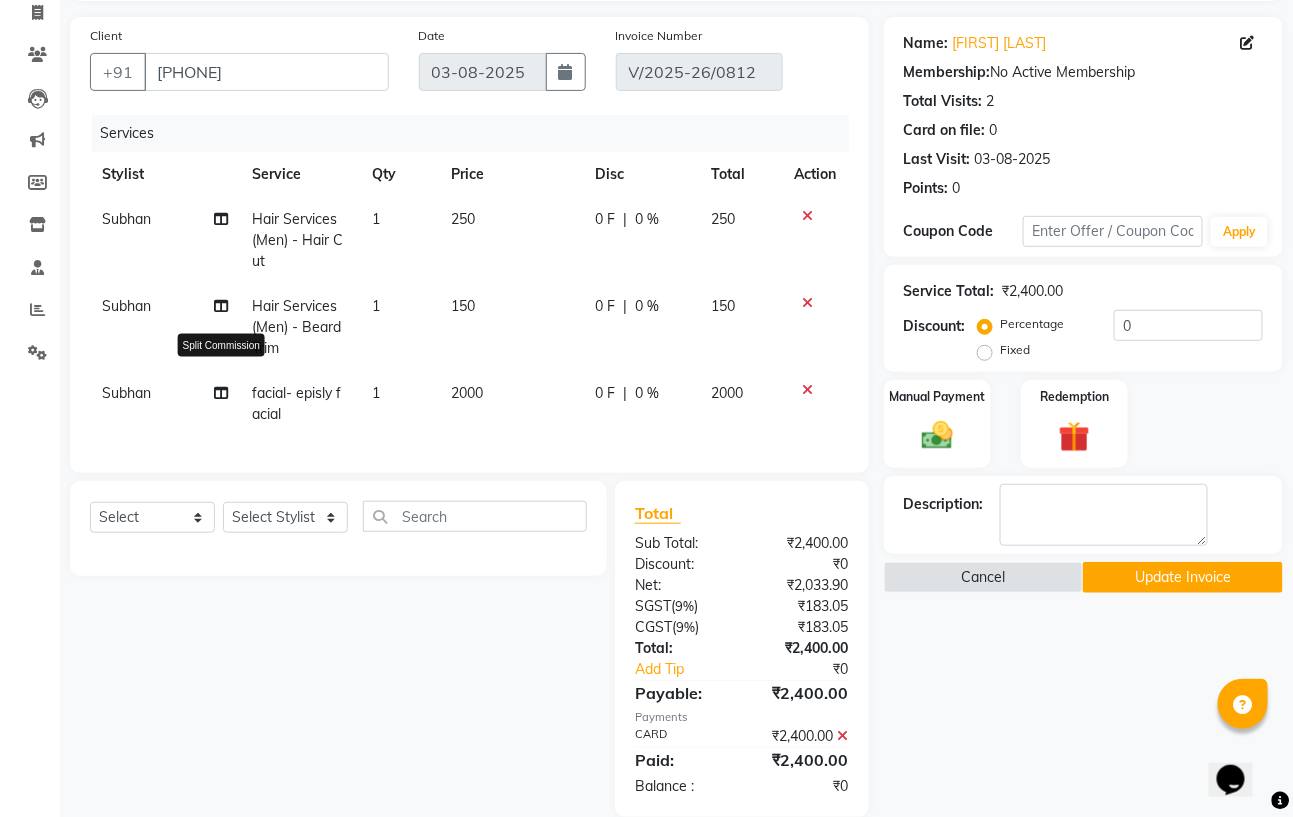 click 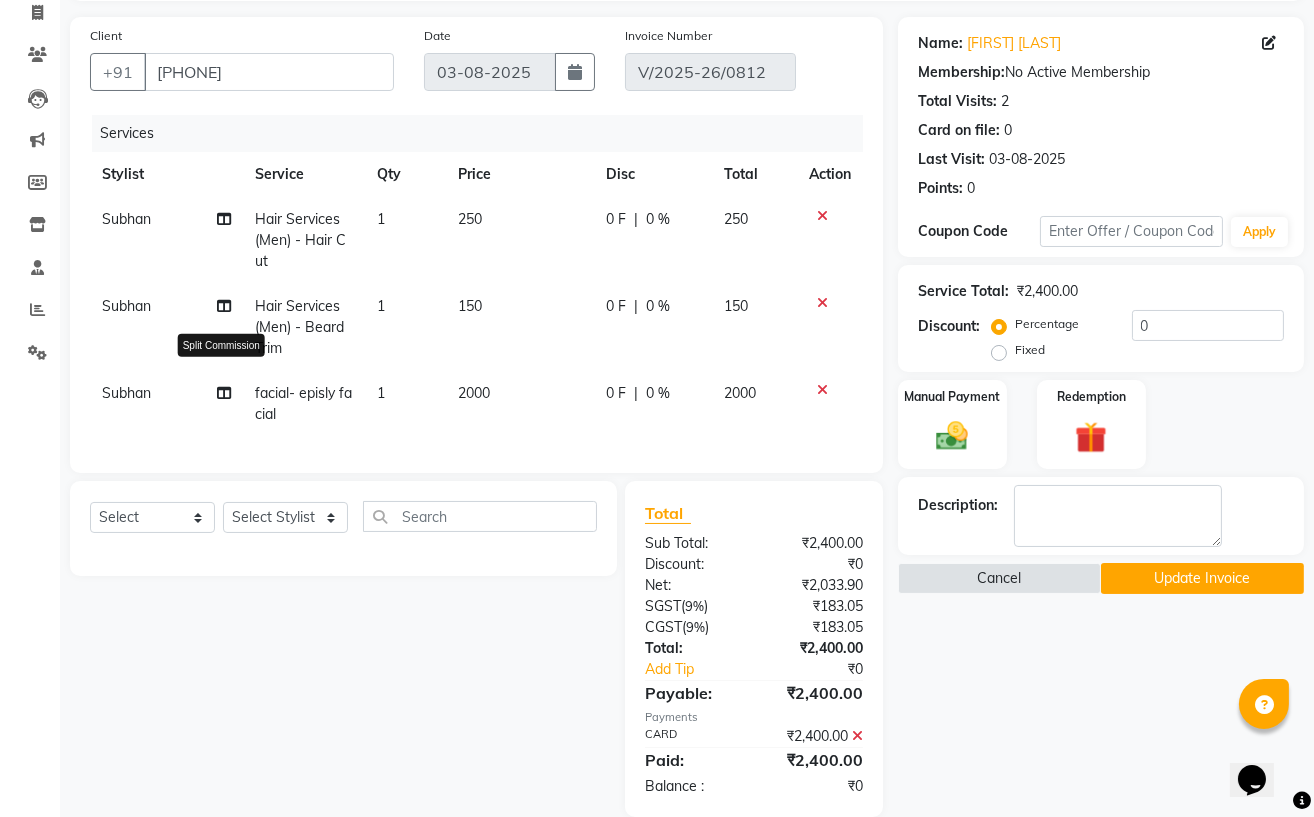 select on "61431" 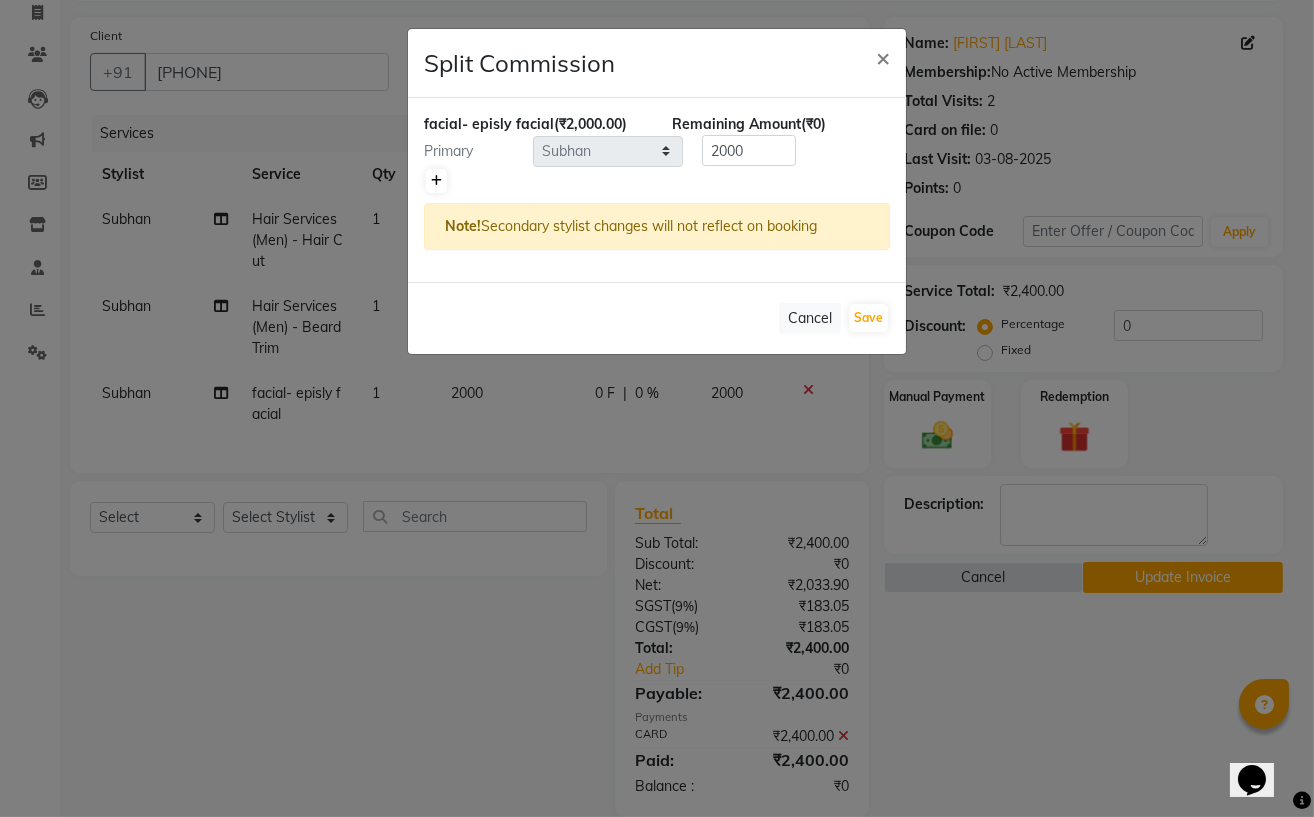 click 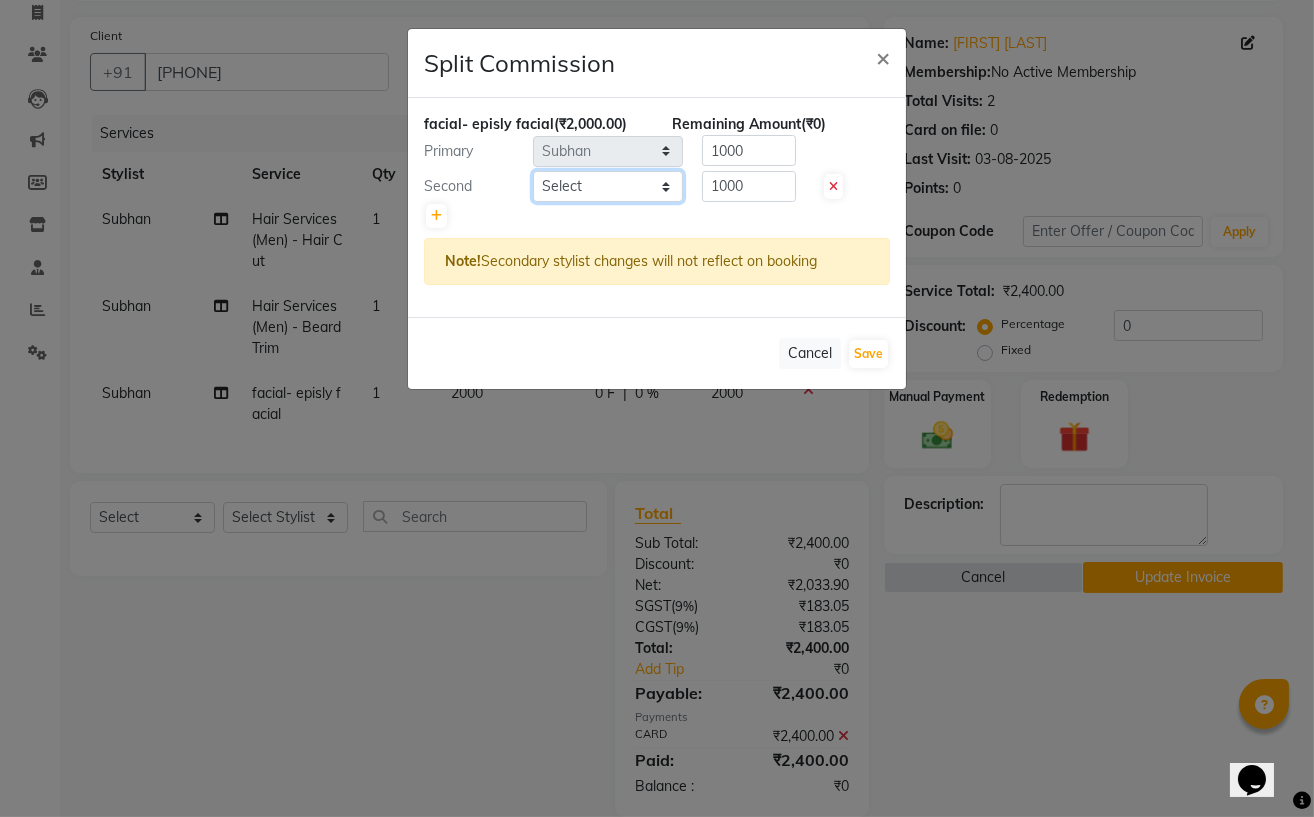 click on "Select  [NAME]   [NAME]   [FIRST] [LAST]   [NAME]   [NAME]   [NAME]   [FIRST] [LAST]   [FIRST]   [FIRST] [LAST]   [NAME]   [NAME]" 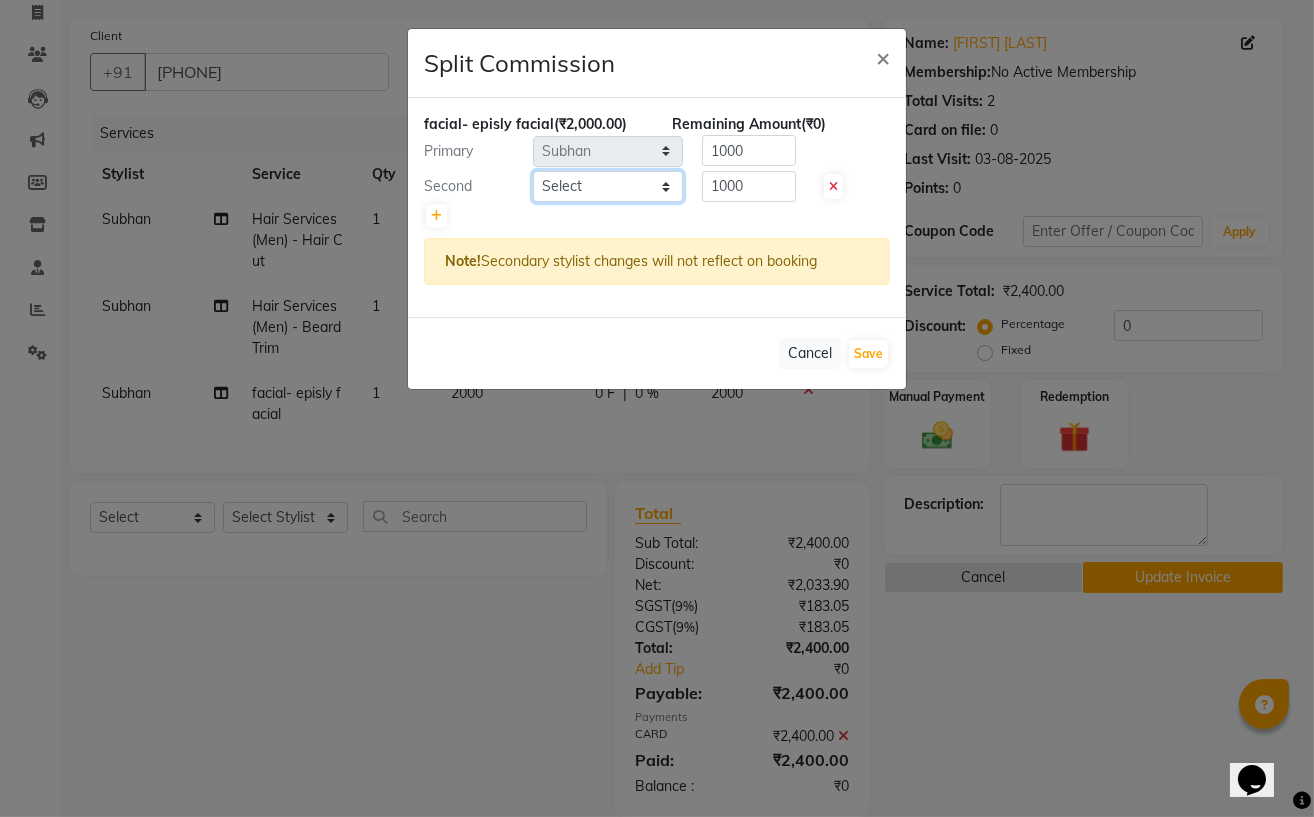 select on "59168" 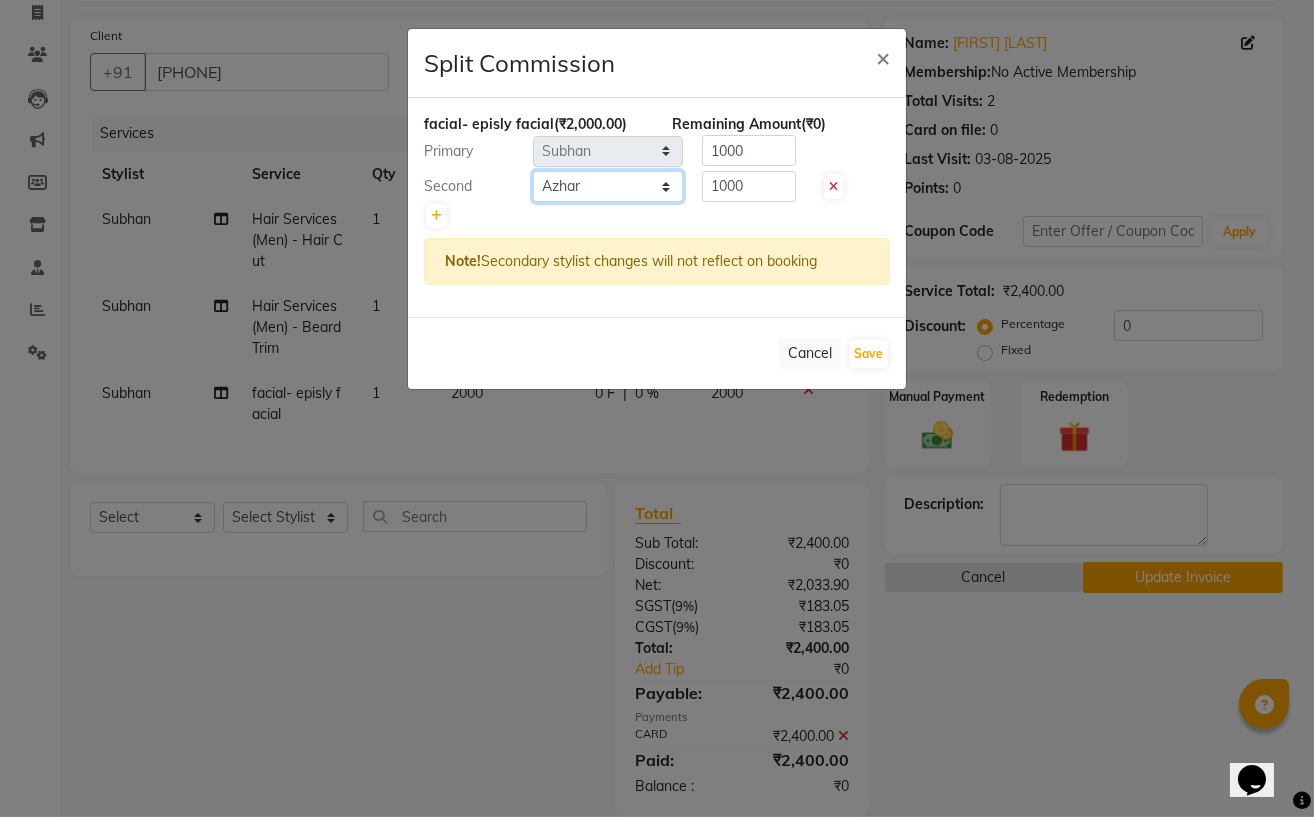 click on "Select  [NAME]   [NAME]   [FIRST] [LAST]   [NAME]   [NAME]   [NAME]   [FIRST] [LAST]   [FIRST]   [FIRST] [LAST]   [NAME]   [NAME]" 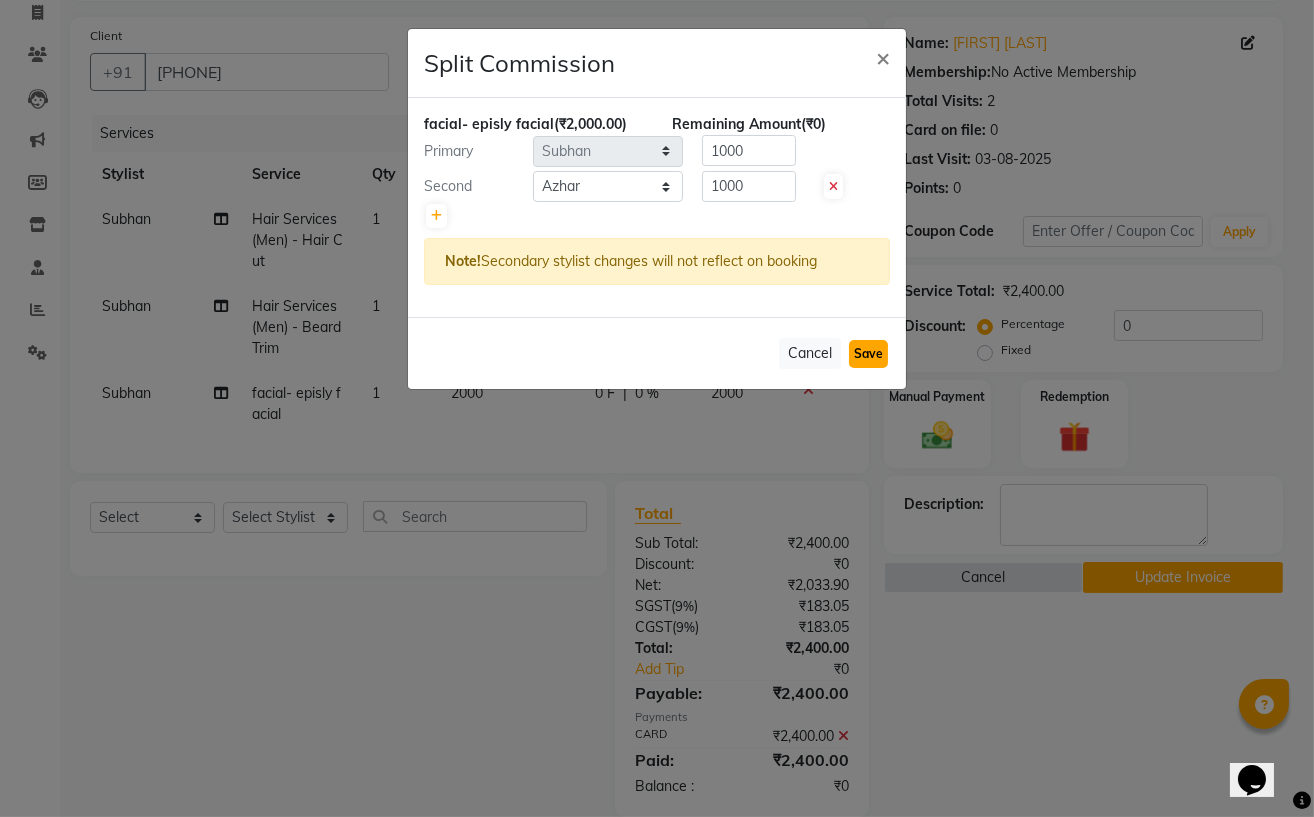 click on "Save" 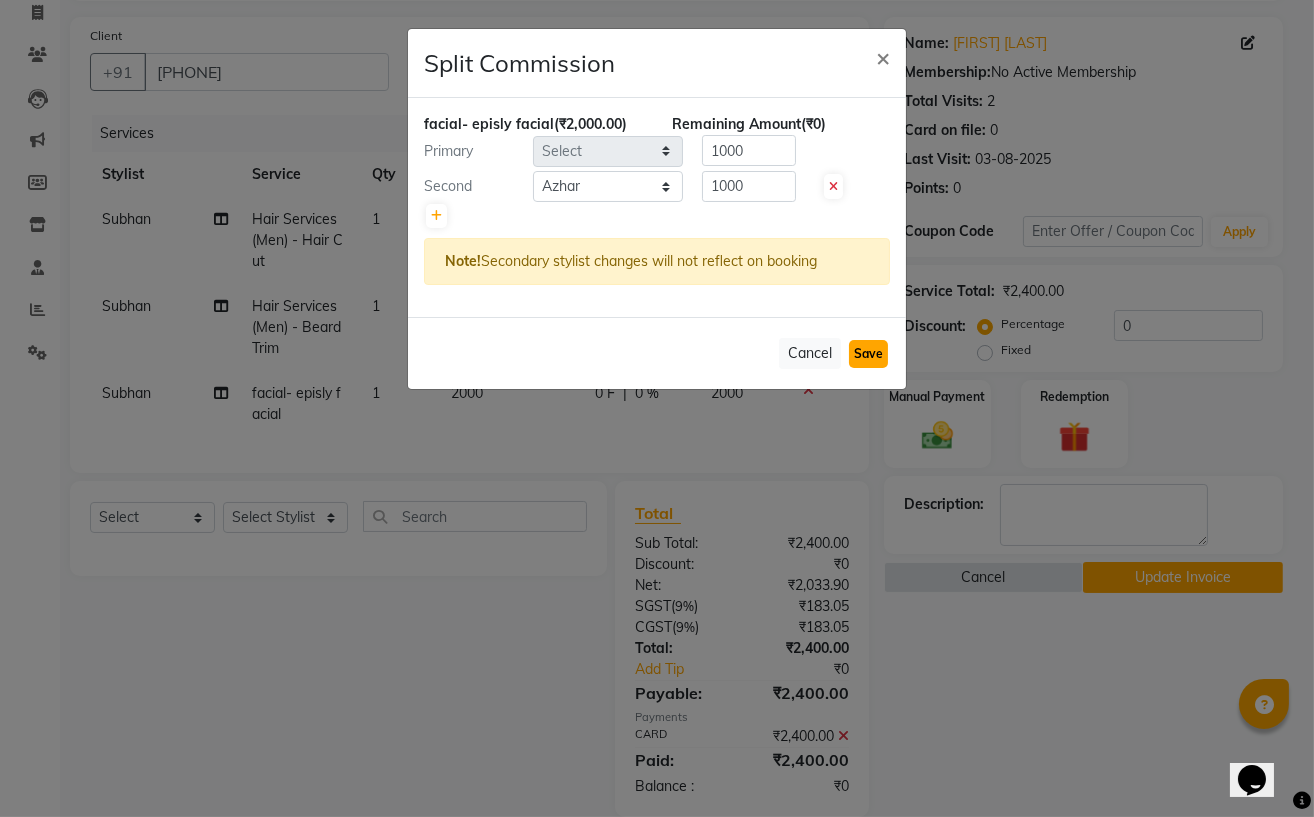 type 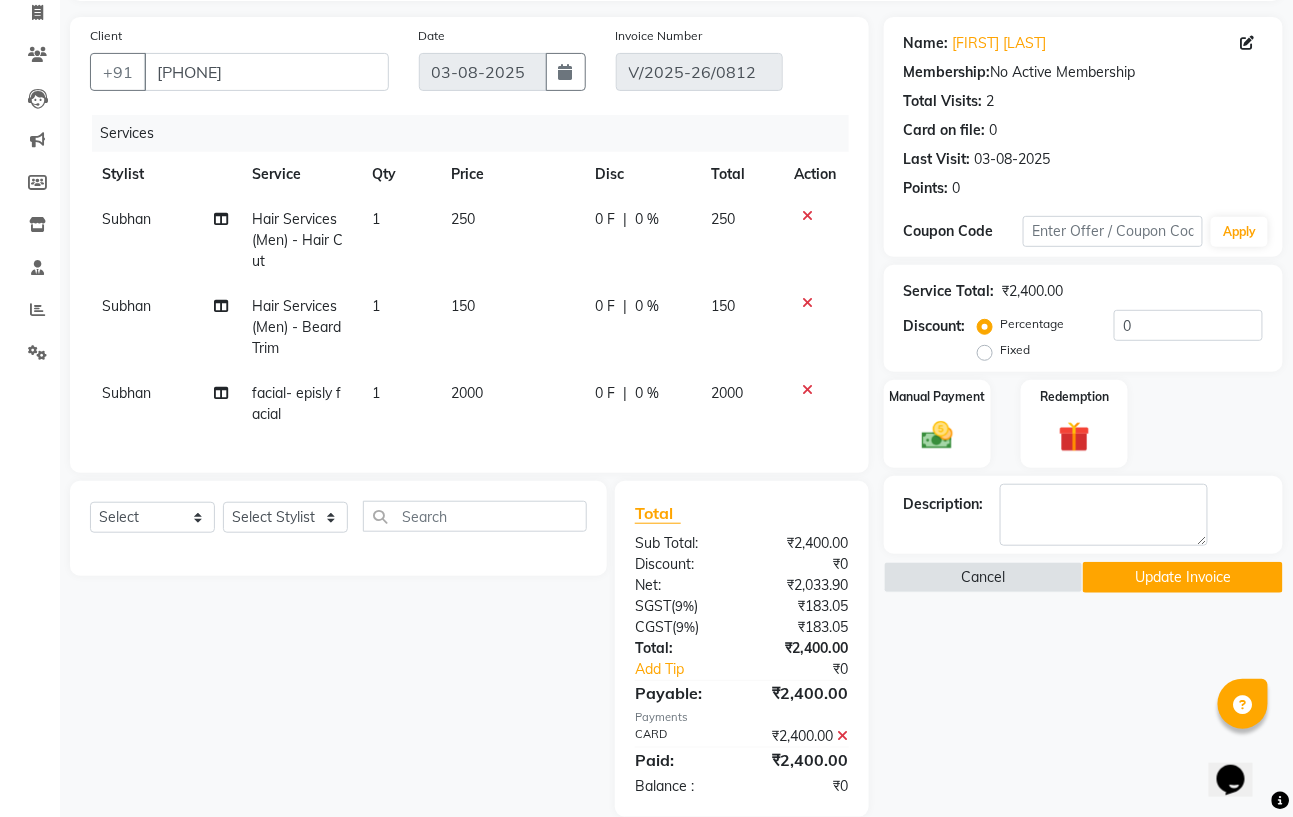 click on "Update Invoice" 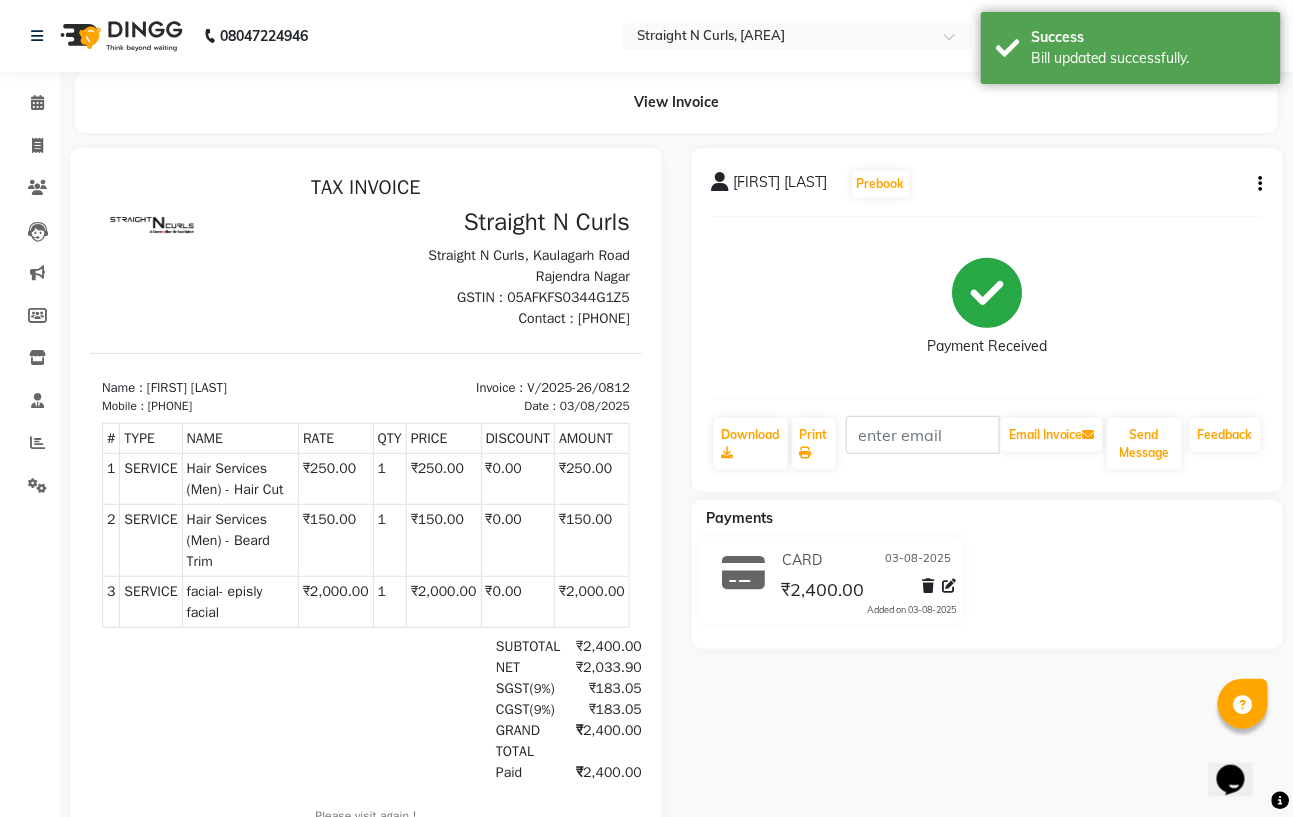 scroll, scrollTop: 0, scrollLeft: 0, axis: both 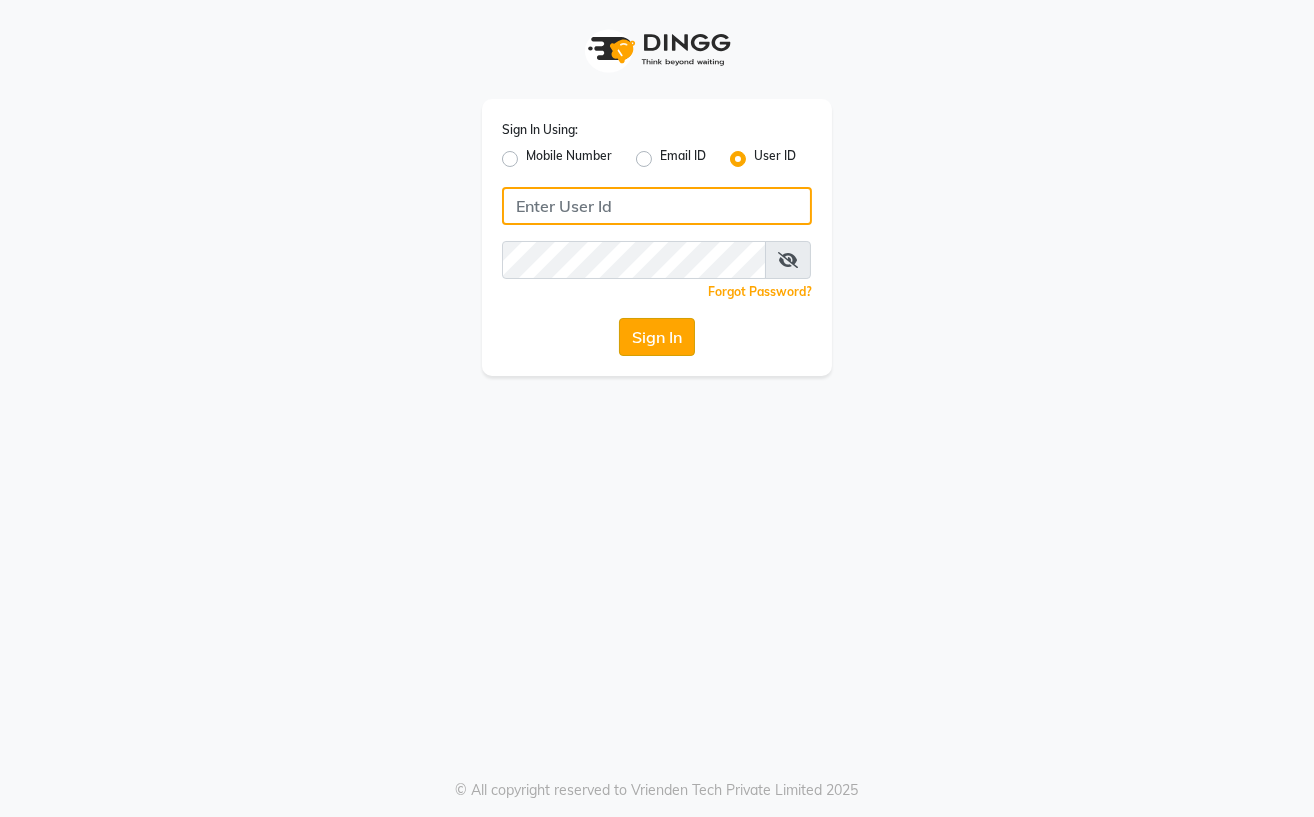 type on "Straight N Curls" 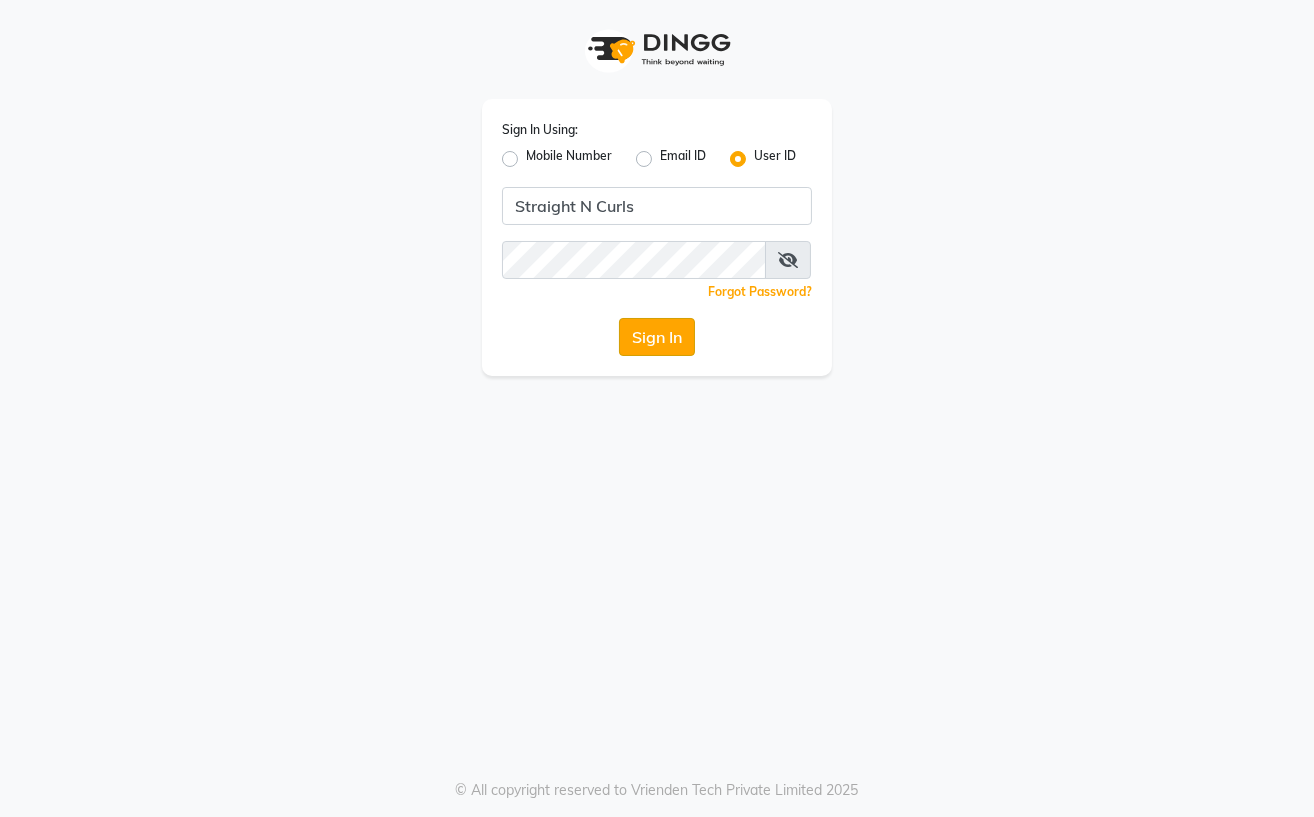 click on "Sign In" 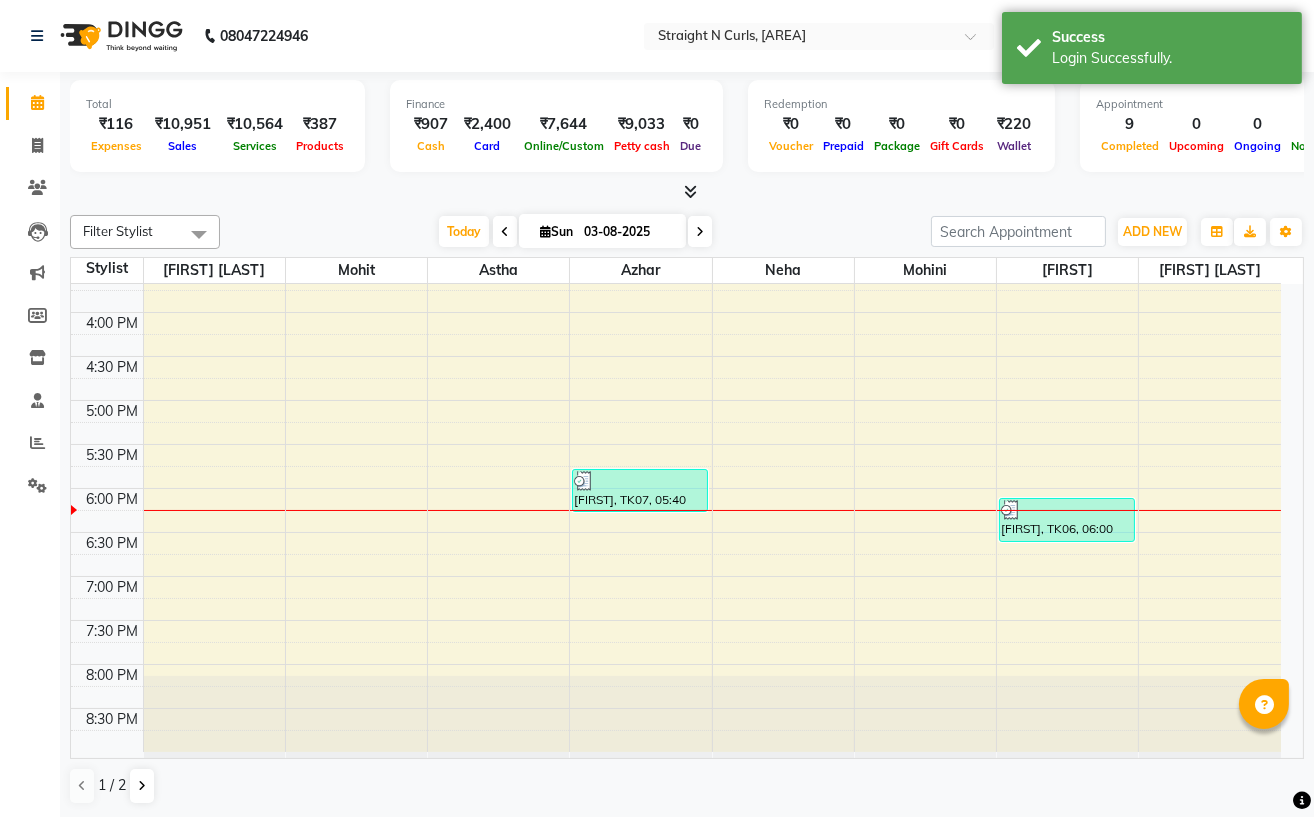 scroll, scrollTop: 594, scrollLeft: 0, axis: vertical 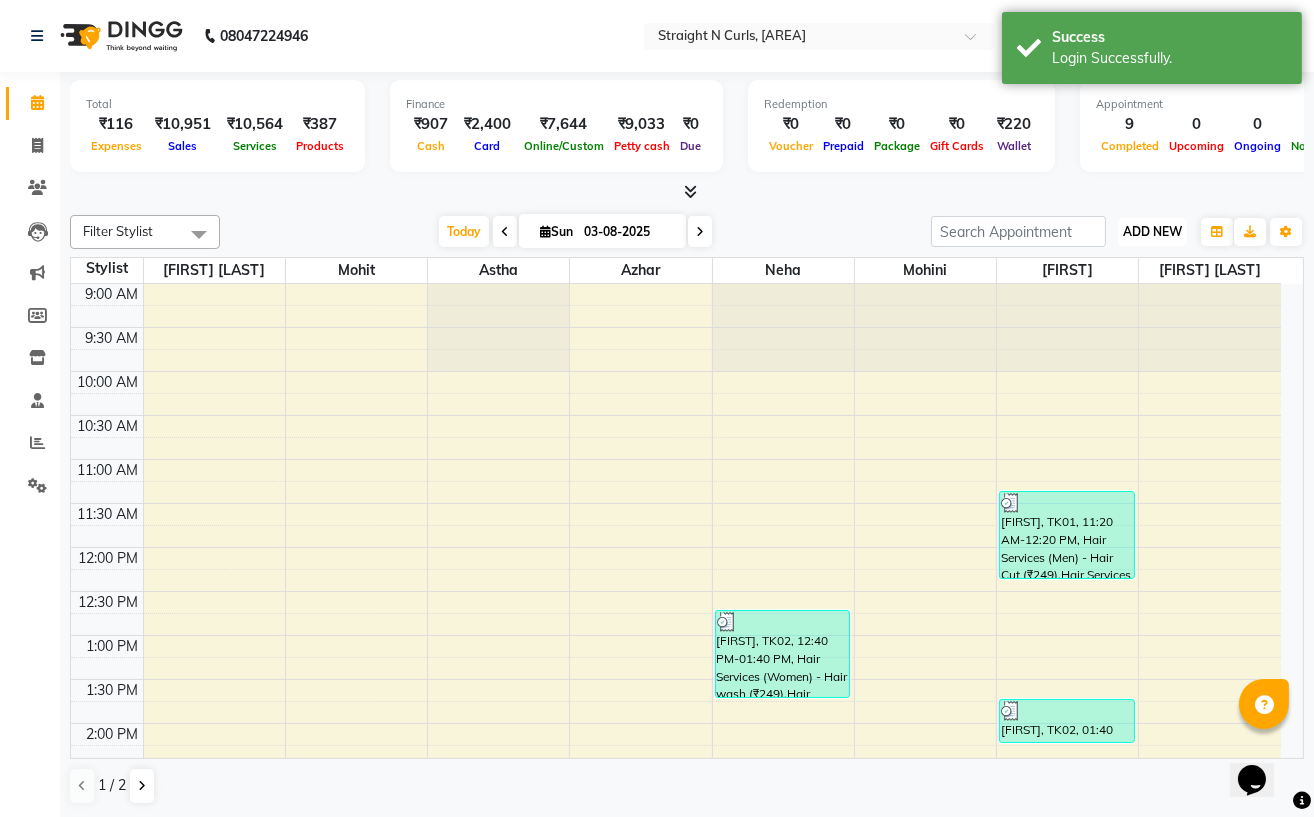 click on "ADD NEW" at bounding box center (1152, 231) 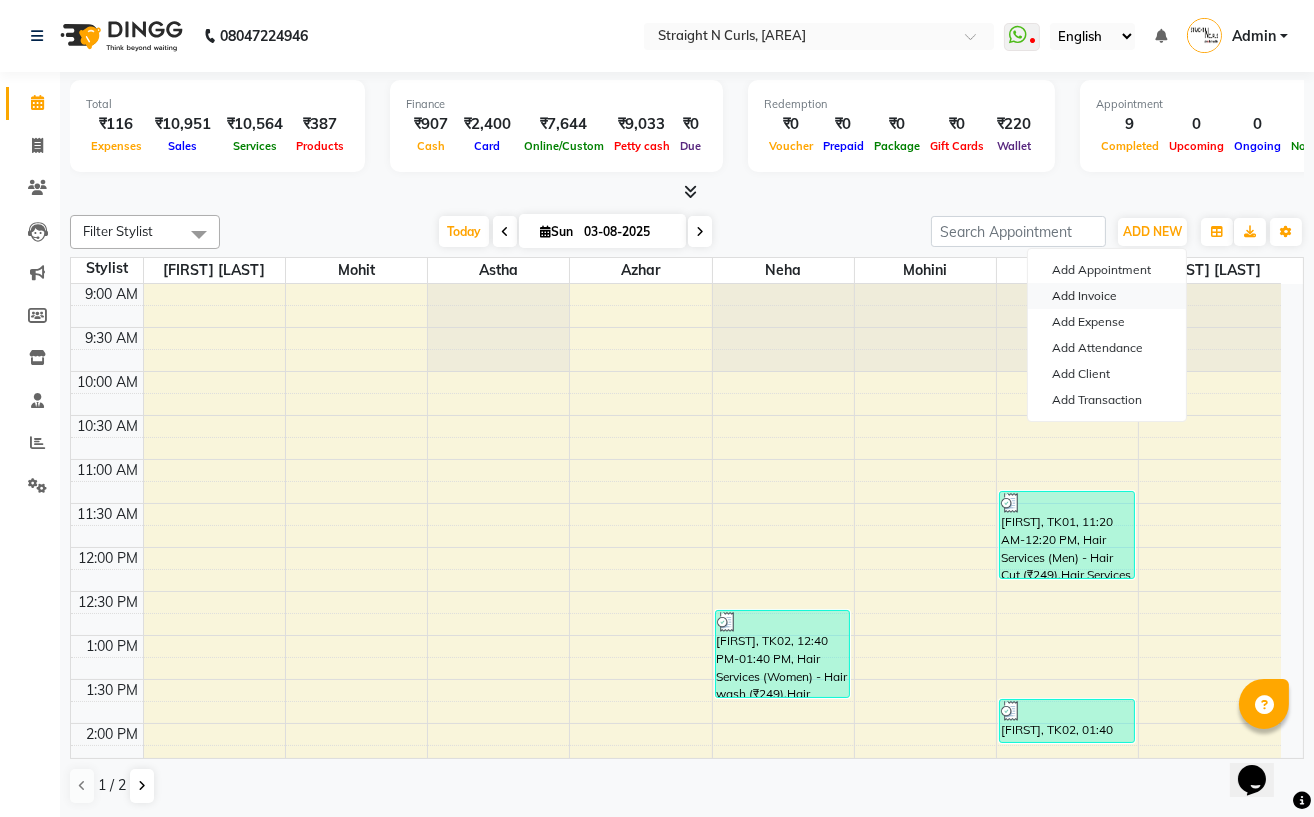 click on "Add Invoice" at bounding box center (1107, 296) 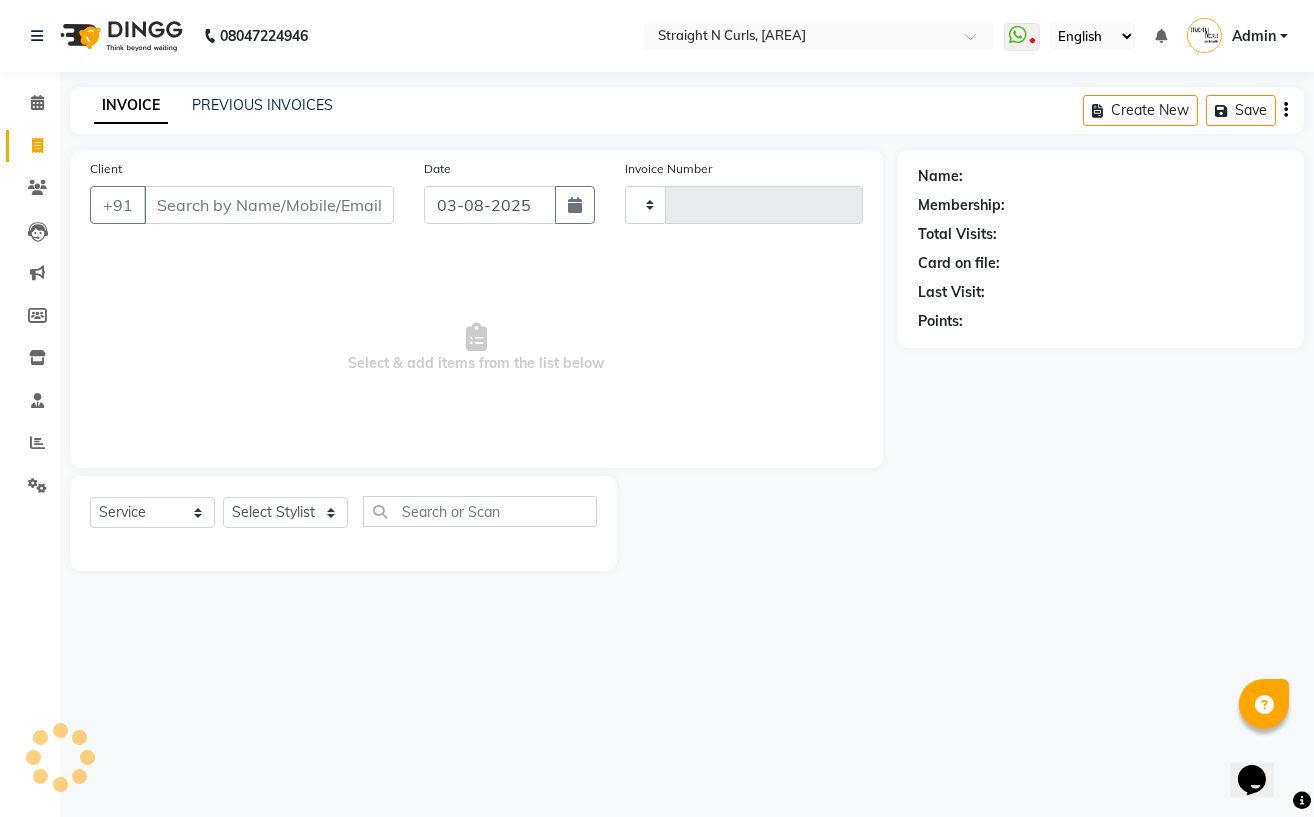 type on "0818" 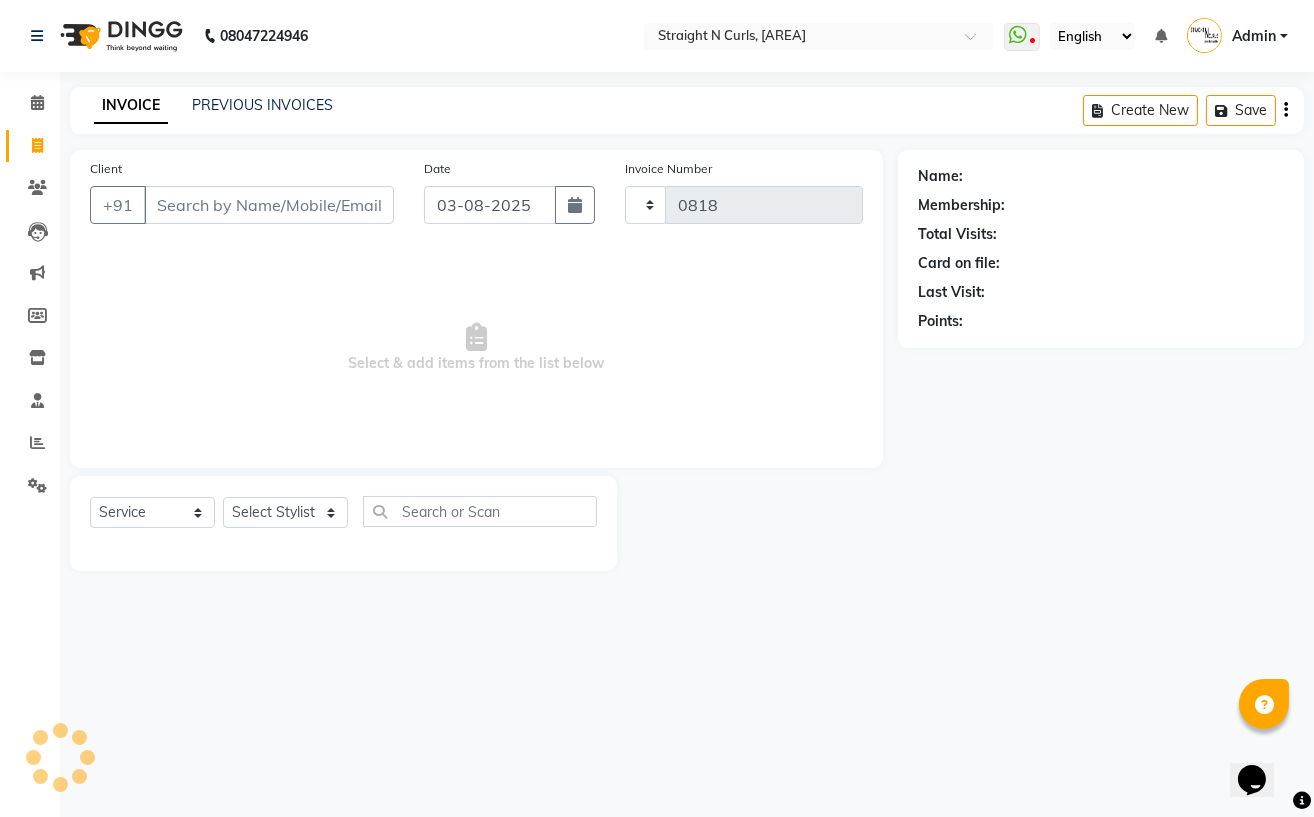 select on "7039" 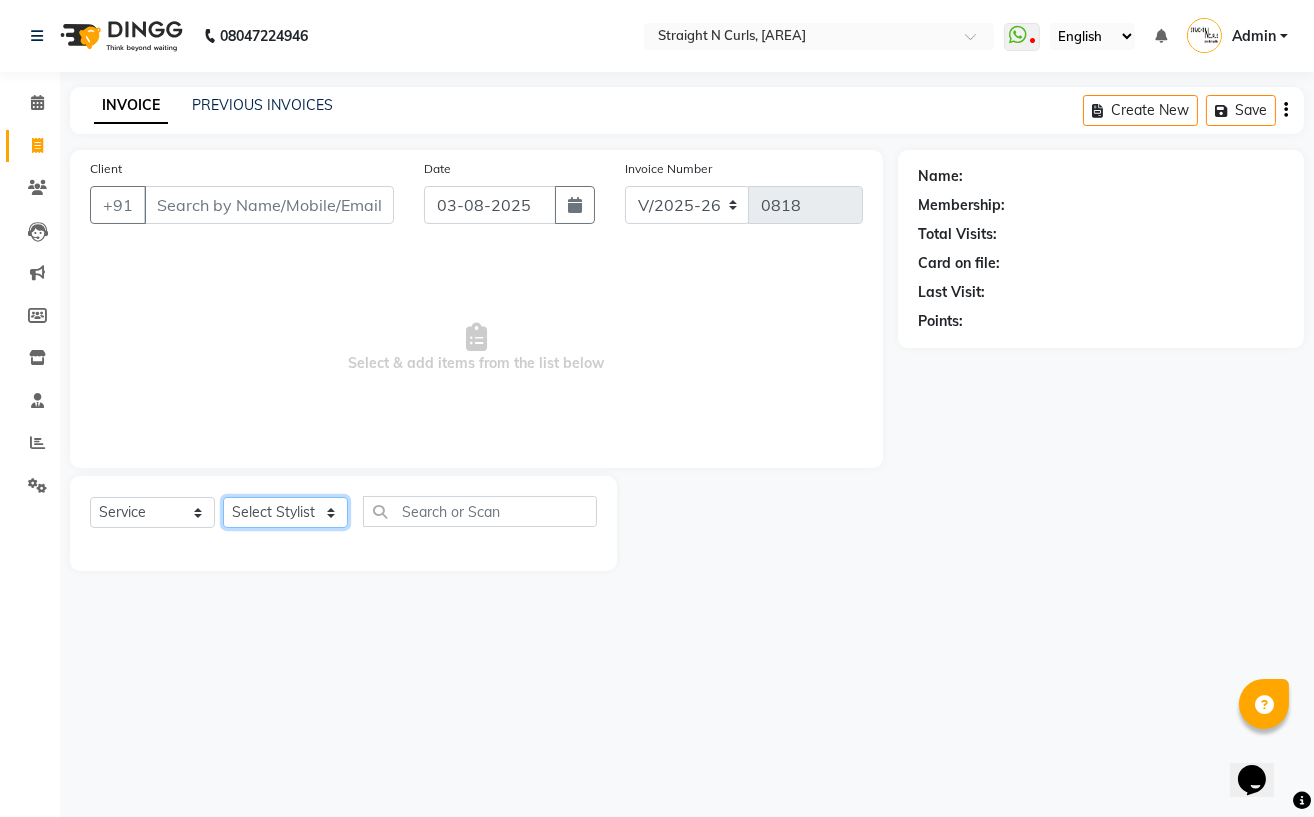 click on "Select Stylist Astha Azhar Gautam Kamboj Mohini Mohit Neha Paras Kamboj parvez pooja rawat Rashmi Subhan" 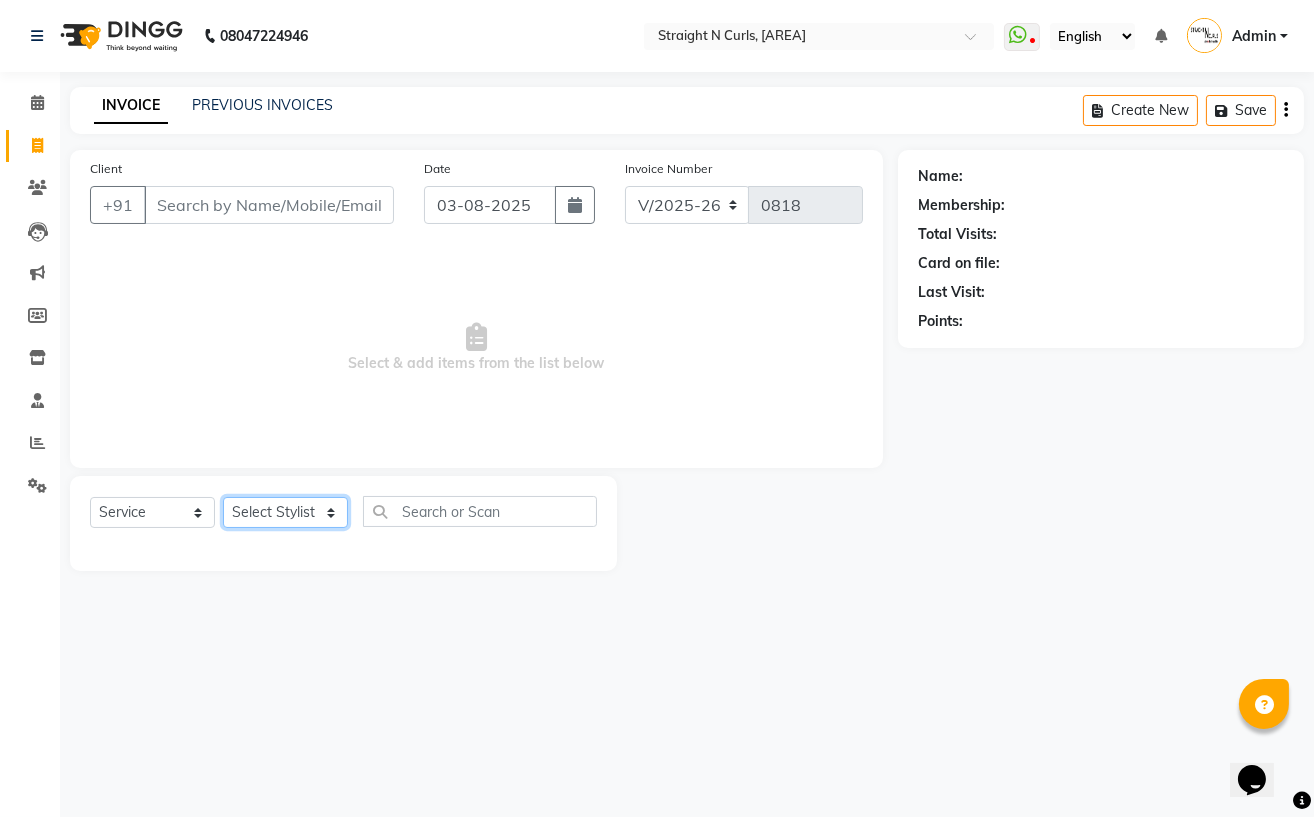 select on "61431" 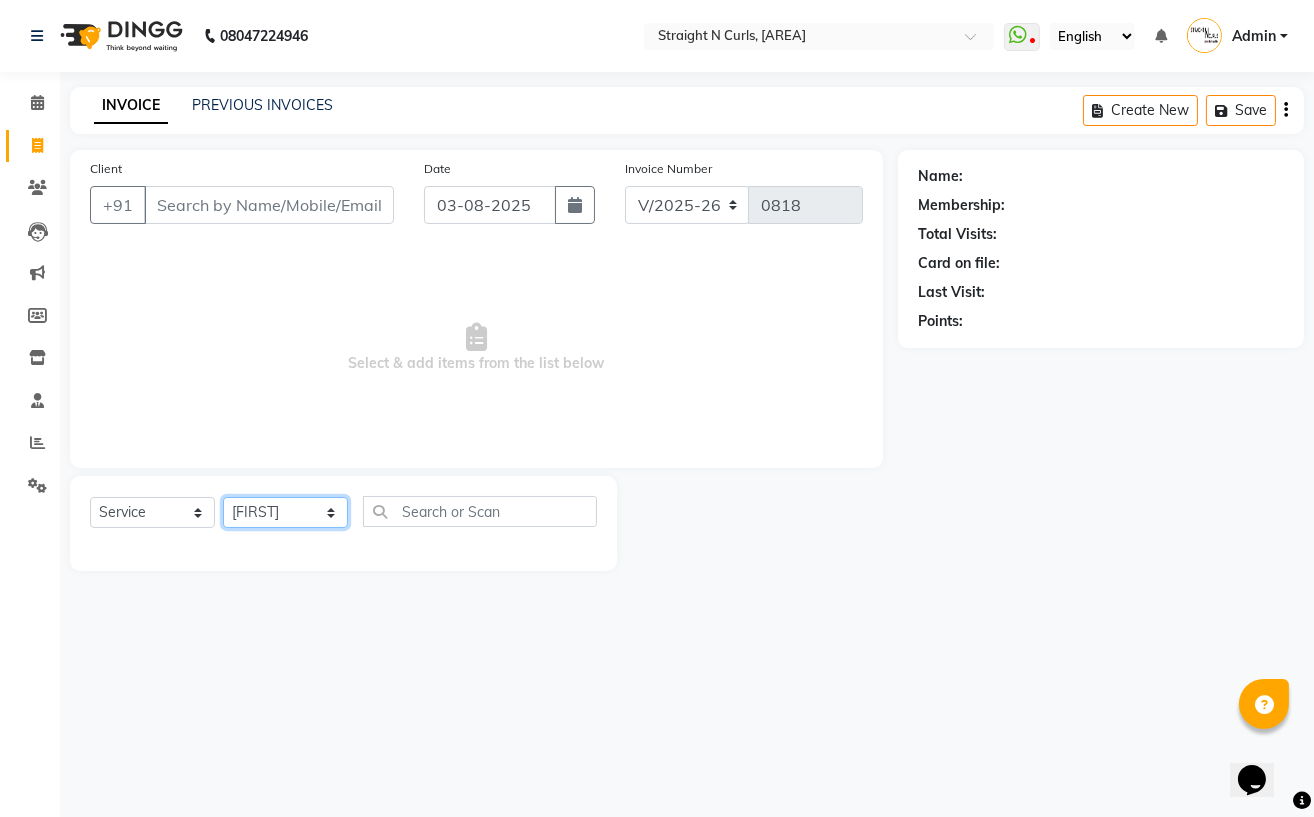 click on "Select Stylist Astha Azhar Gautam Kamboj Mohini Mohit Neha Paras Kamboj parvez pooja rawat Rashmi Subhan" 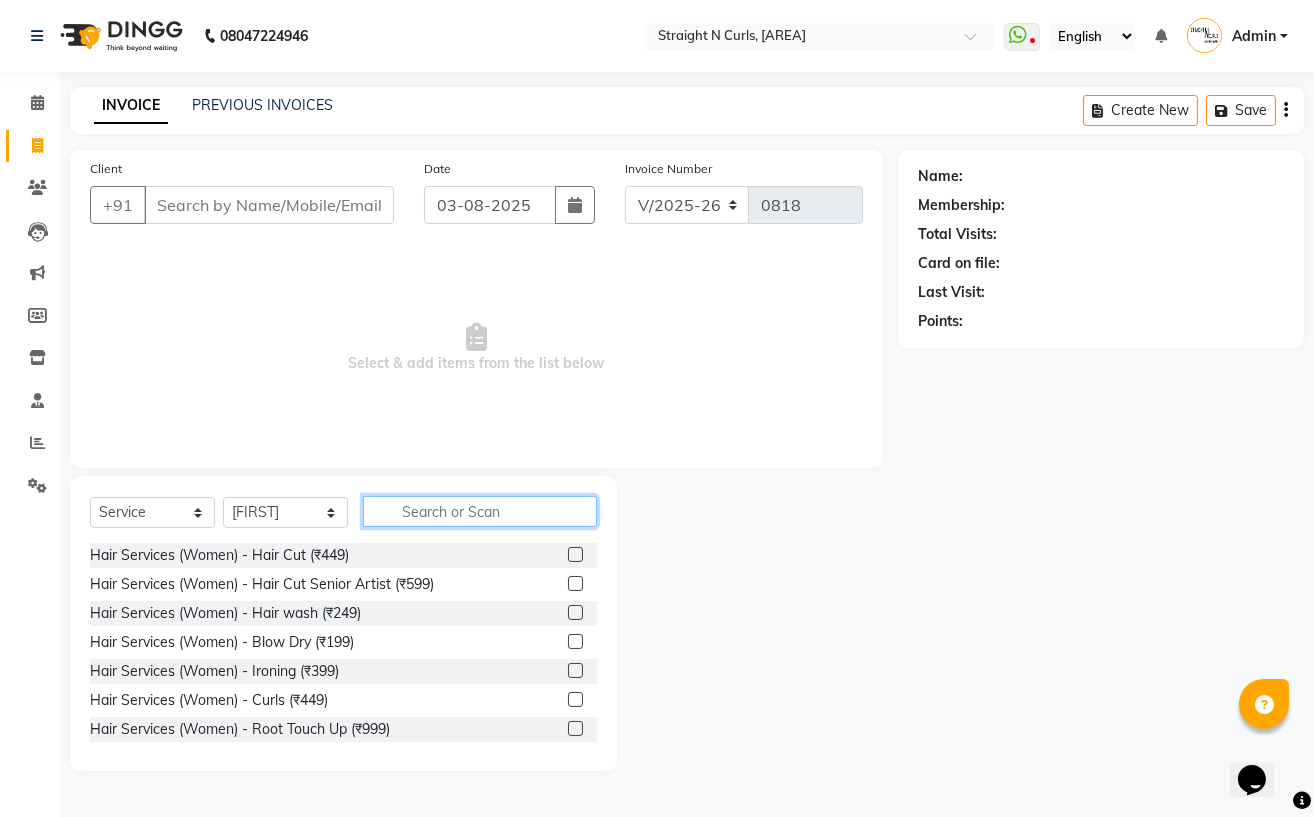 click 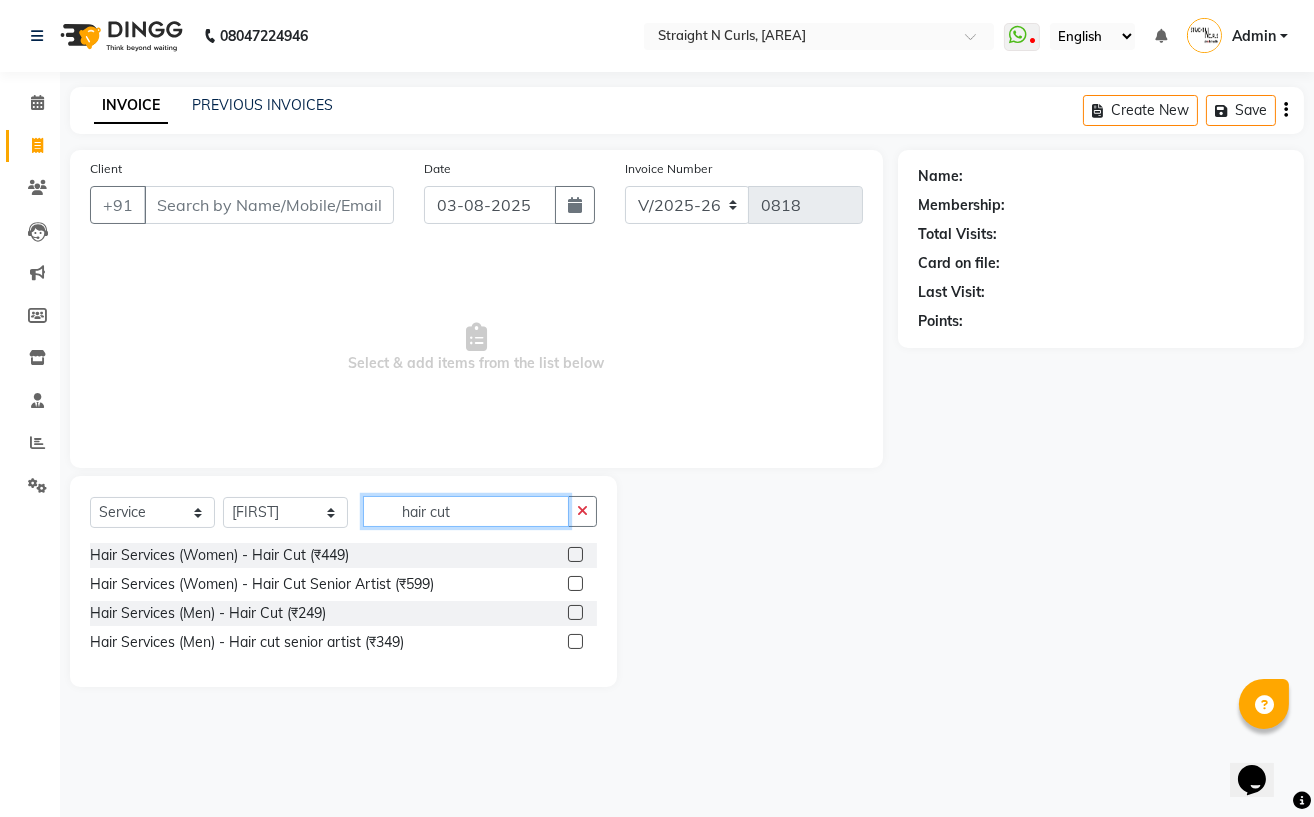 type on "hair cut" 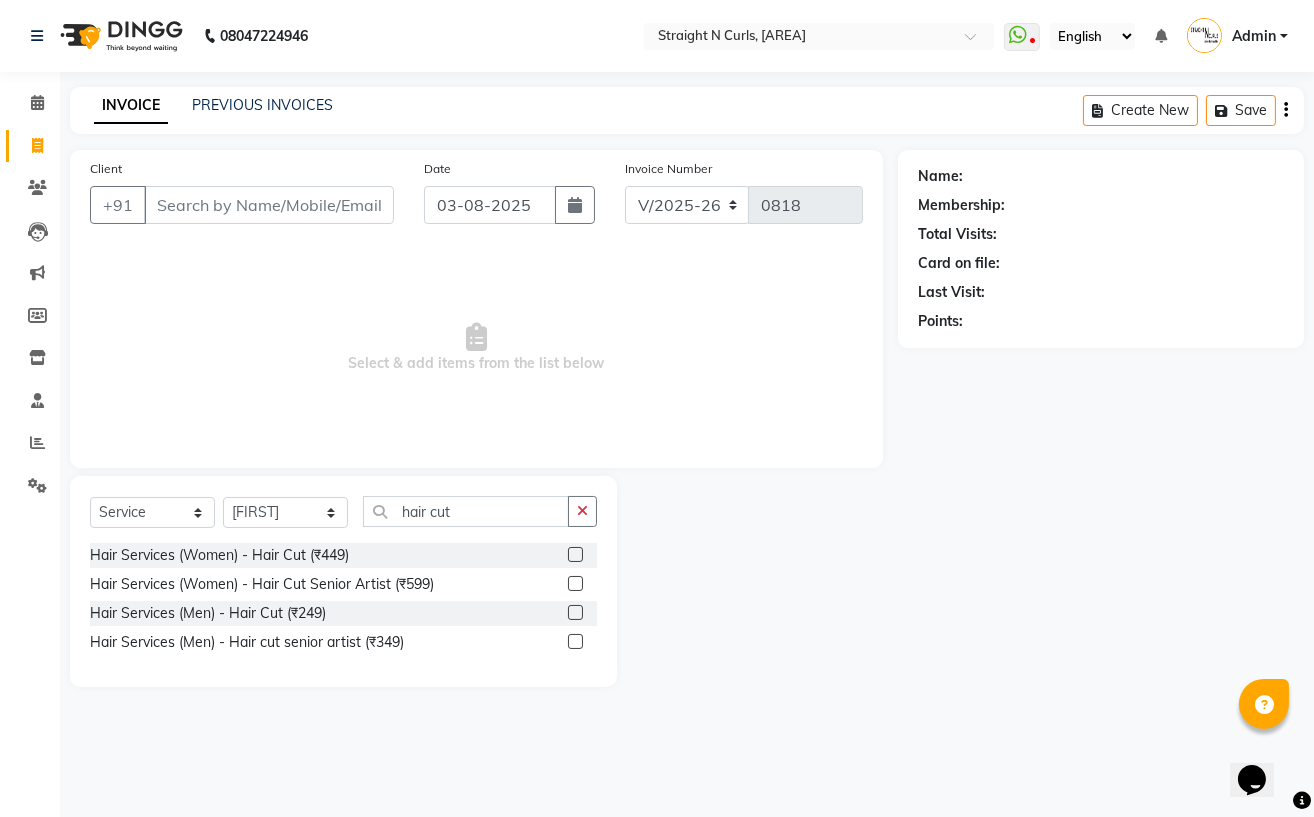 click 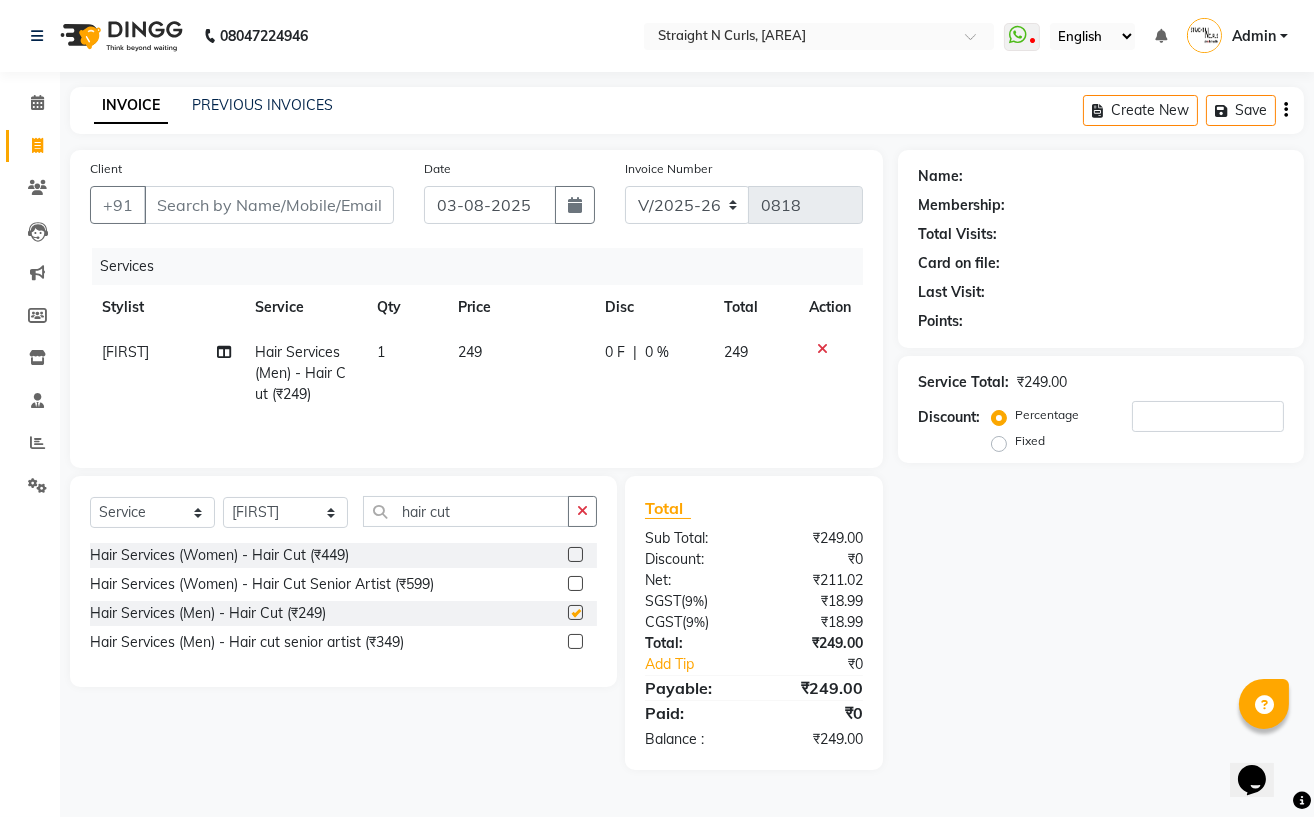 checkbox on "false" 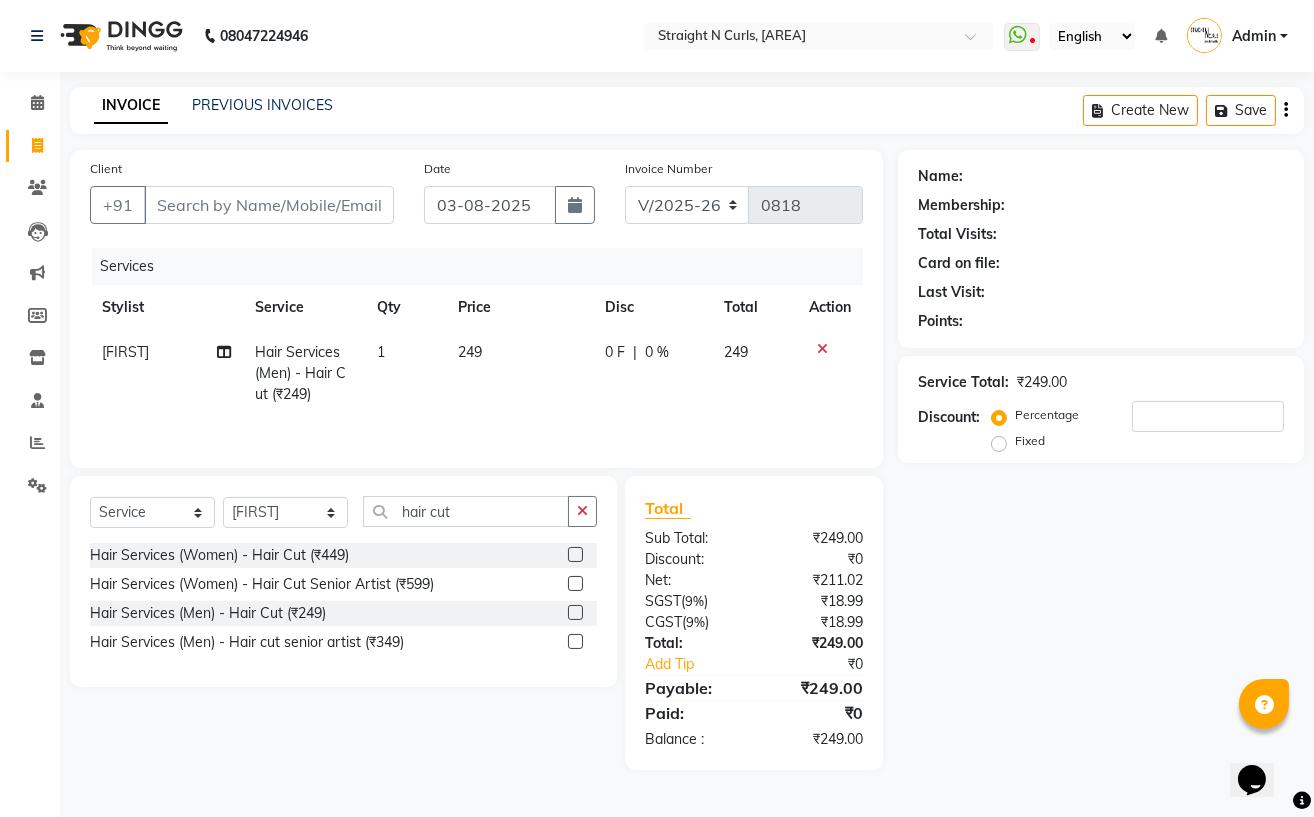 click on "249" 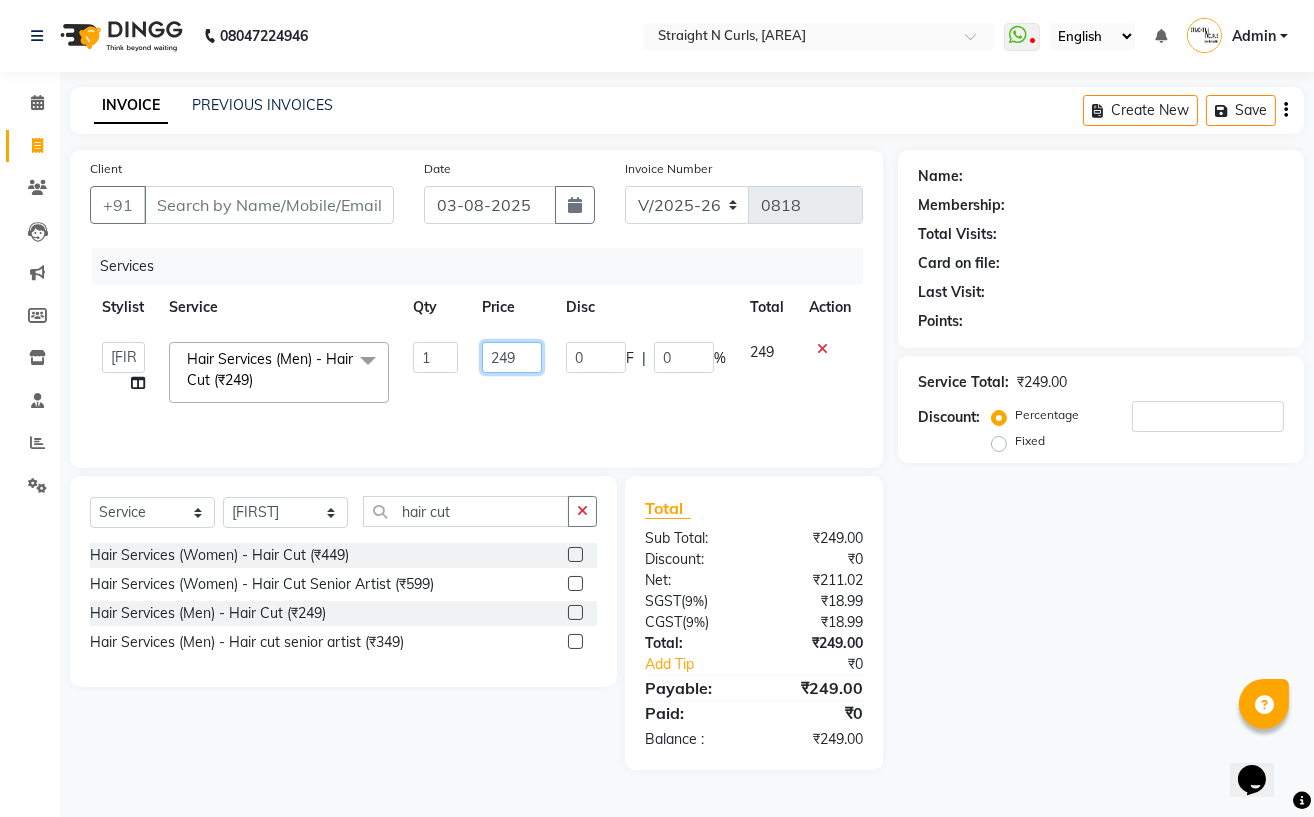 click on "249" 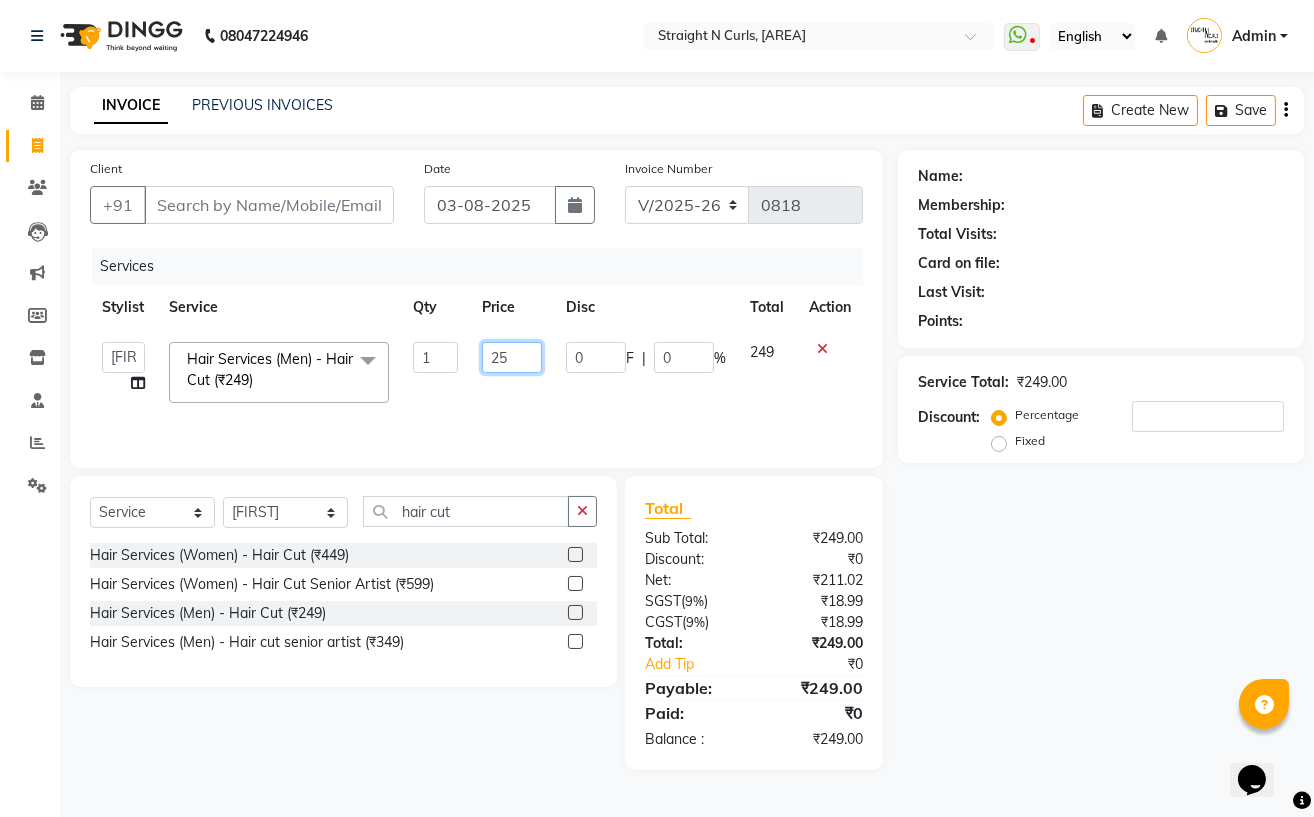 type on "250" 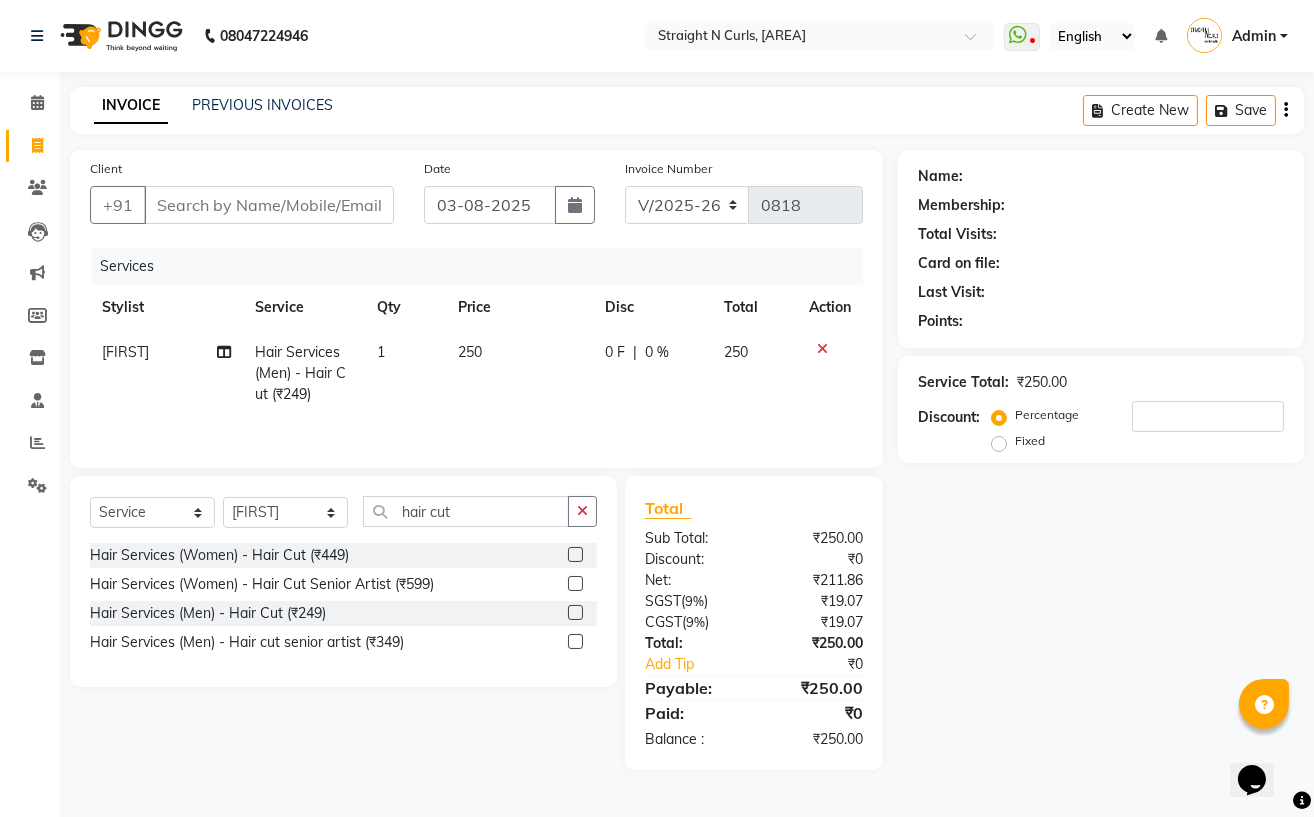 click on "0 F | 0 %" 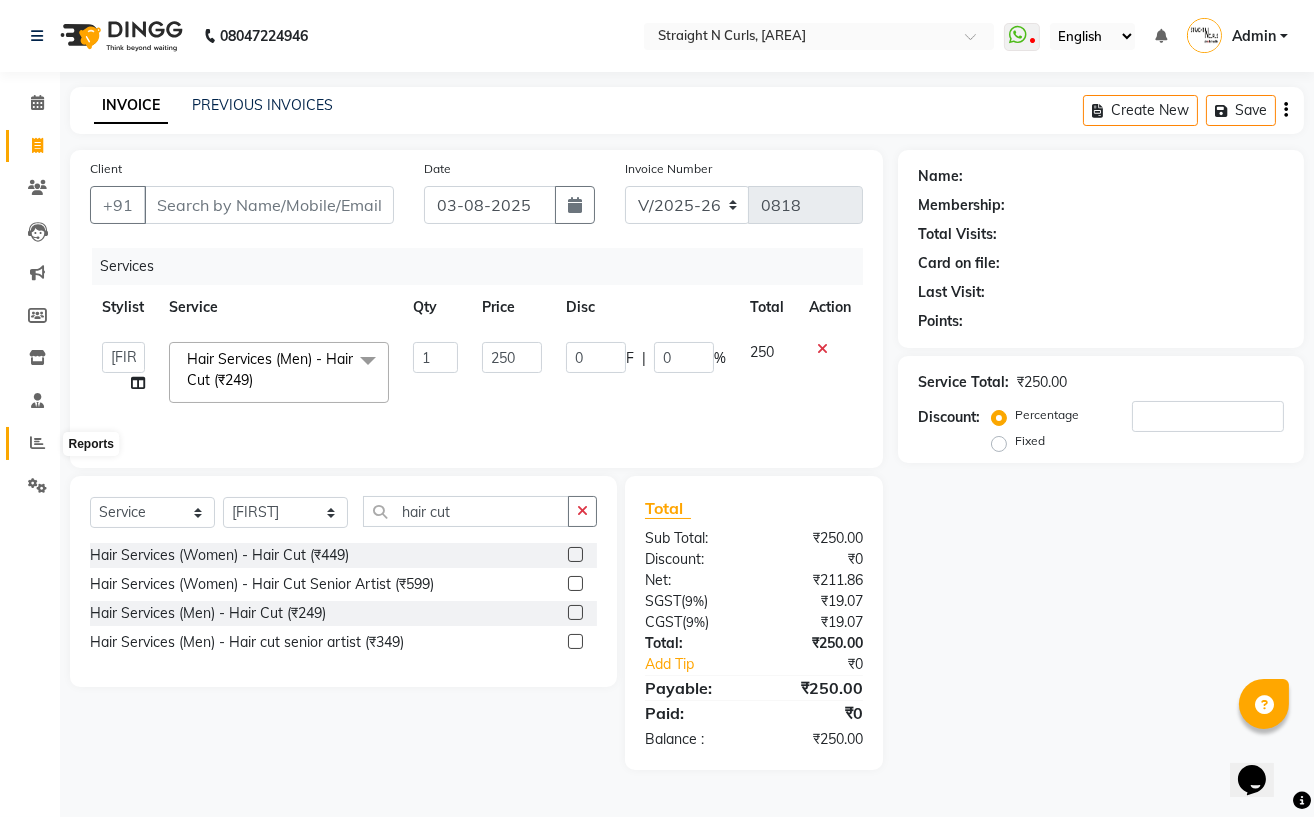 click 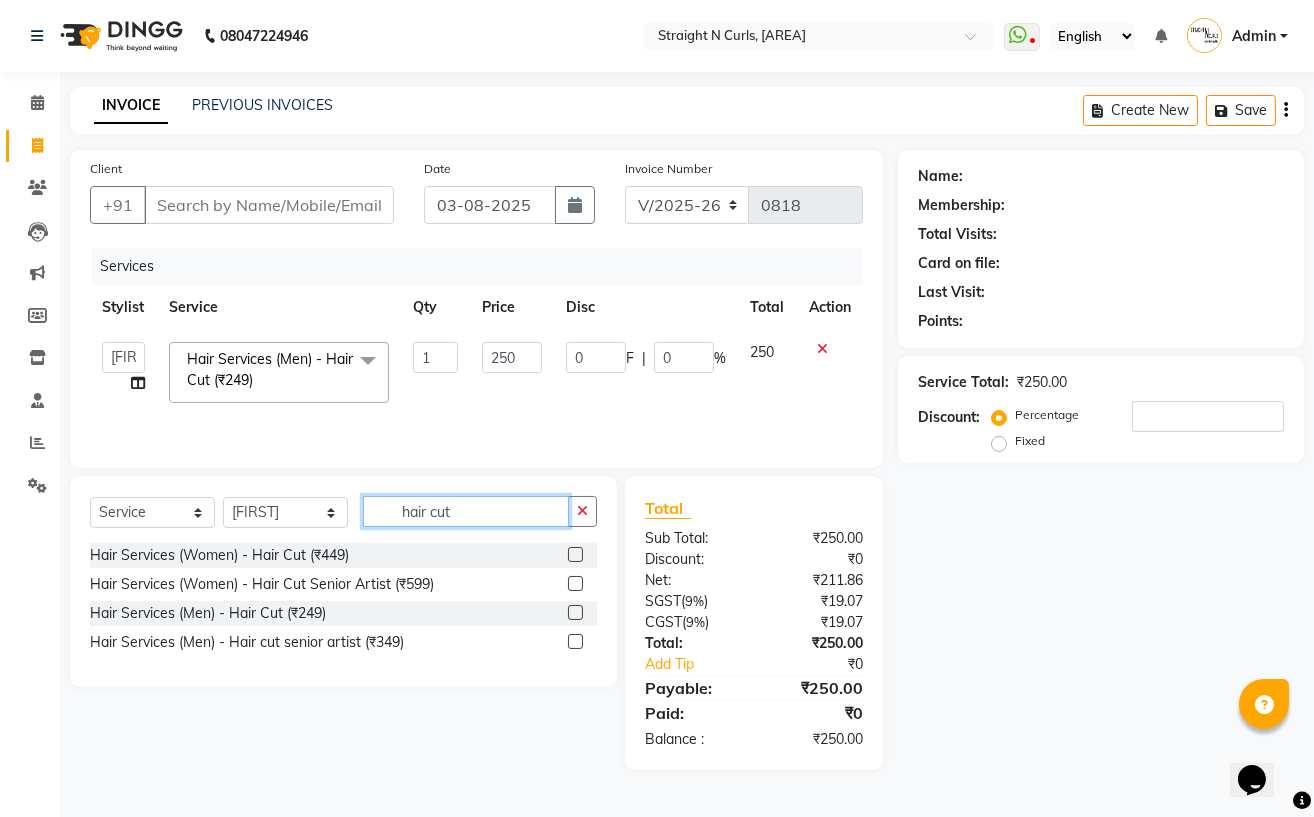 click on "hair cut" 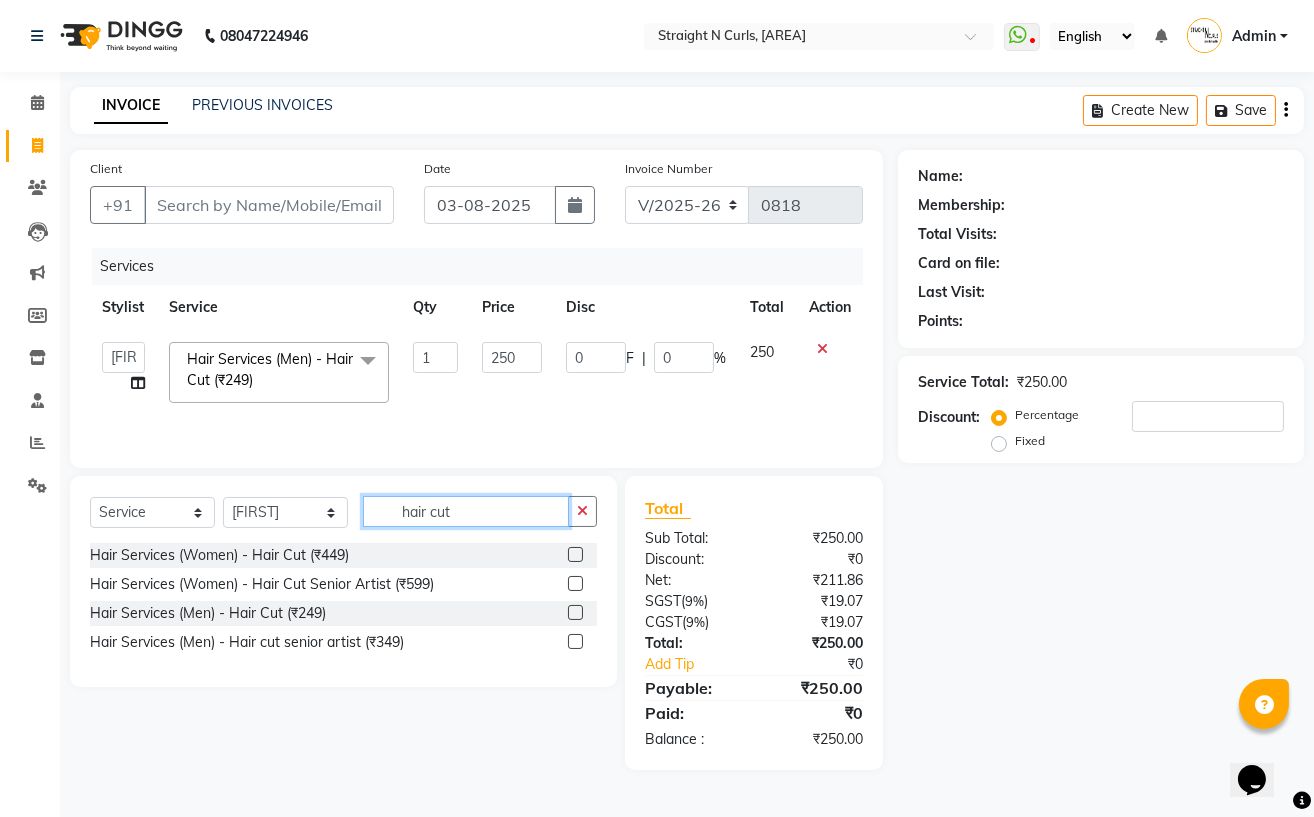 click on "hair cut" 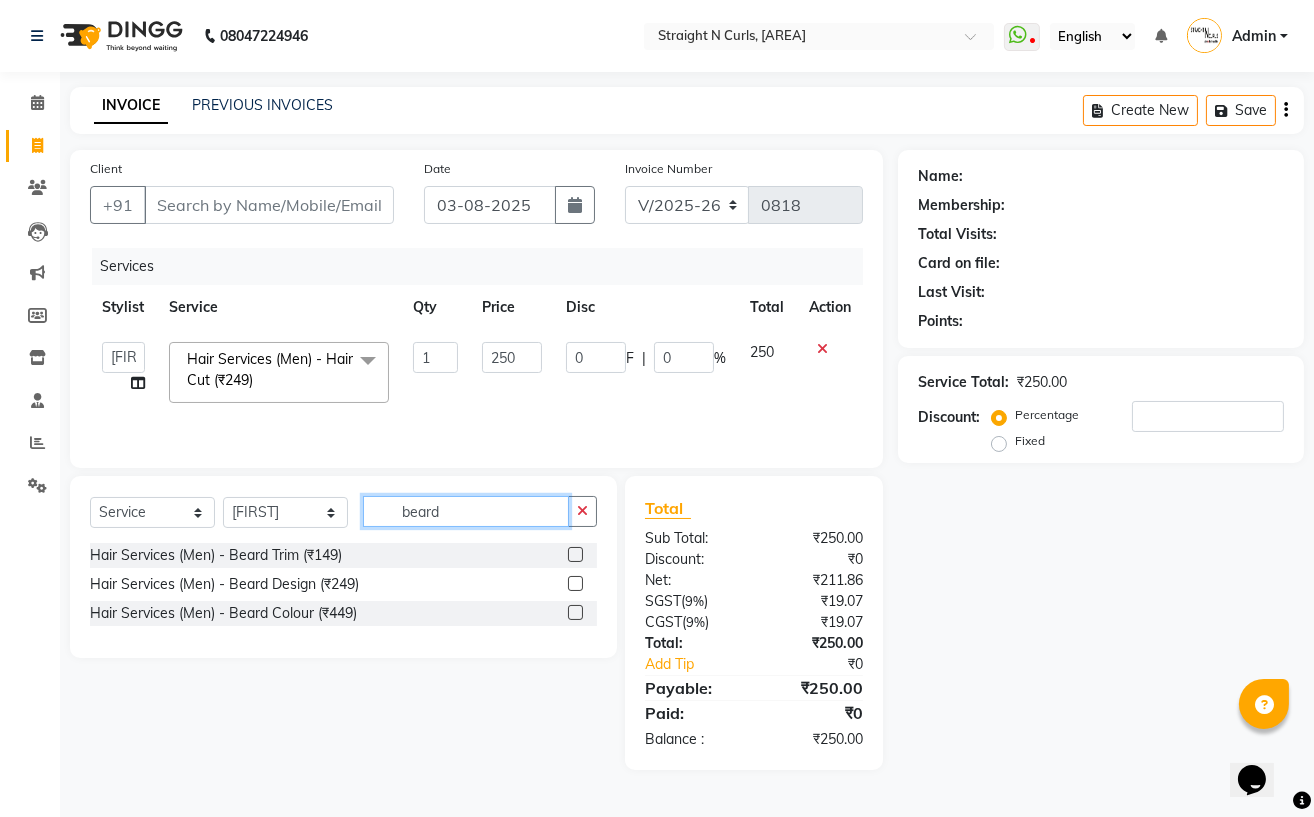type on "beard" 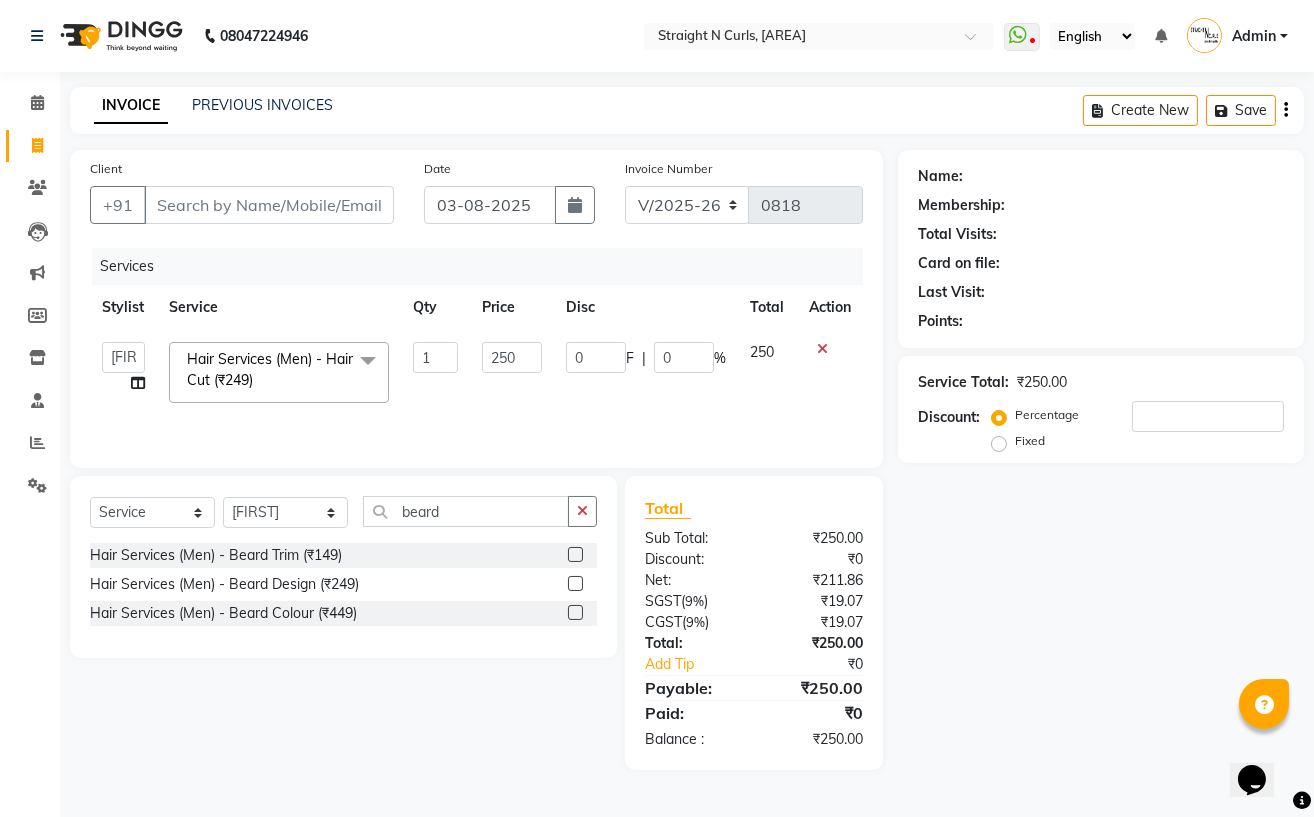 click 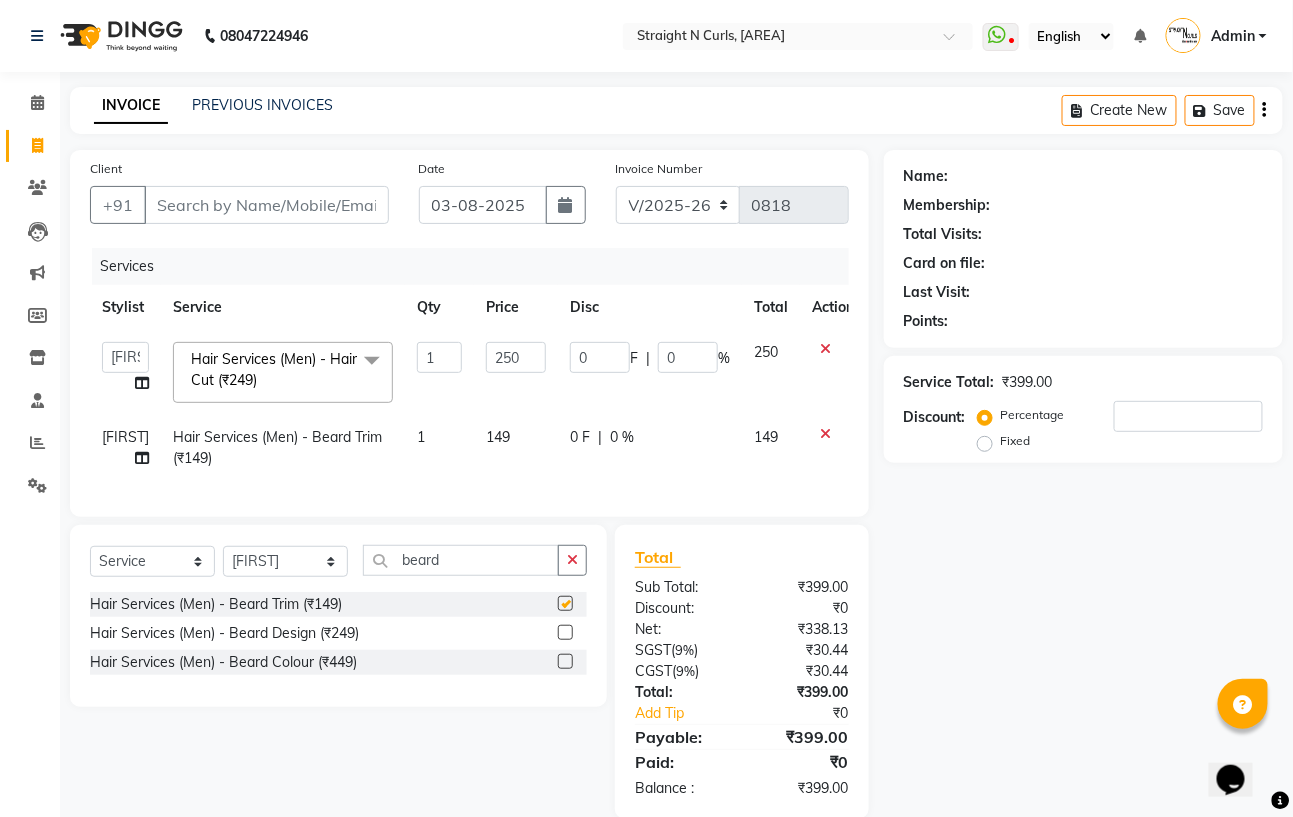 checkbox on "false" 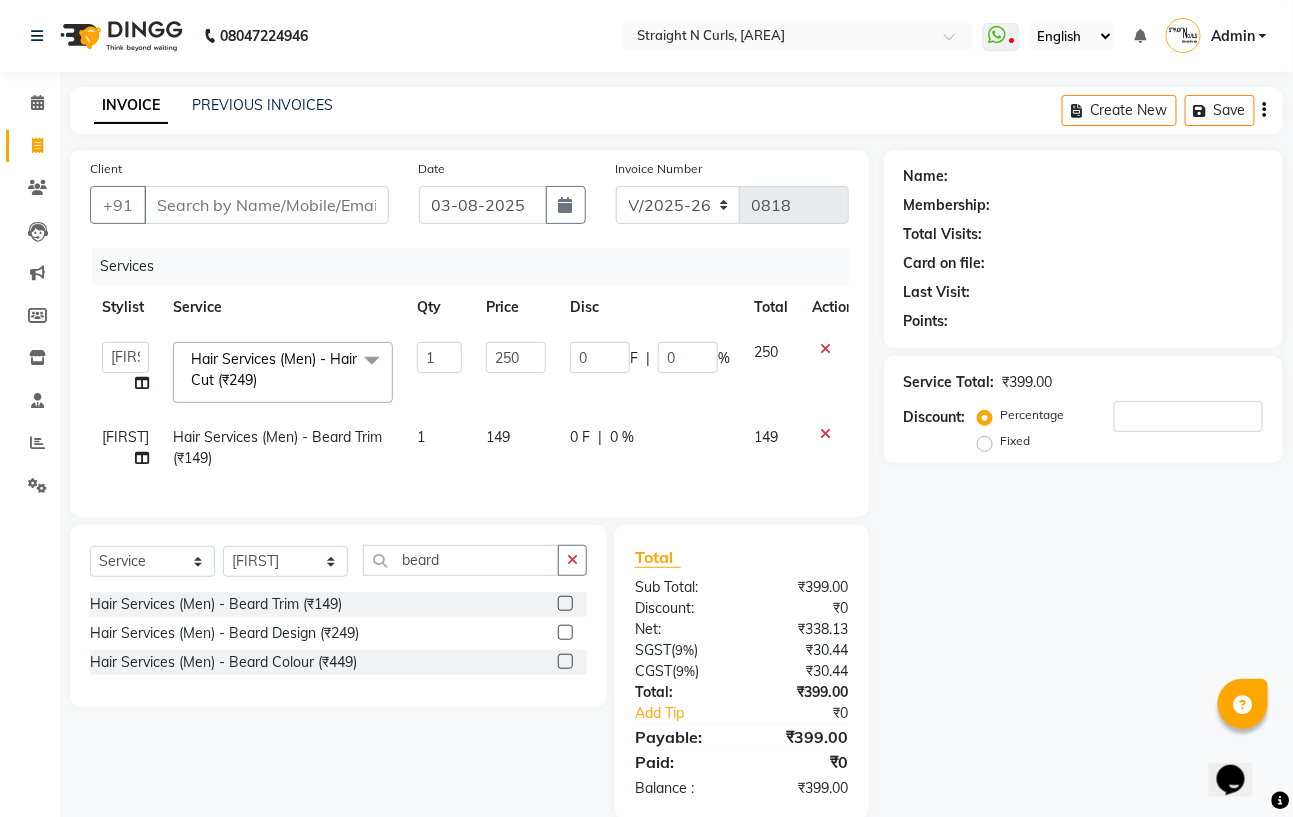 click on "149" 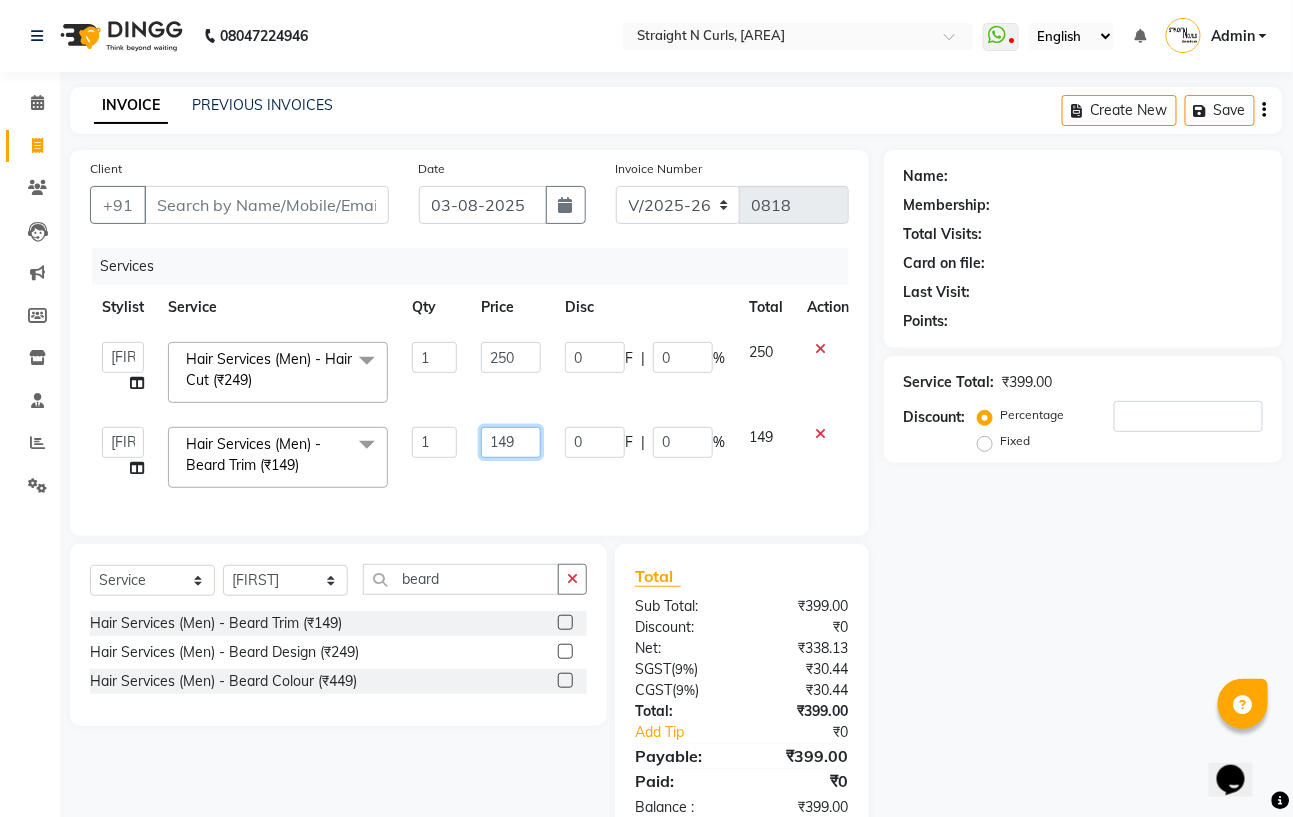 click on "149" 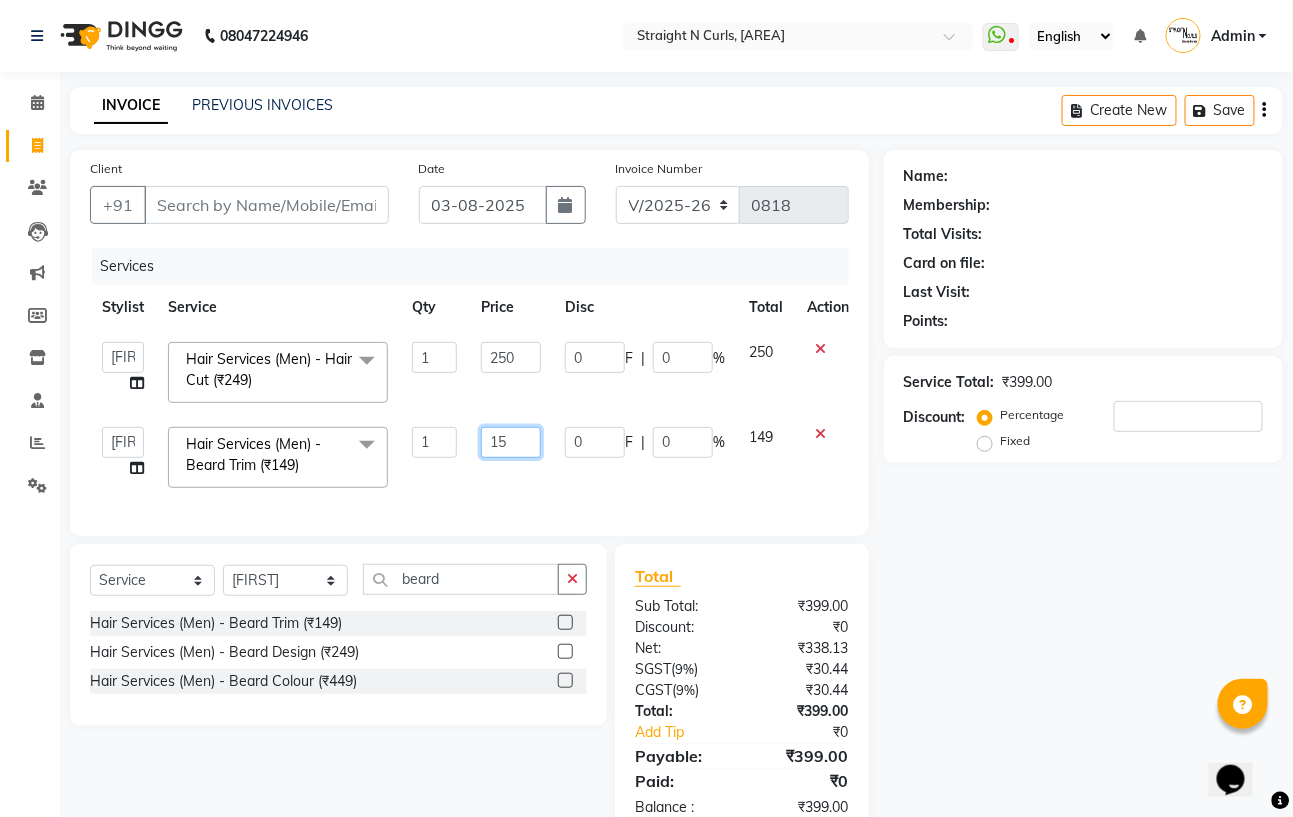 type on "150" 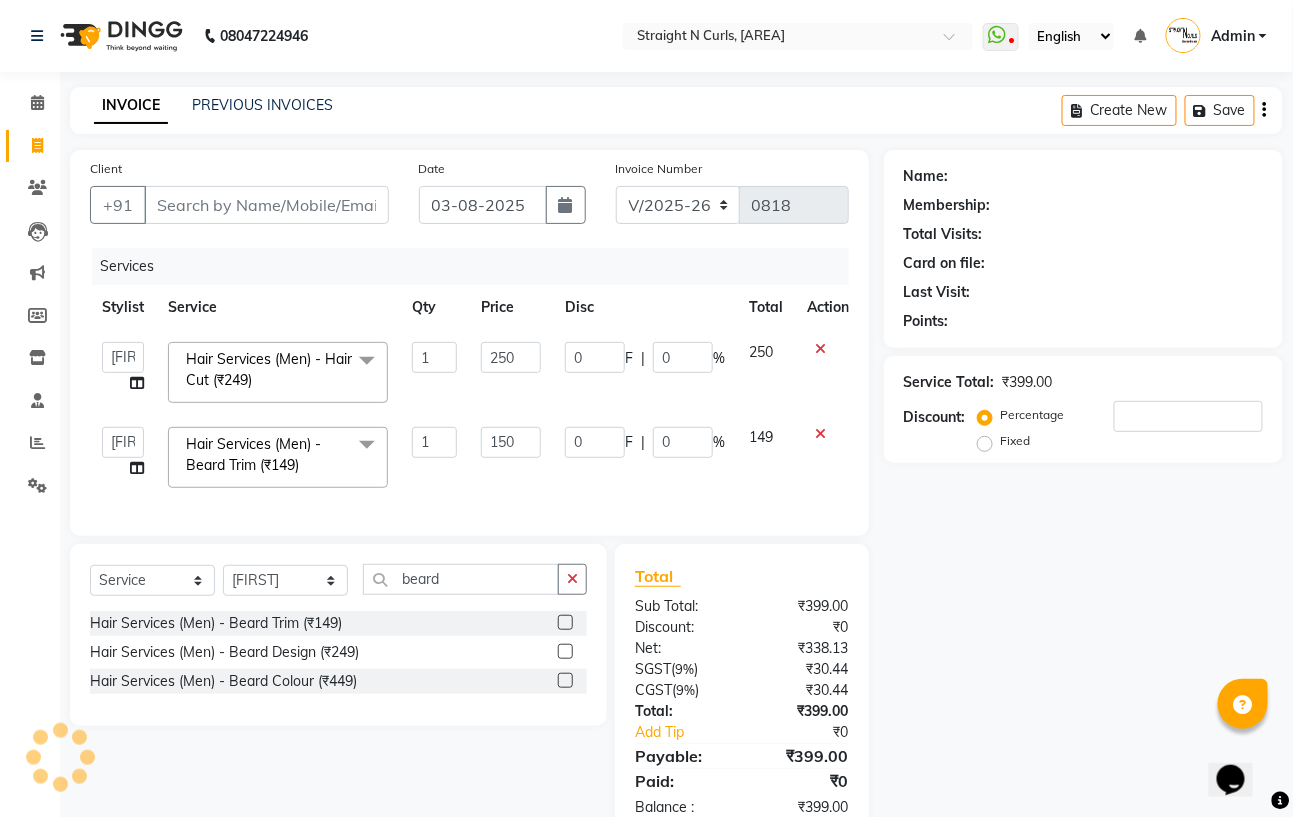 click on "Services Stylist Service Qty Price Disc Total Action  Astha   Azhar   Gautam Kamboj   Mohini   Mohit   Neha   Paras Kamboj   parvez   pooja rawat   Rashmi   Subhan   Hair Services (Men) - Hair Cut (₹249)  x Hair Services (Women) - Hair Cut (₹449) Hair Services (Women) - Hair Cut Senior Artist (₹599) Hair Services (Women) - Hair wash (₹249) Hair Services (Women) - Blow Dry (₹199) Hair Services (Women) - Ironing (₹399) Hair Services (Women) - Curls (₹449) Hair Services (Women) - Root Touch Up (₹999) Hair Services (Women) - Root Touch Up (Ammonia Free) (₹1199) Hair Services (Women) - Hair Spa (₹1199) Hair Services (Women) - Ola Plex (₹2299) Hair Services (Women) - Global Hair Colour (₹3499) Hair Services (Women) - Global Hair (Ammonia Free) (₹3999) Hair Services (Women) - Highlight Crown Area (₹2999) Hair Services (Women) - Ombre/Balayage (₹4499) Hair Services (Women) - Smoothing (₹4999) Hair Services (Women) - Keratin GK (₹5999) Hair Services (Women) - Botox (₹4999) 1 250 0" 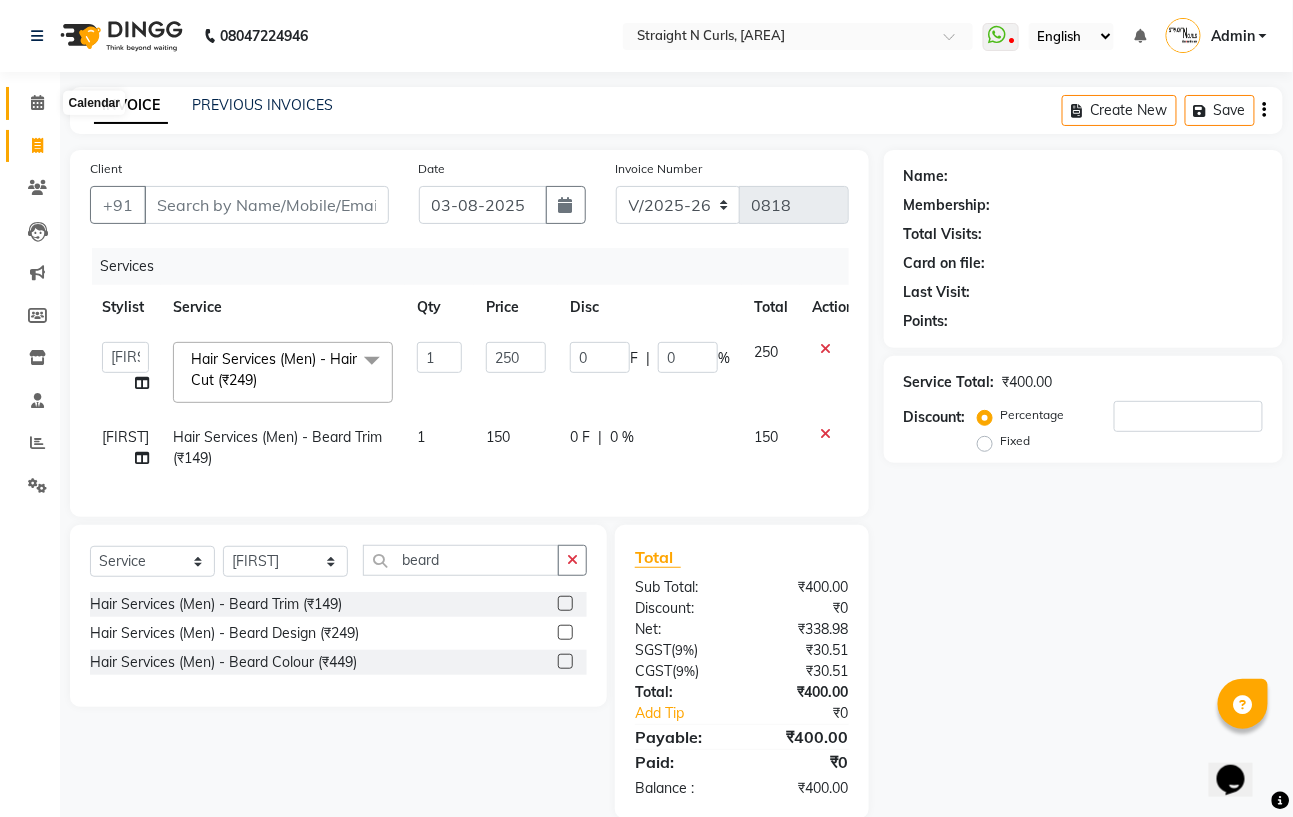 click 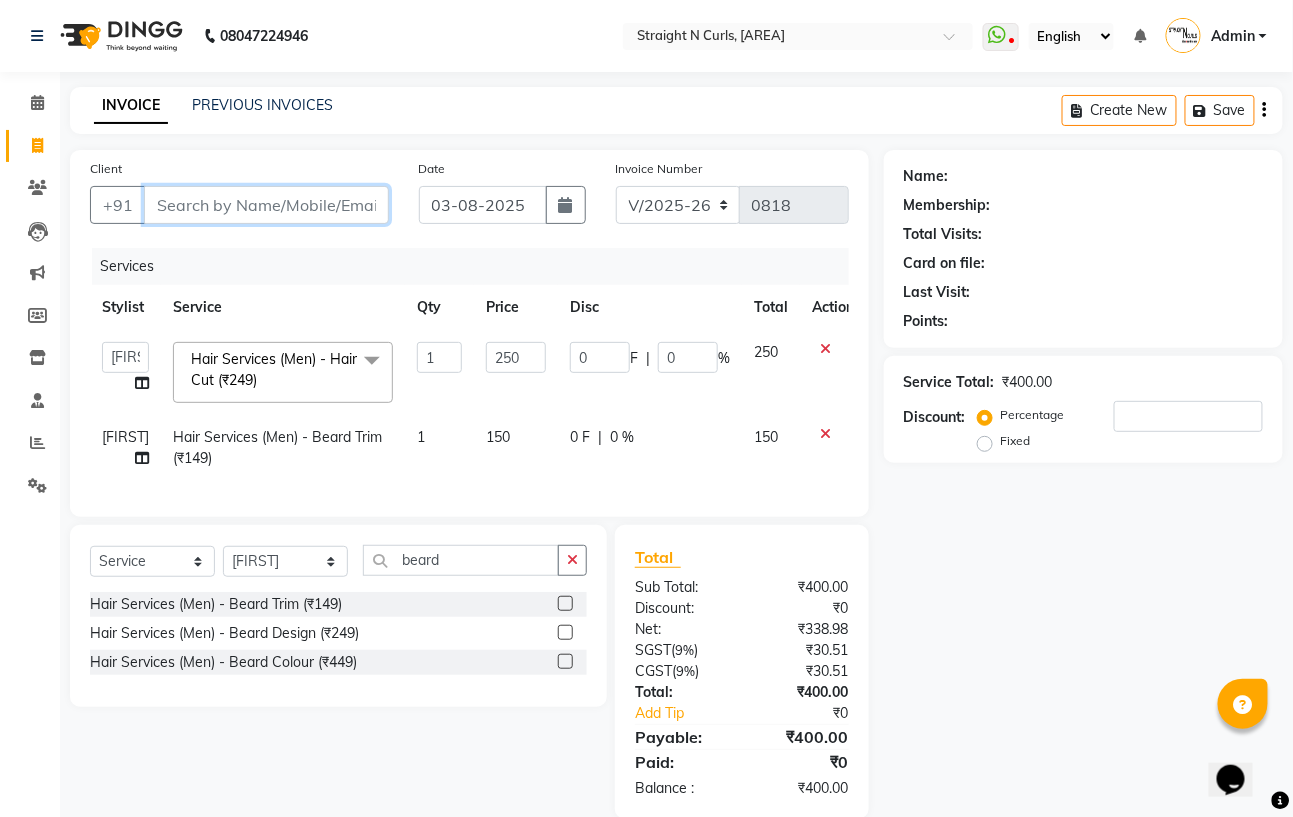 click on "Client" at bounding box center (266, 205) 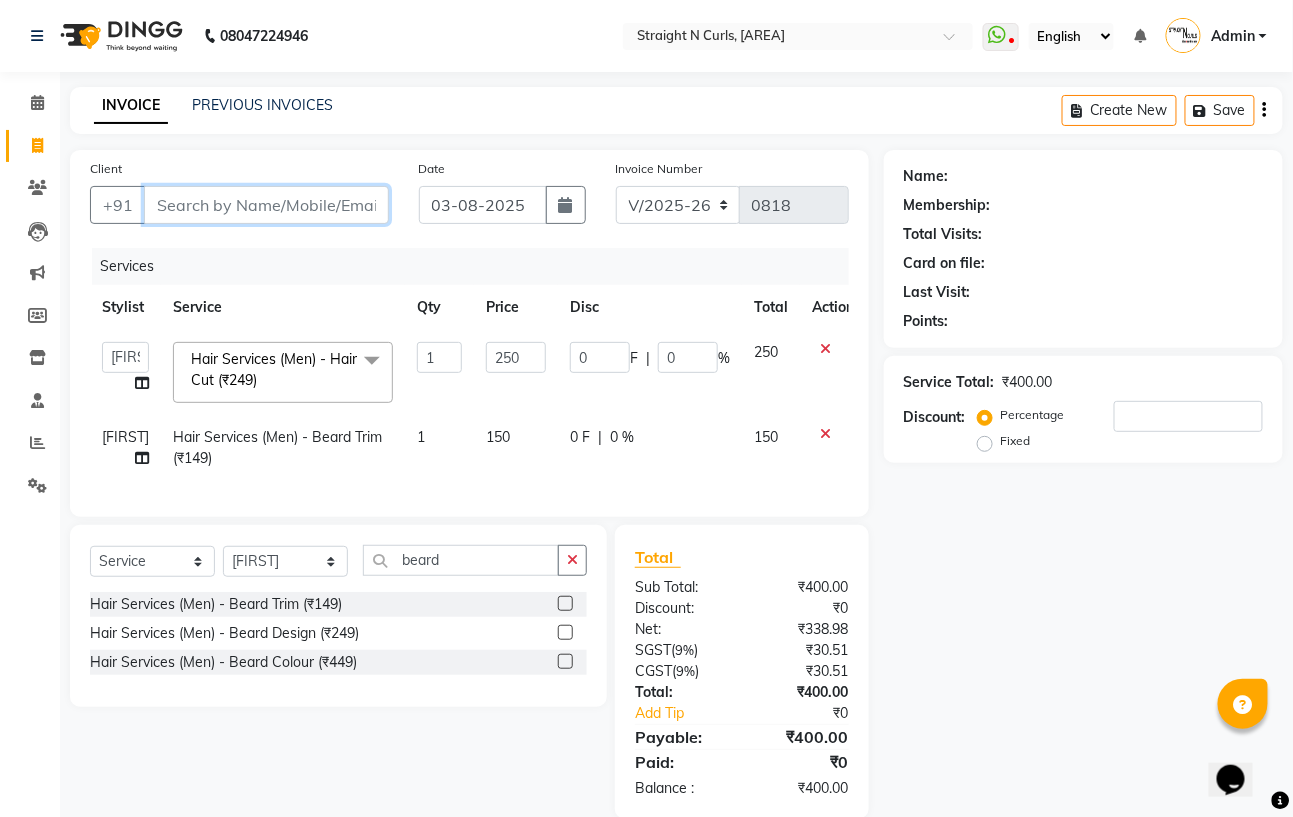 type on "9" 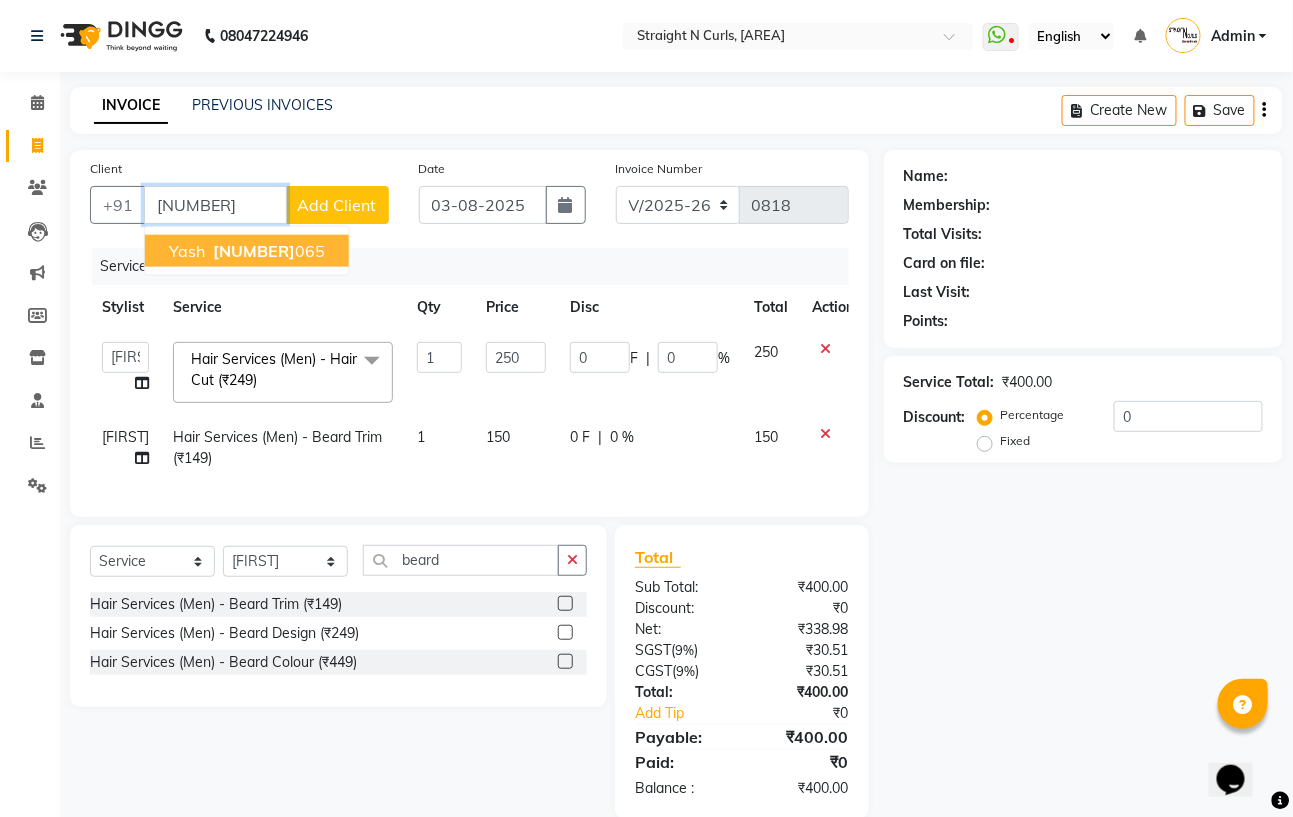 click on "9557217" at bounding box center [254, 251] 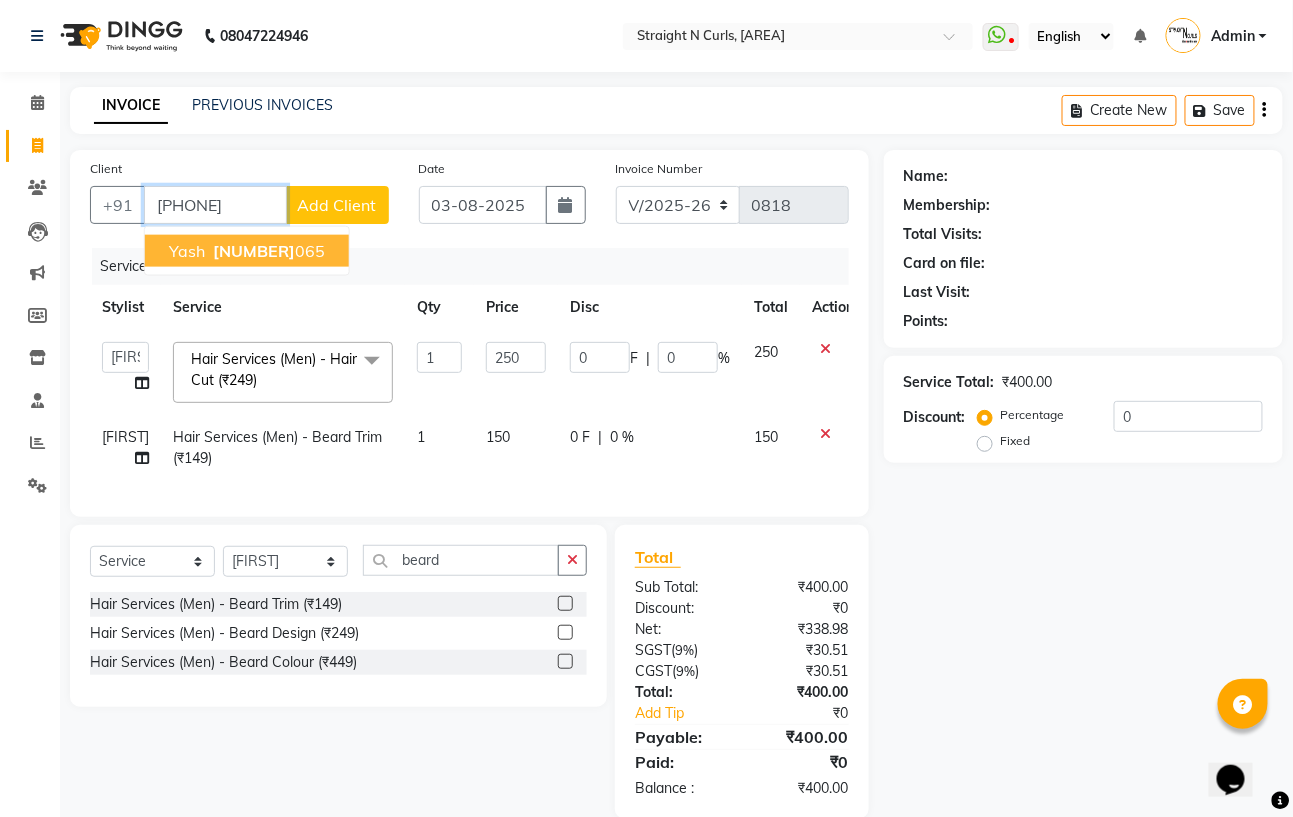 type on "9557217065" 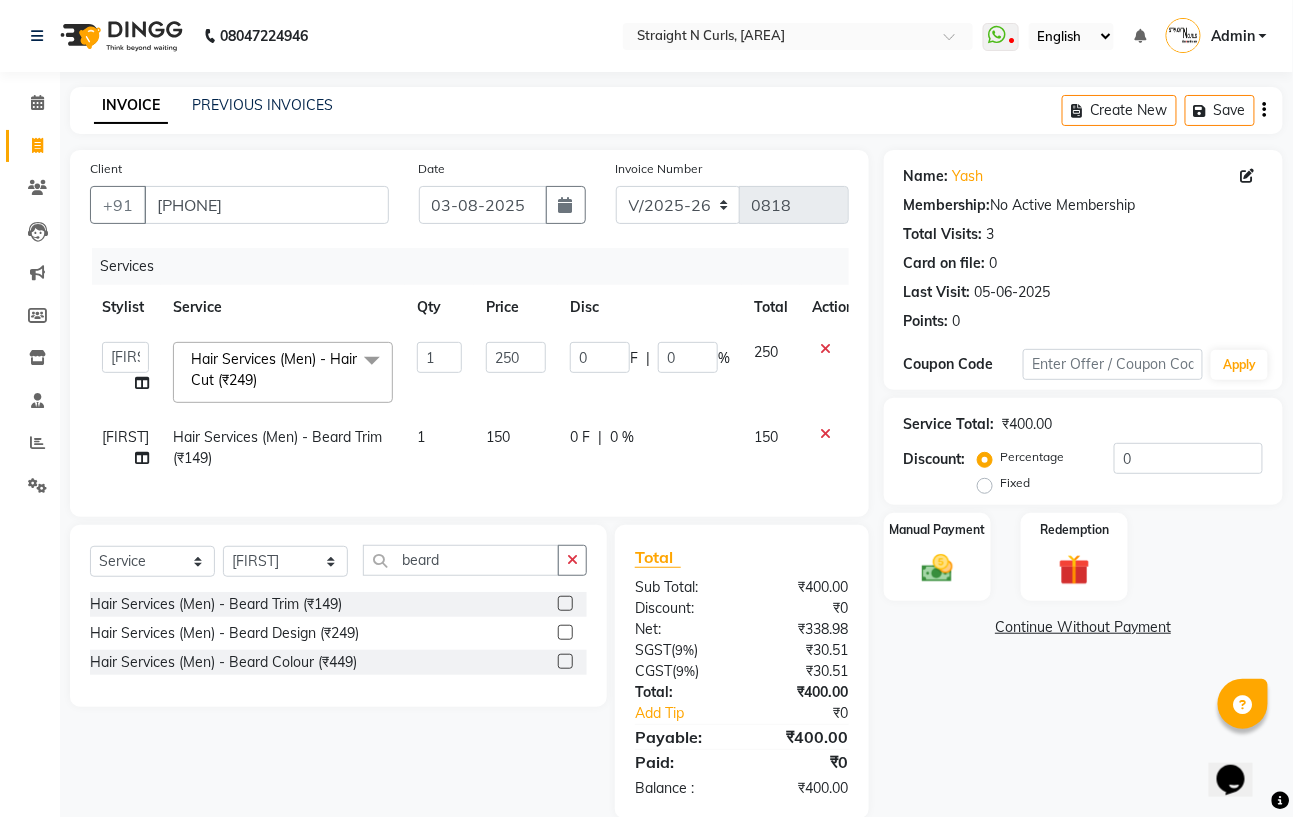 scroll, scrollTop: 53, scrollLeft: 0, axis: vertical 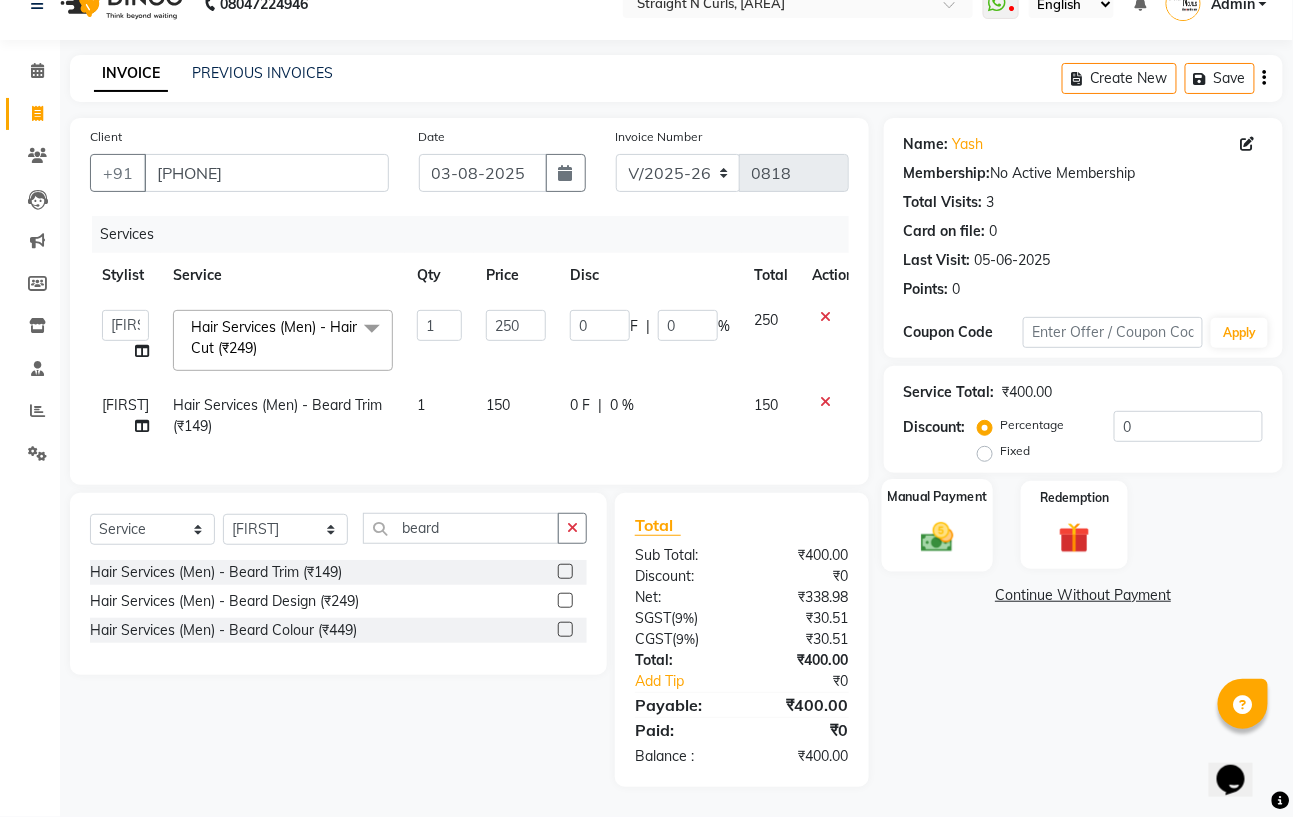 click 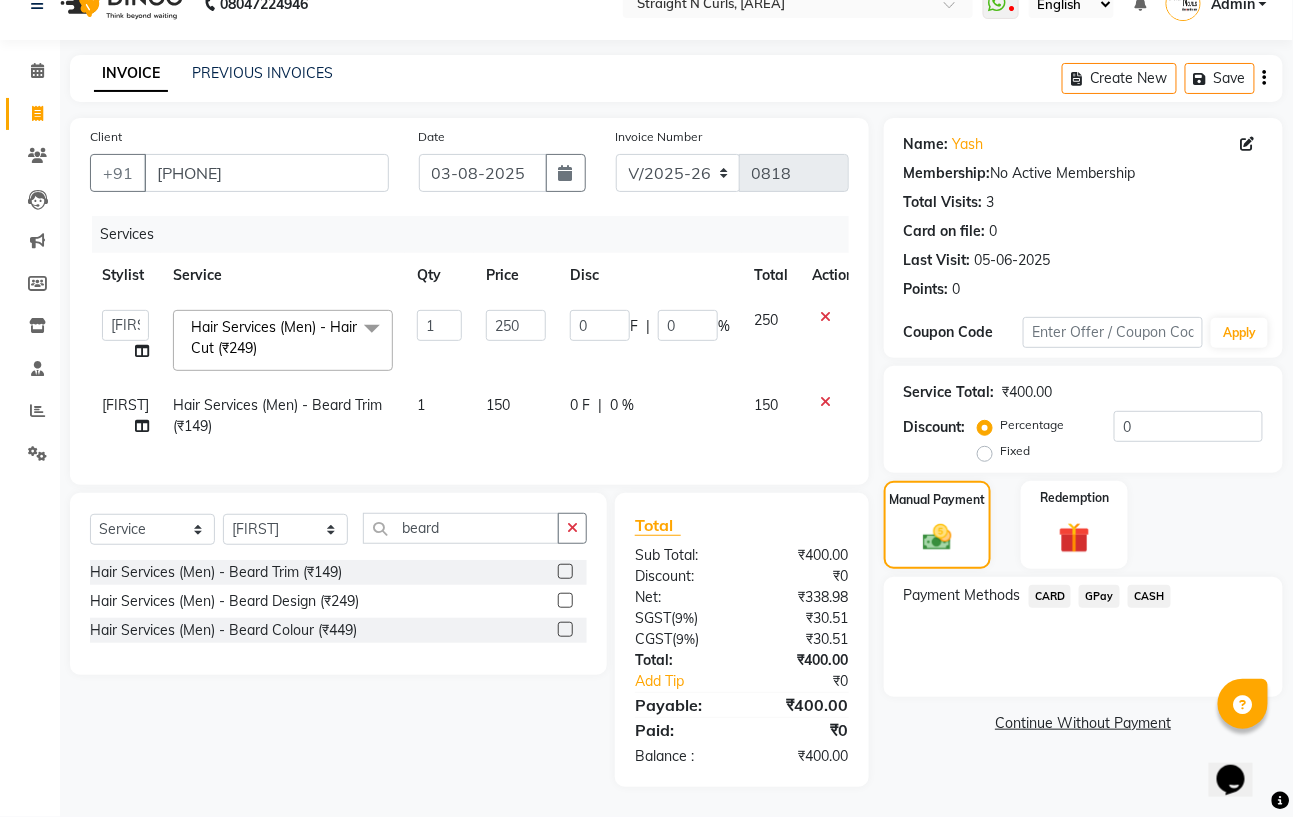 click on "GPay" 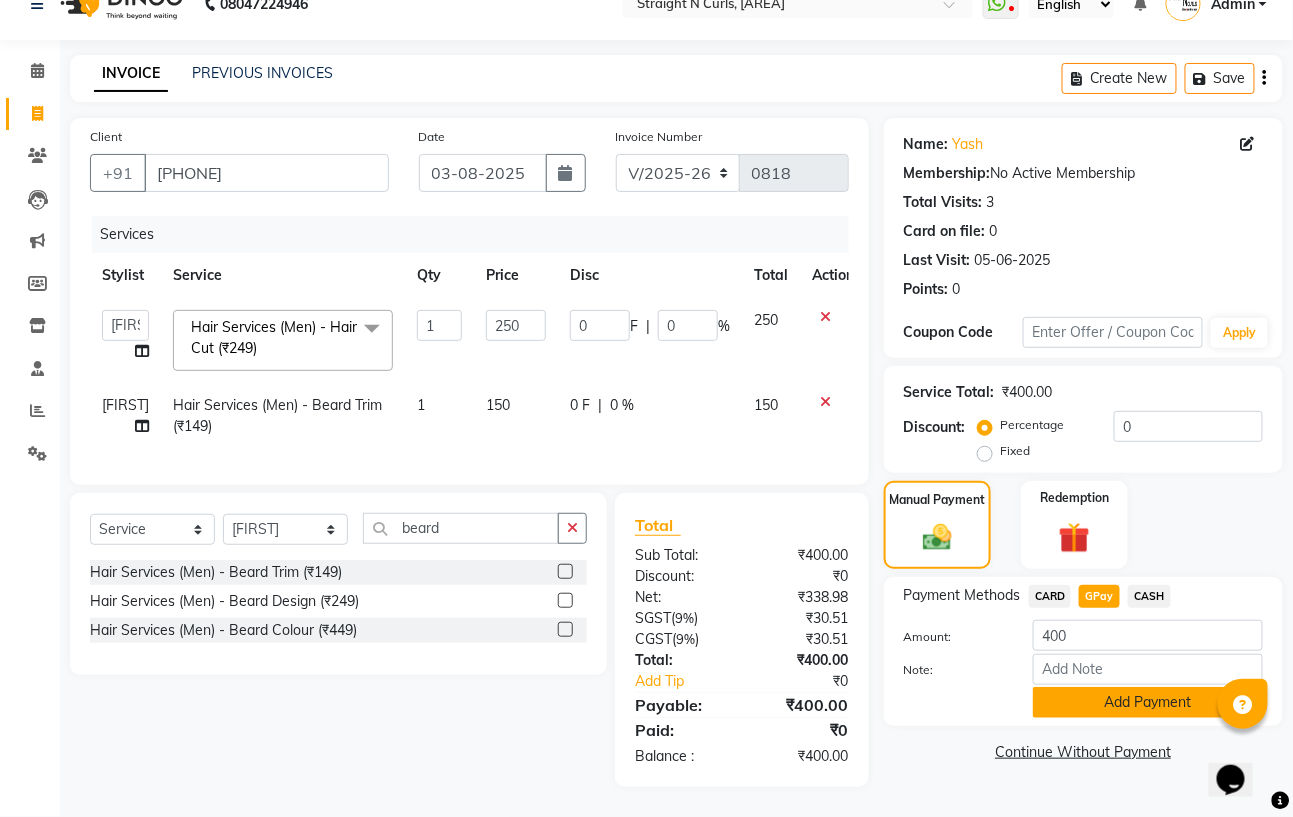 click on "Add Payment" 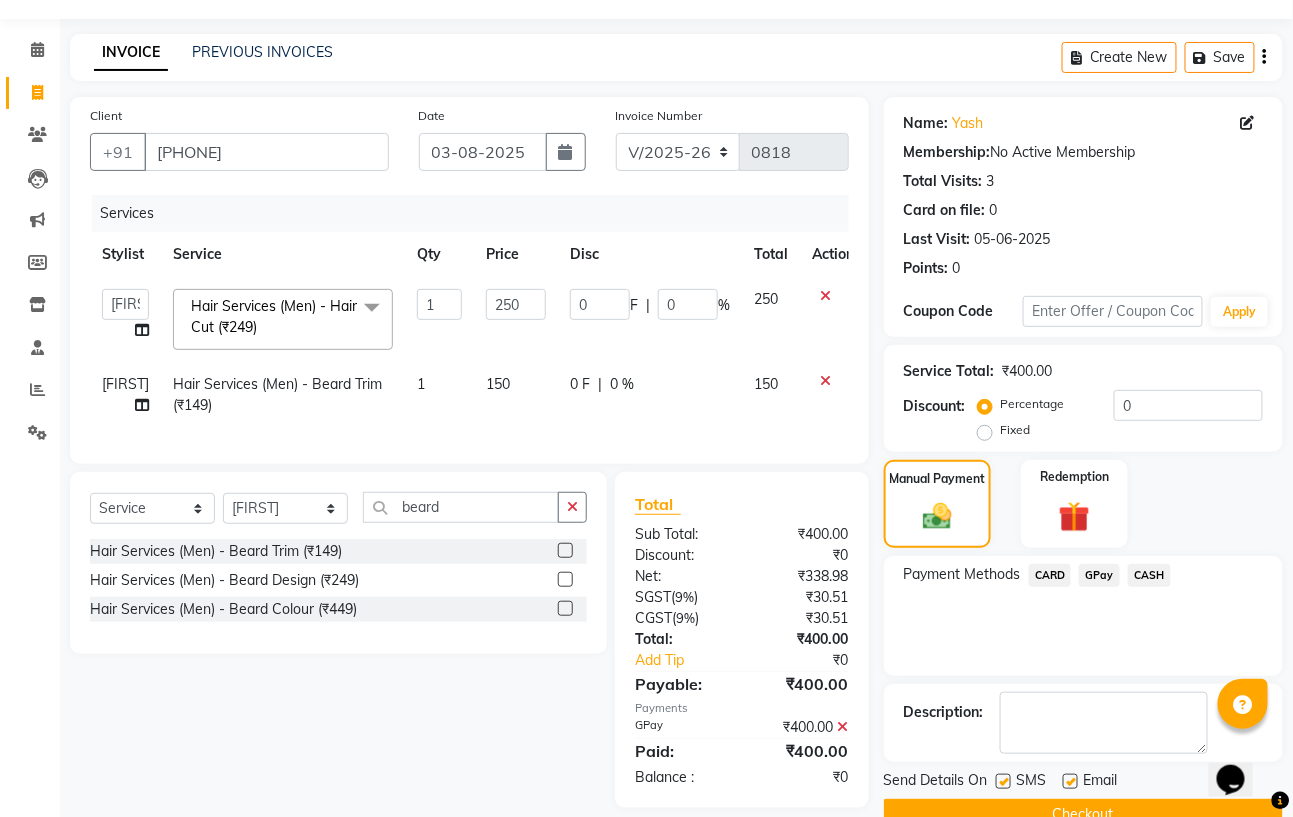 scroll, scrollTop: 96, scrollLeft: 0, axis: vertical 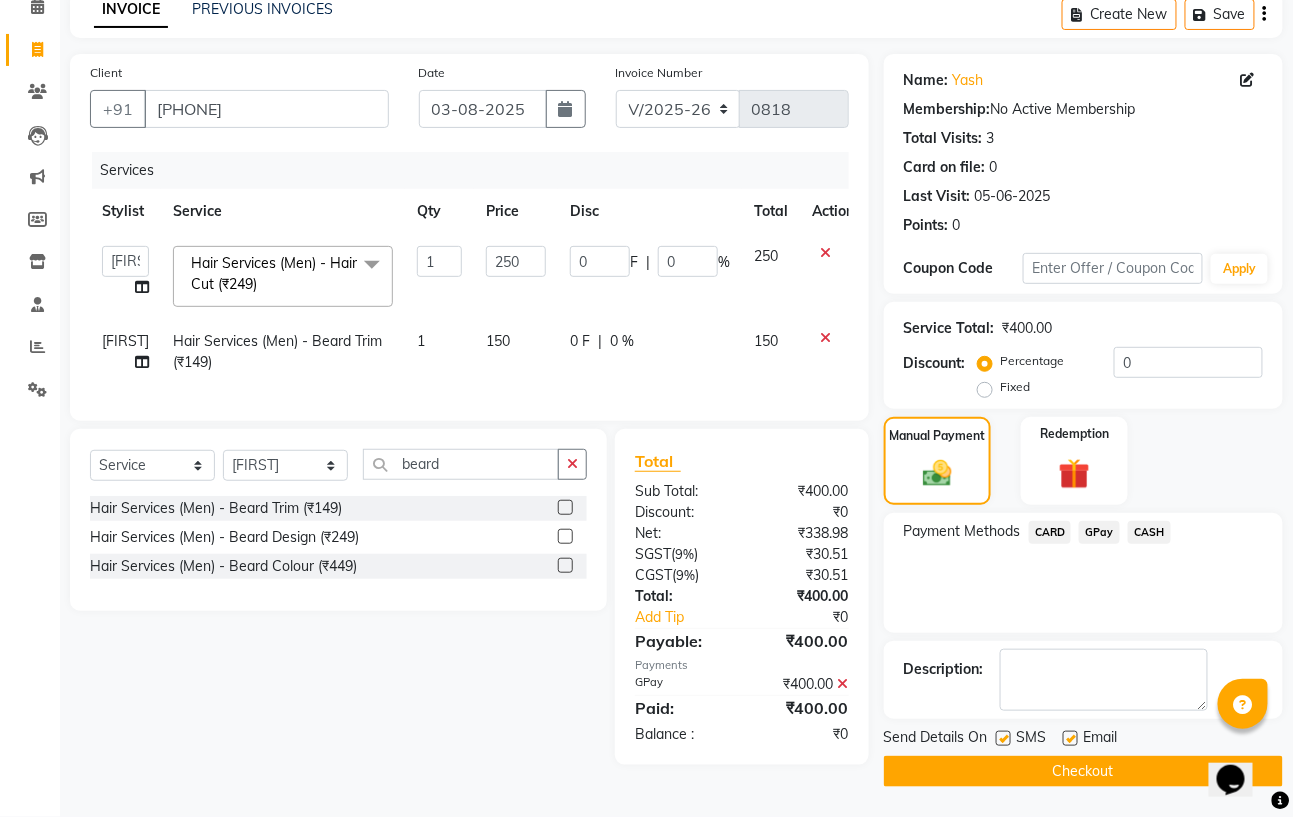 click on "Checkout" 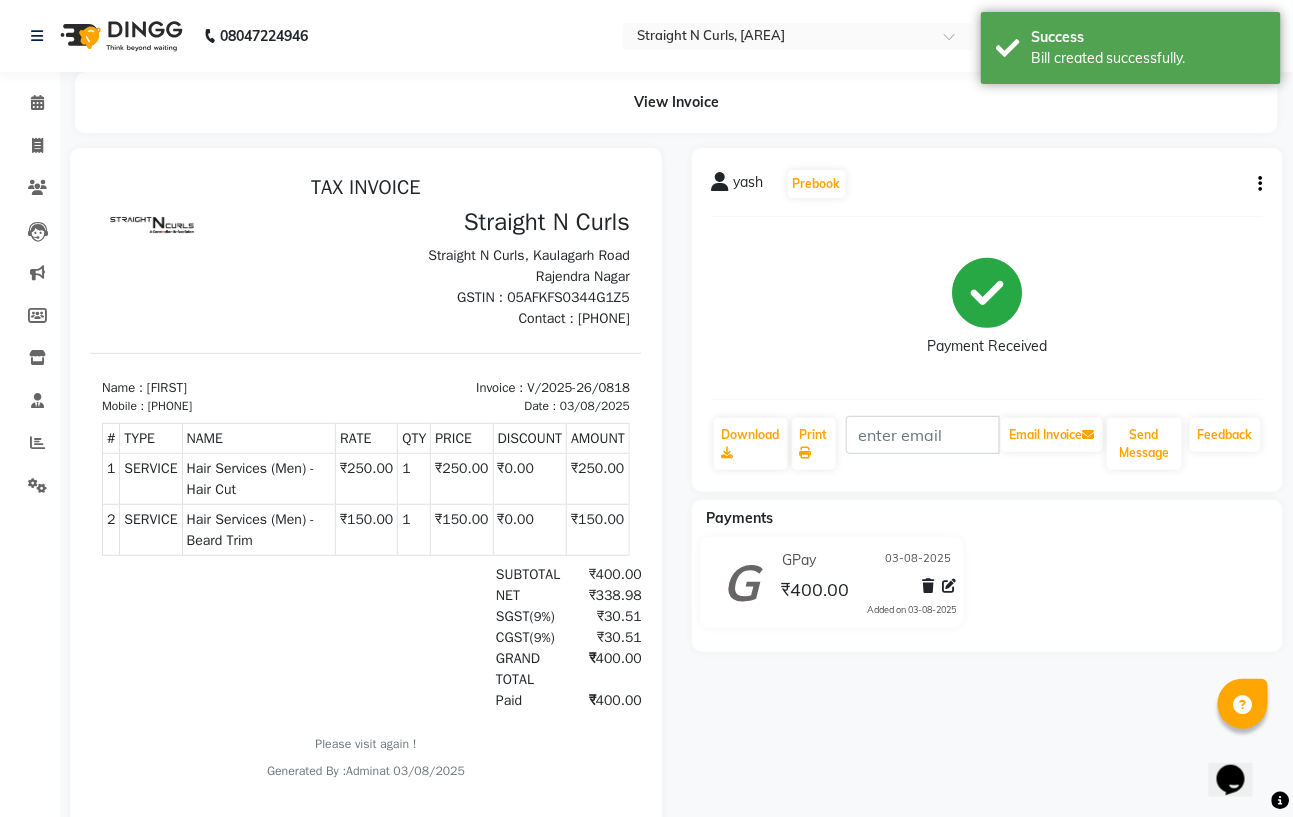 scroll, scrollTop: 0, scrollLeft: 0, axis: both 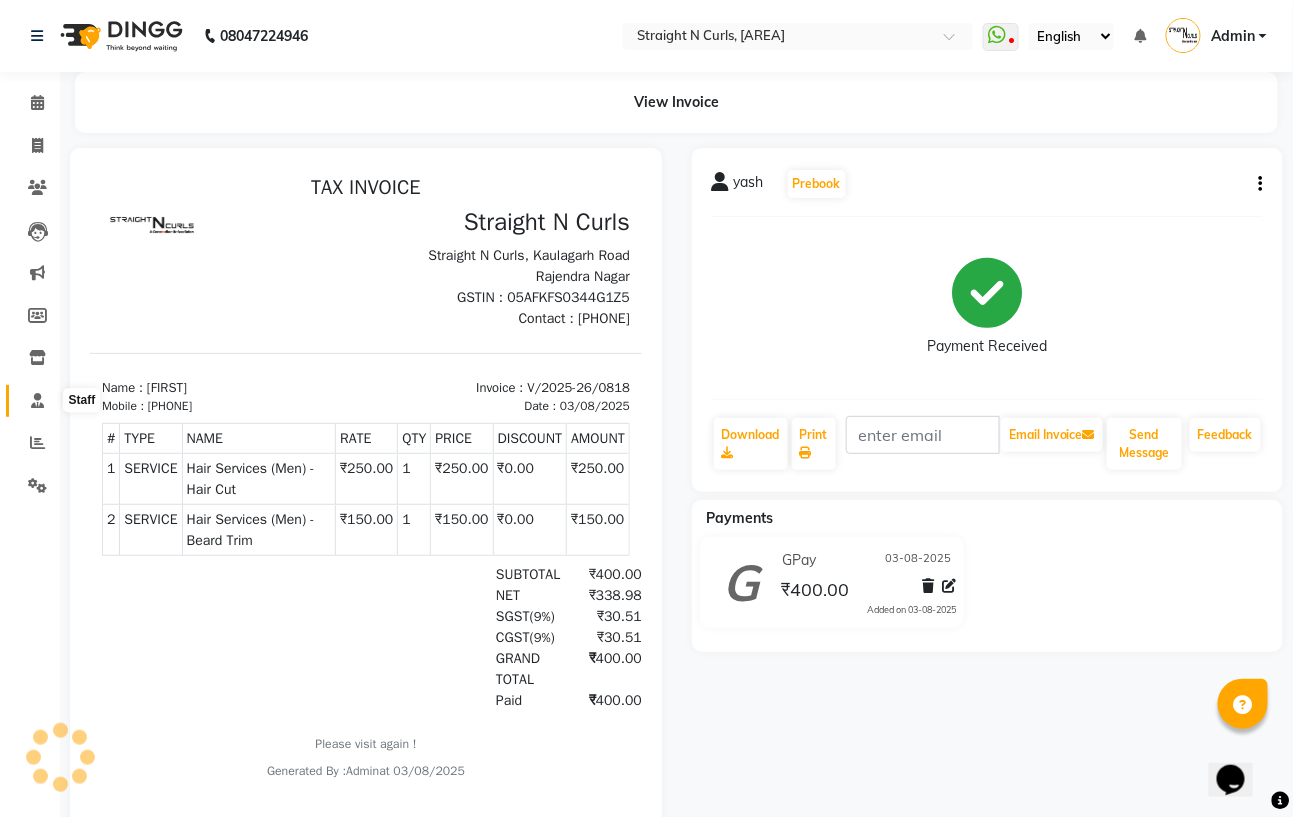 click 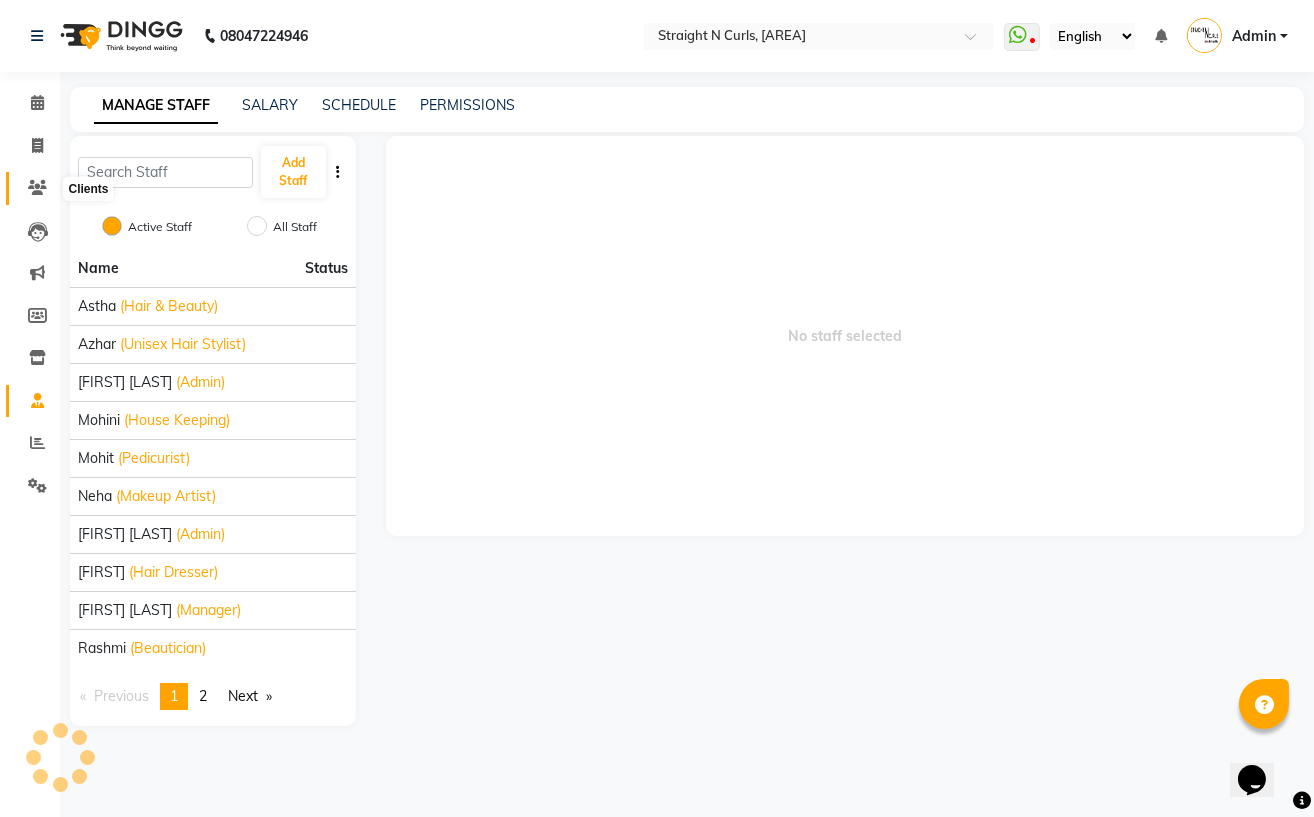 click 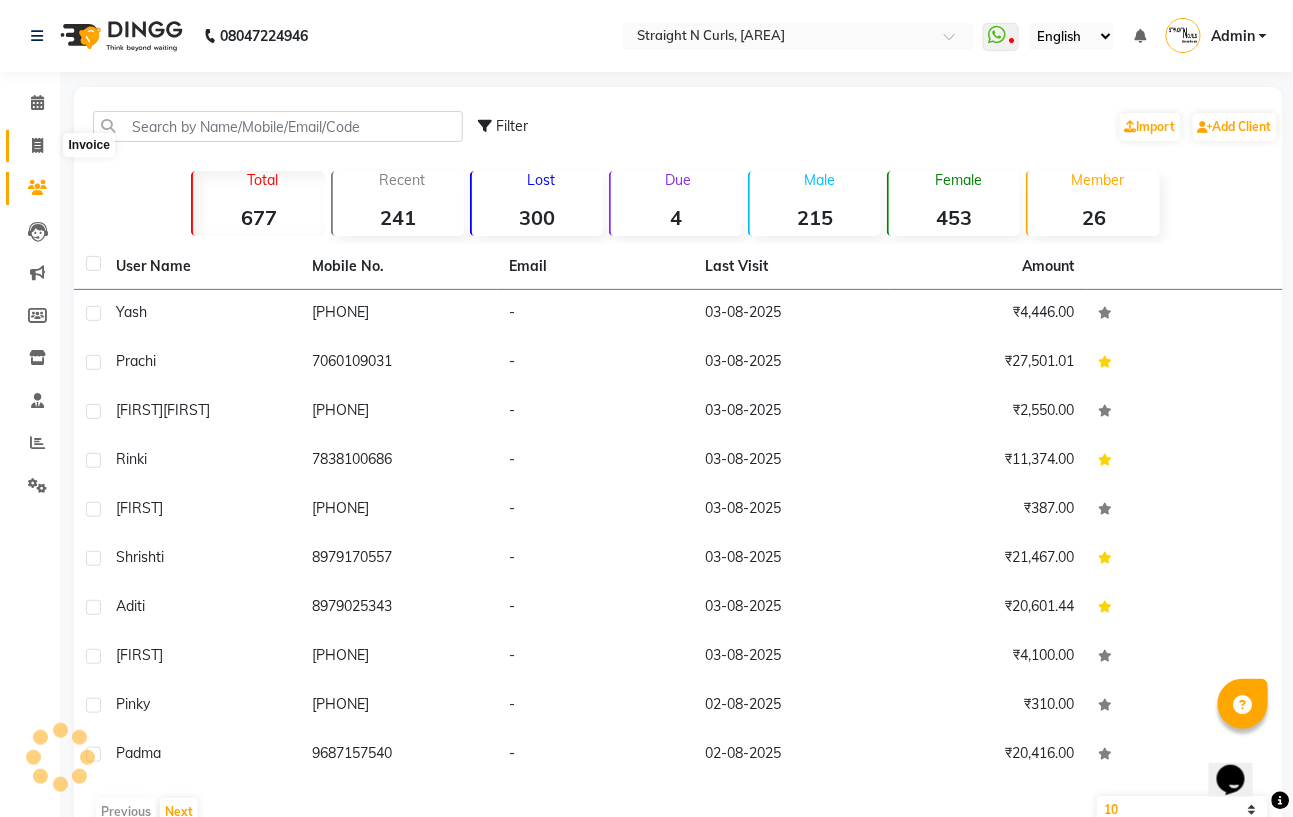 click 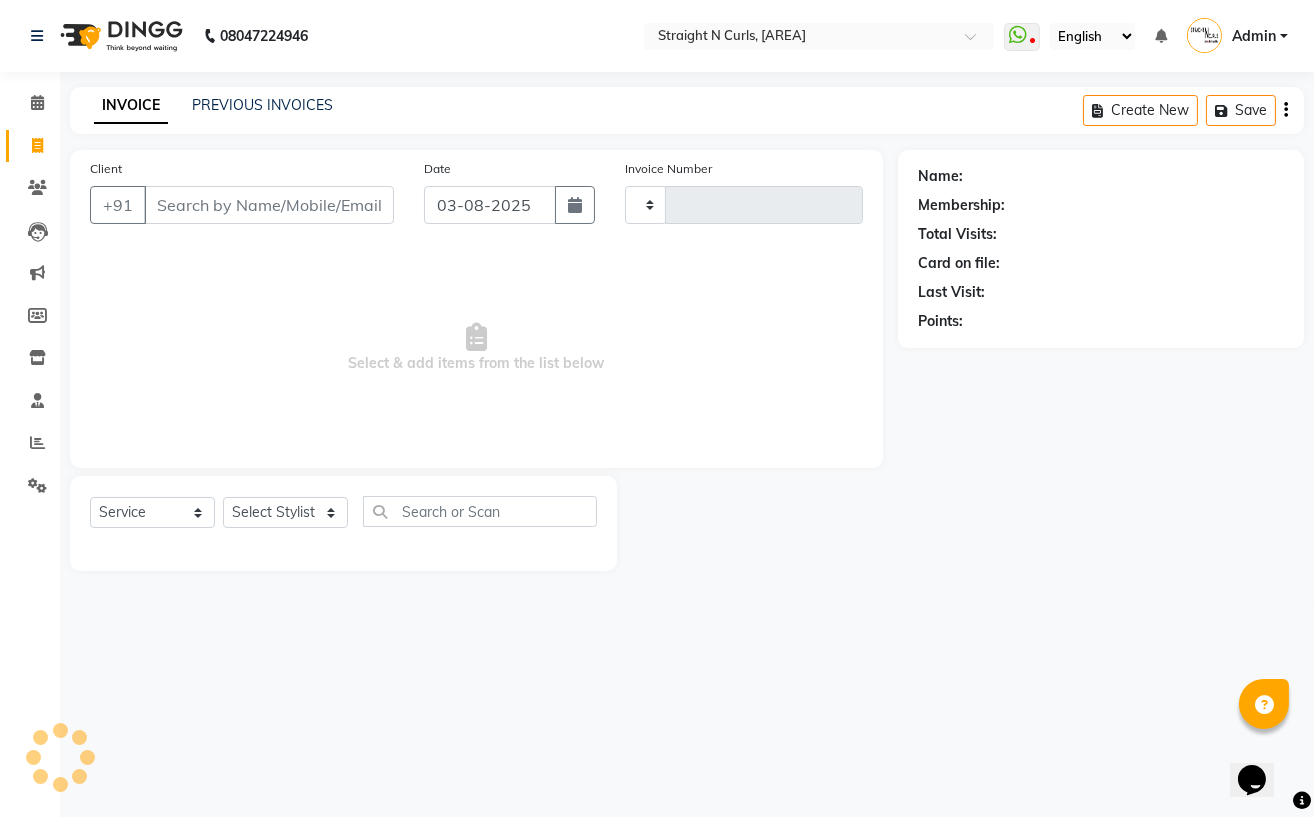 type on "0819" 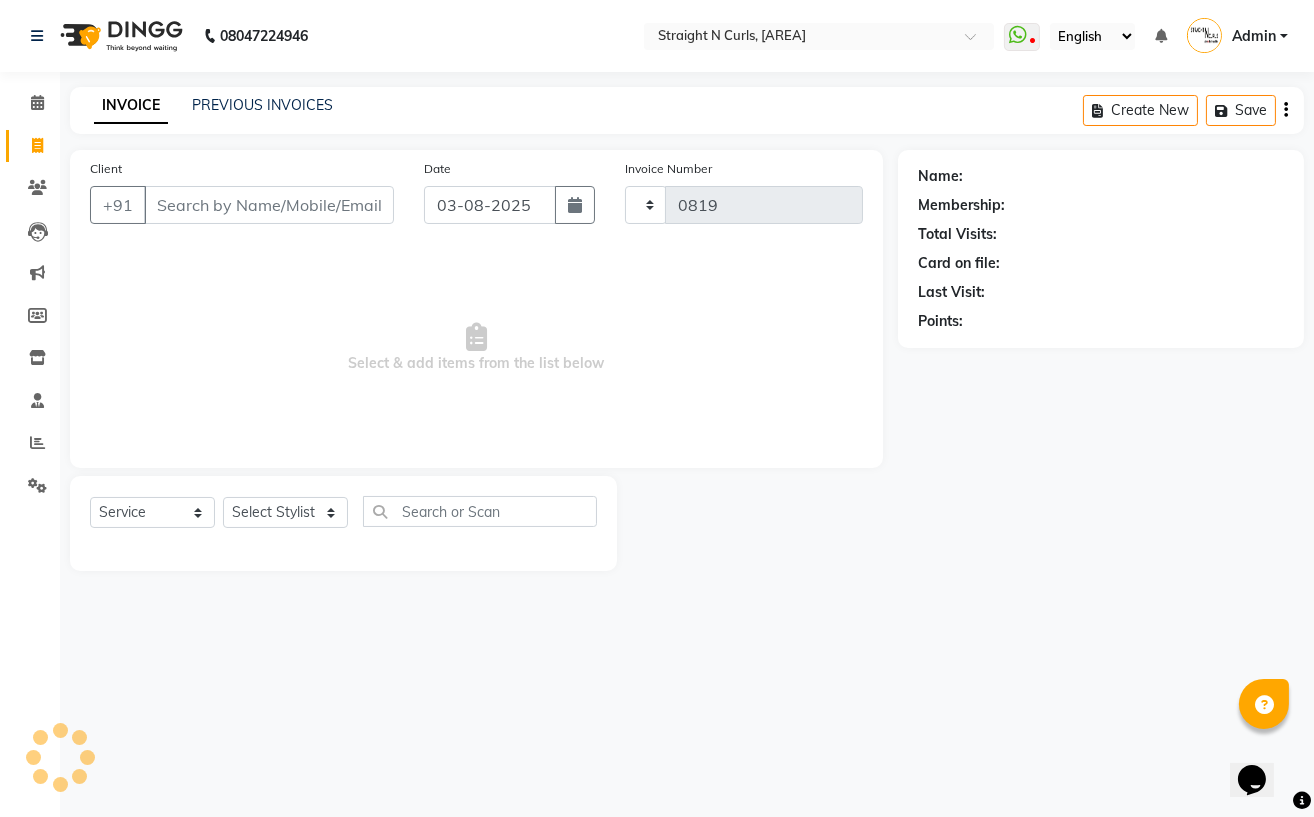 select on "7039" 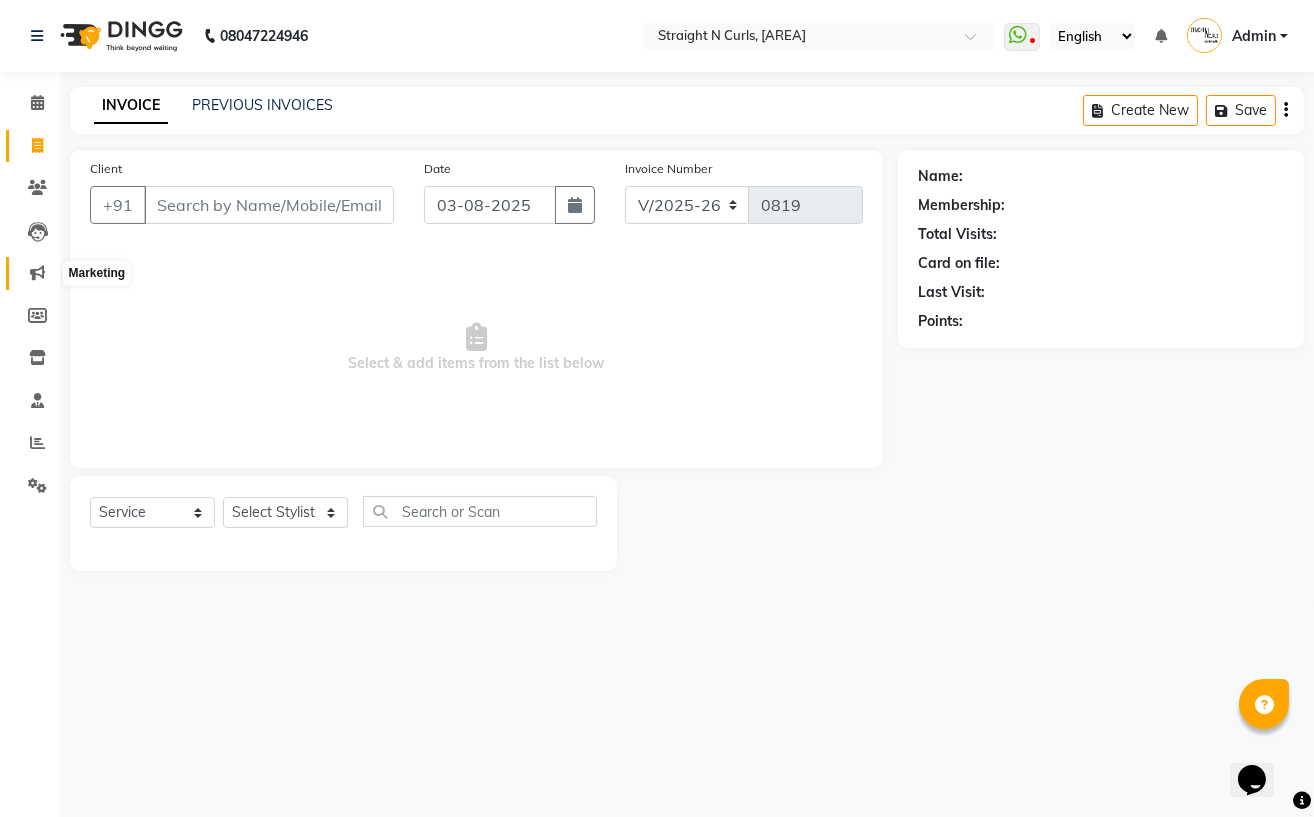 click 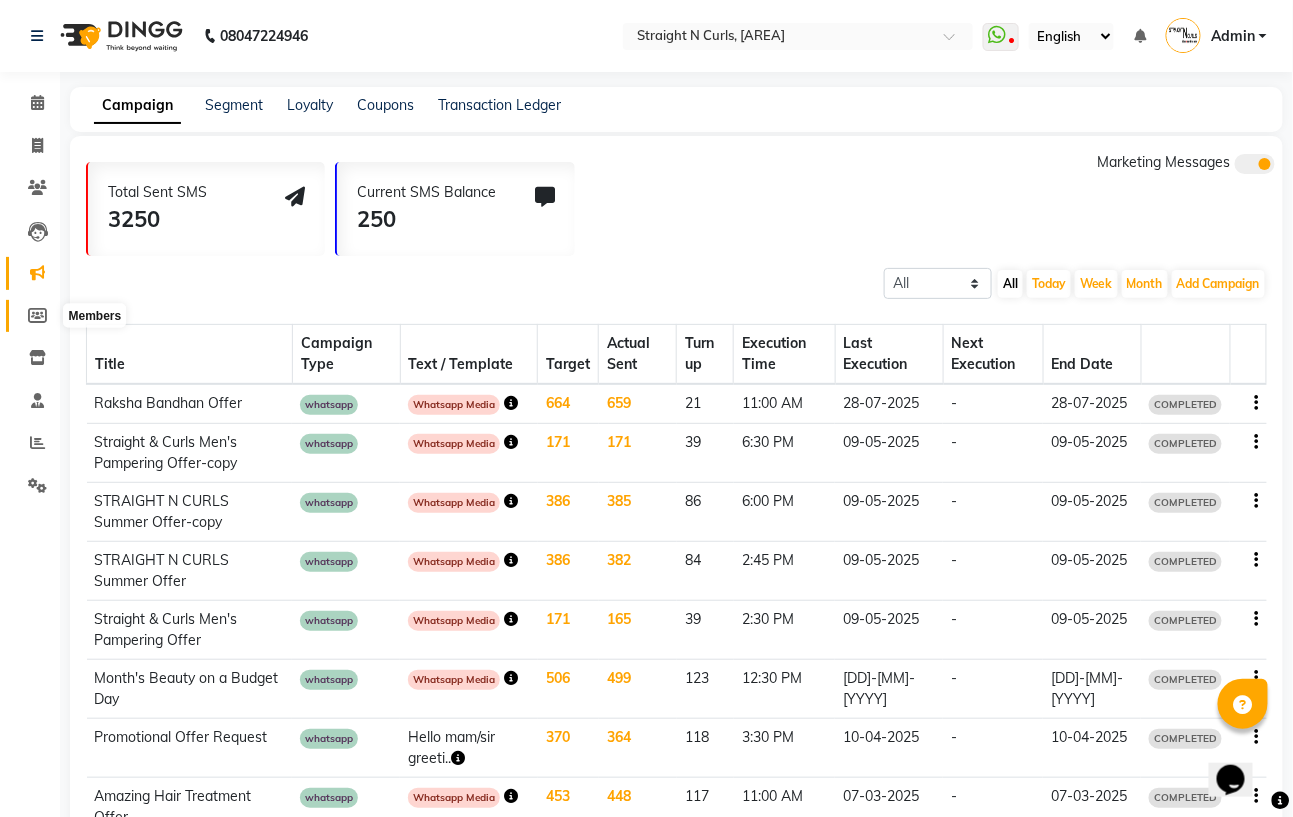 click 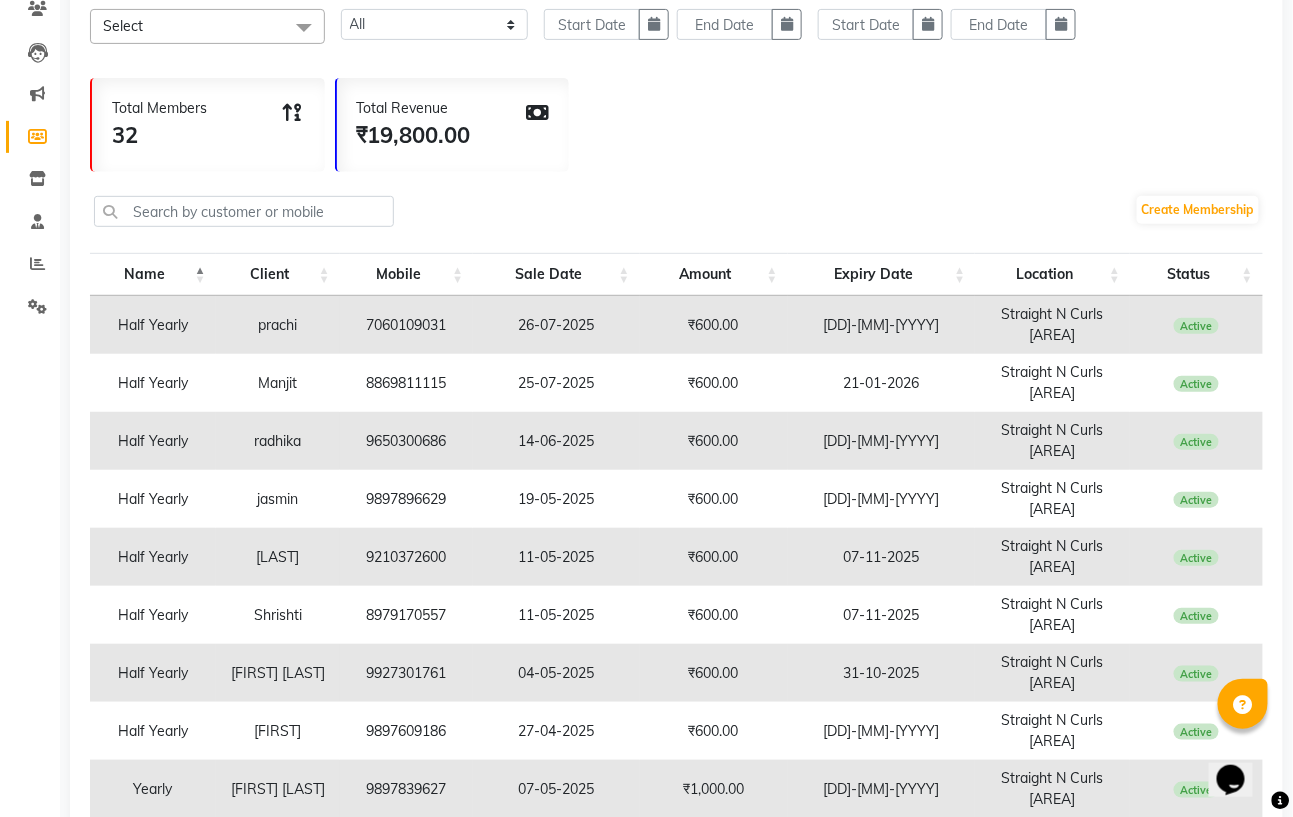 scroll, scrollTop: 133, scrollLeft: 0, axis: vertical 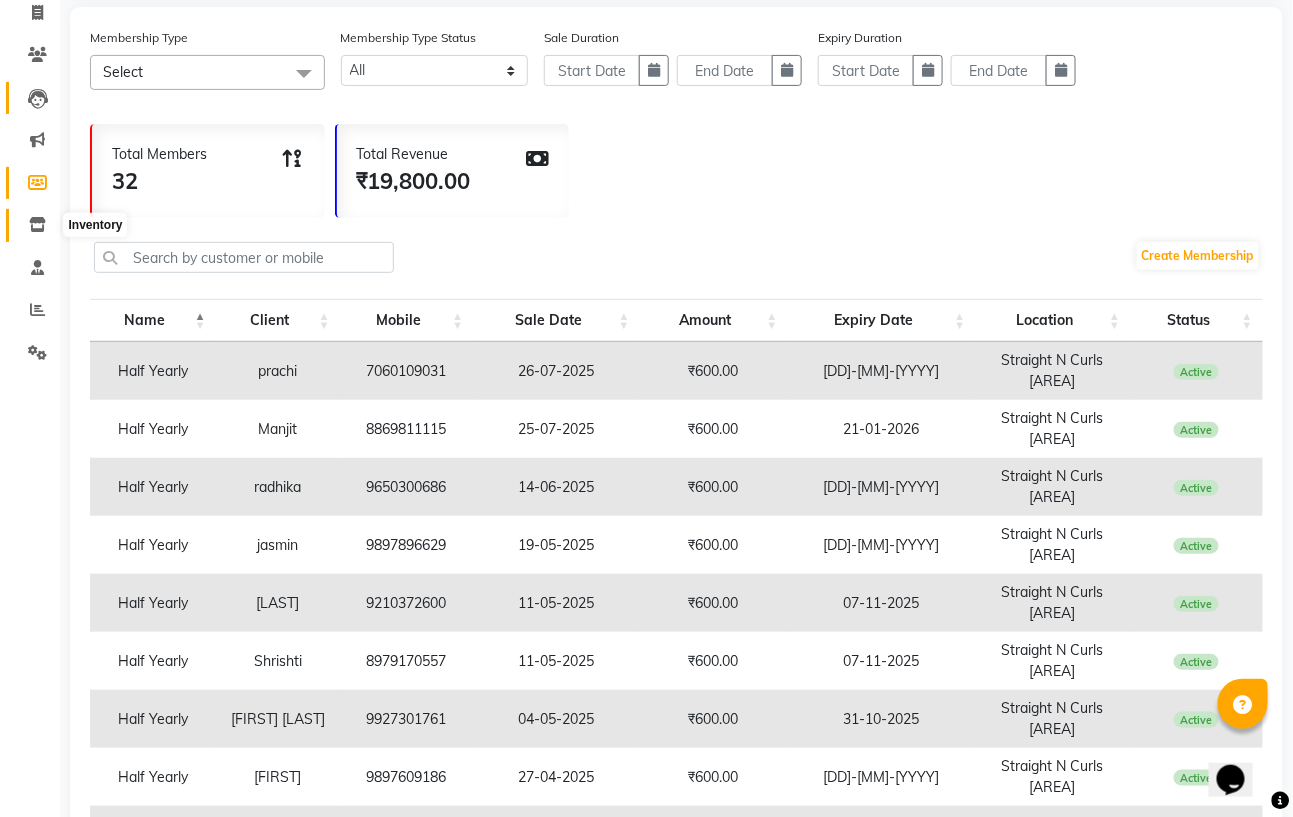 click 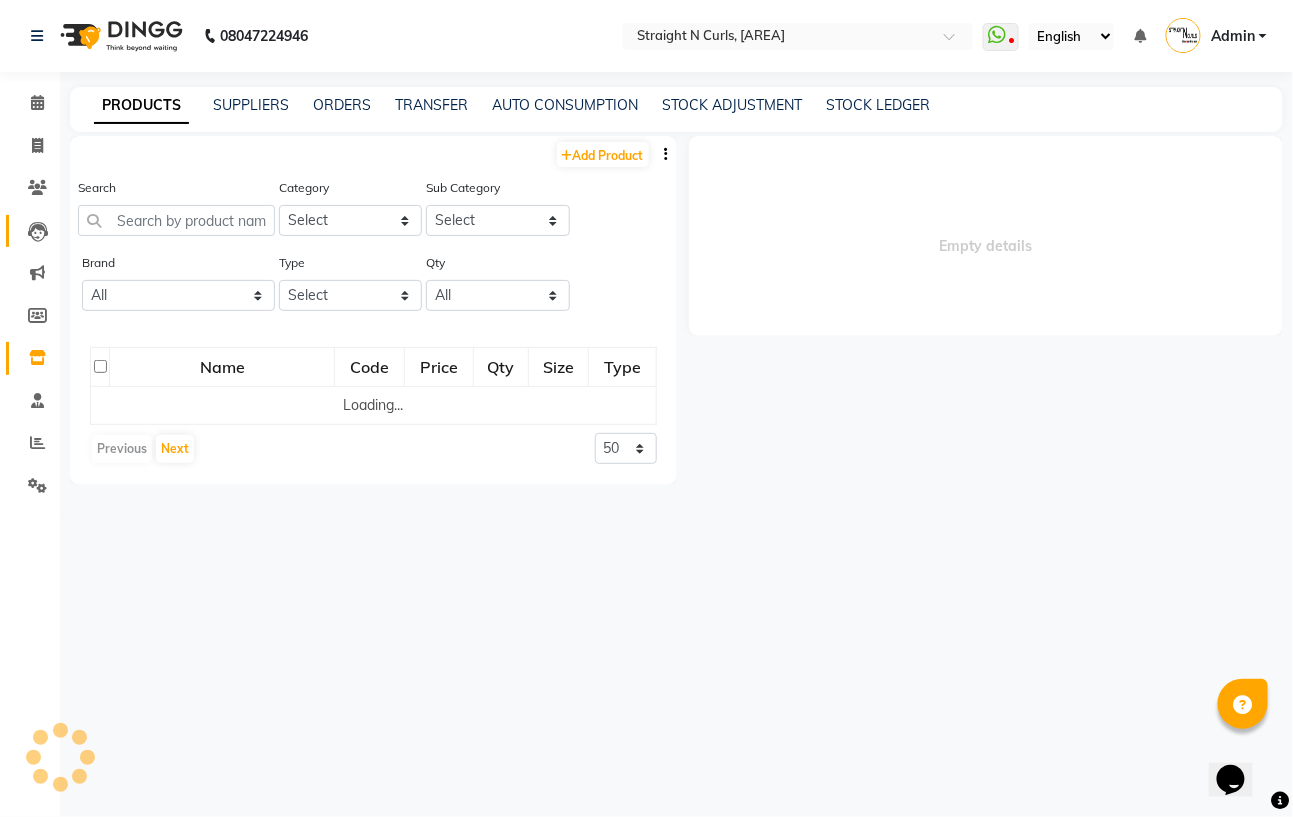 scroll, scrollTop: 0, scrollLeft: 0, axis: both 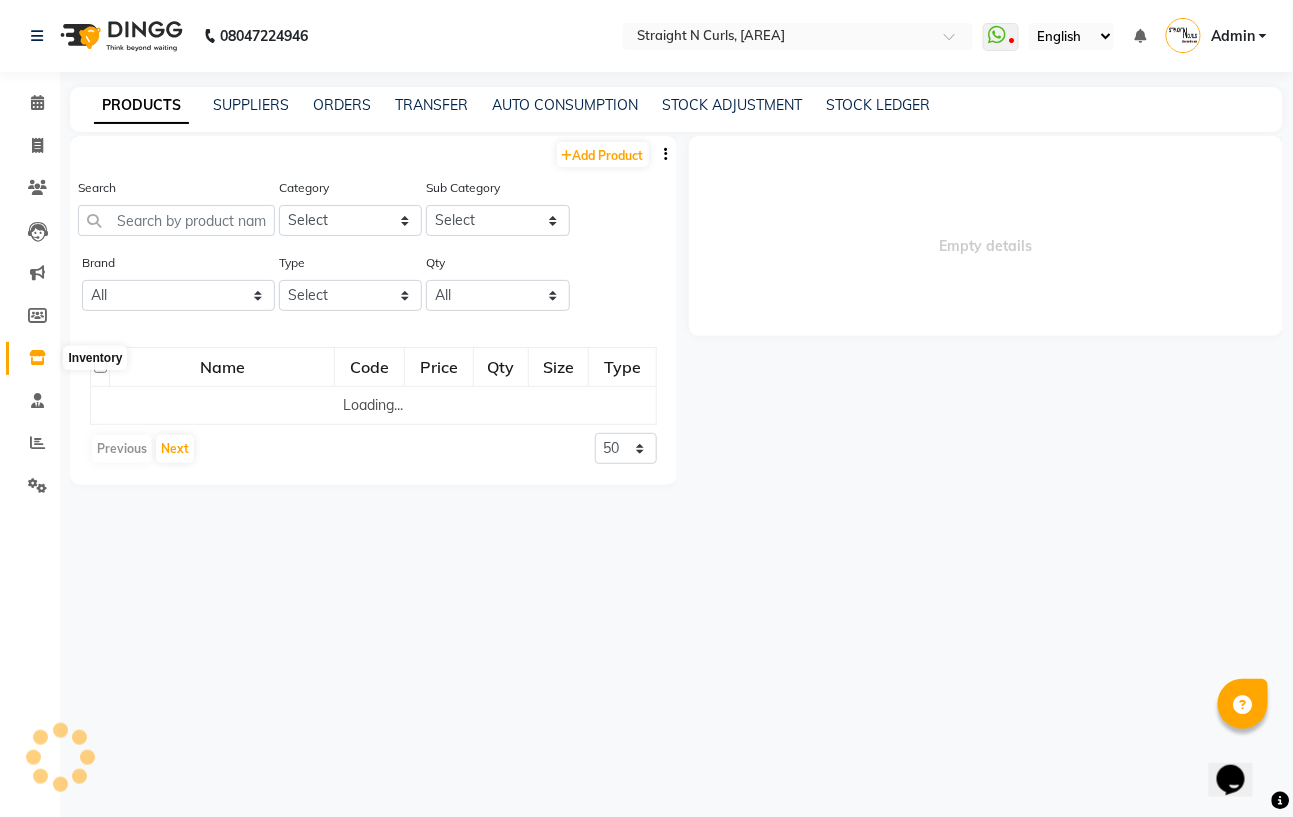 click 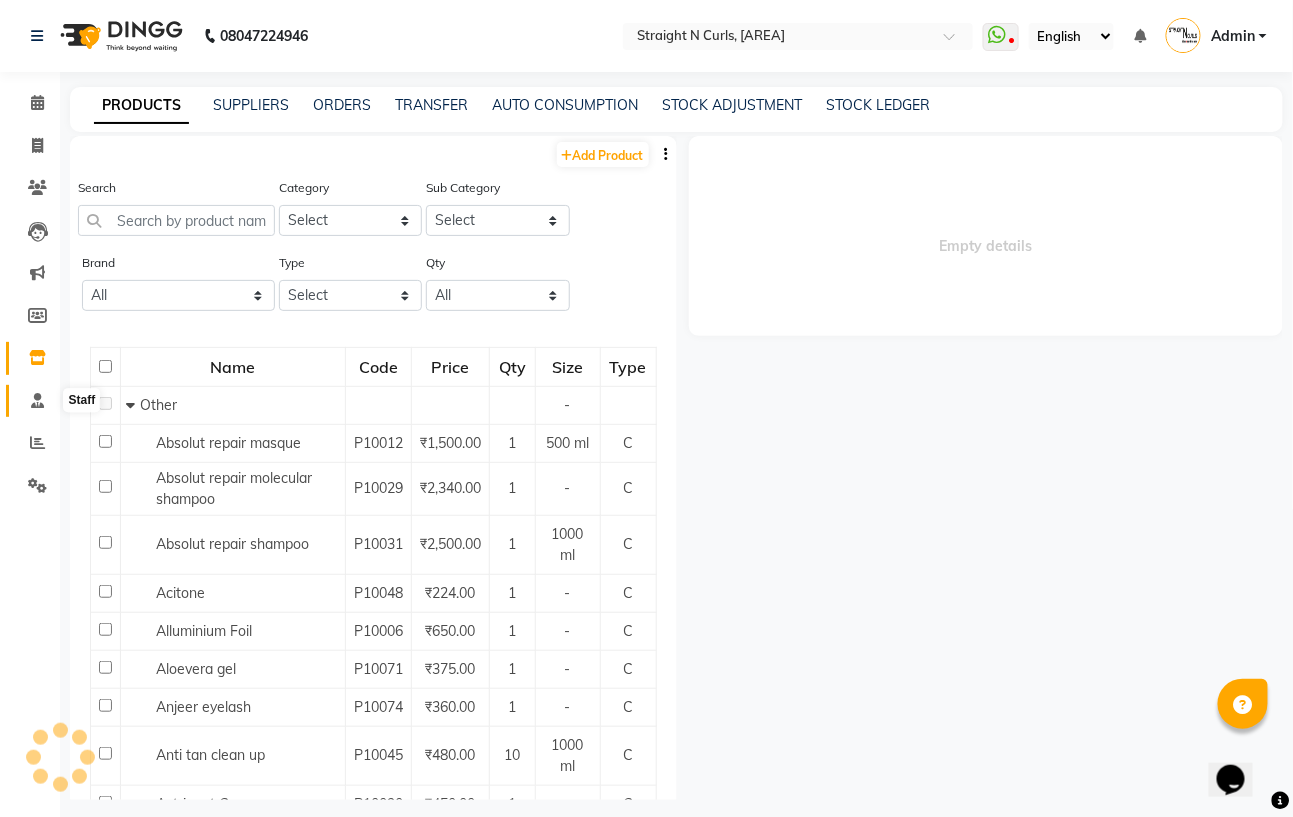 click 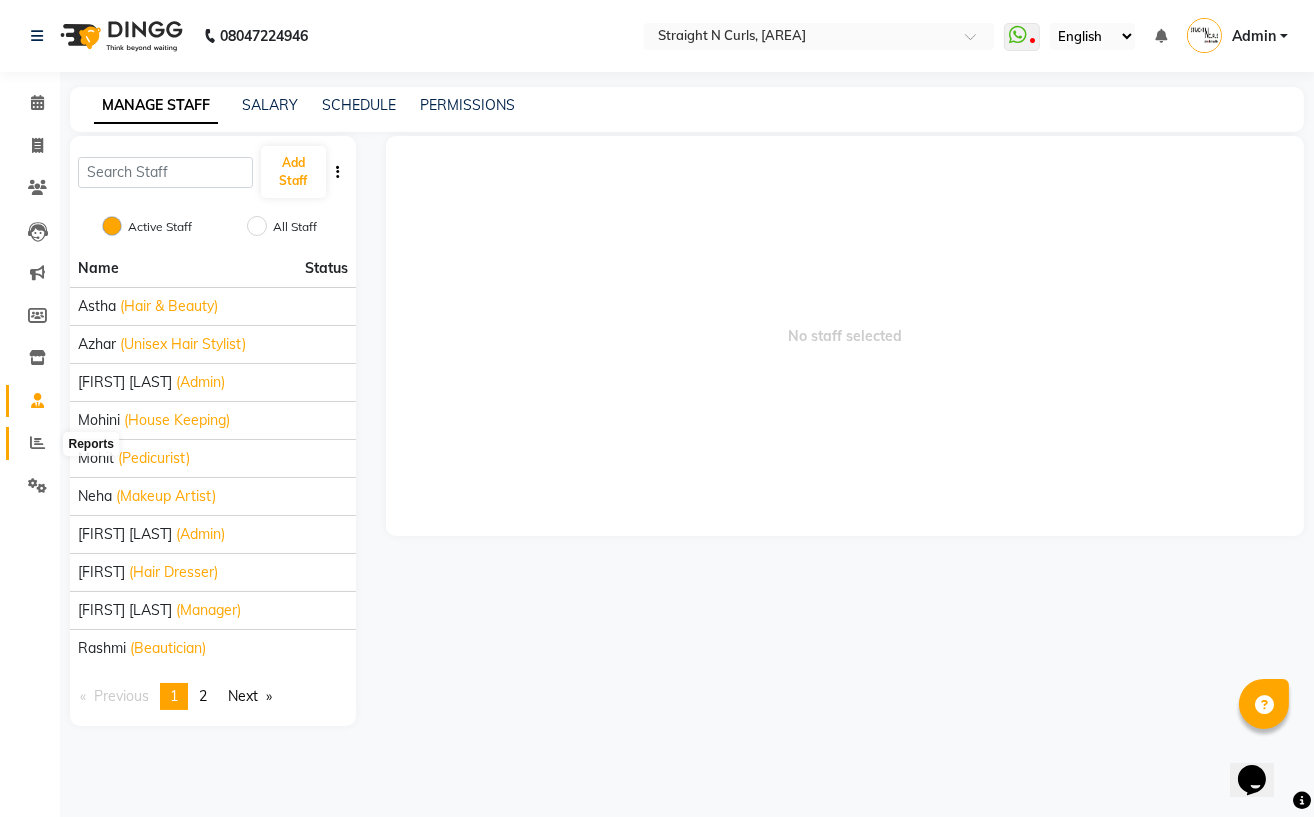 click 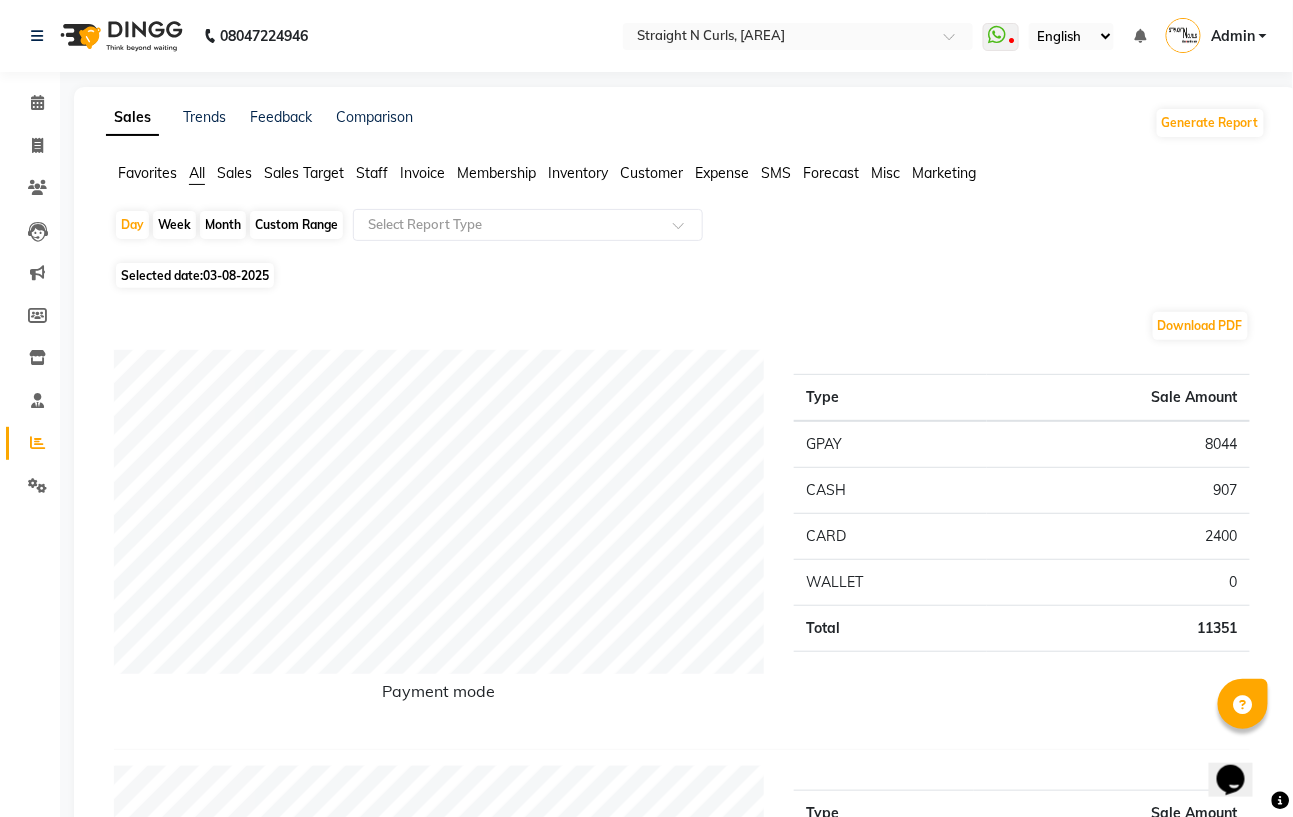 click on "Staff" 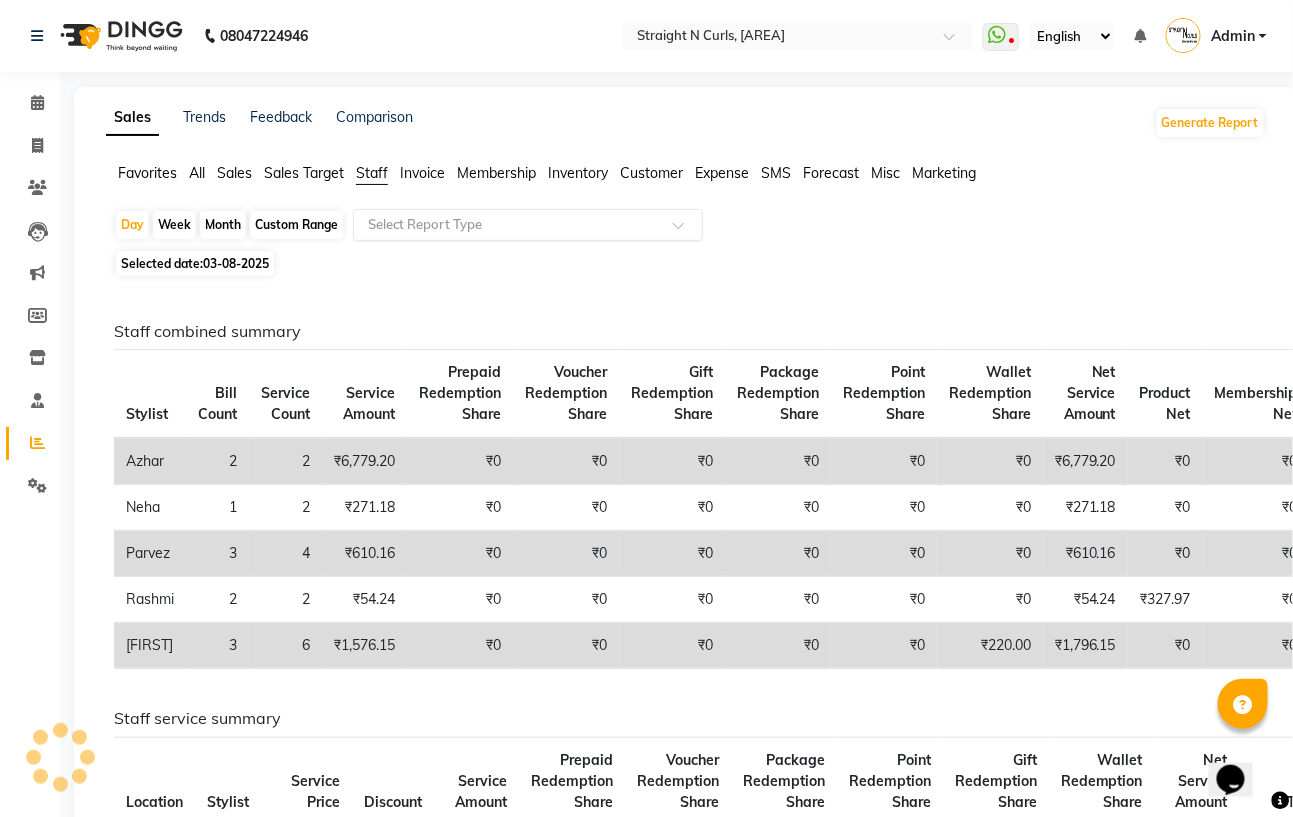 click 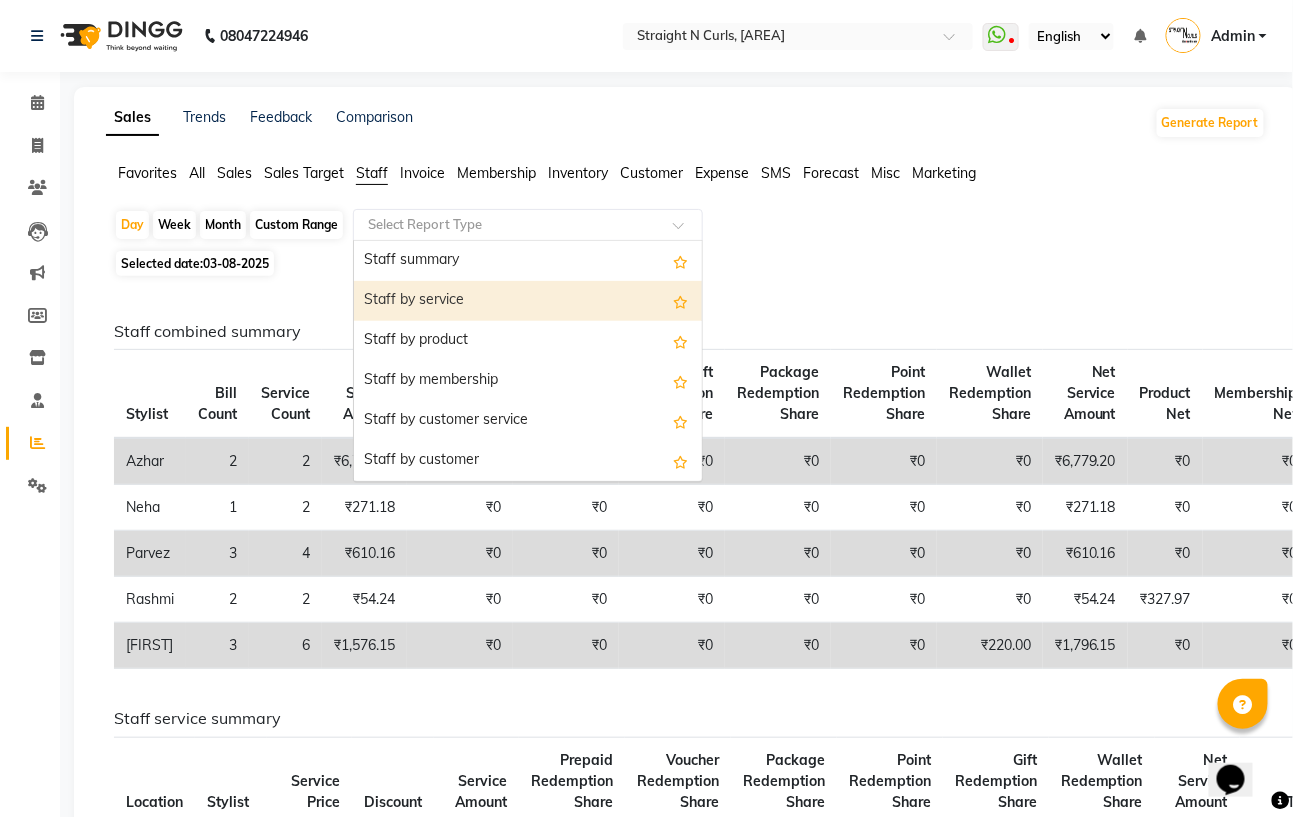 click on "Staff by service" at bounding box center [528, 301] 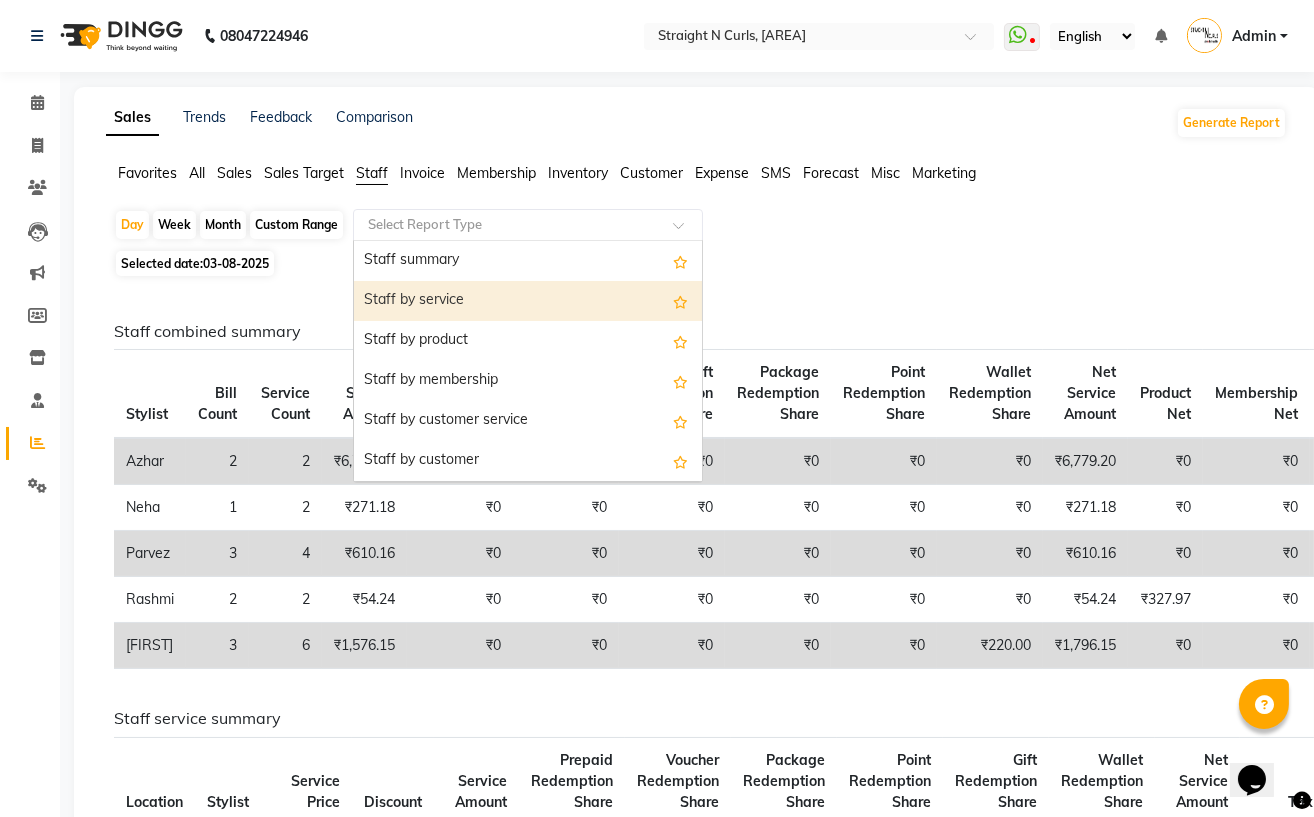 select on "filtered_report" 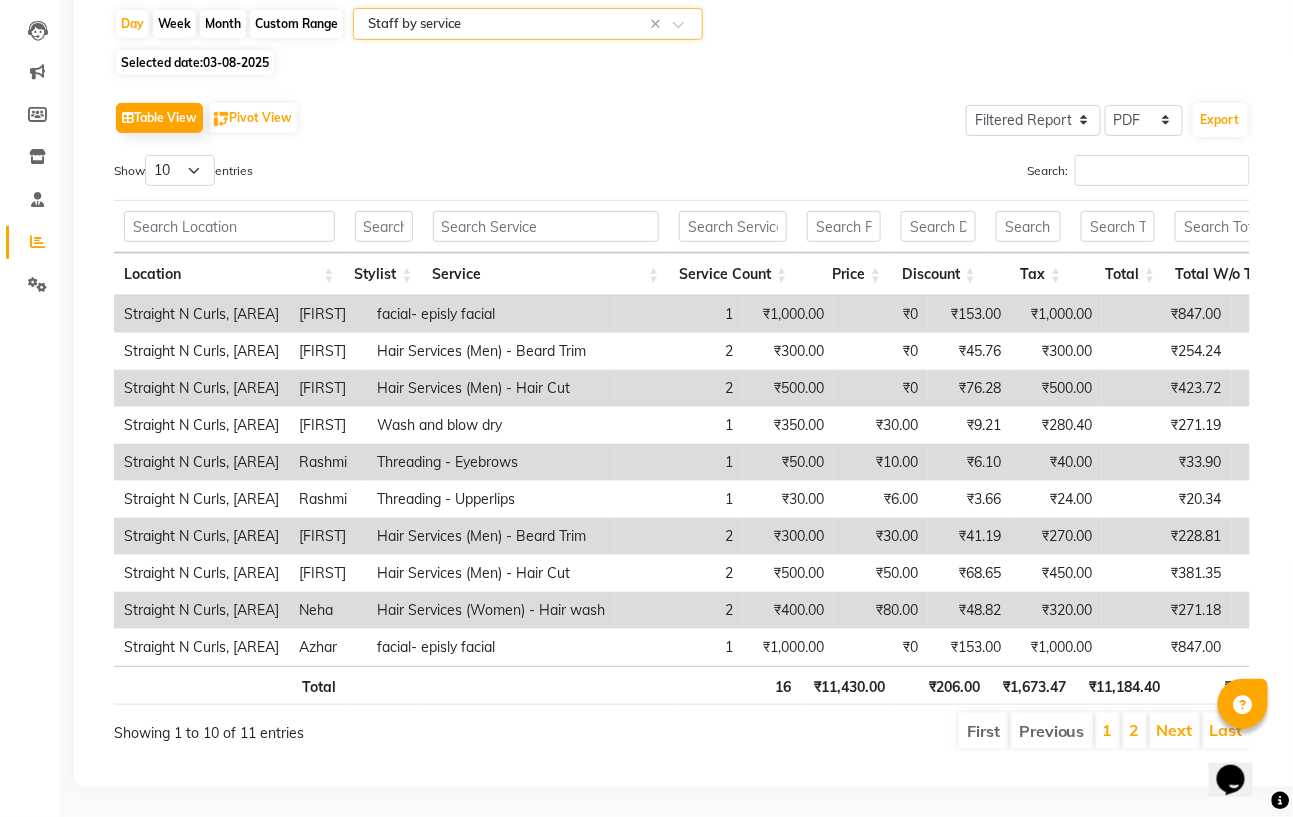 scroll, scrollTop: 244, scrollLeft: 0, axis: vertical 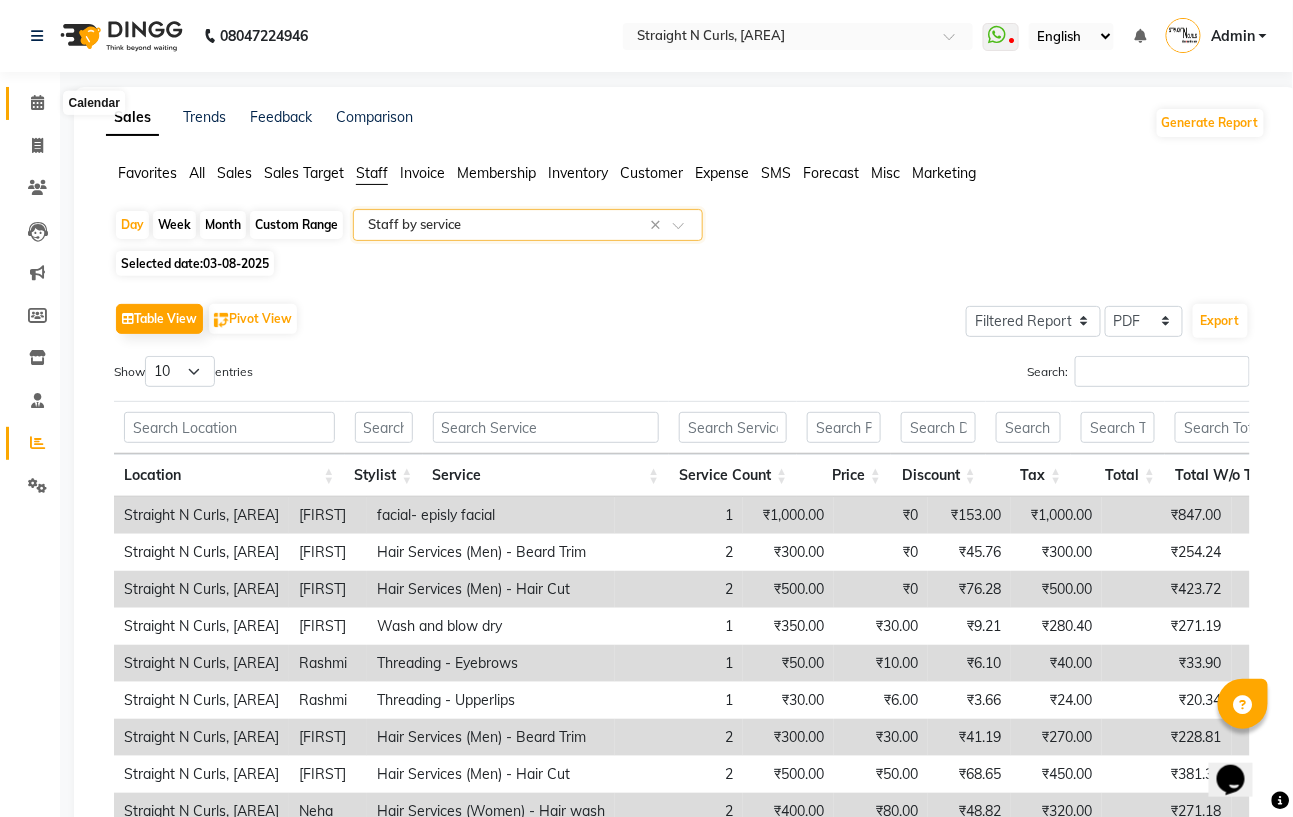 click 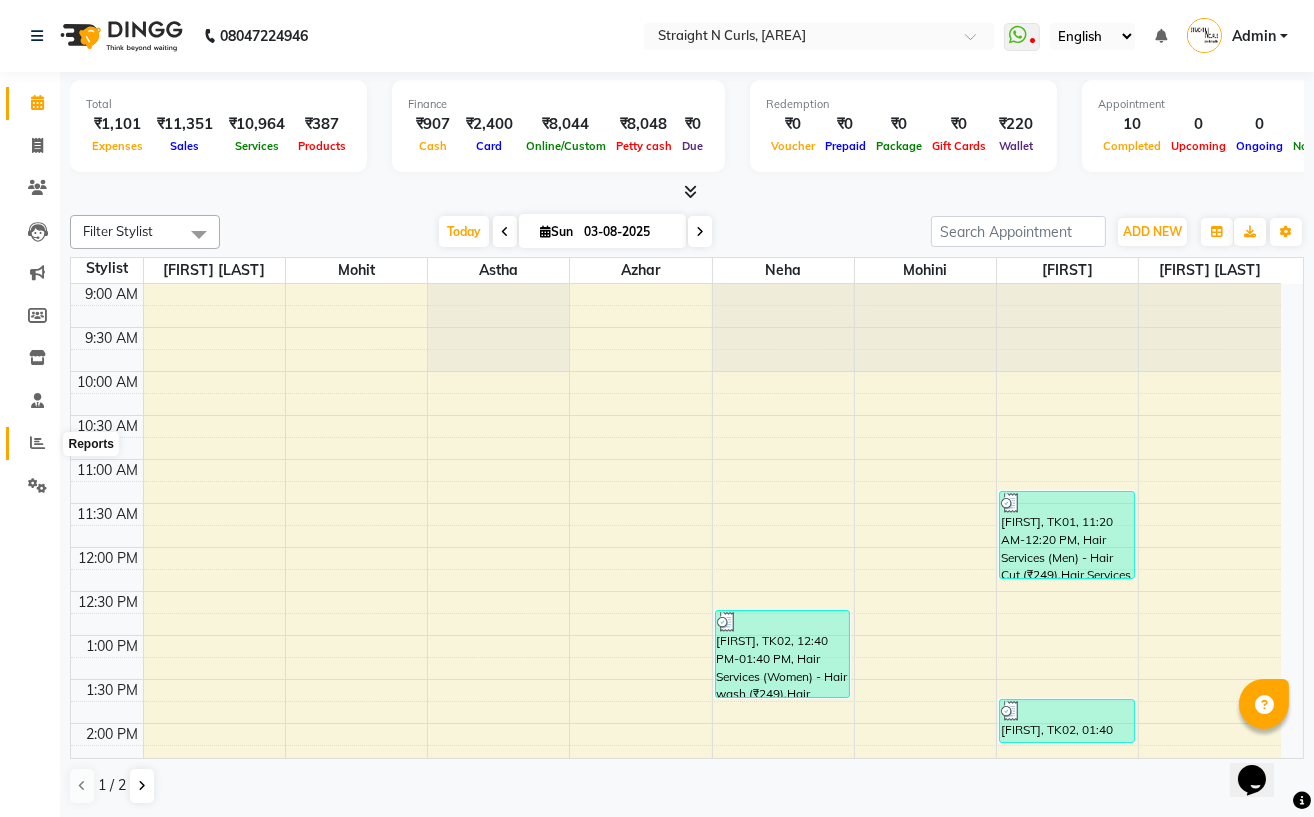 click 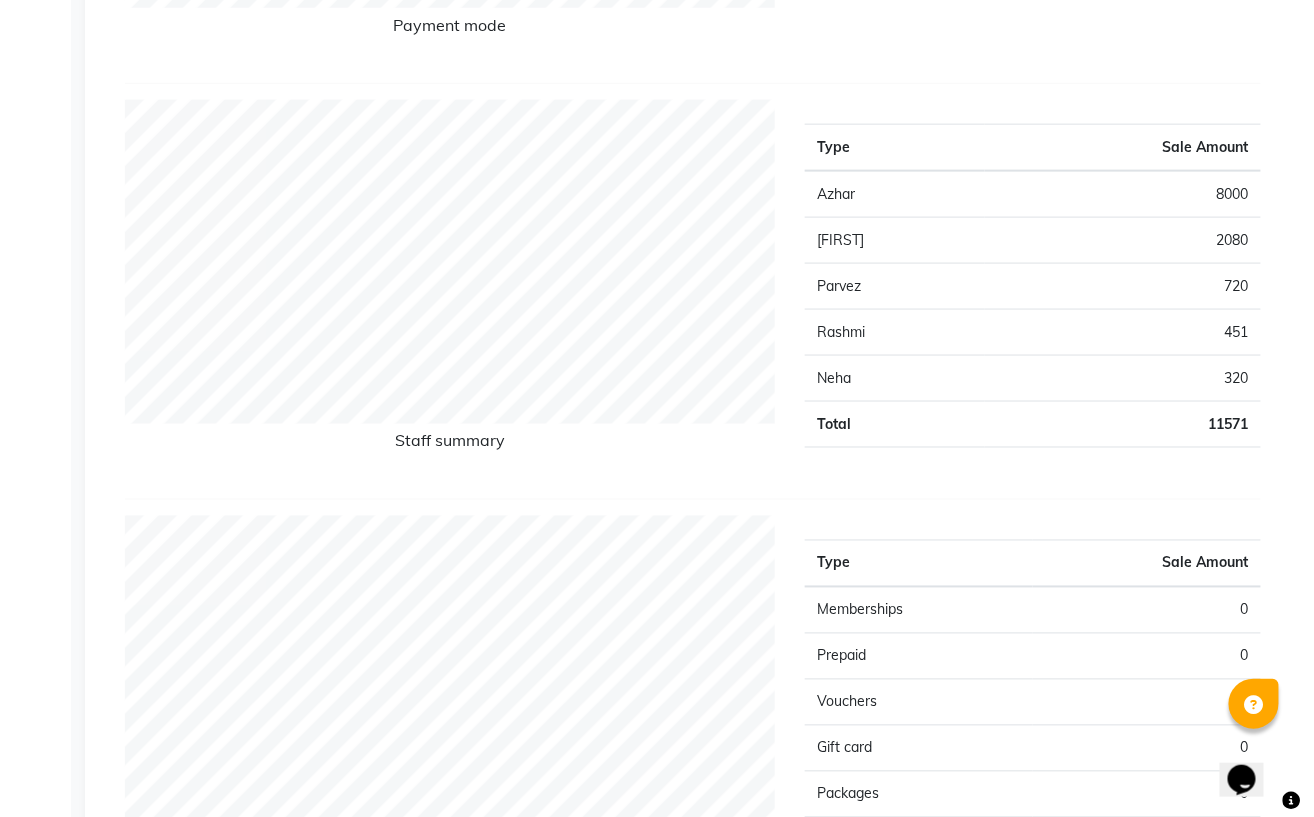 scroll, scrollTop: 0, scrollLeft: 0, axis: both 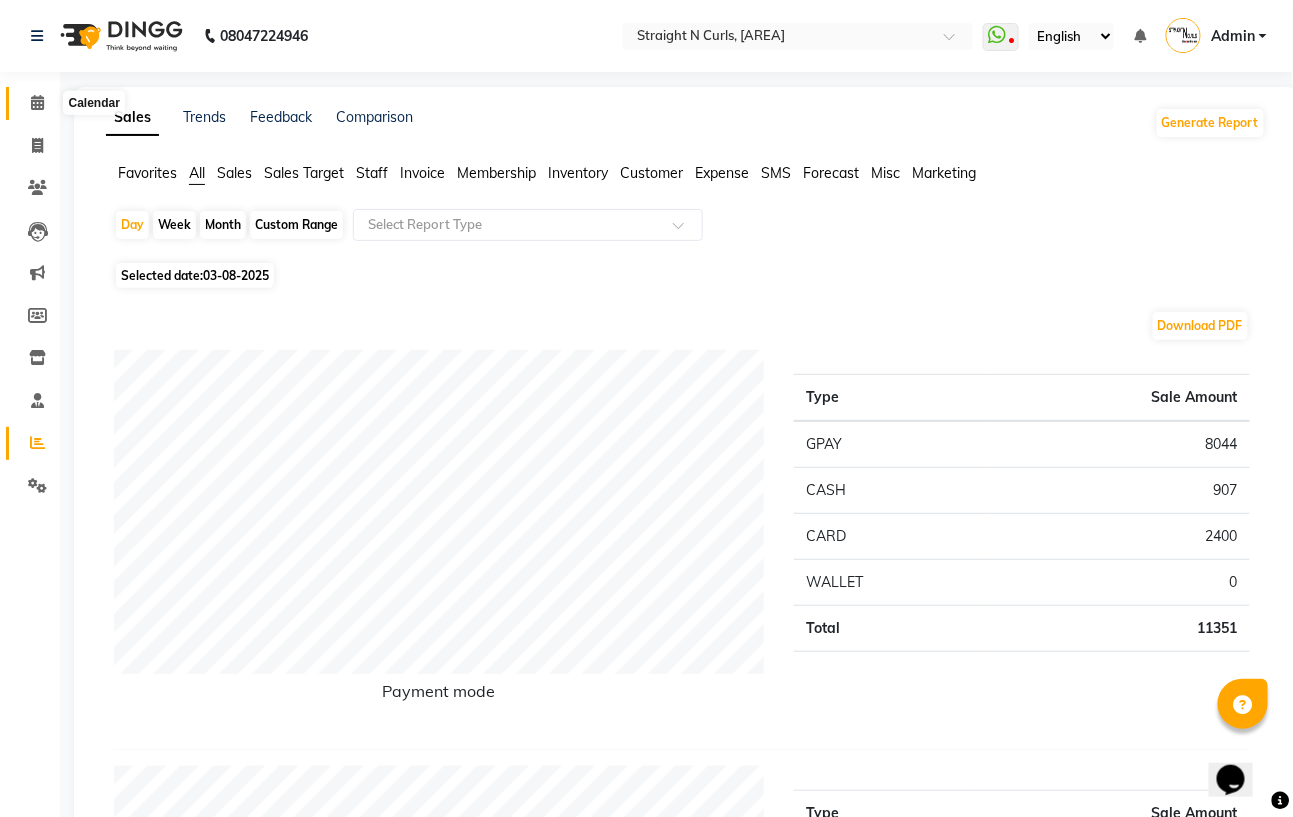 click 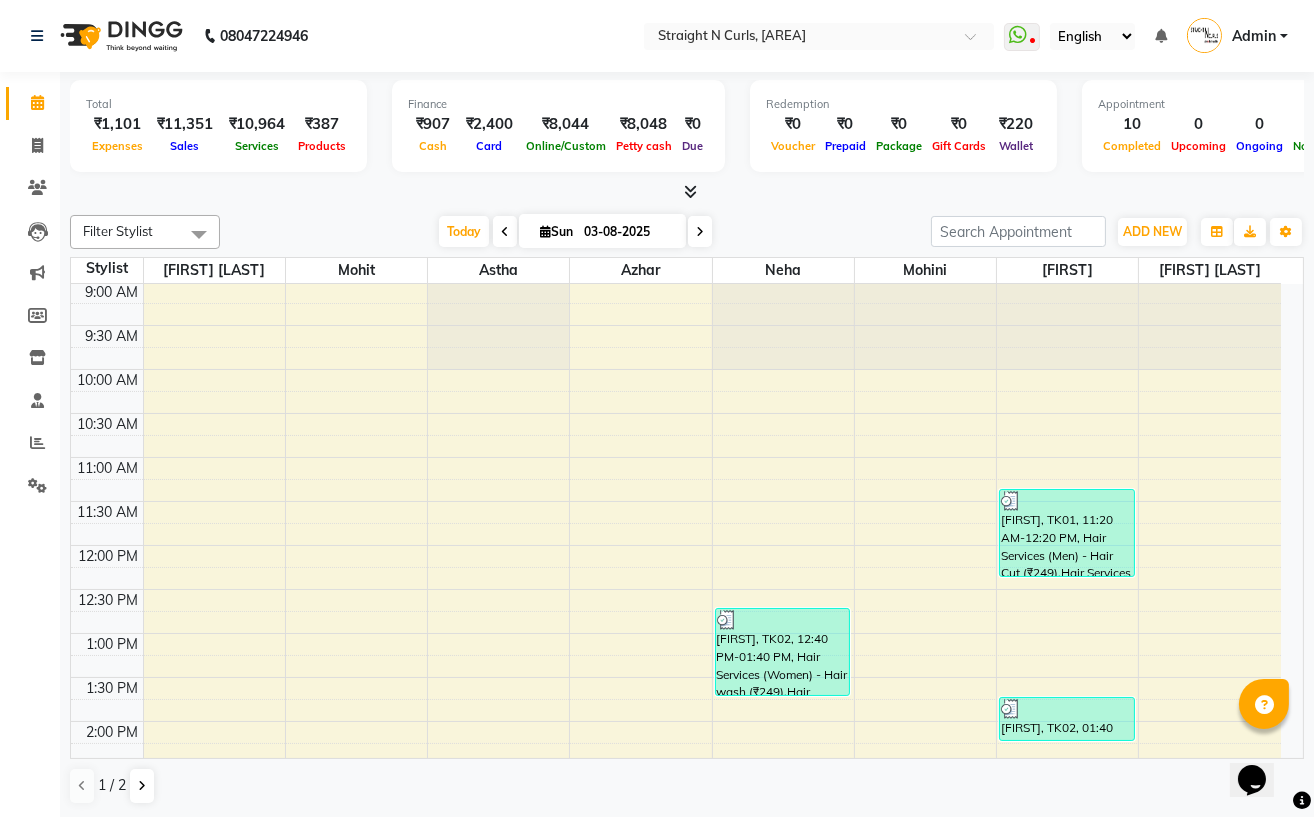 scroll, scrollTop: 0, scrollLeft: 0, axis: both 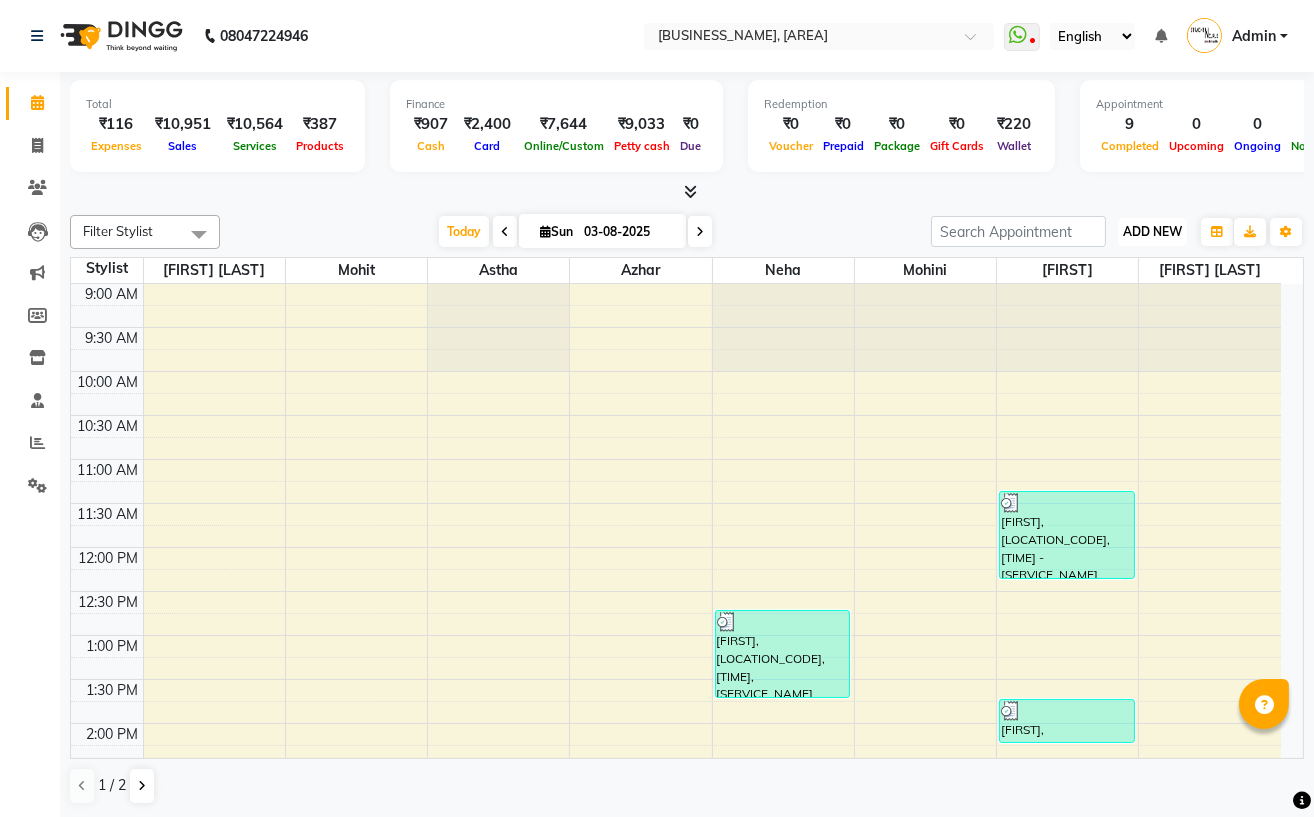 click on "ADD NEW" at bounding box center (1152, 231) 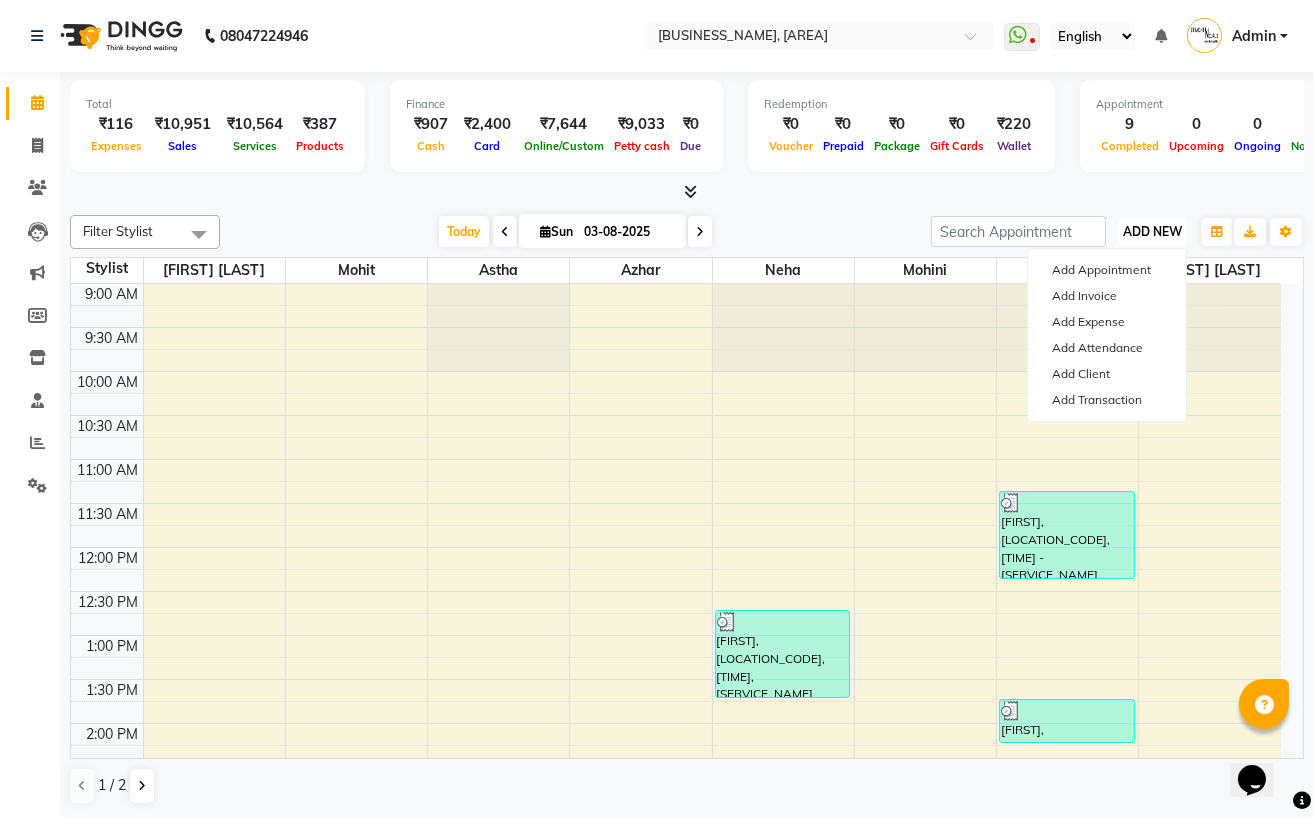 scroll, scrollTop: 0, scrollLeft: 0, axis: both 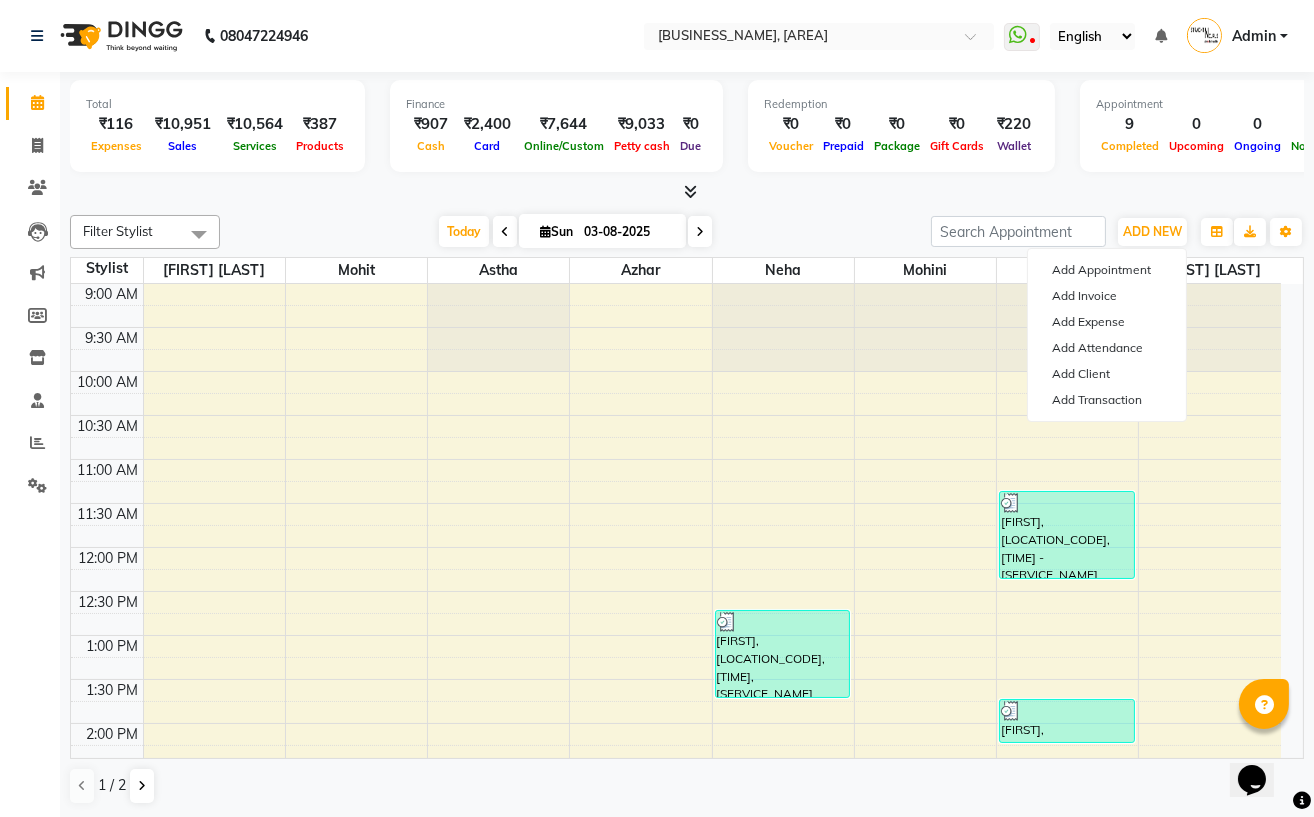 click at bounding box center [687, 192] 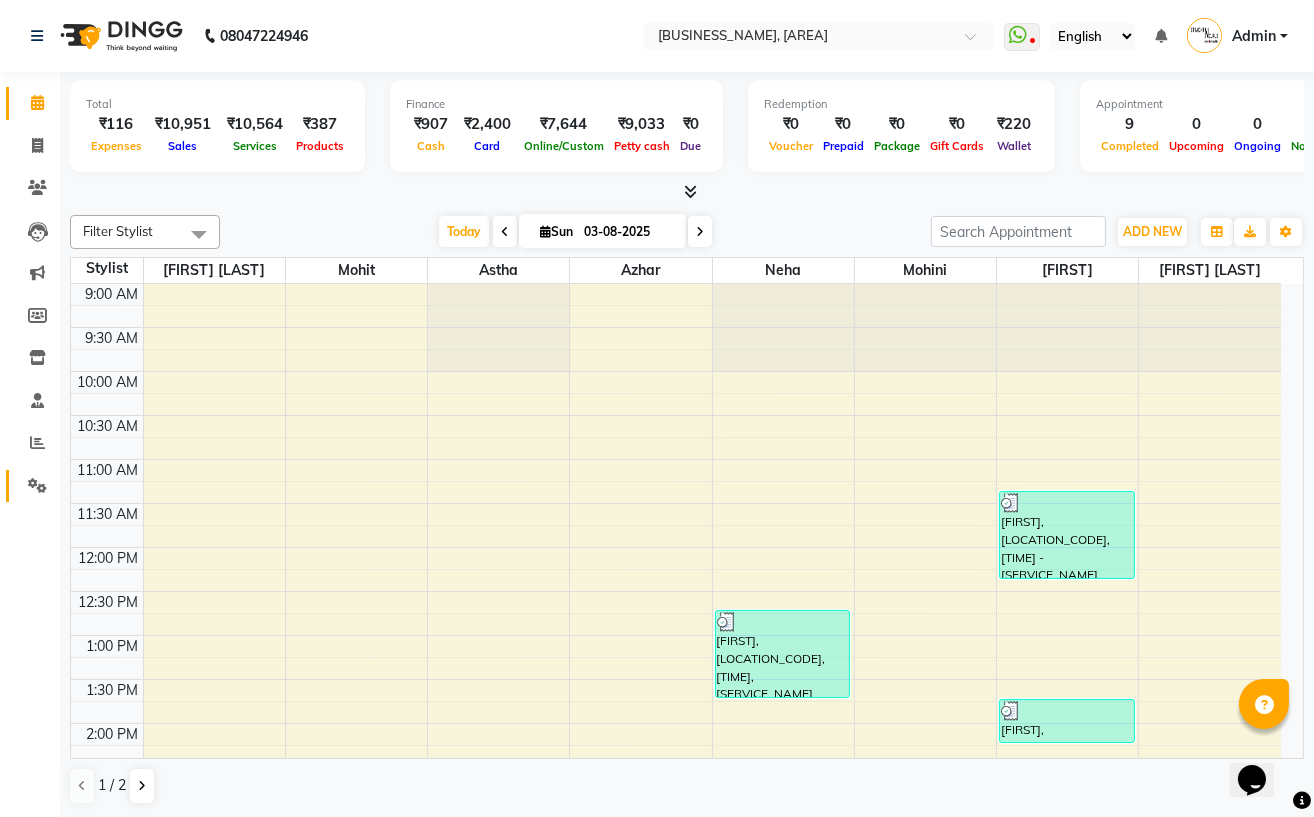 click 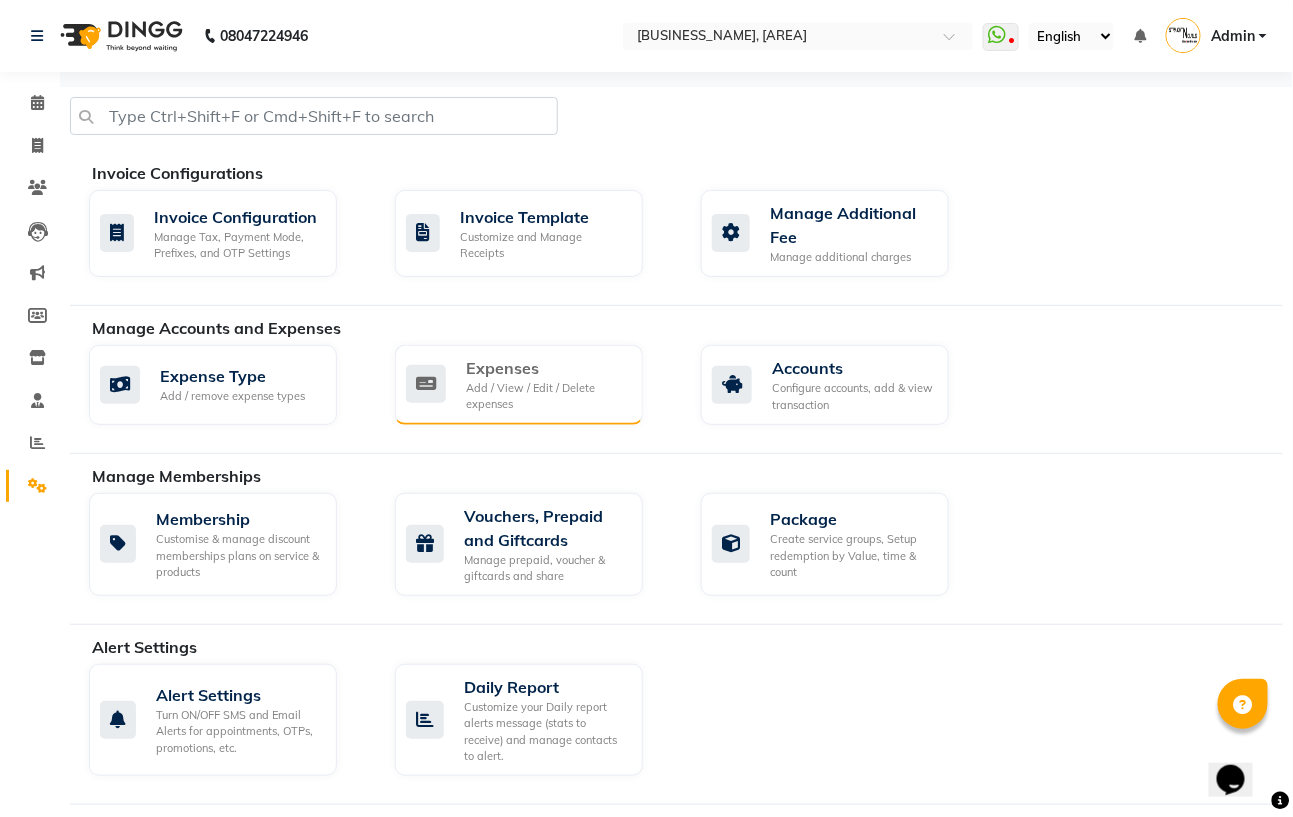 click on "Add / View / Edit / Delete expenses" 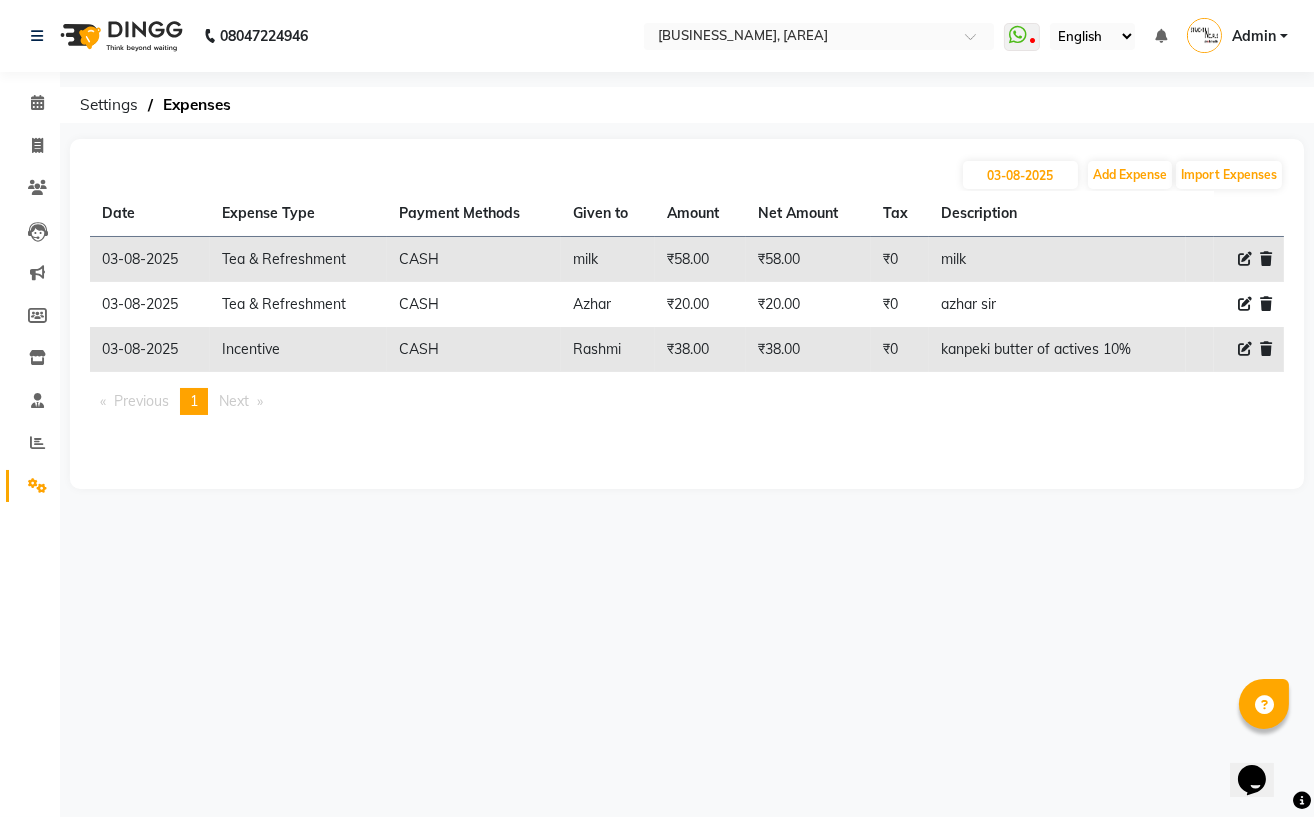 click 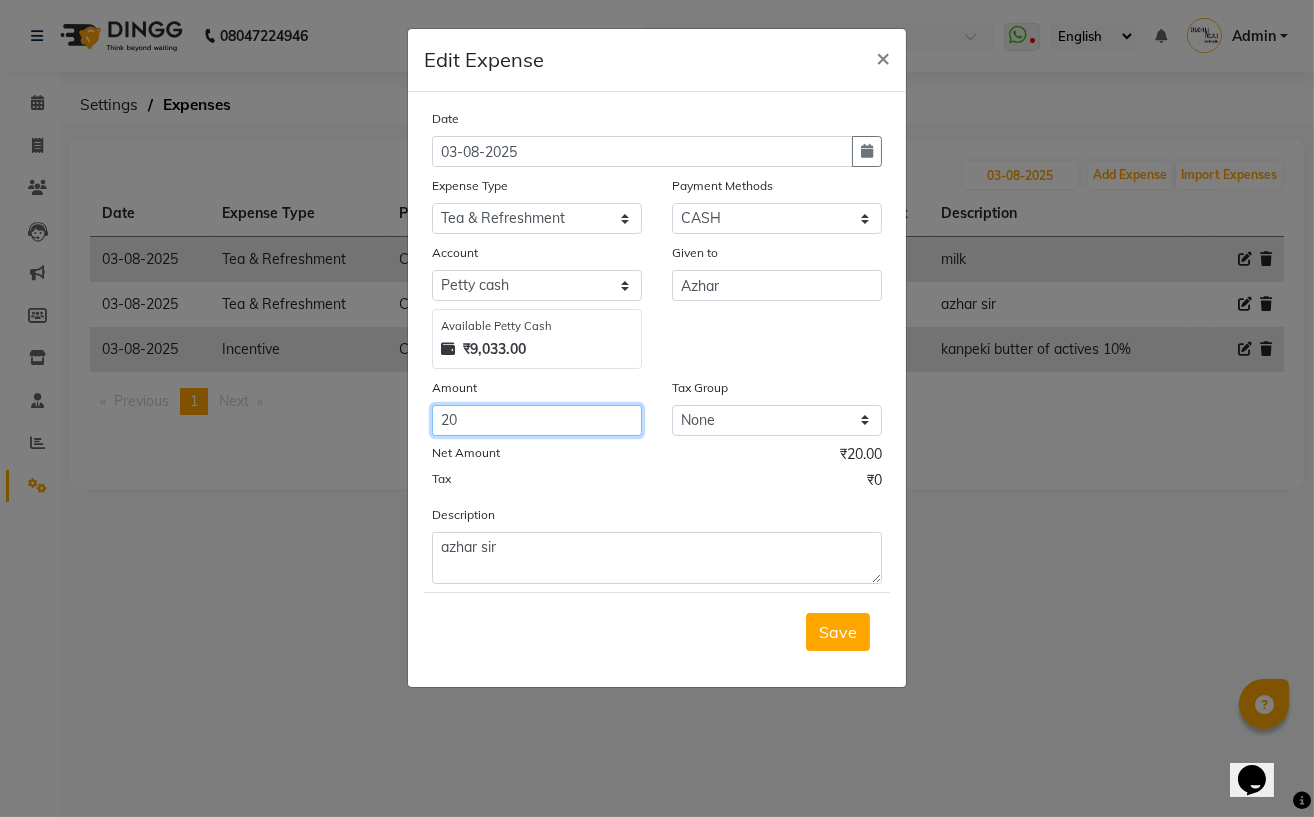click on "20" 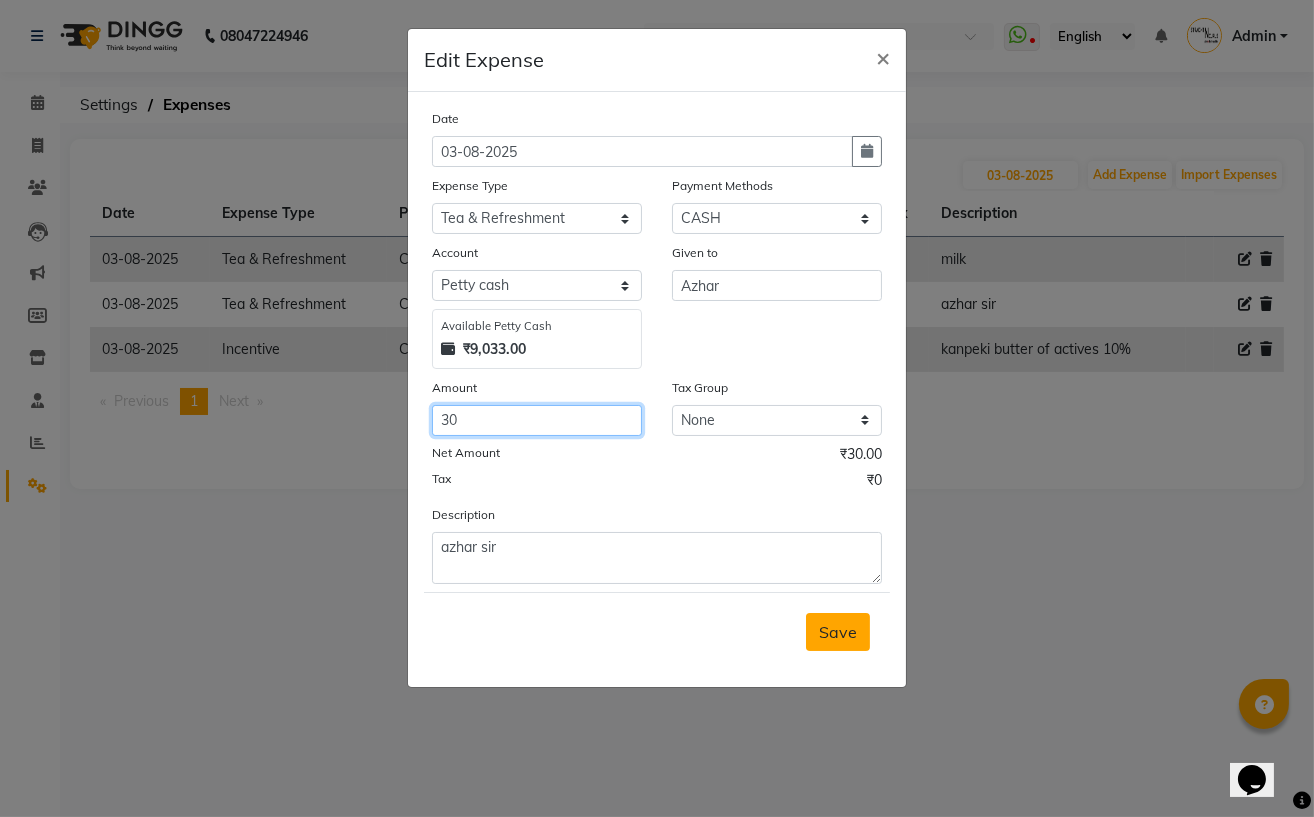 type on "30" 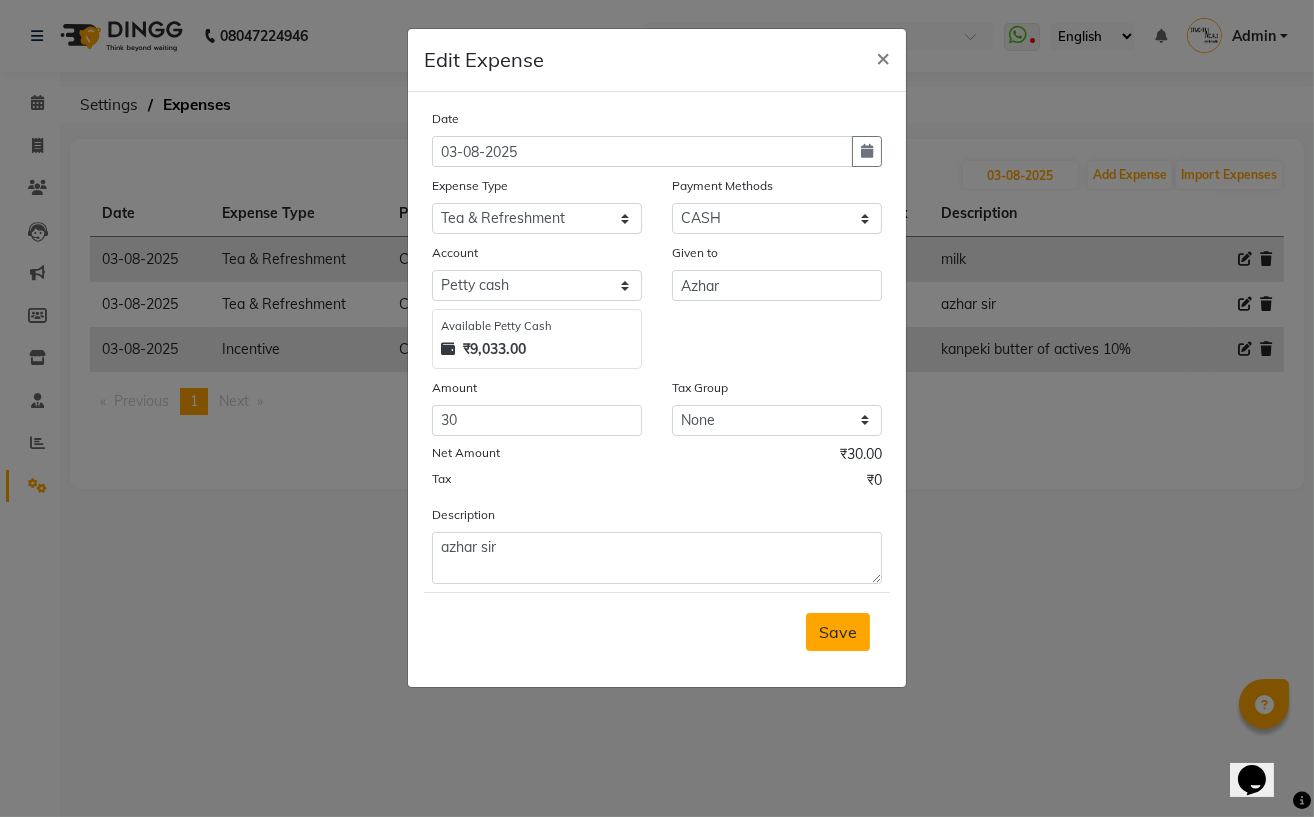 click on "Save" at bounding box center (838, 632) 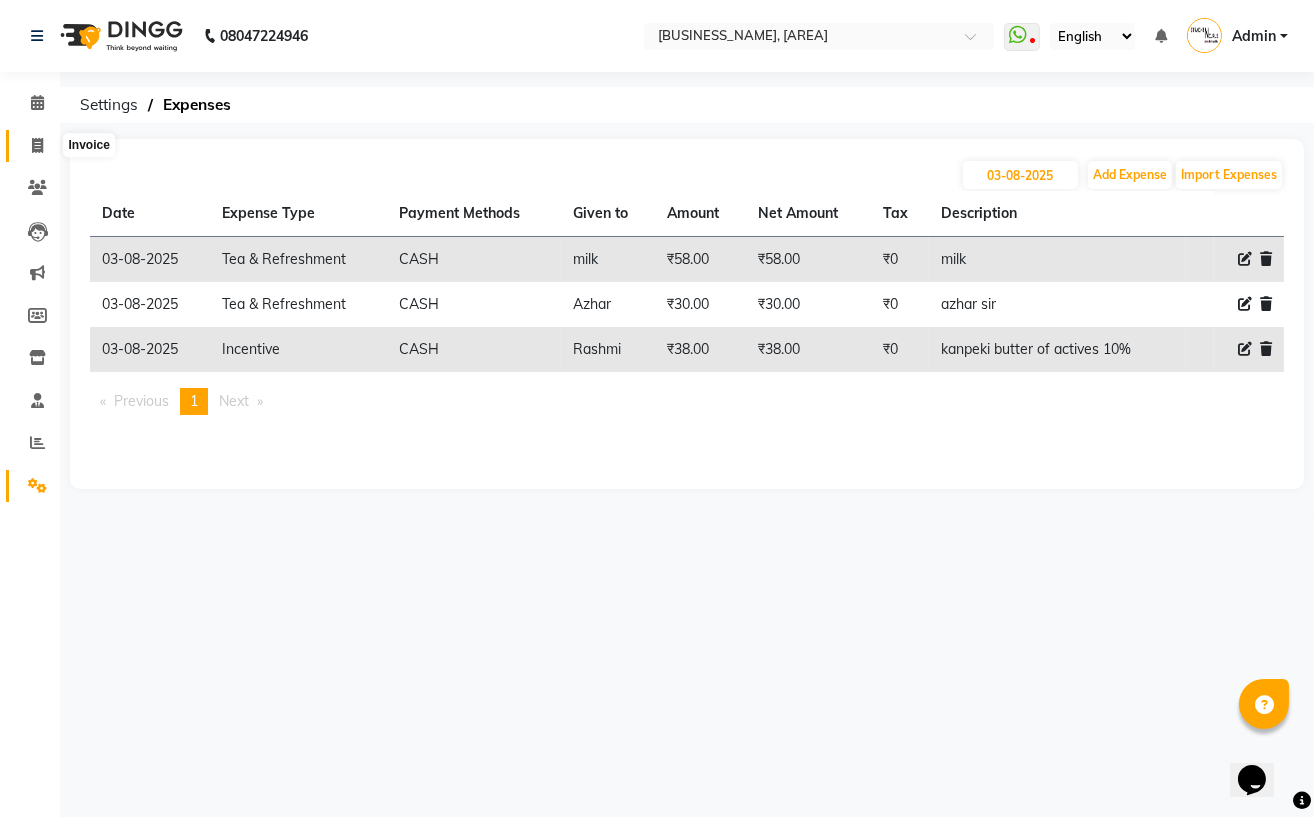 click 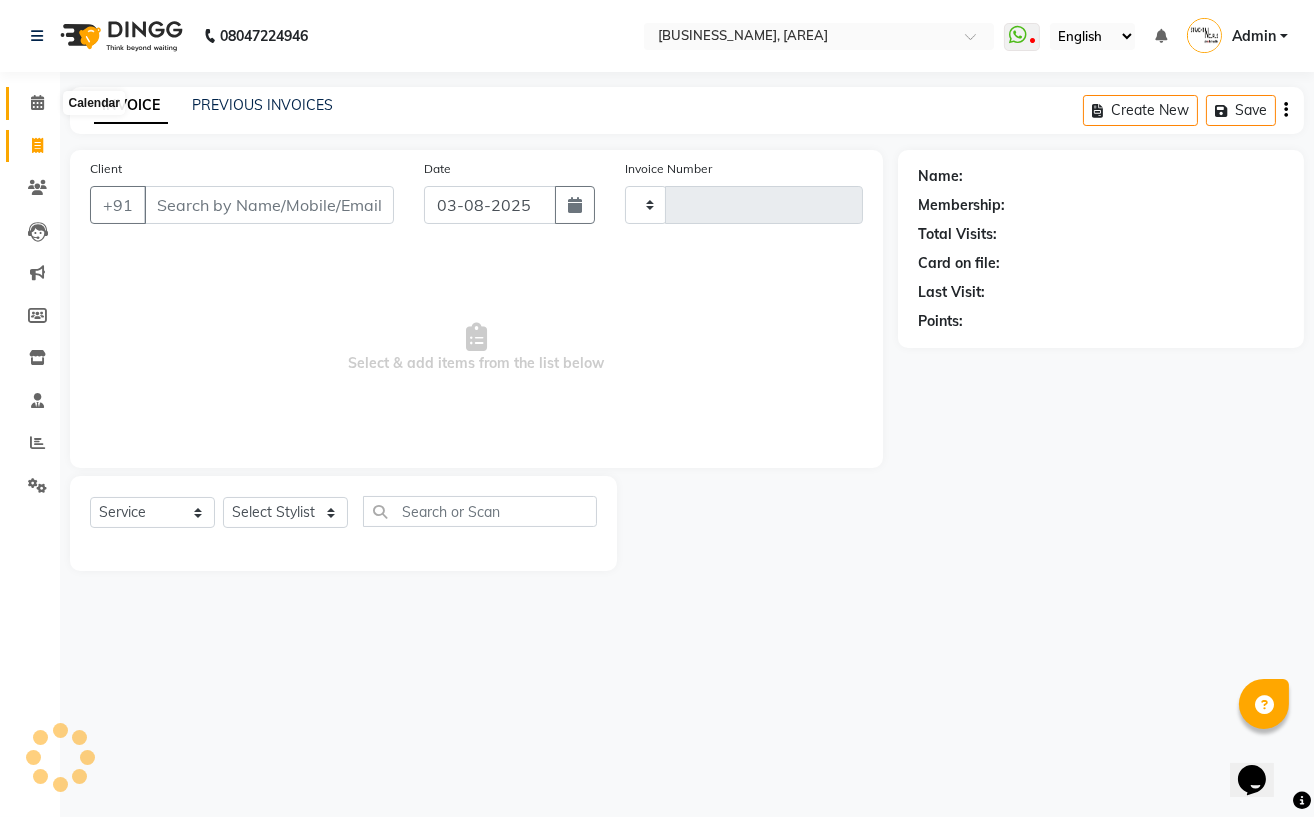 click 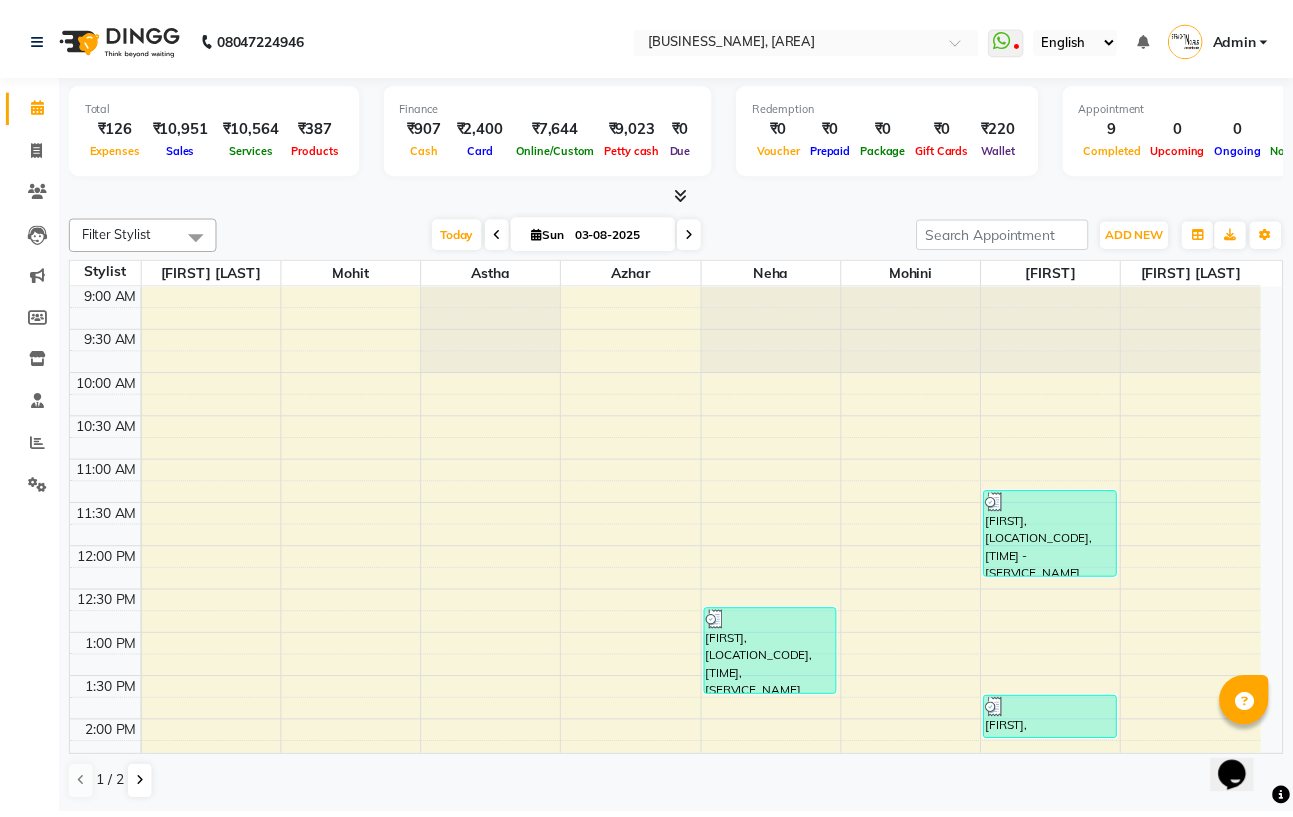 scroll, scrollTop: 0, scrollLeft: 0, axis: both 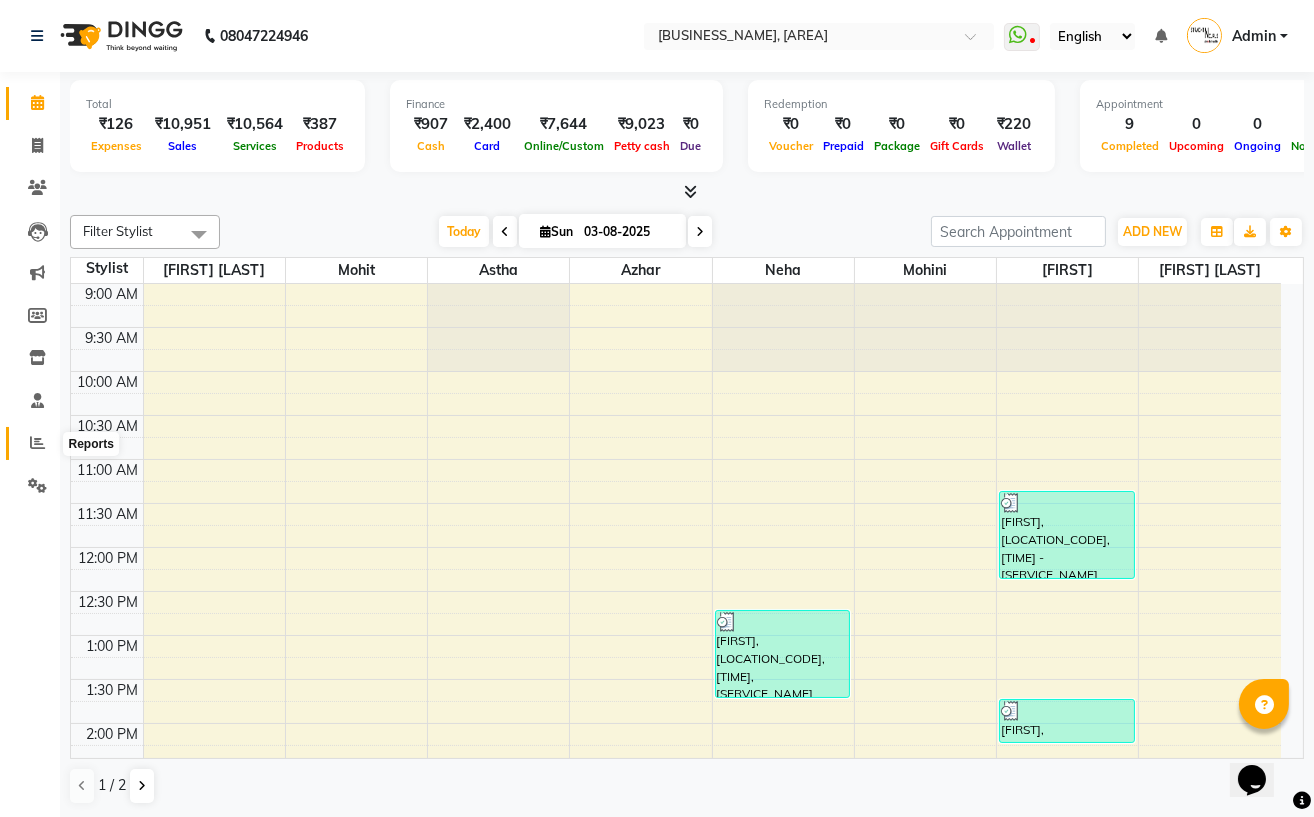 click 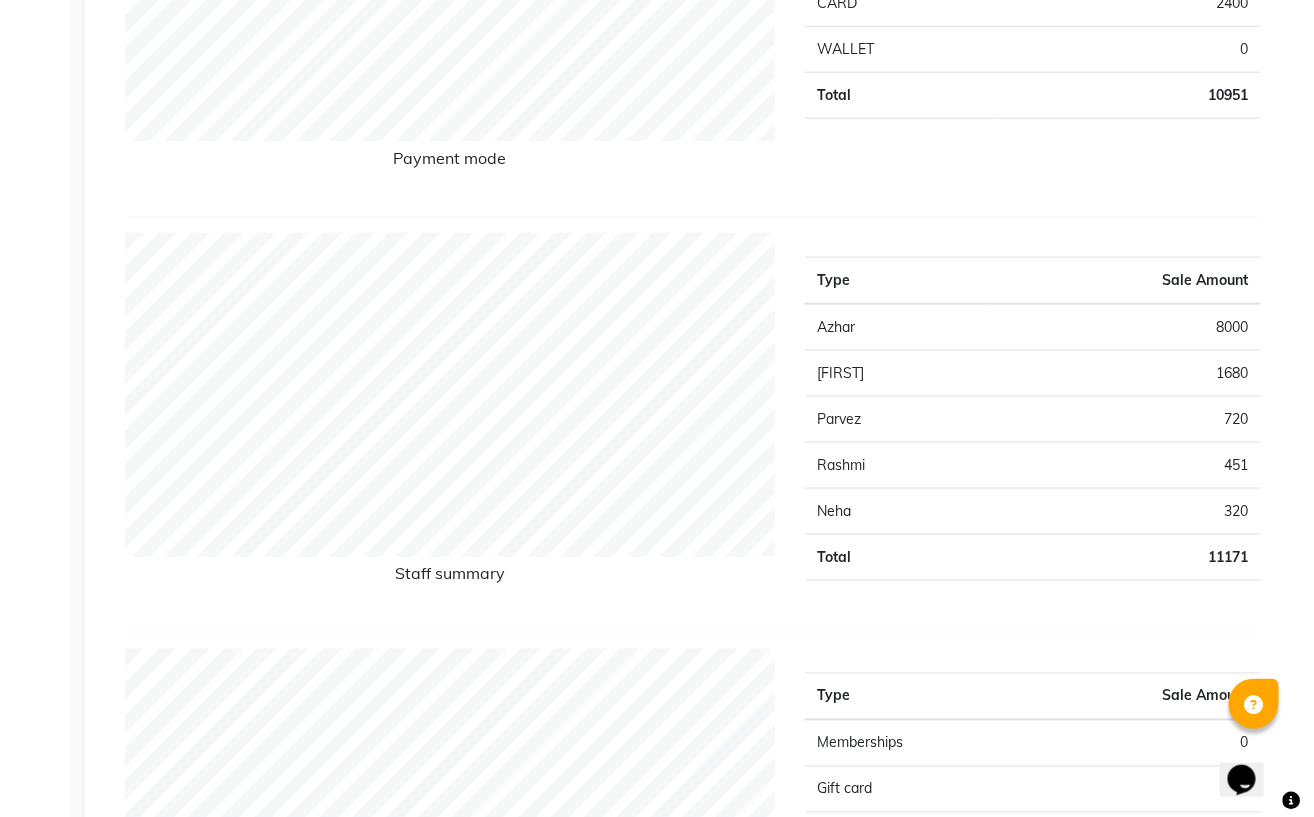 scroll, scrollTop: 0, scrollLeft: 0, axis: both 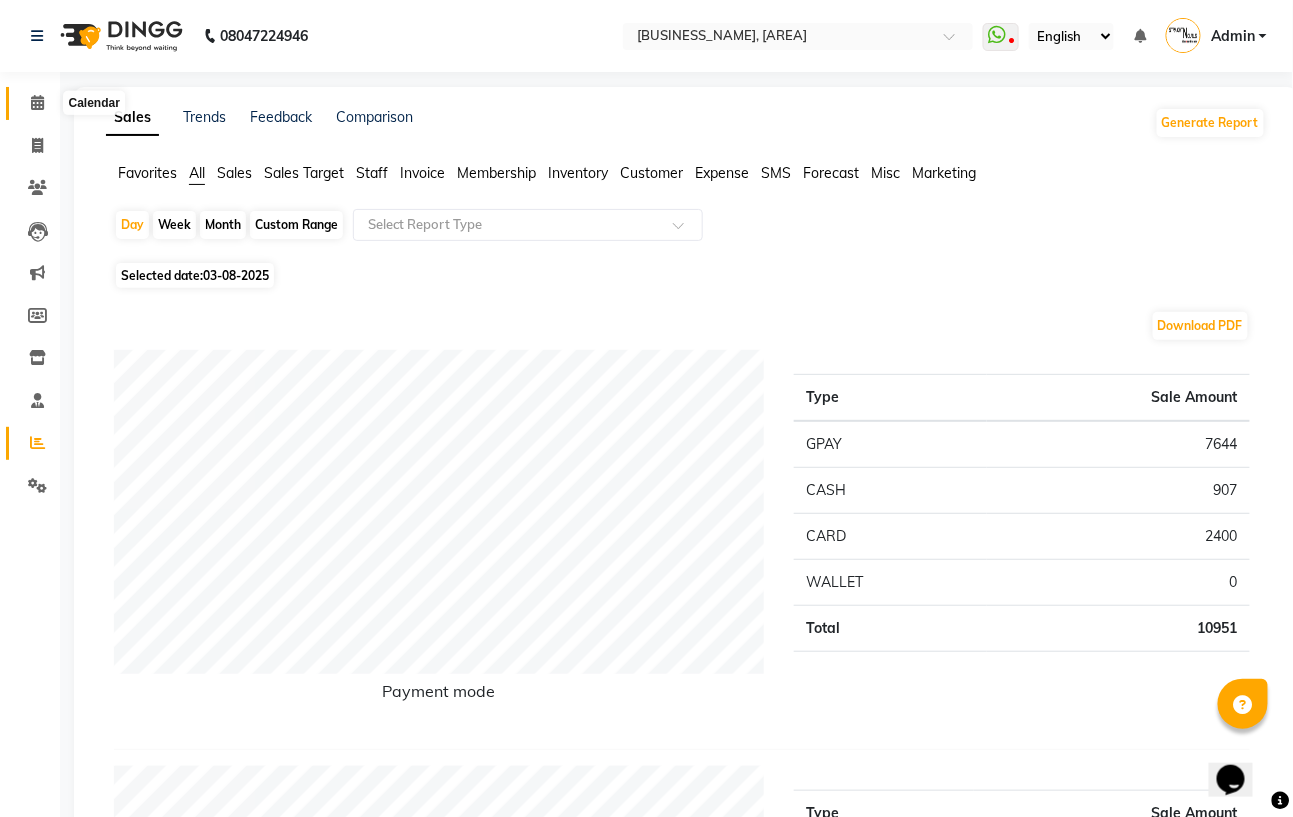 click 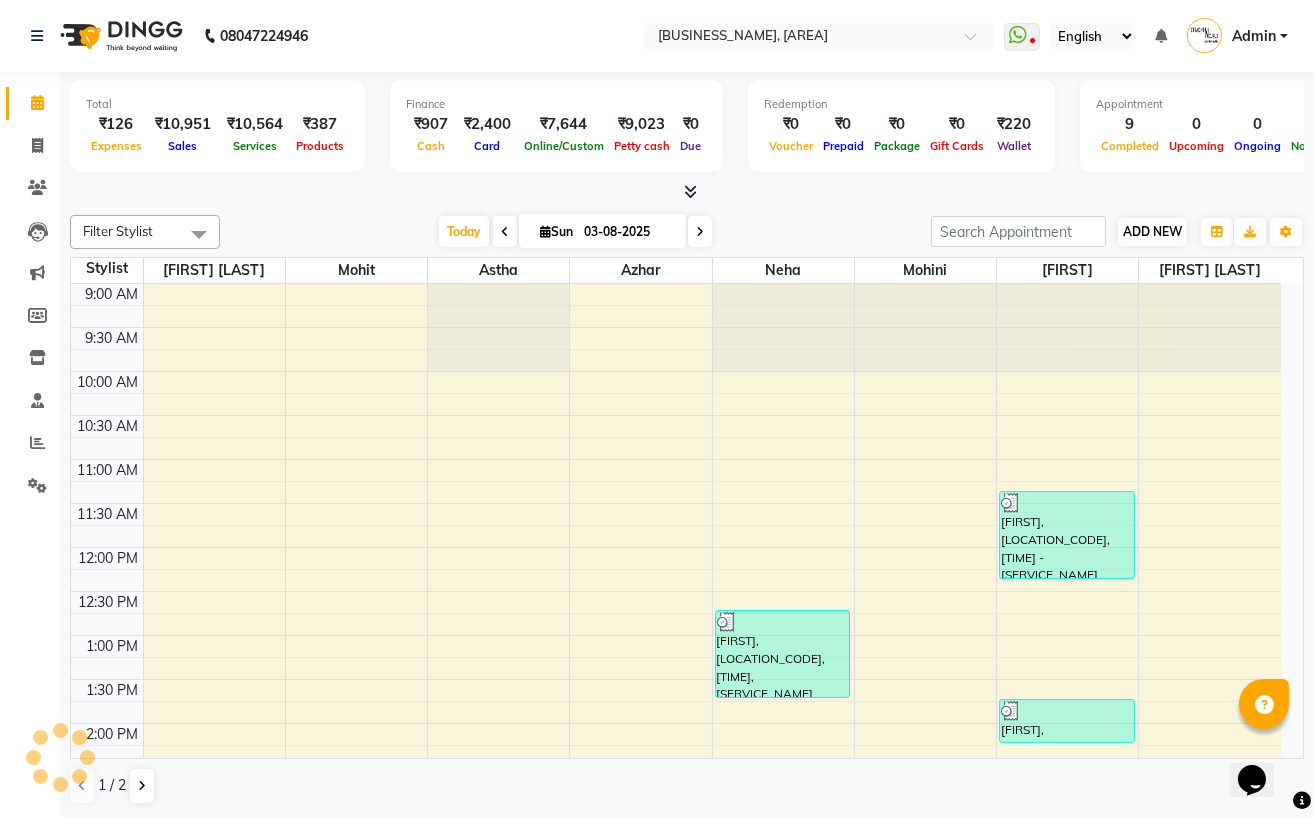 scroll, scrollTop: 0, scrollLeft: 0, axis: both 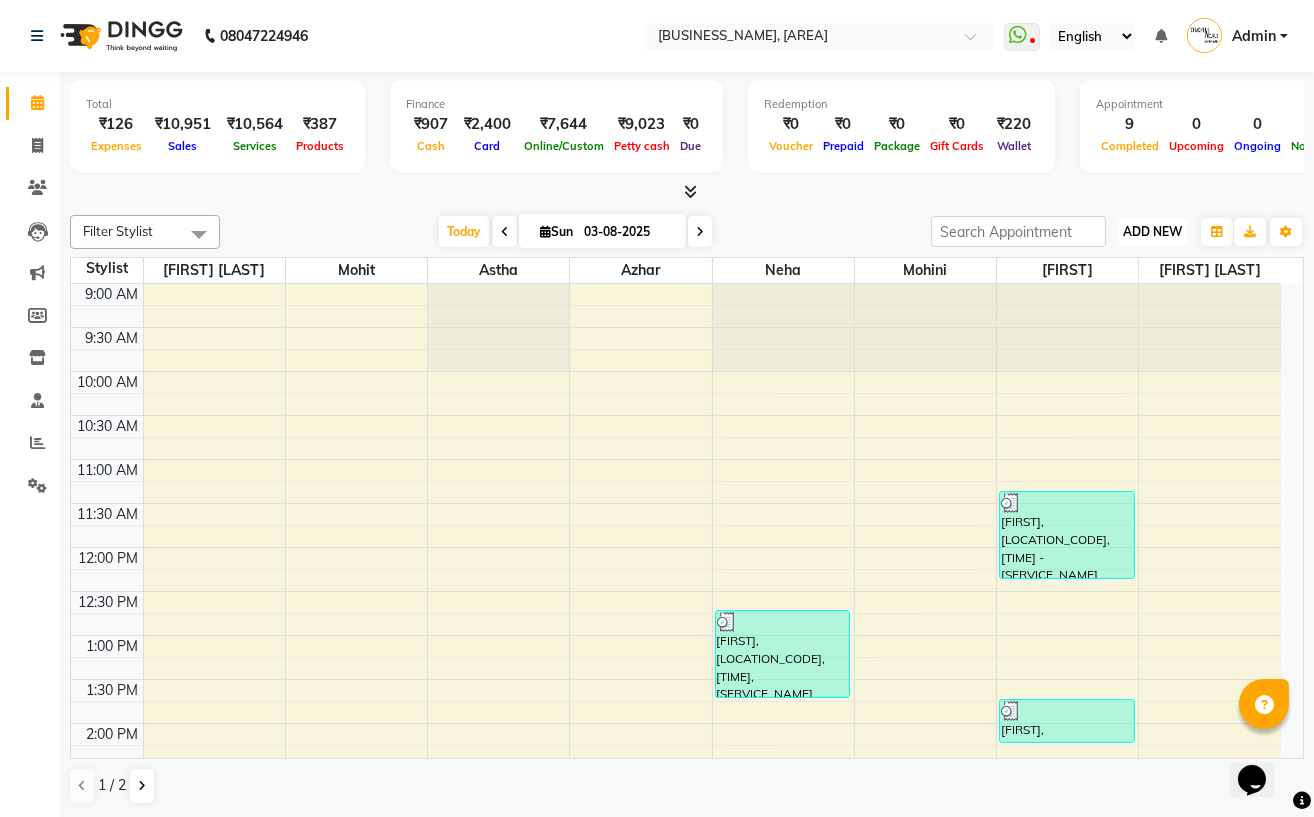 click on "ADD NEW" at bounding box center [1152, 231] 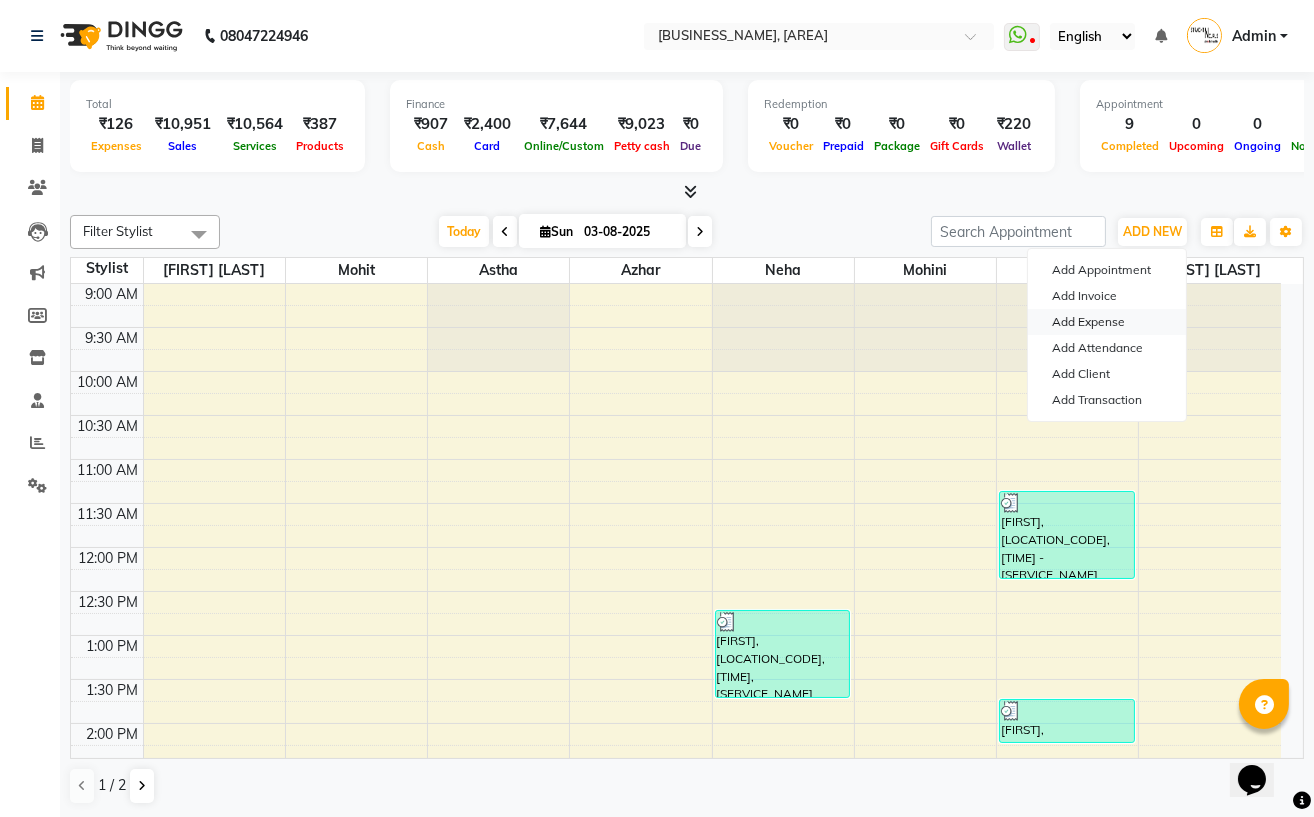 click on "Add Expense" at bounding box center [1107, 322] 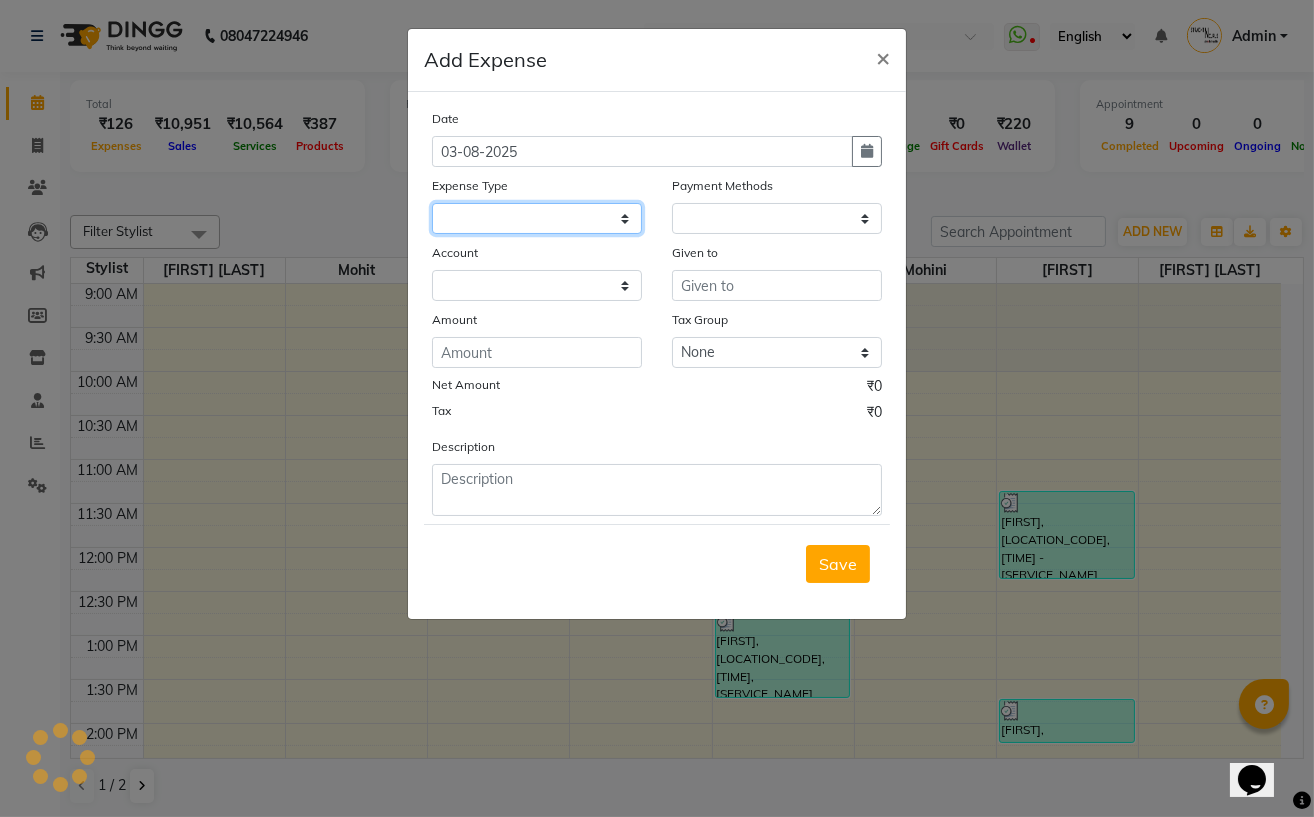 select on "1" 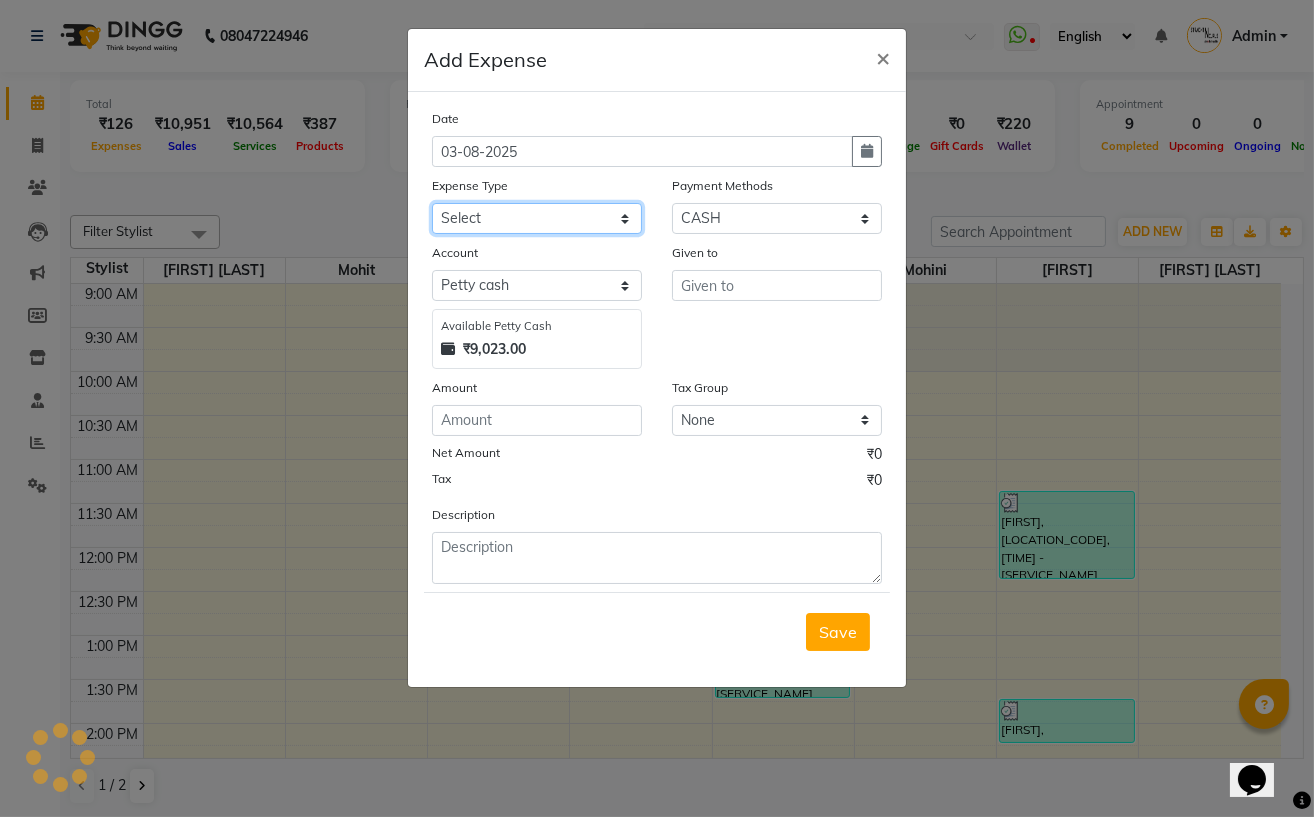 click on "Select Advance Salary Cash transfer to bank Client Snacks Electricity Fuel Incentive Maintenance Marketing Miscellaneous Pantry Product Rent Salary Staff Snacks Tea & Refreshment tip towel salary" 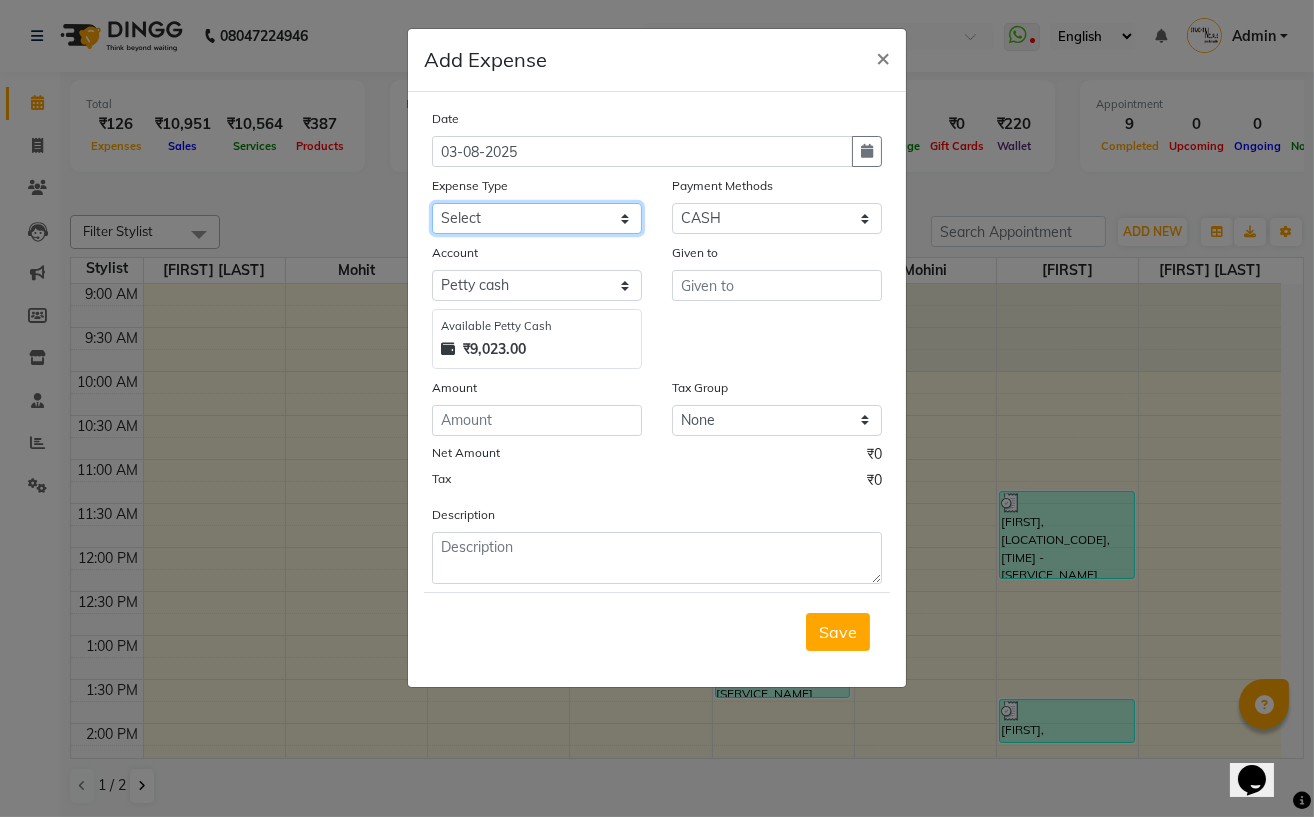 select on "18824" 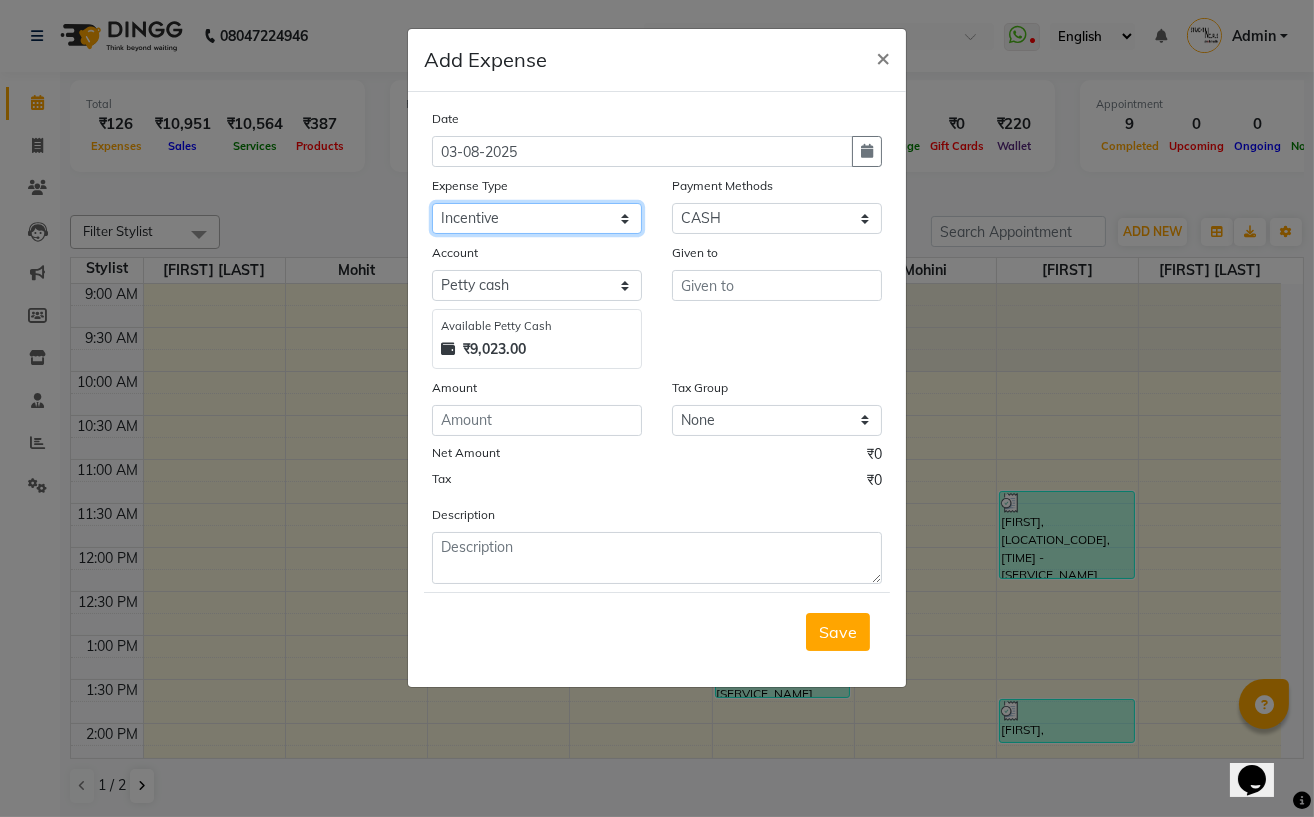 click on "Select Advance Salary Cash transfer to bank Client Snacks Electricity Fuel Incentive Maintenance Marketing Miscellaneous Pantry Product Rent Salary Staff Snacks Tea & Refreshment tip towel salary" 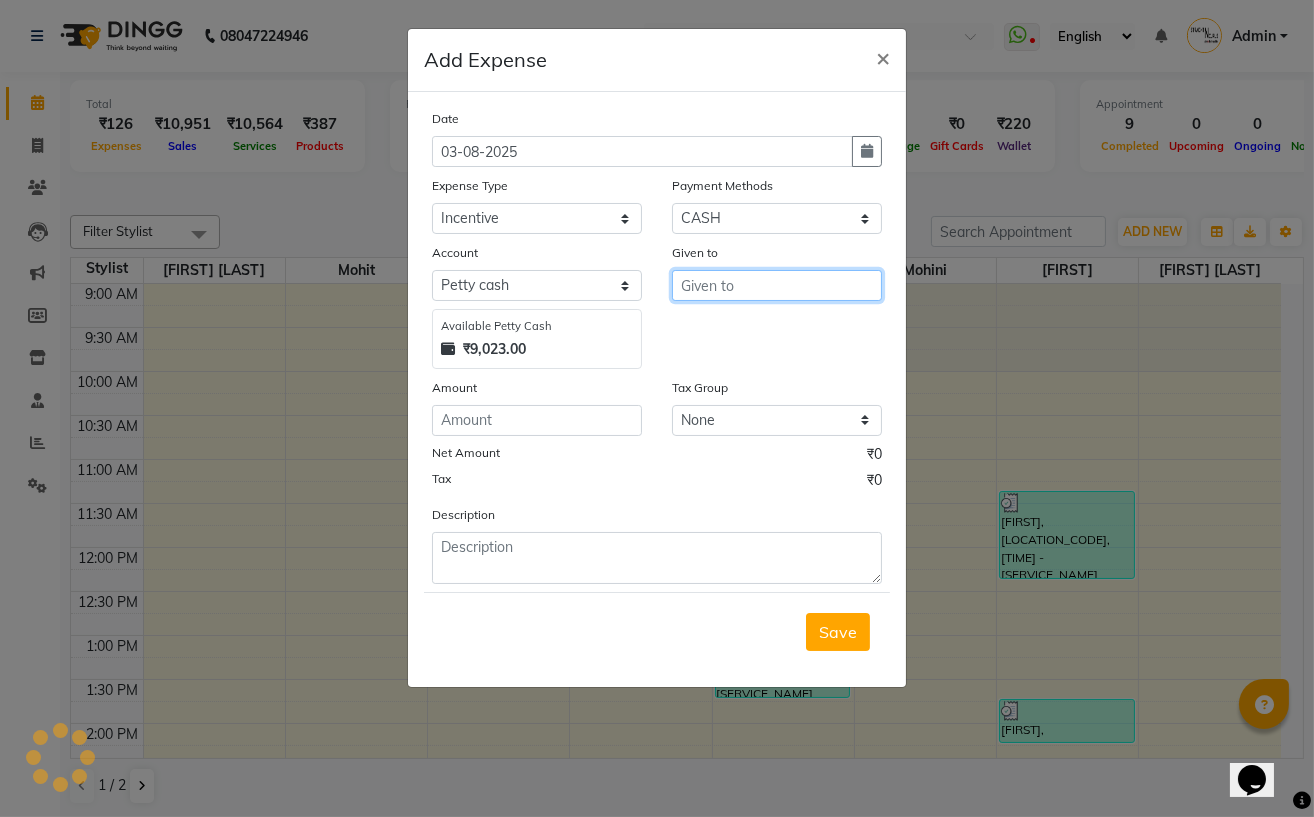 click at bounding box center (777, 285) 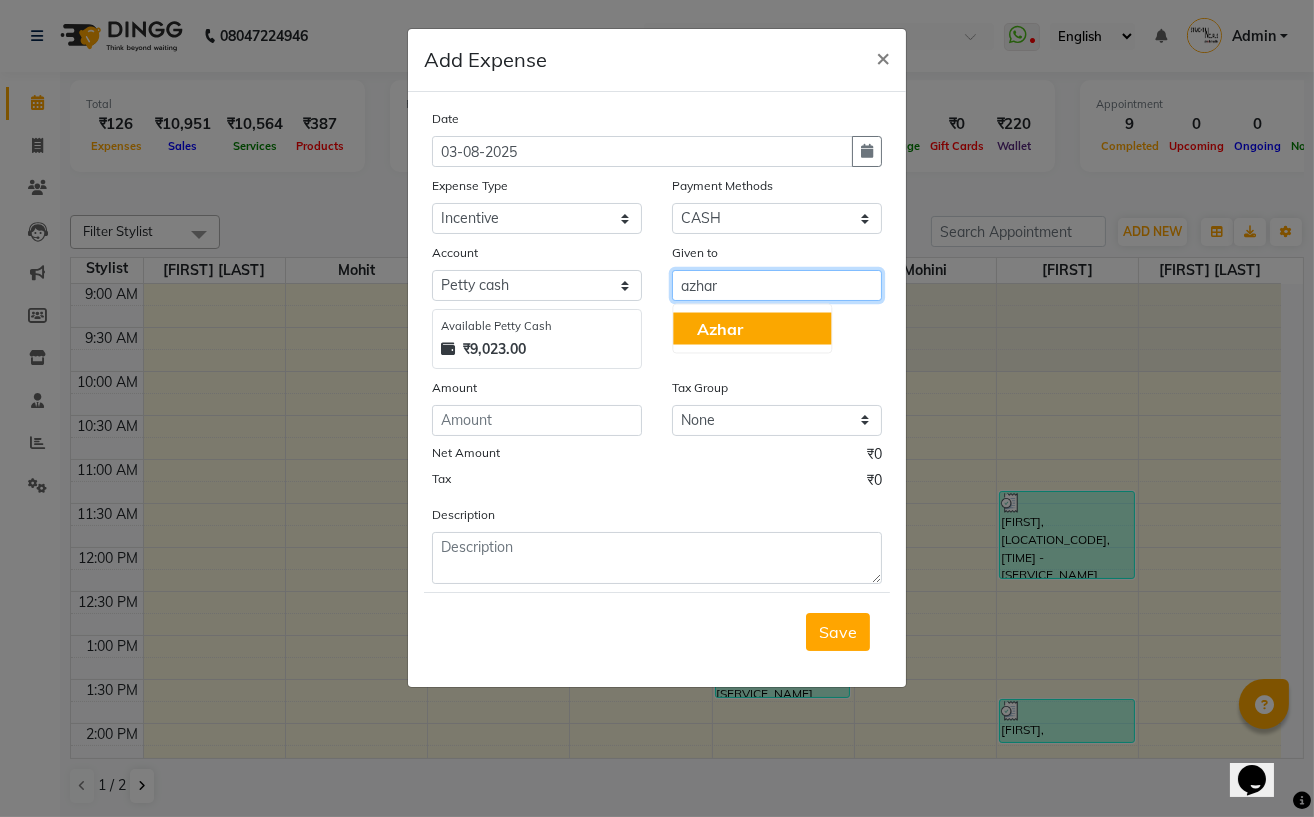 click on "Azhar" at bounding box center [752, 329] 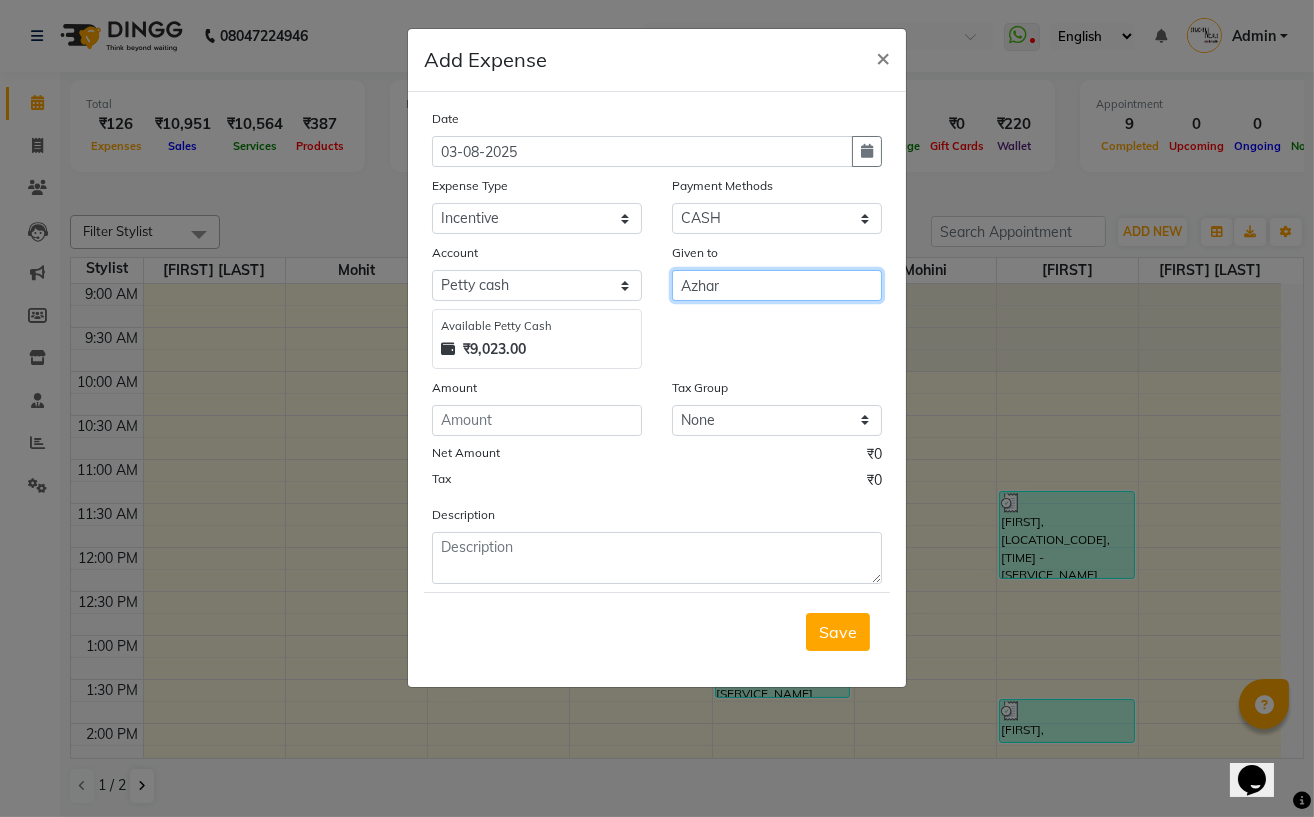 type on "Azhar" 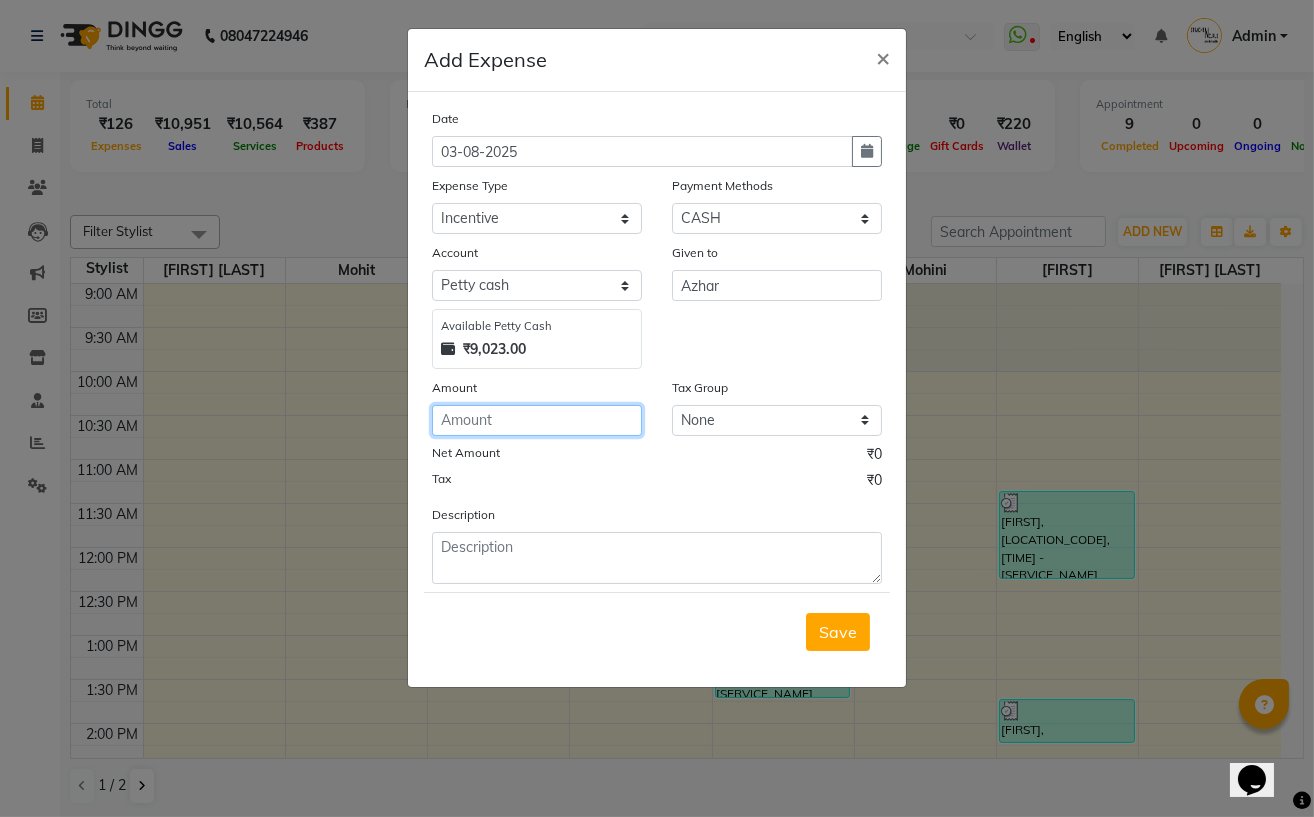 click 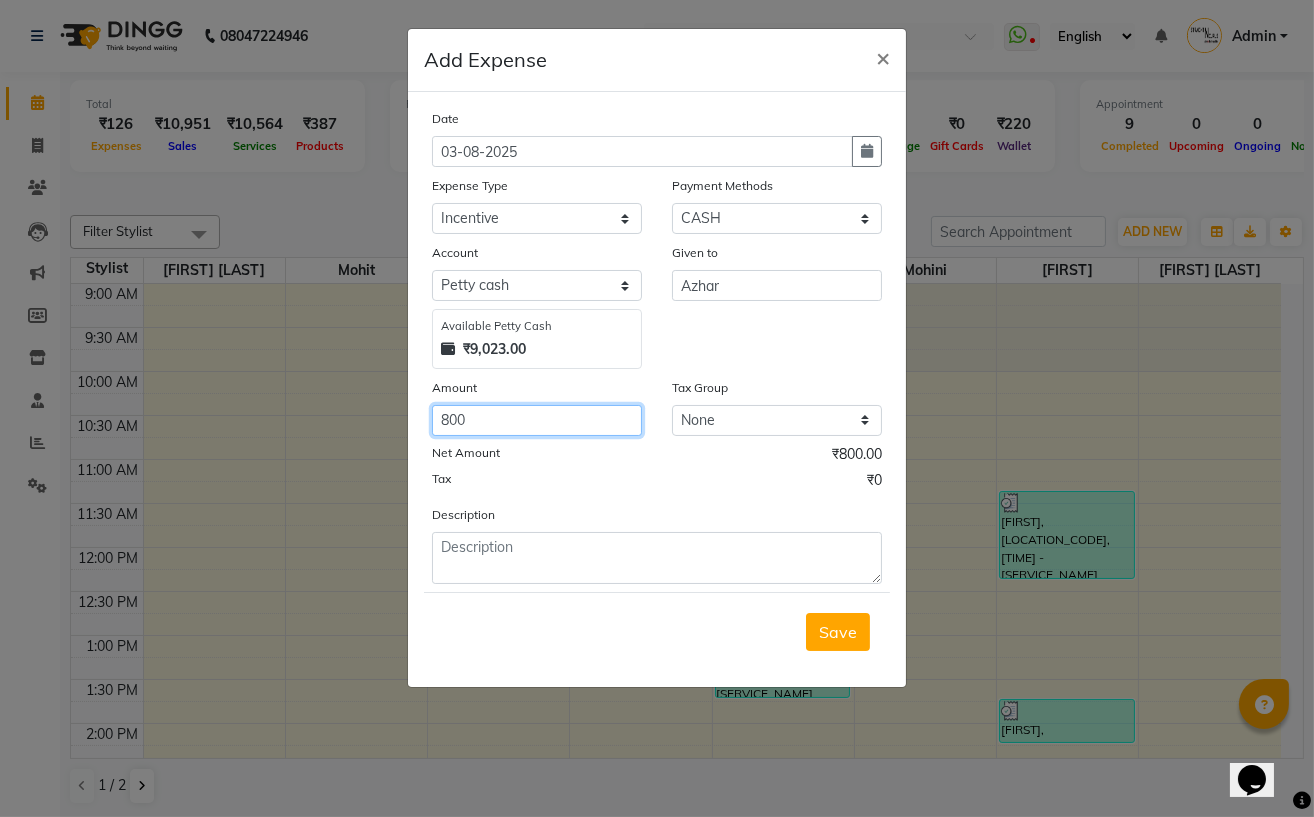 type on "800" 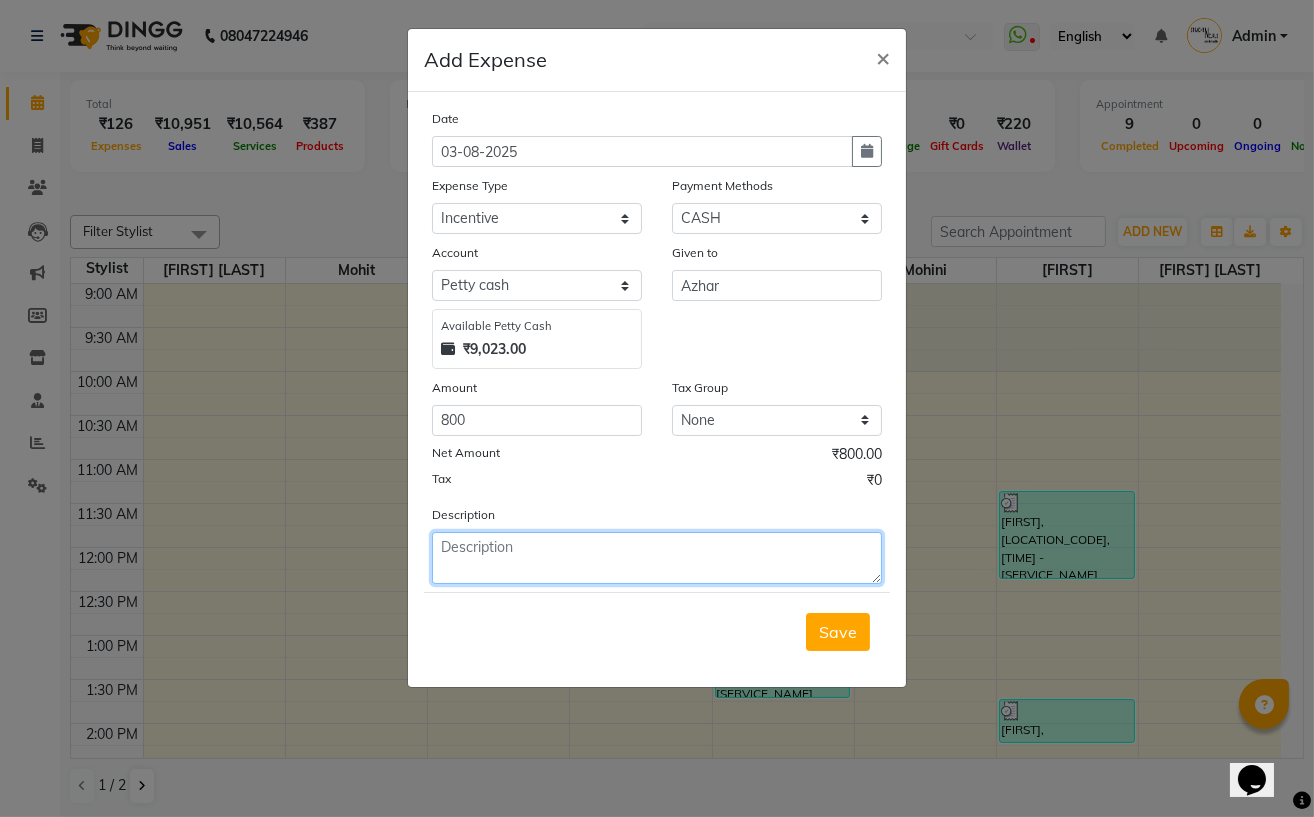 click 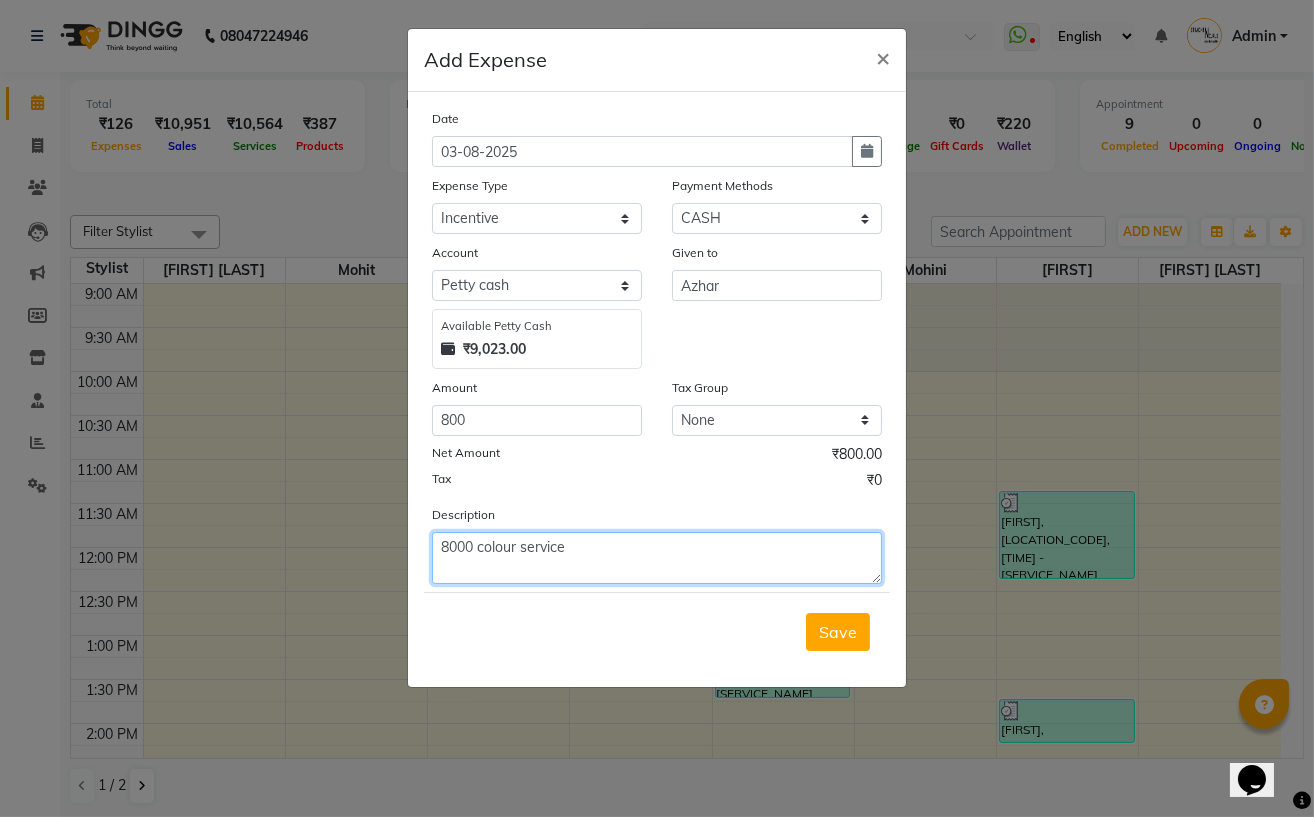 click on "8000 colour service" 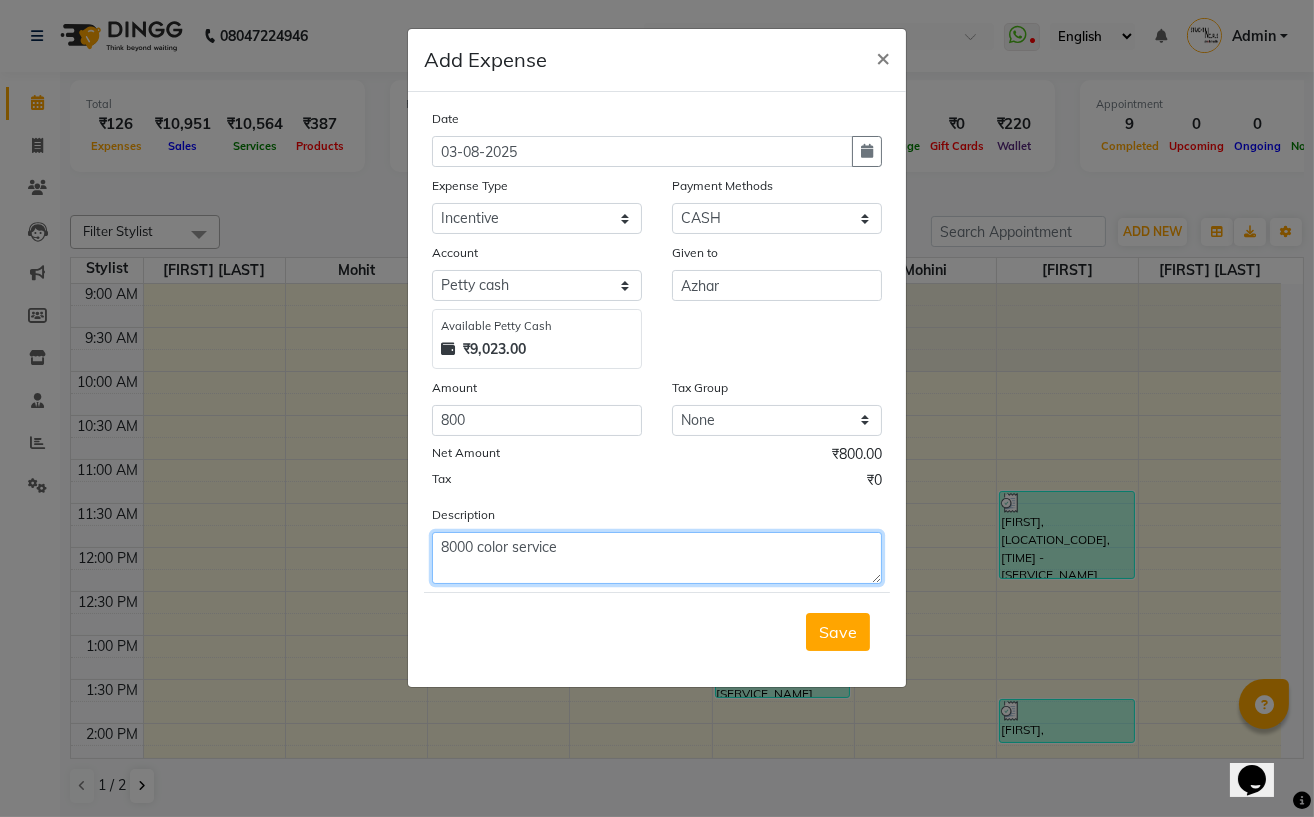 click on "8000 color service" 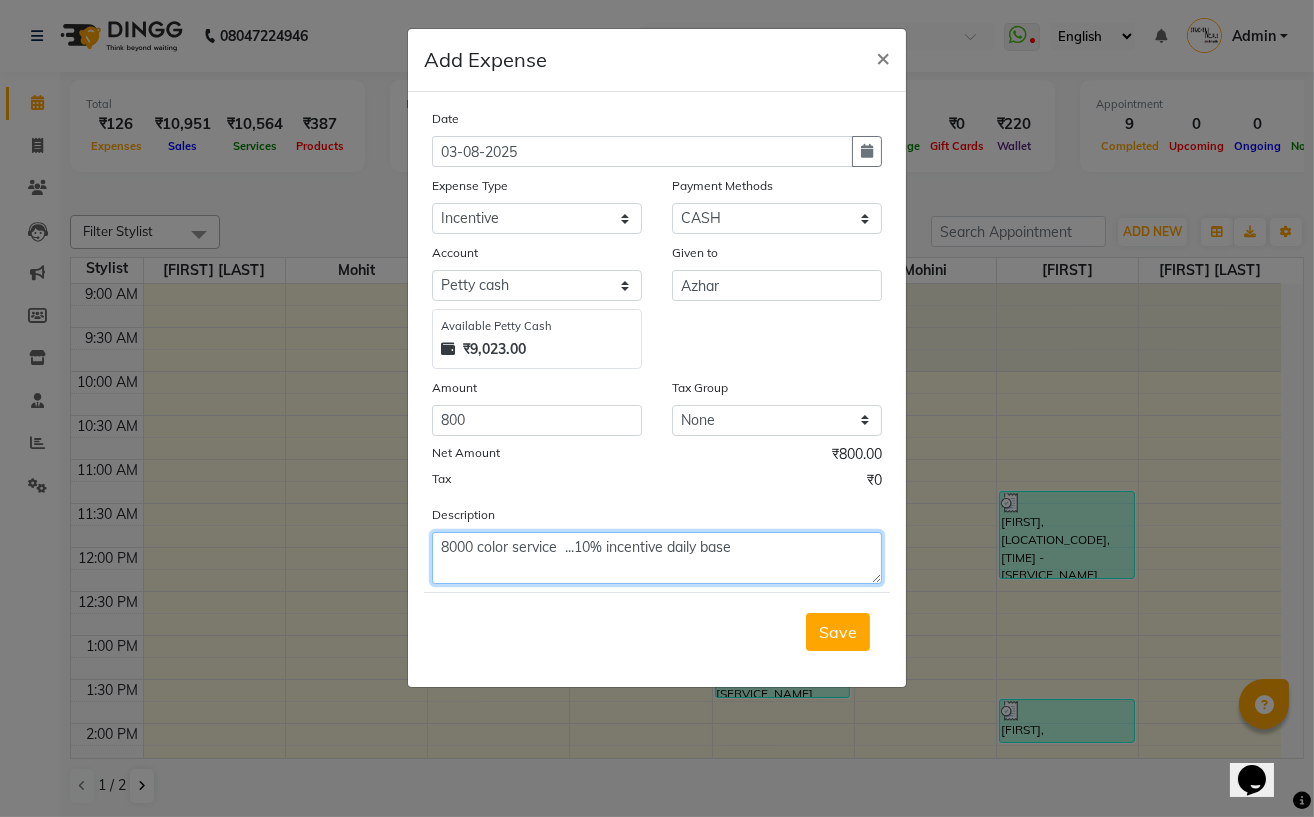 click on "8000 color service  ...10% incentive daily base" 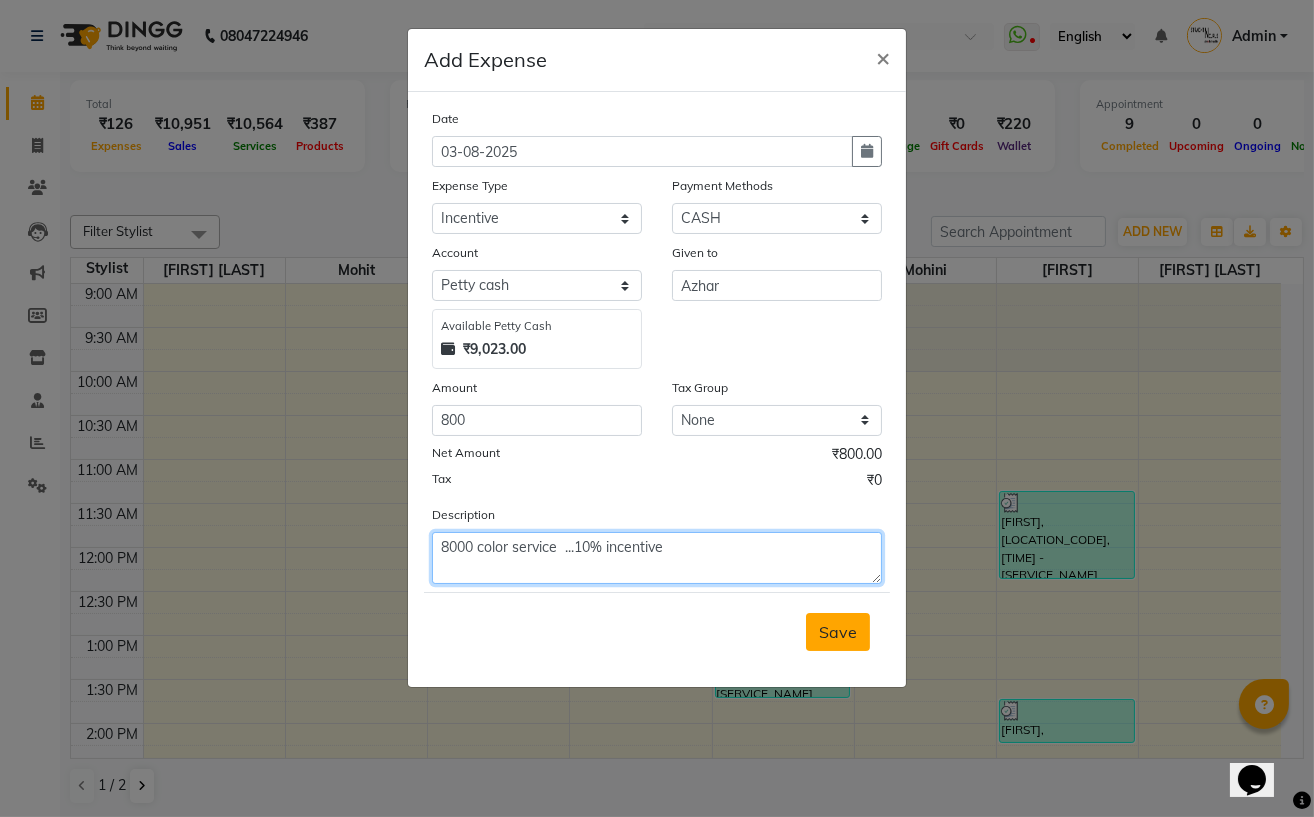 type on "8000 color service  ...10% incentive" 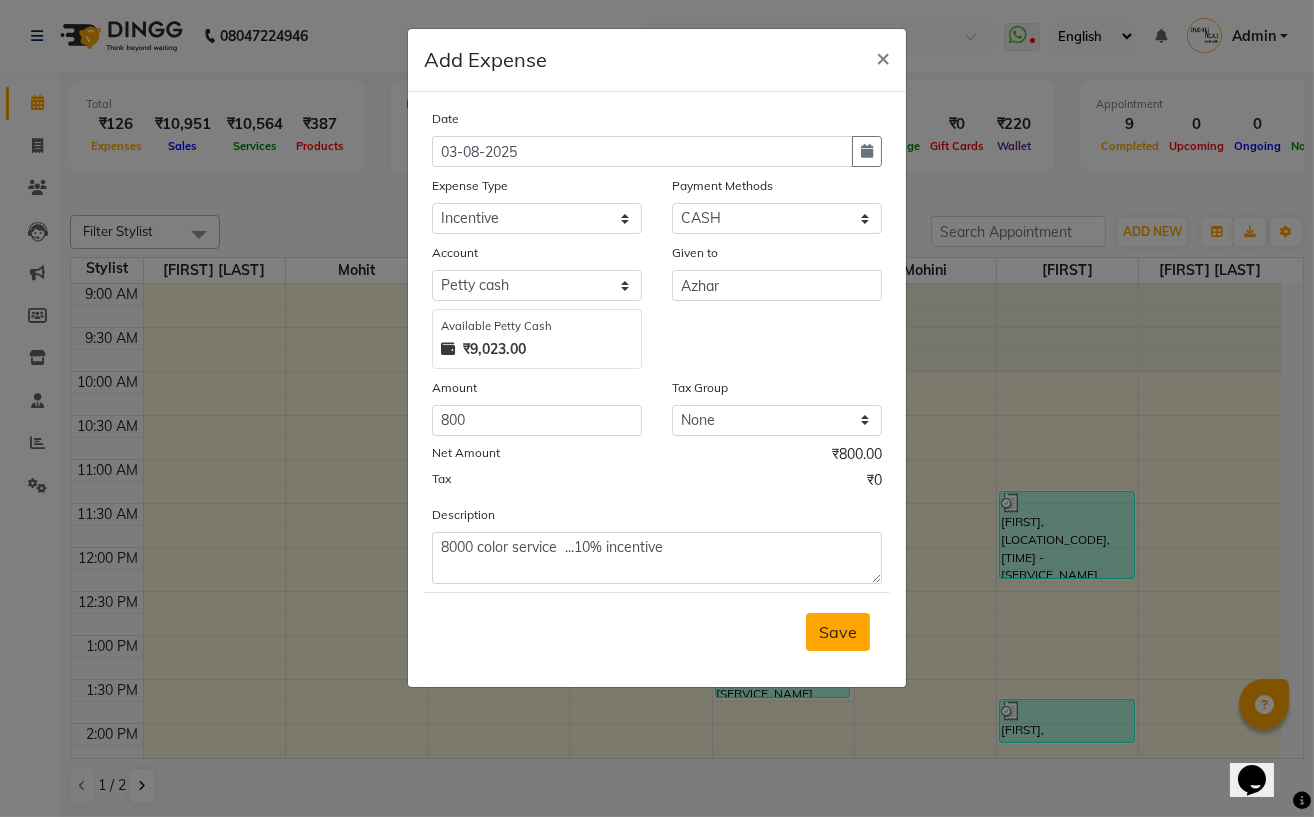 click on "Save" at bounding box center (838, 632) 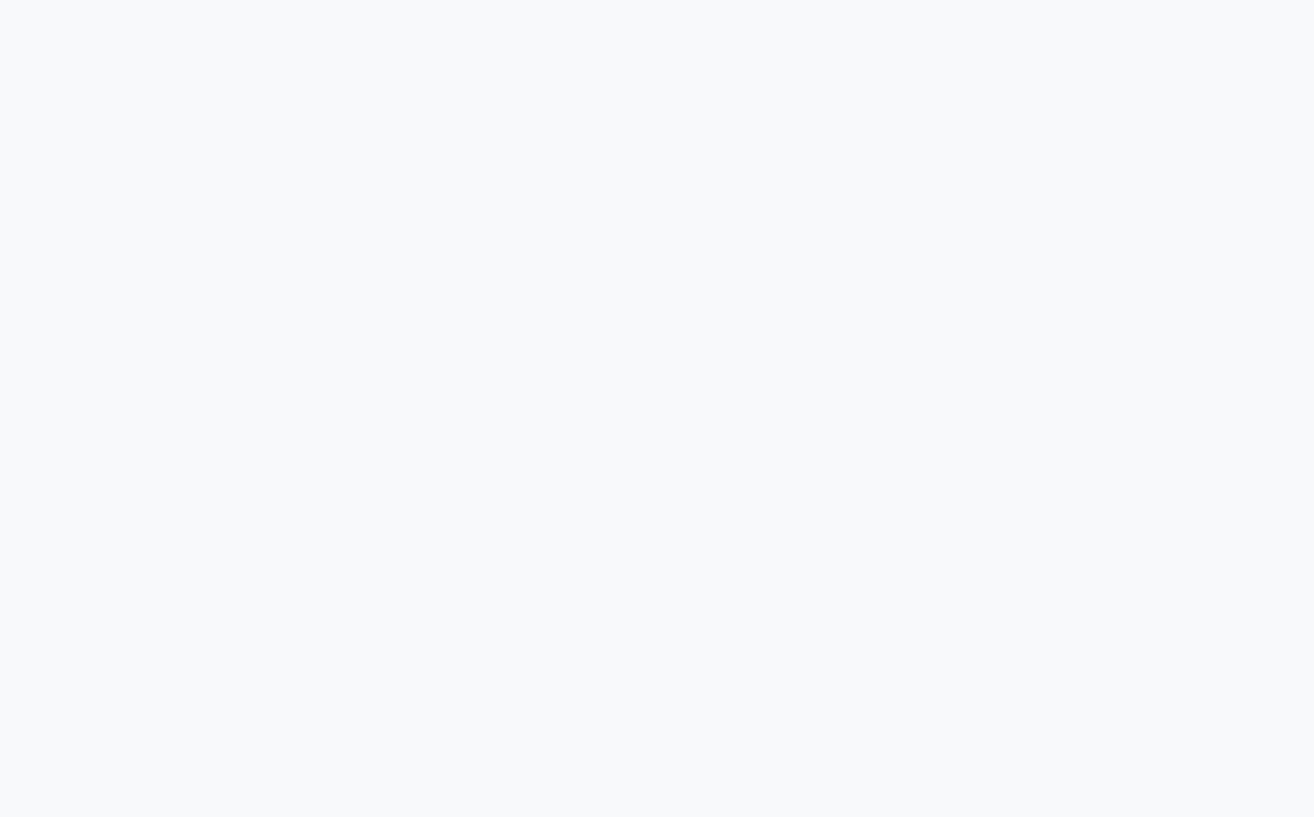 scroll, scrollTop: 0, scrollLeft: 0, axis: both 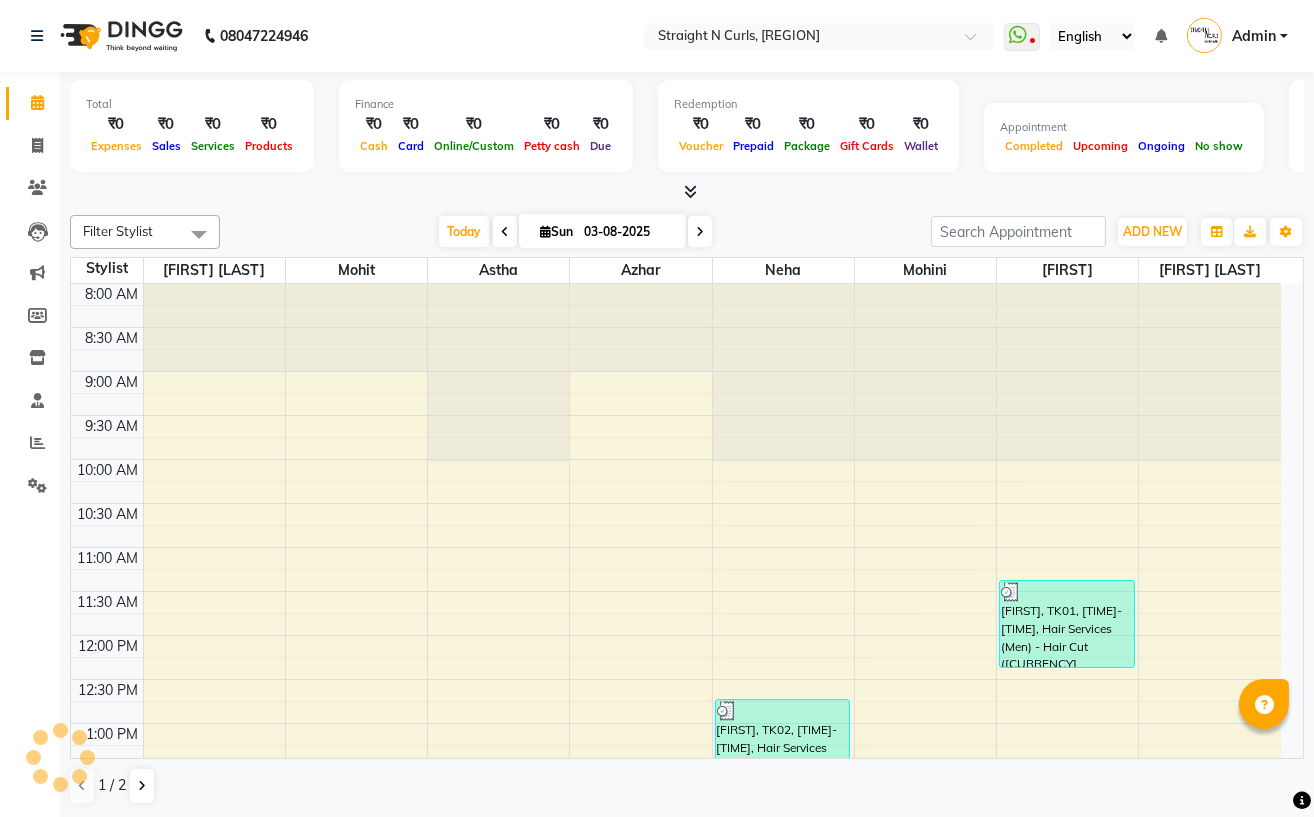 select on "en" 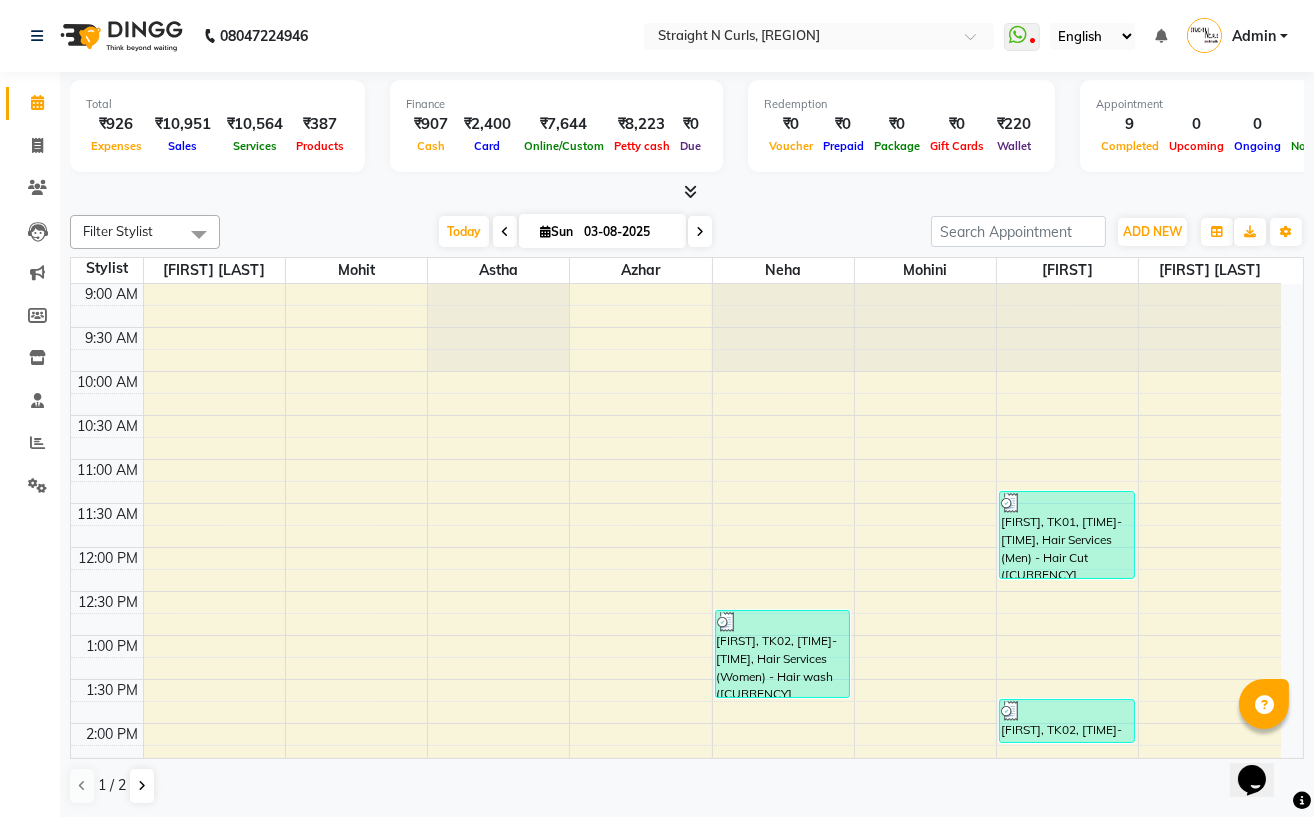 scroll, scrollTop: 0, scrollLeft: 0, axis: both 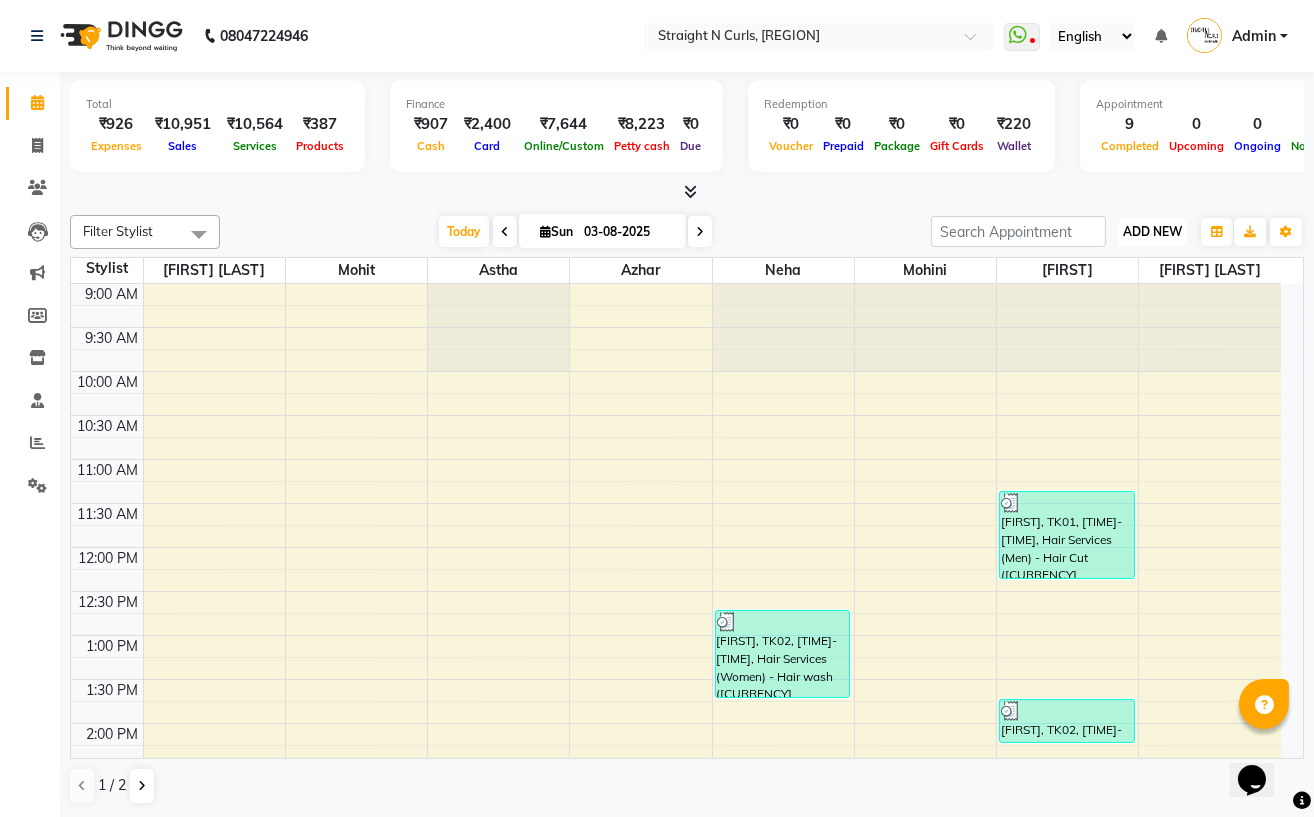 click on "ADD NEW" at bounding box center [1152, 231] 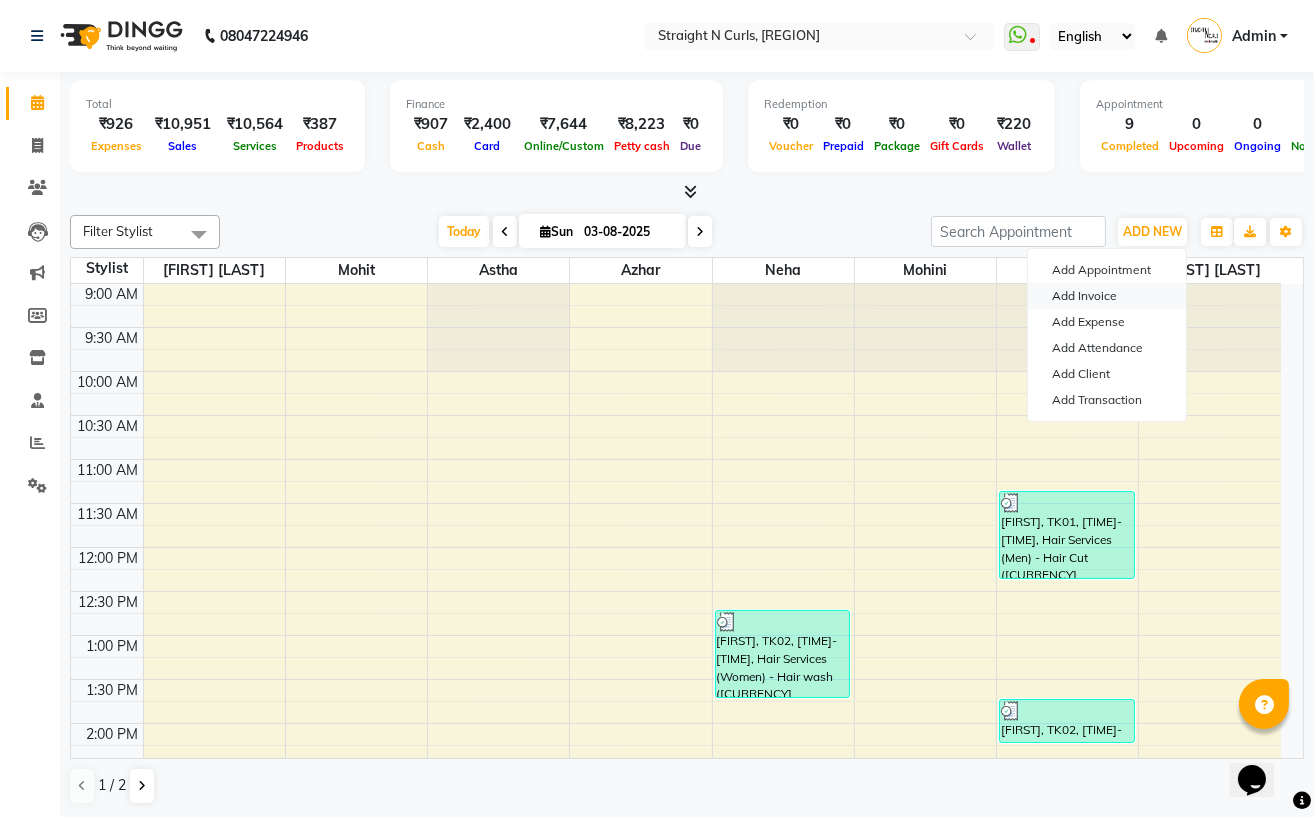 click on "Add Invoice" at bounding box center (1107, 296) 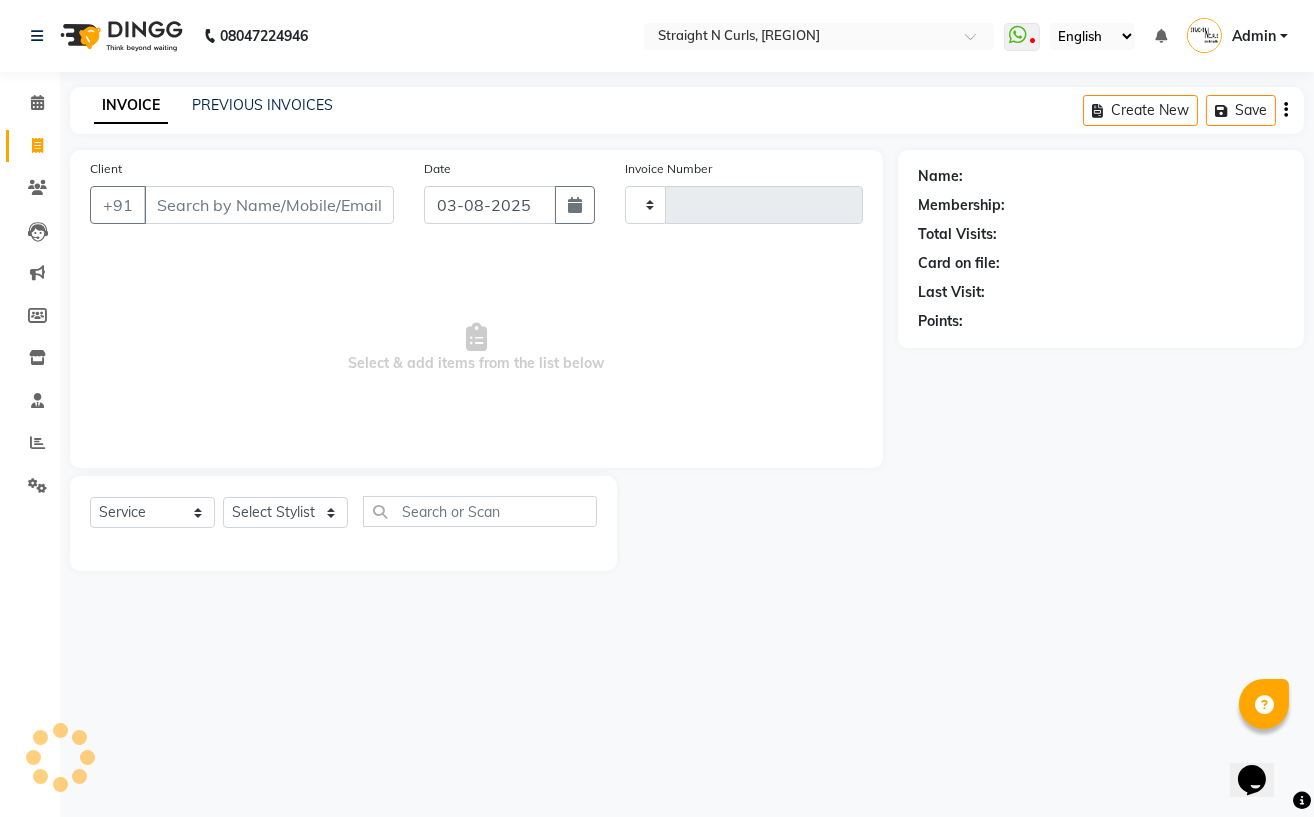 type on "0818" 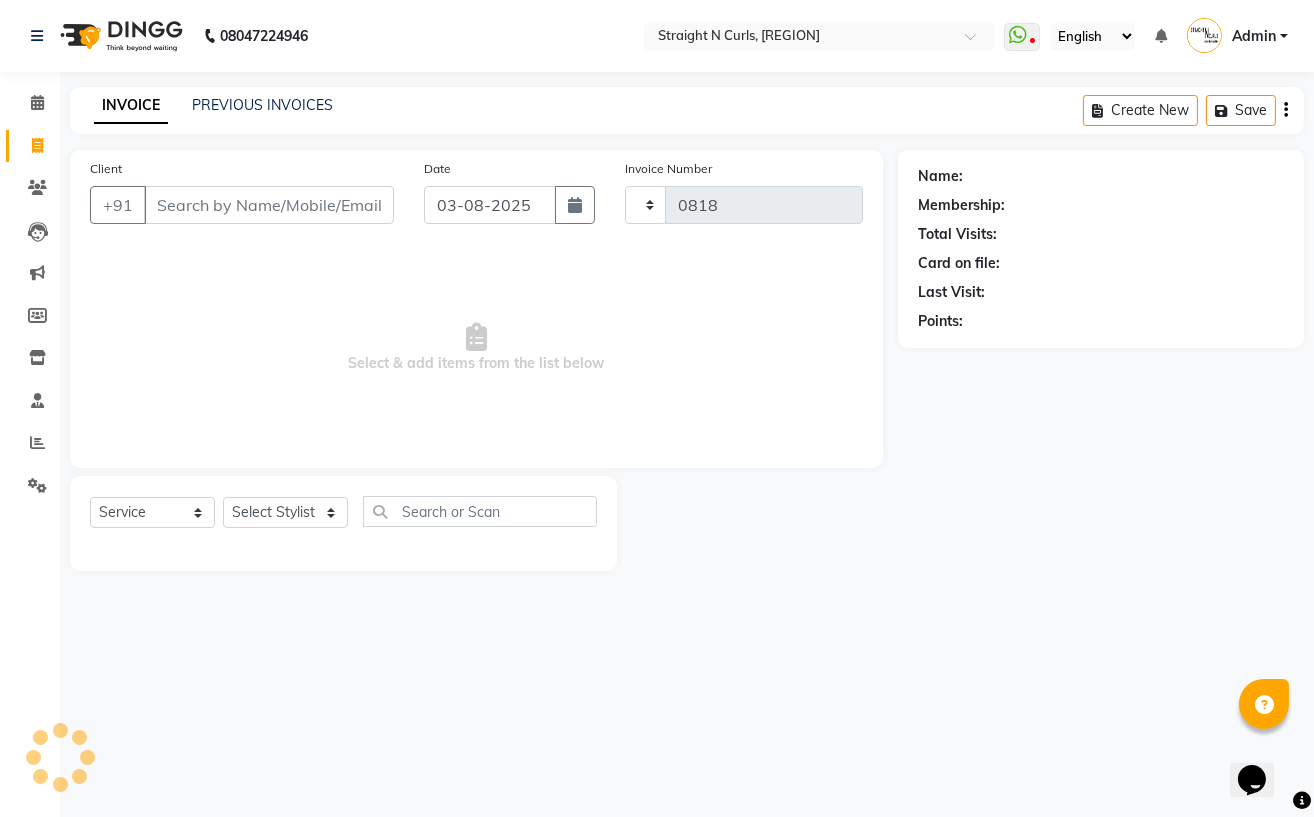 select on "7039" 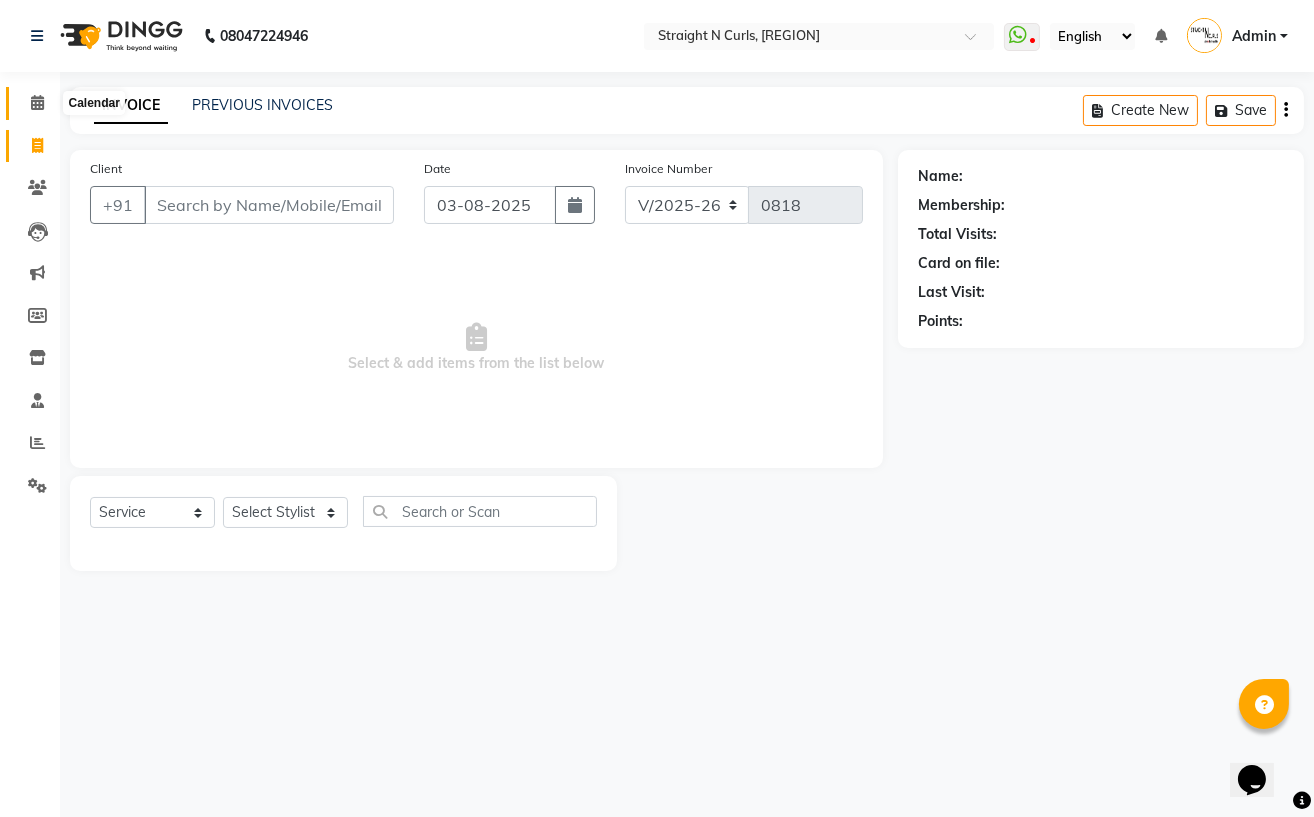 click 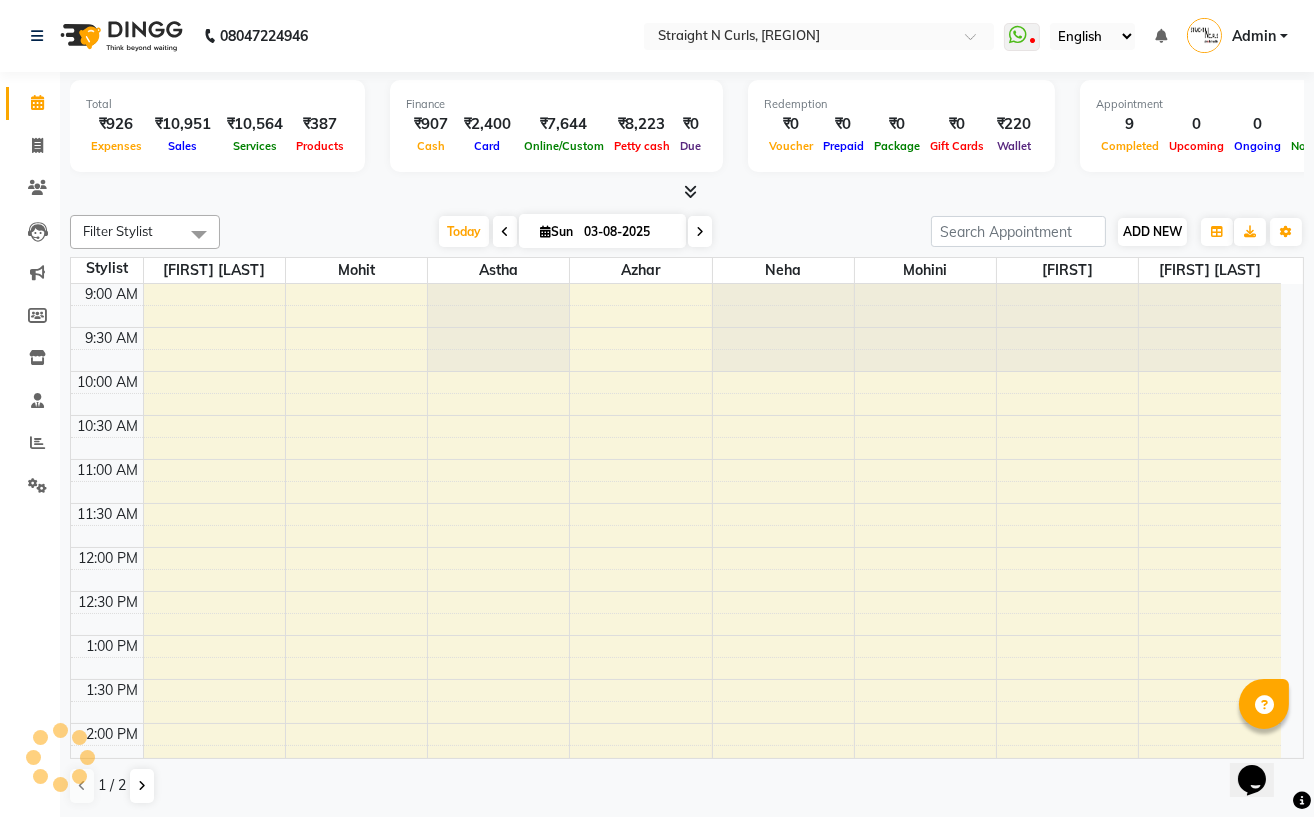 scroll, scrollTop: 0, scrollLeft: 0, axis: both 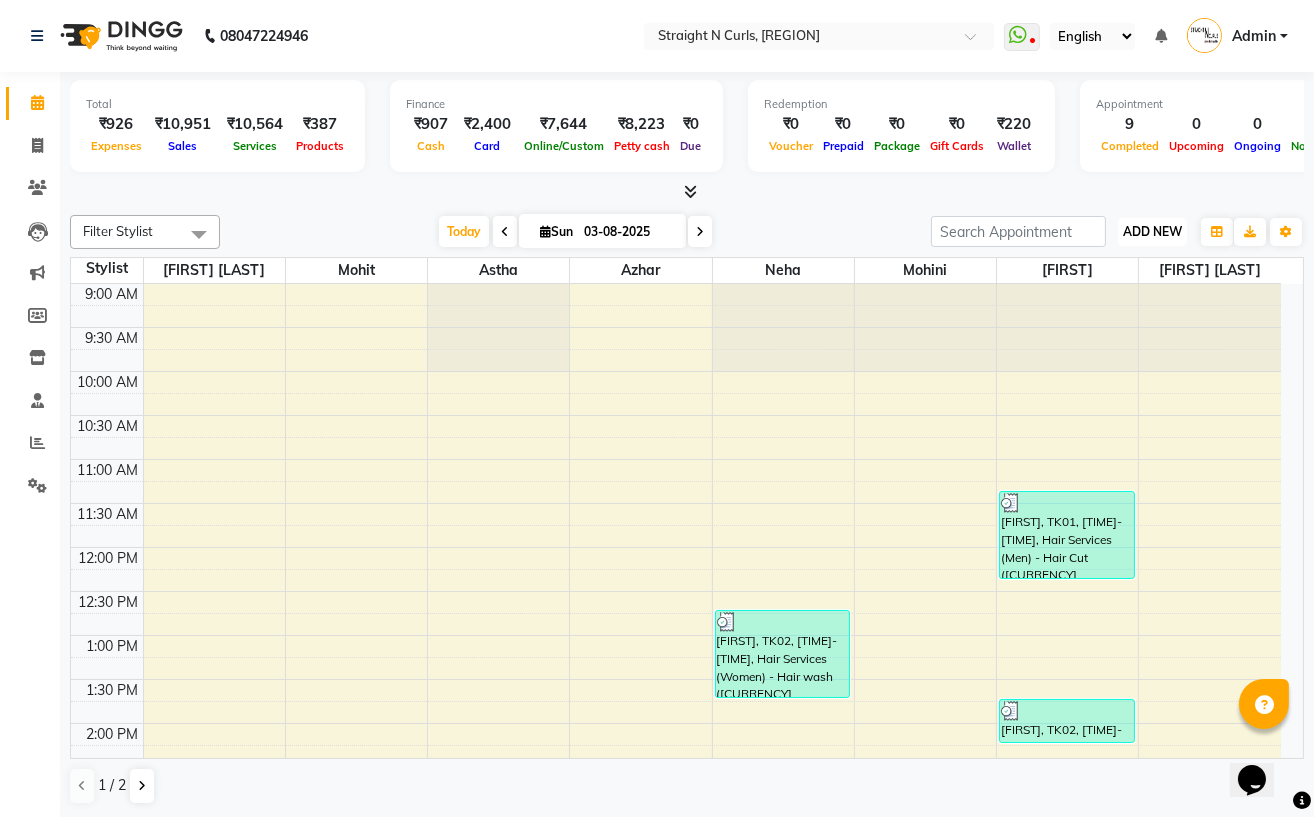 click on "ADD NEW" at bounding box center [1152, 231] 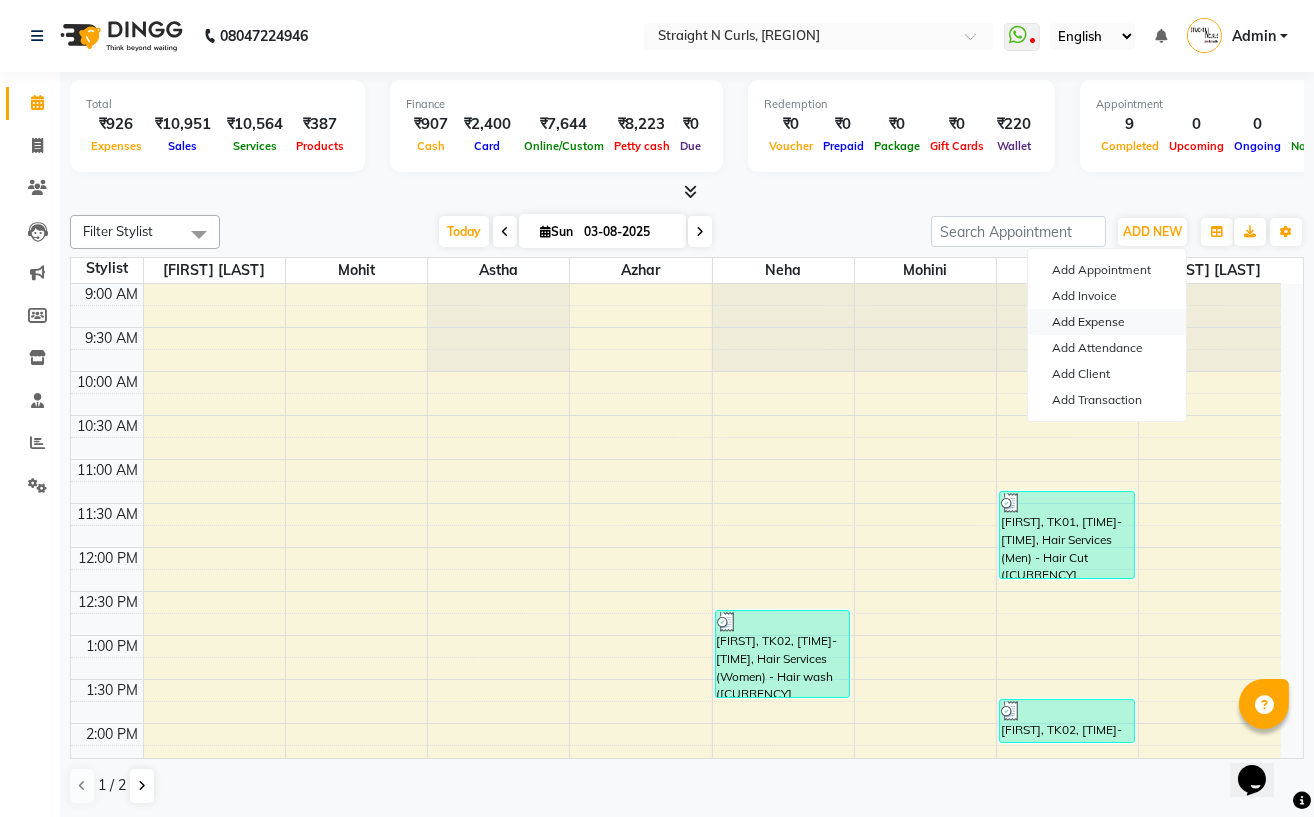 click on "Add Expense" at bounding box center [1107, 322] 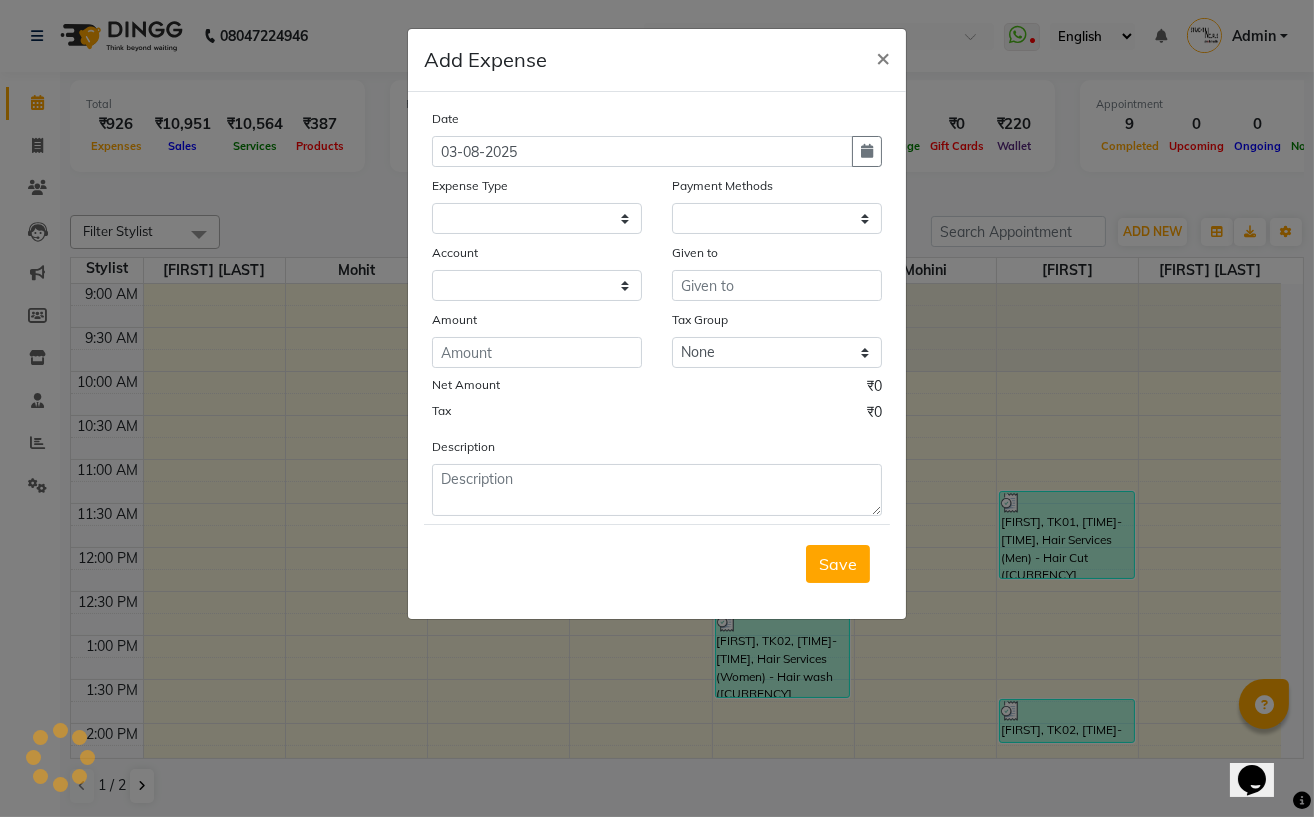 select on "1" 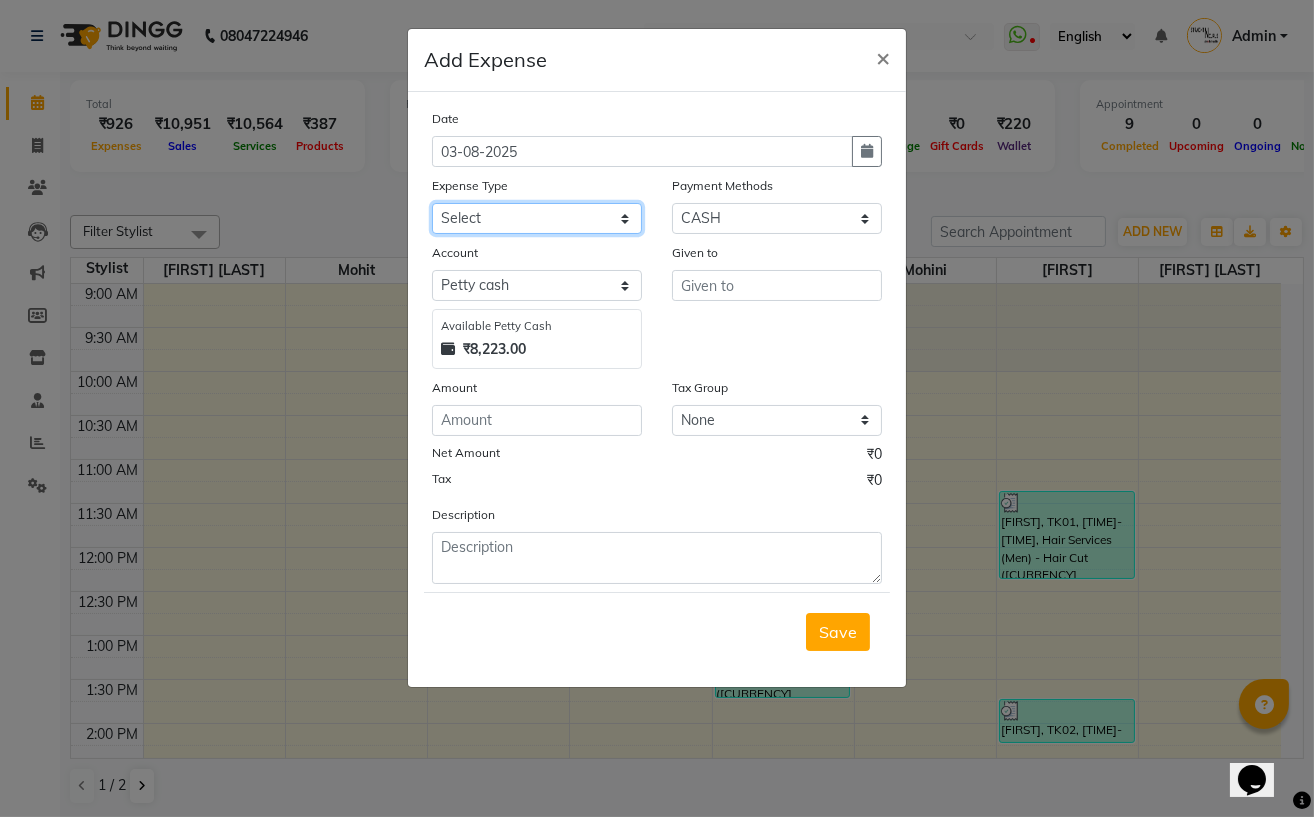 click on "Select Advance Salary Cash transfer to bank Client Snacks Electricity Fuel Incentive Maintenance Marketing Miscellaneous Pantry Product Rent Salary Staff Snacks Tea & Refreshment tip towel salary" 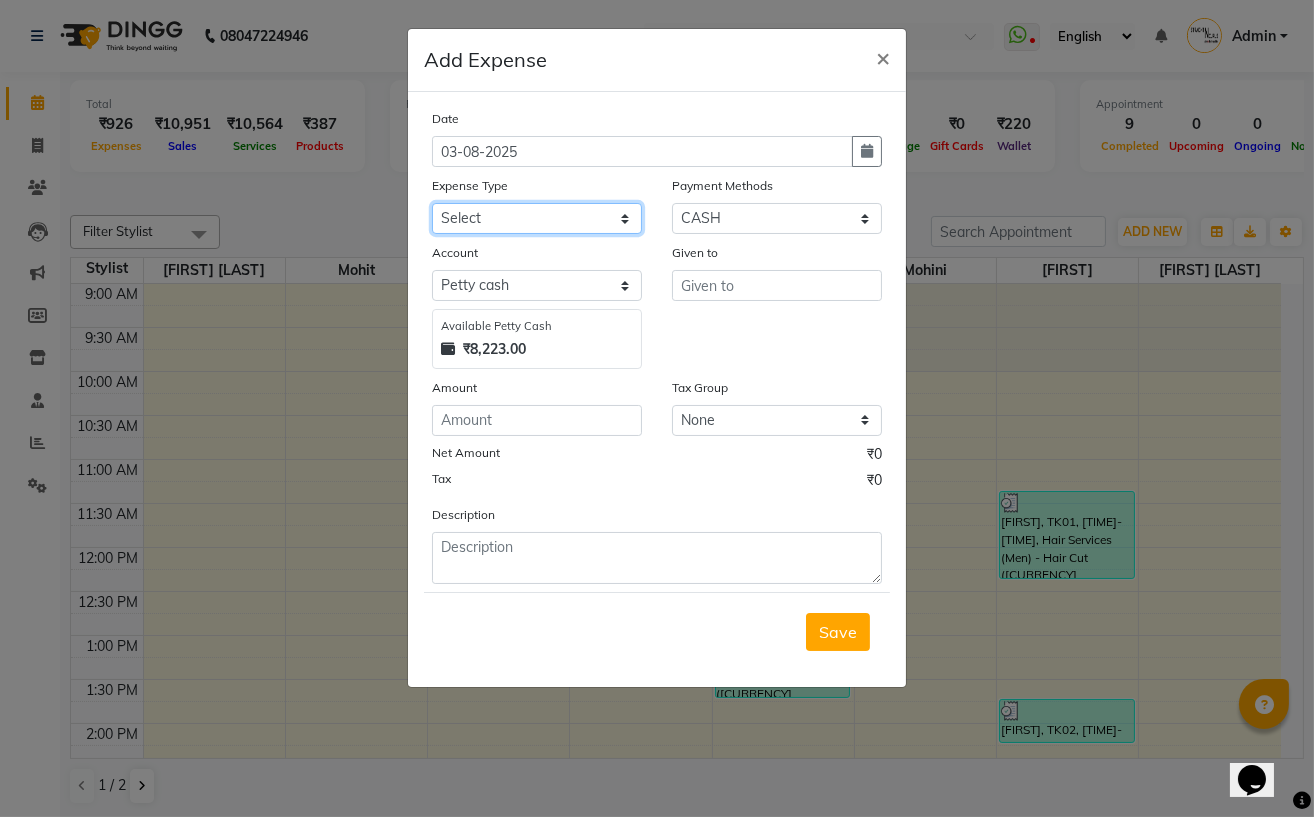 select on "18824" 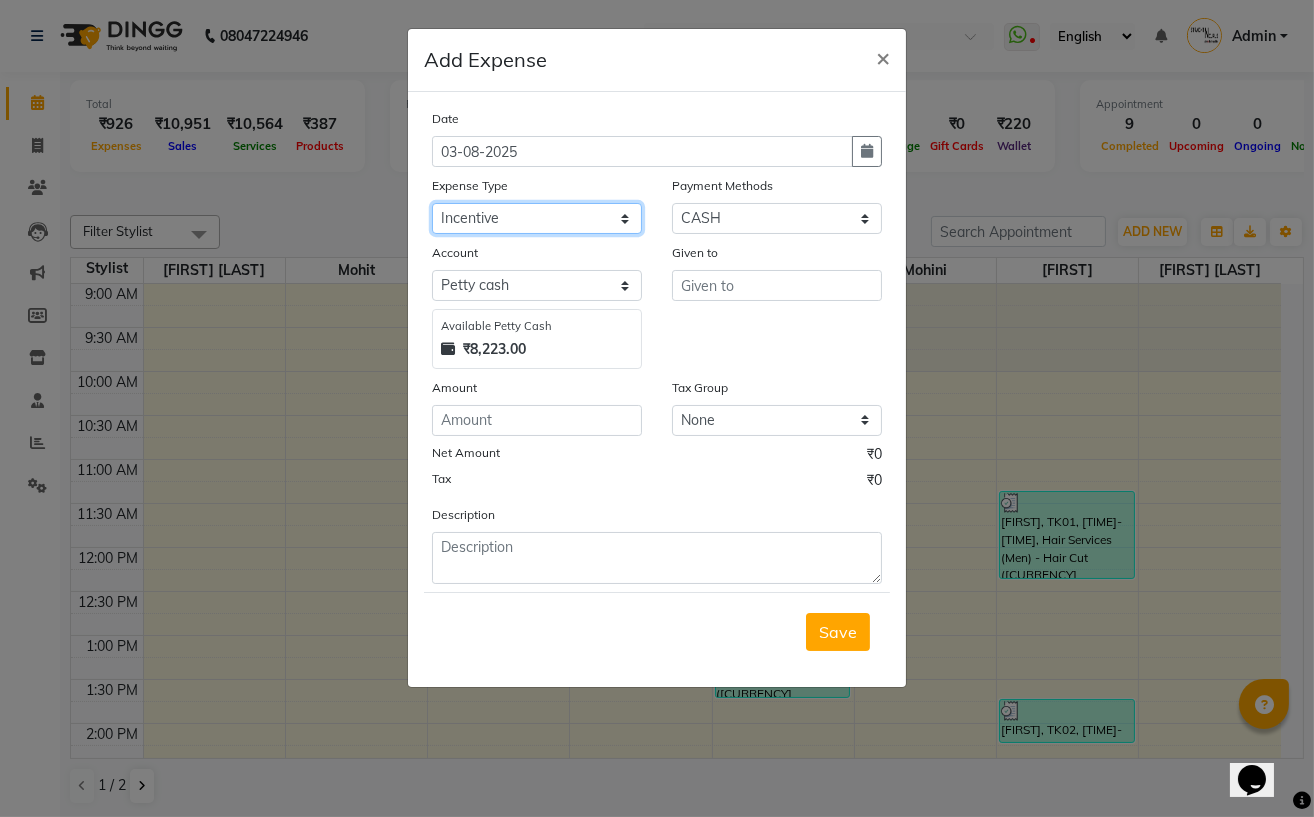 click on "Select Advance Salary Cash transfer to bank Client Snacks Electricity Fuel Incentive Maintenance Marketing Miscellaneous Pantry Product Rent Salary Staff Snacks Tea & Refreshment tip towel salary" 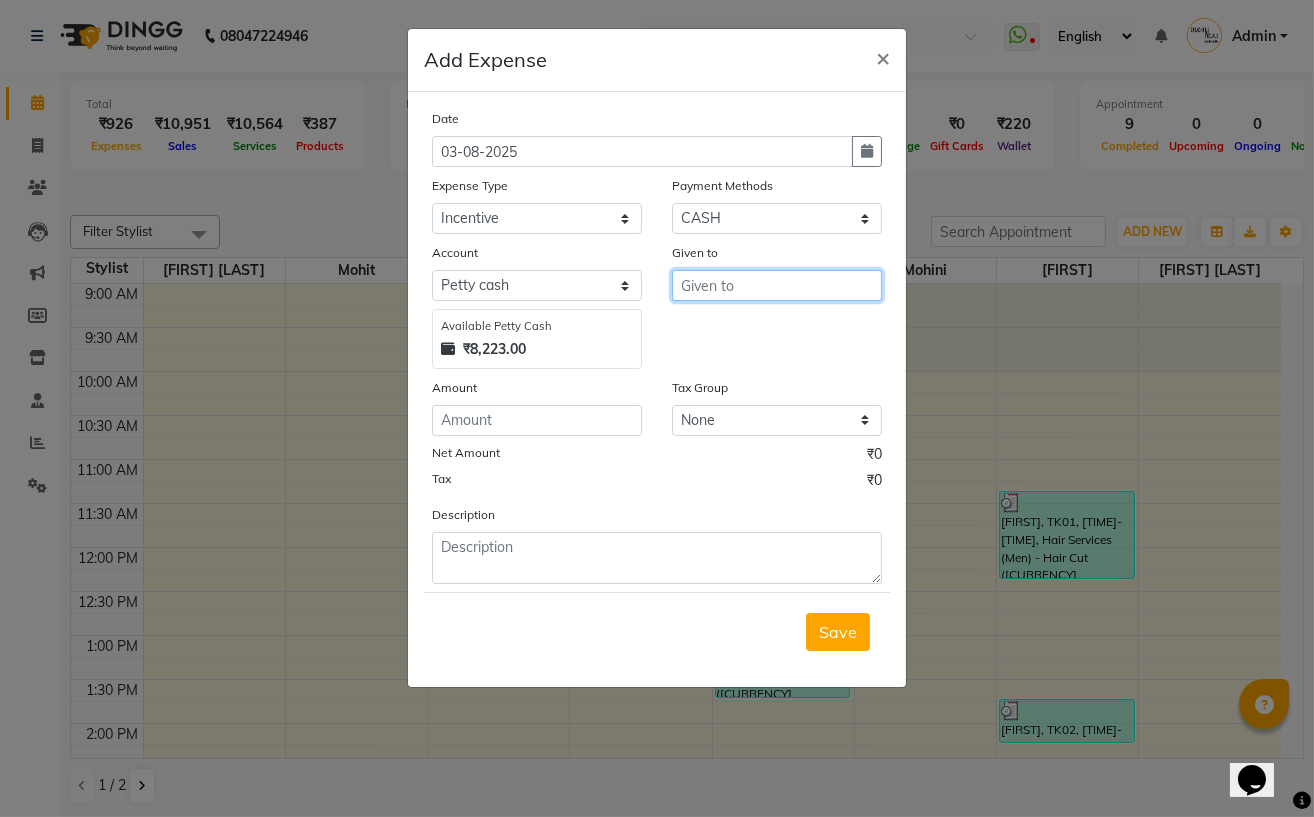 click at bounding box center [777, 285] 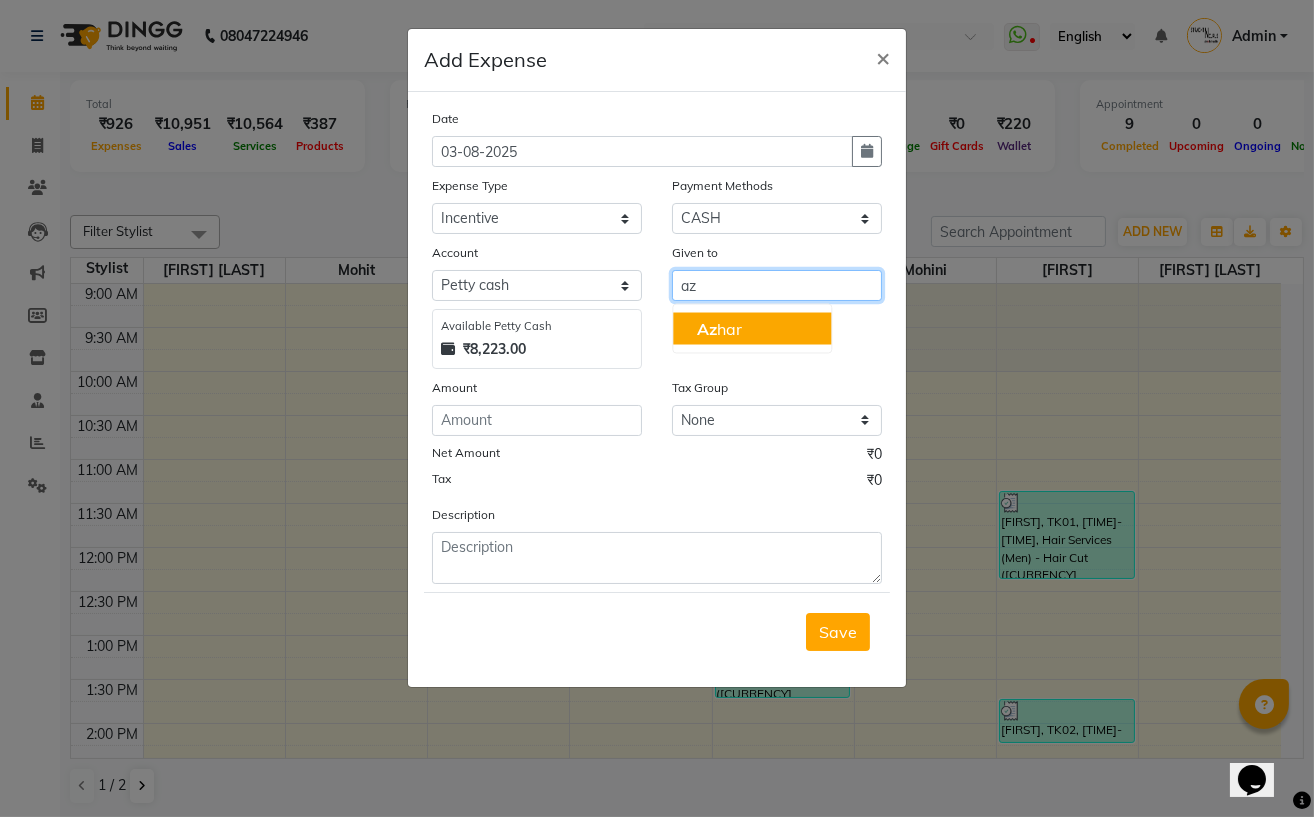 click on "[FIRST]" at bounding box center (719, 329) 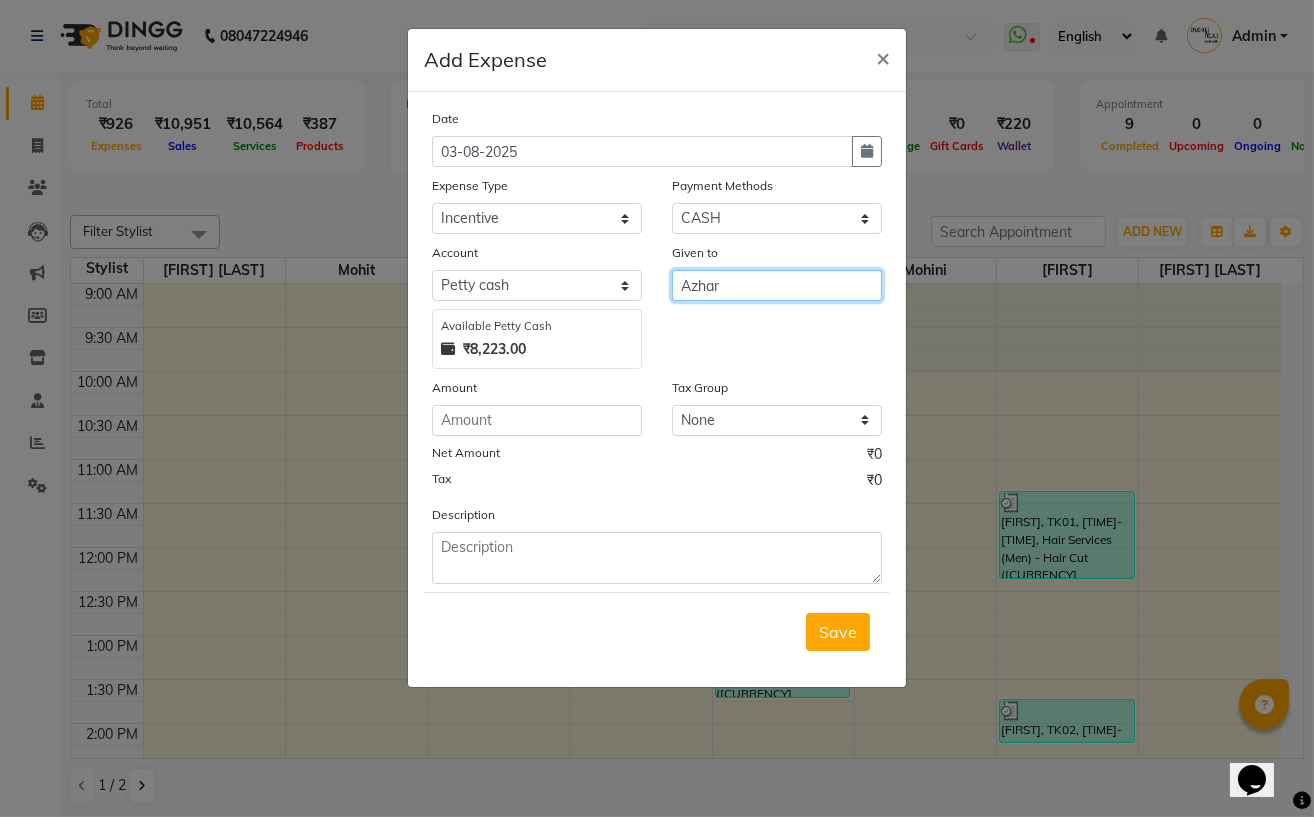type on "Azhar" 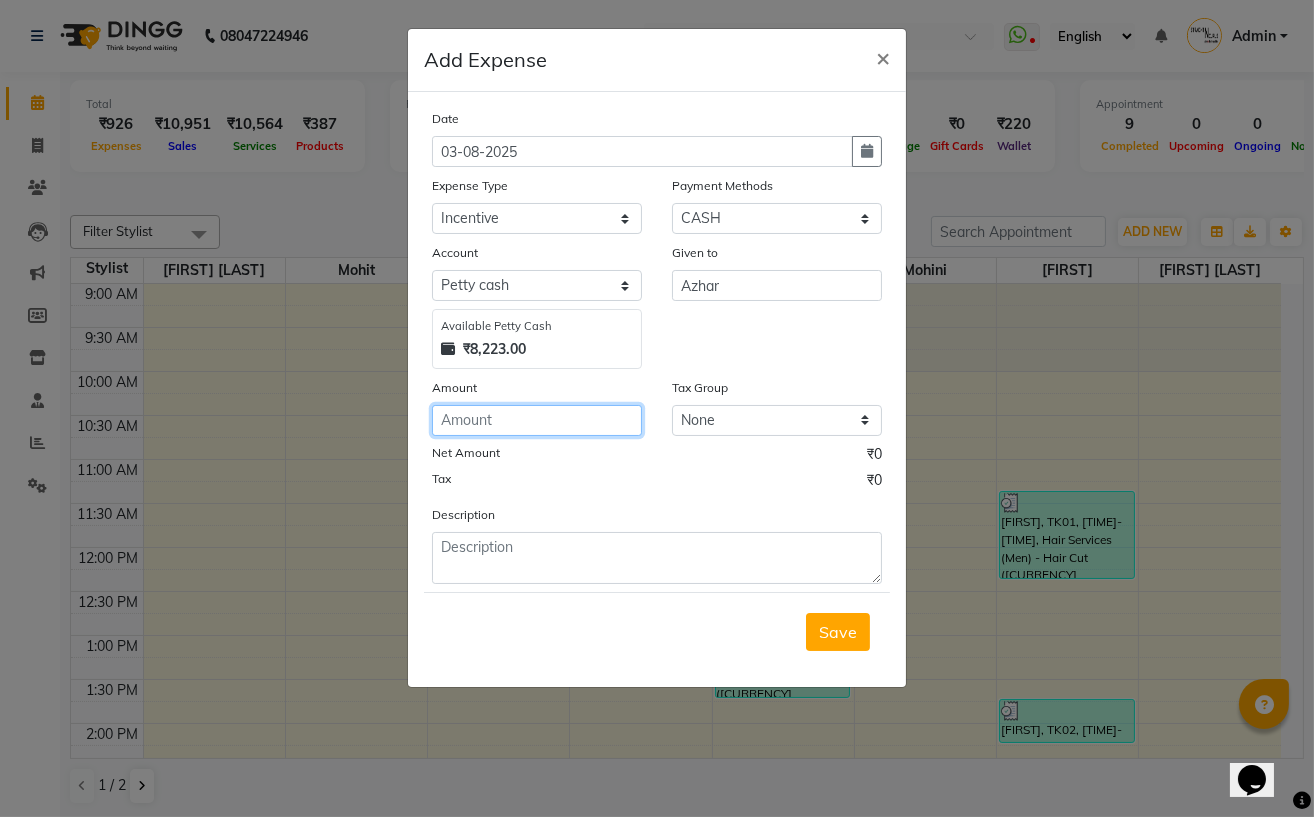 click 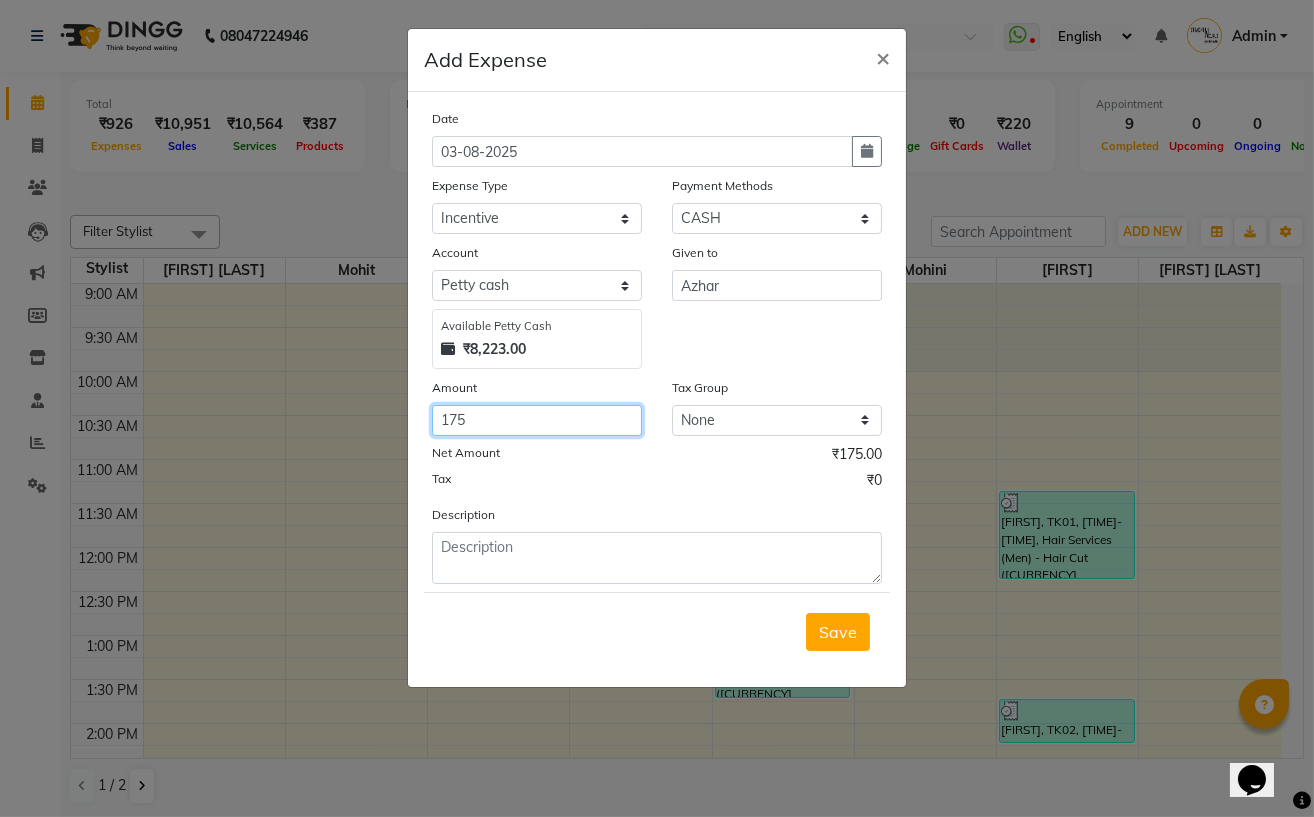 type on "175" 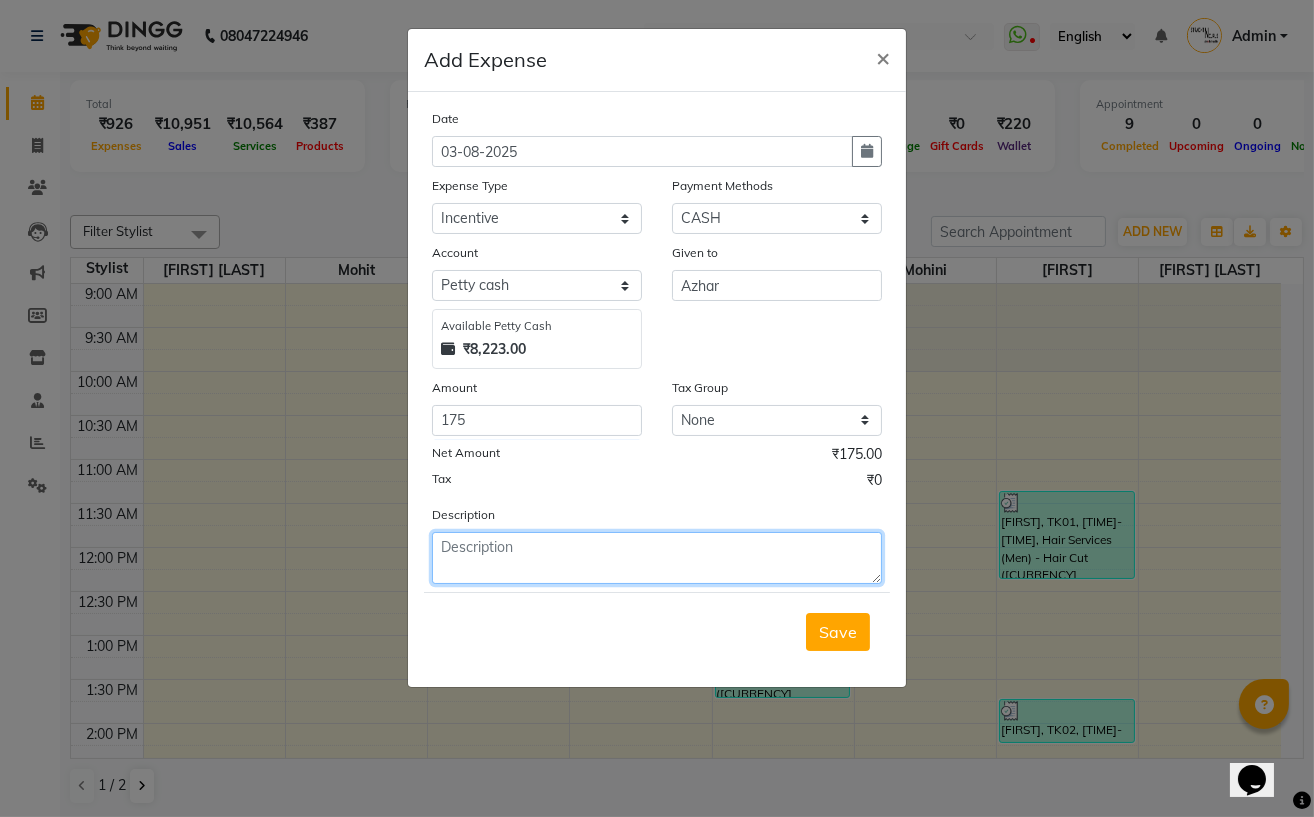click 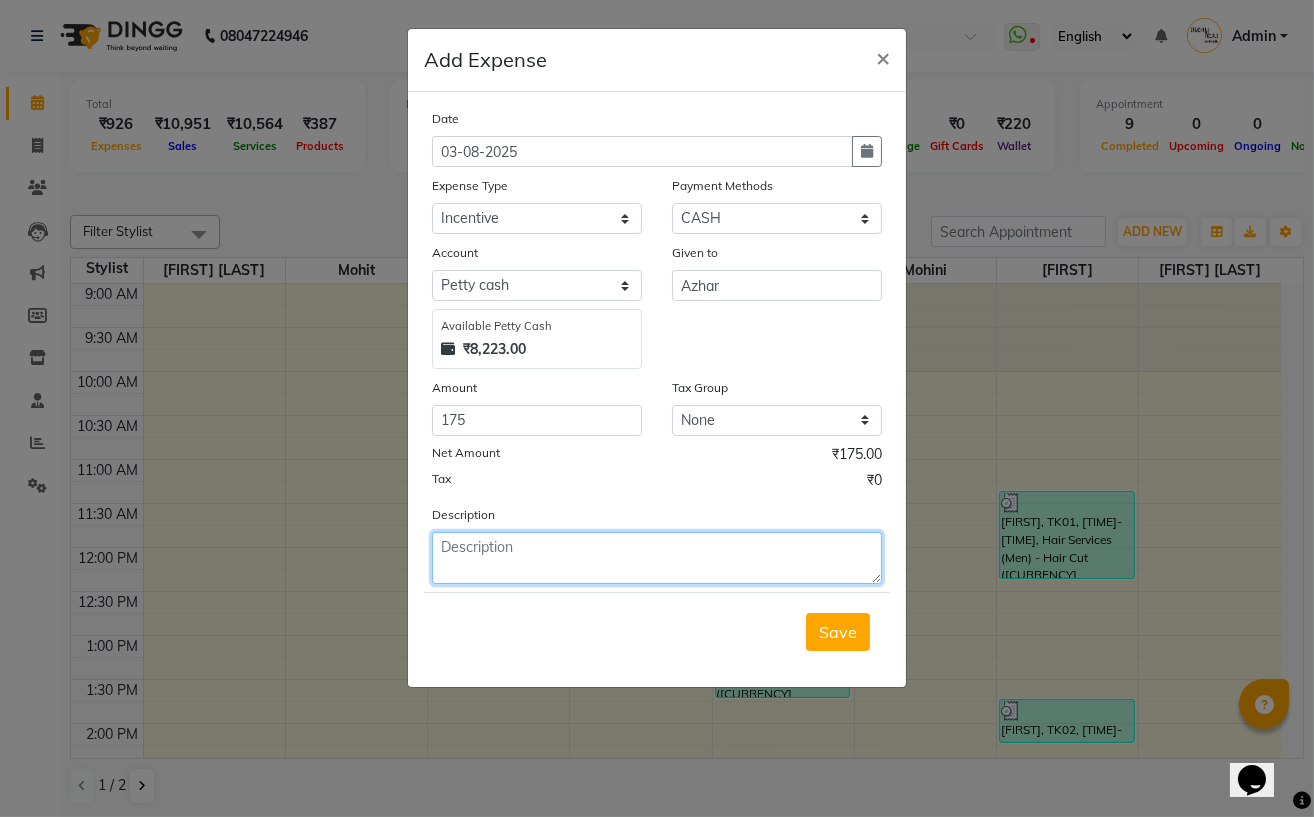 click 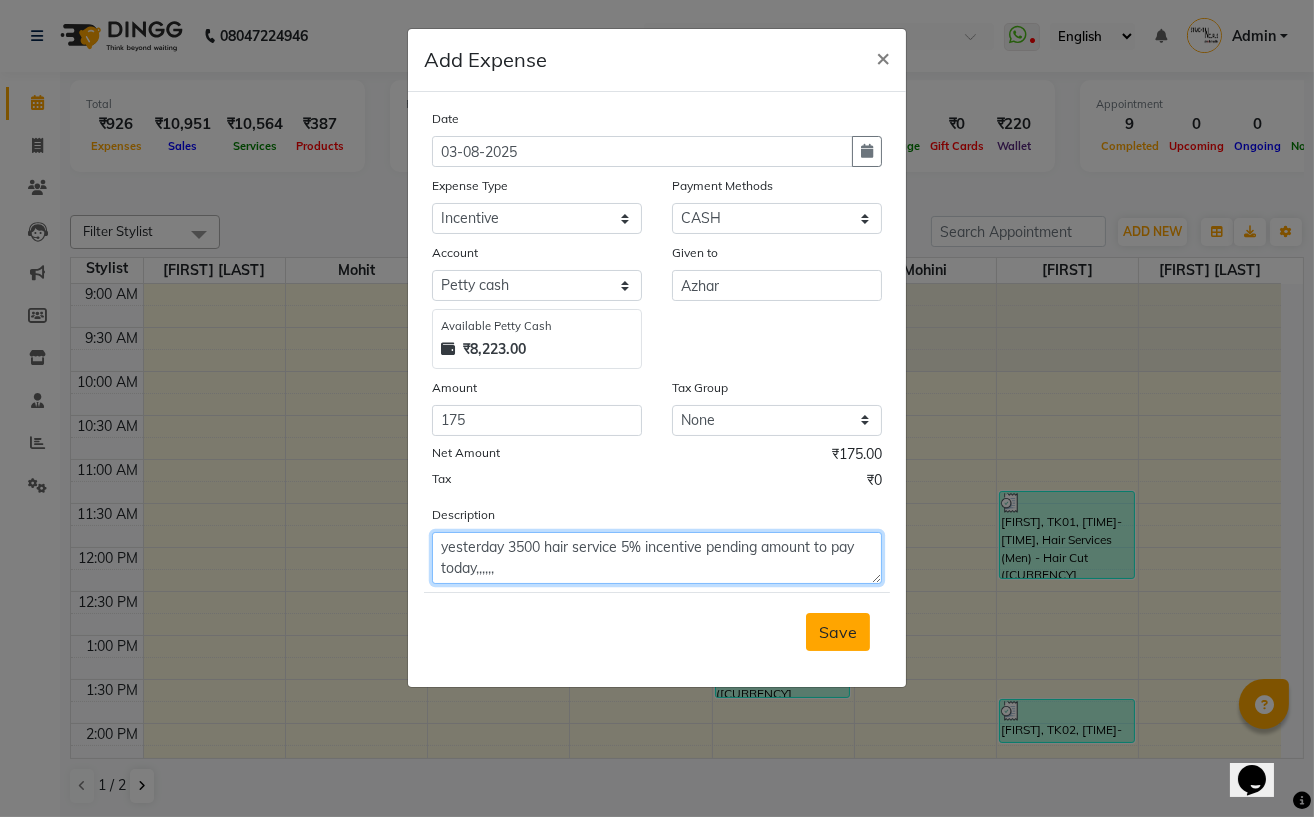 type on "yesterday 3500 hair service 5% incentive pending amount to pay today,,,,,," 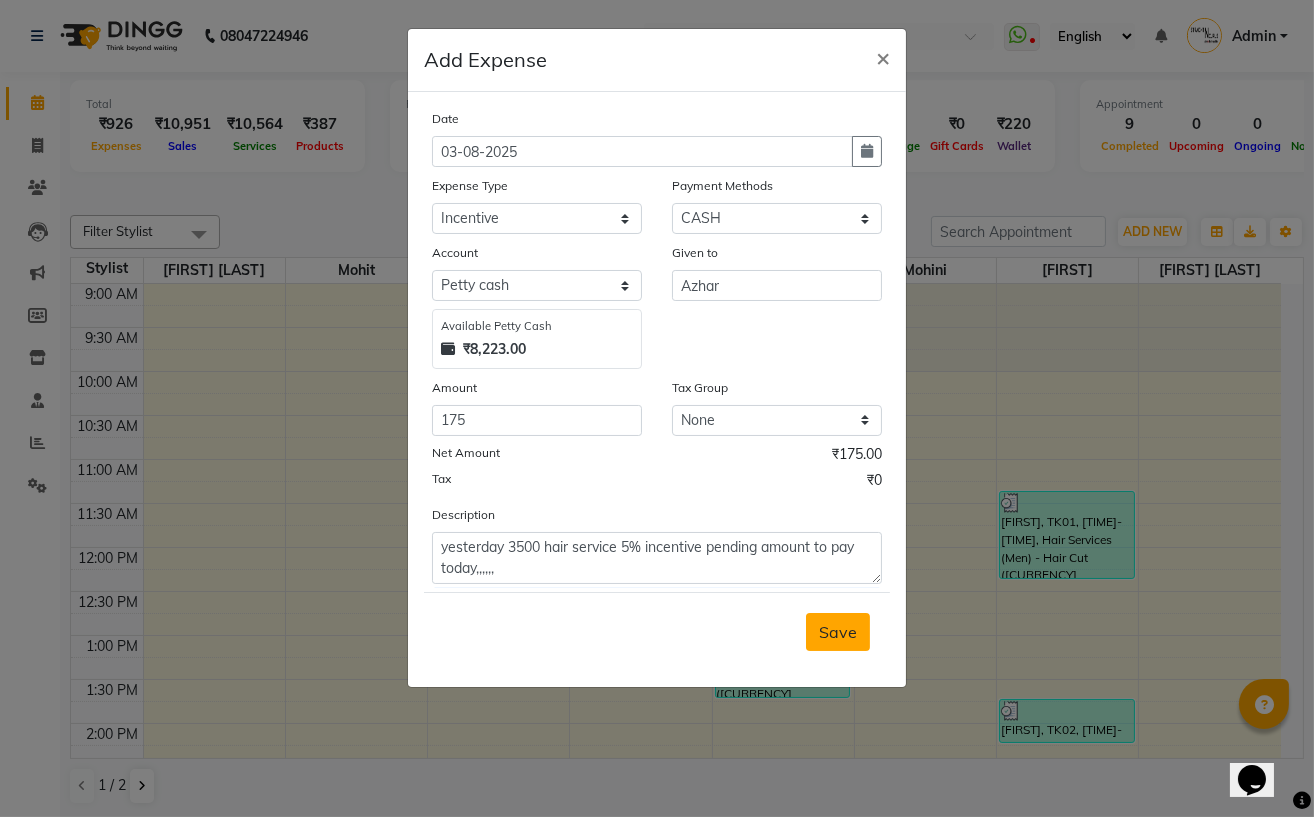 click on "Save" at bounding box center [838, 632] 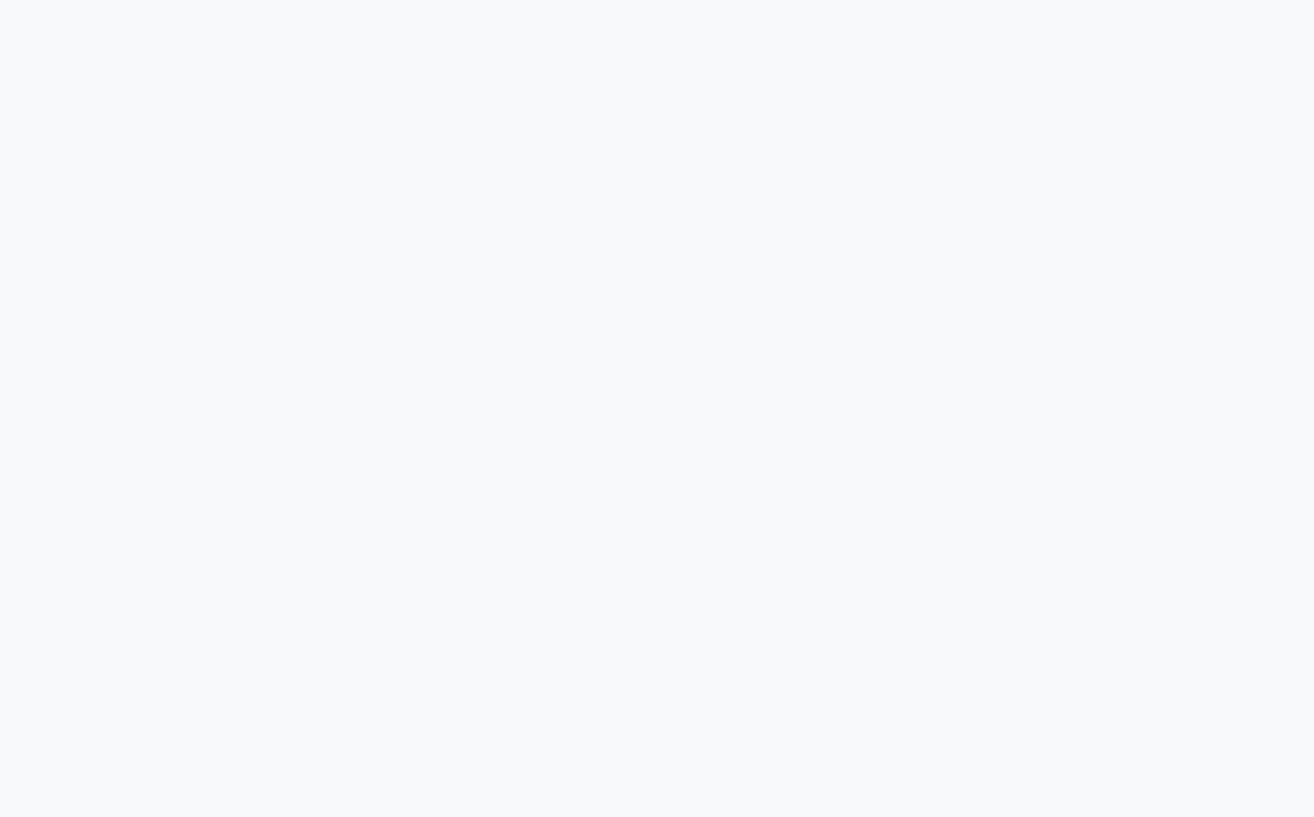 scroll, scrollTop: 0, scrollLeft: 0, axis: both 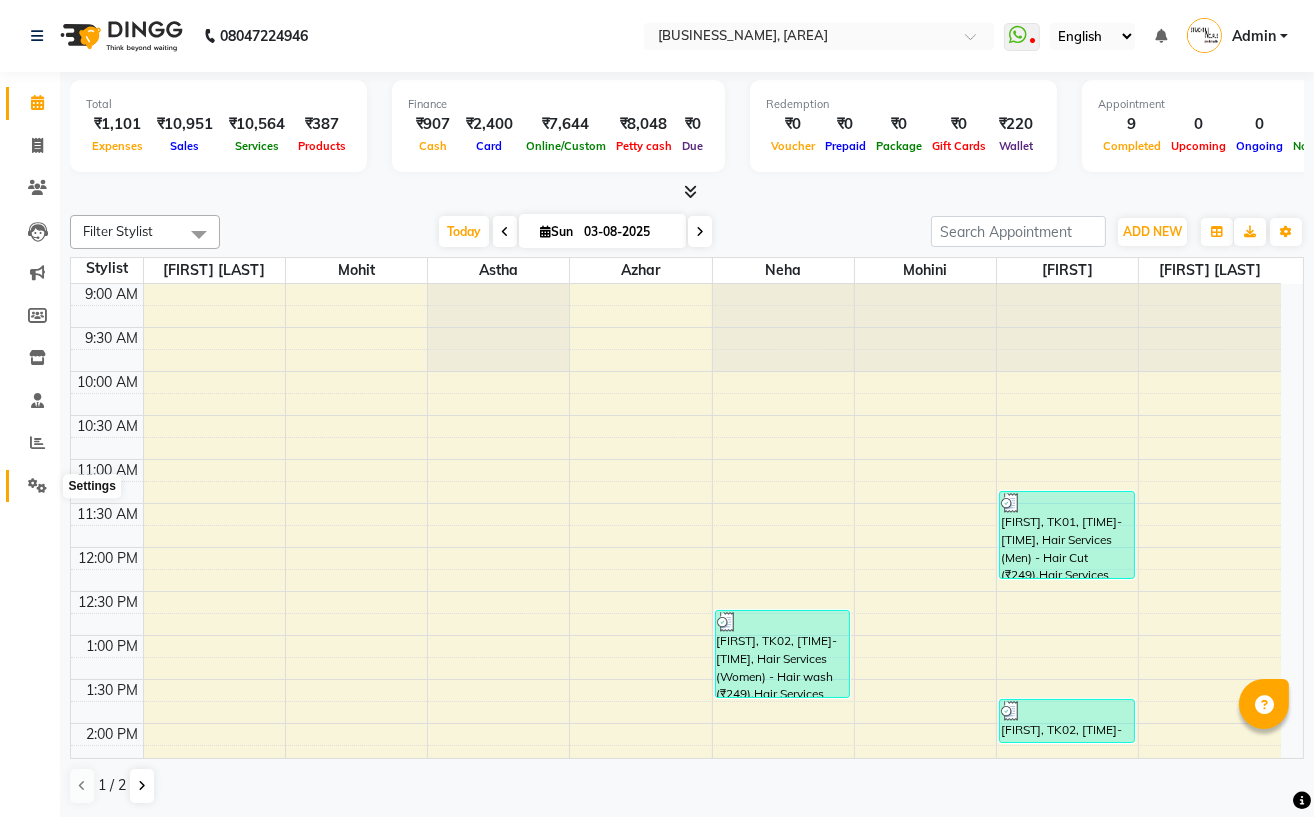 click 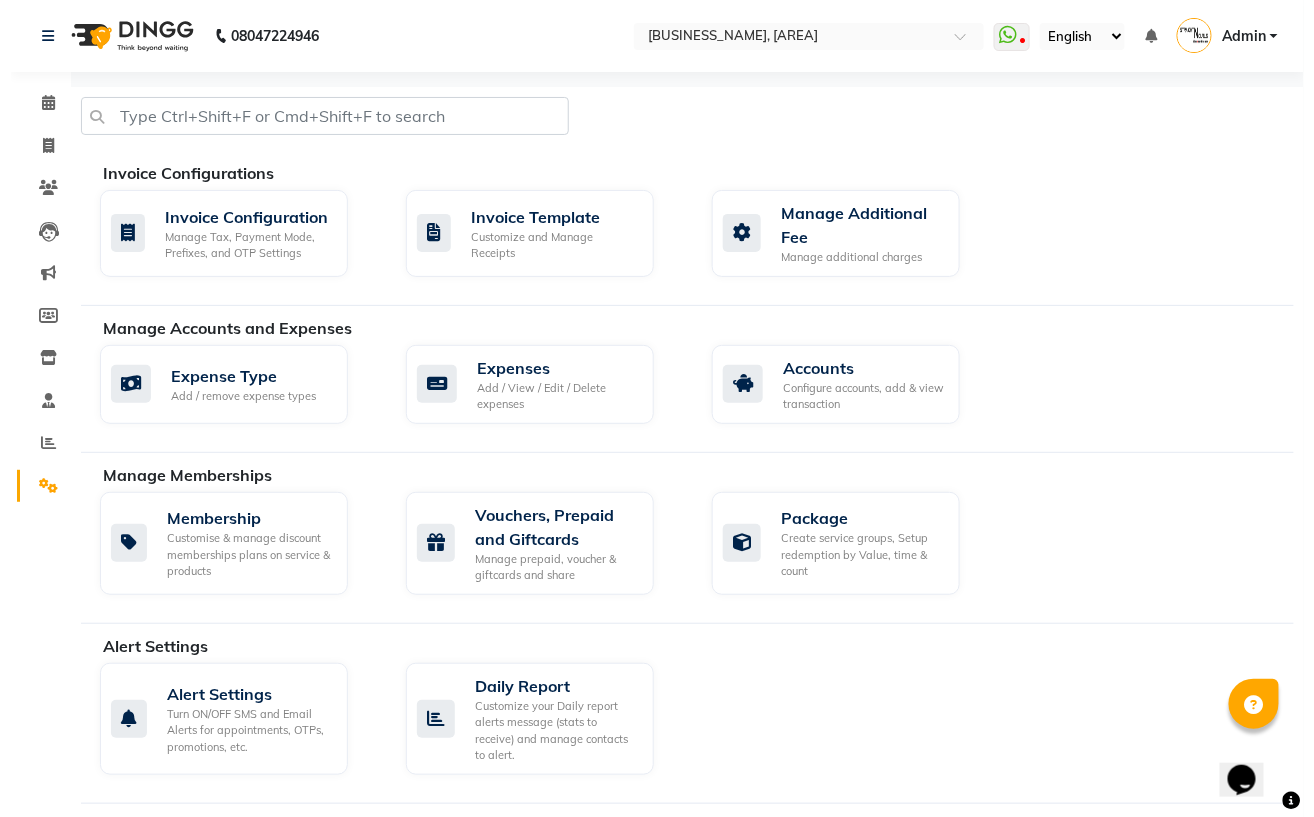 scroll, scrollTop: 0, scrollLeft: 0, axis: both 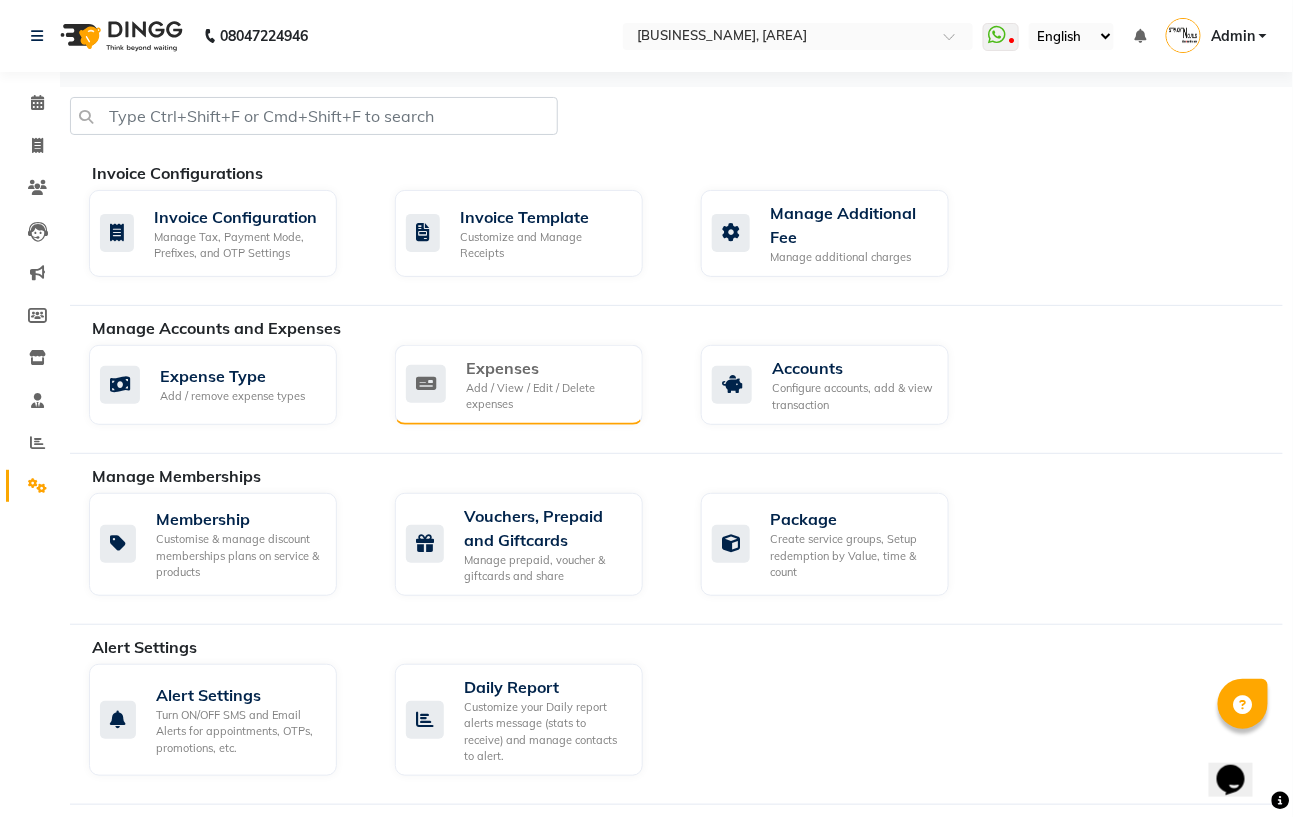 click on "Expenses Add / View / Edit / Delete expenses" 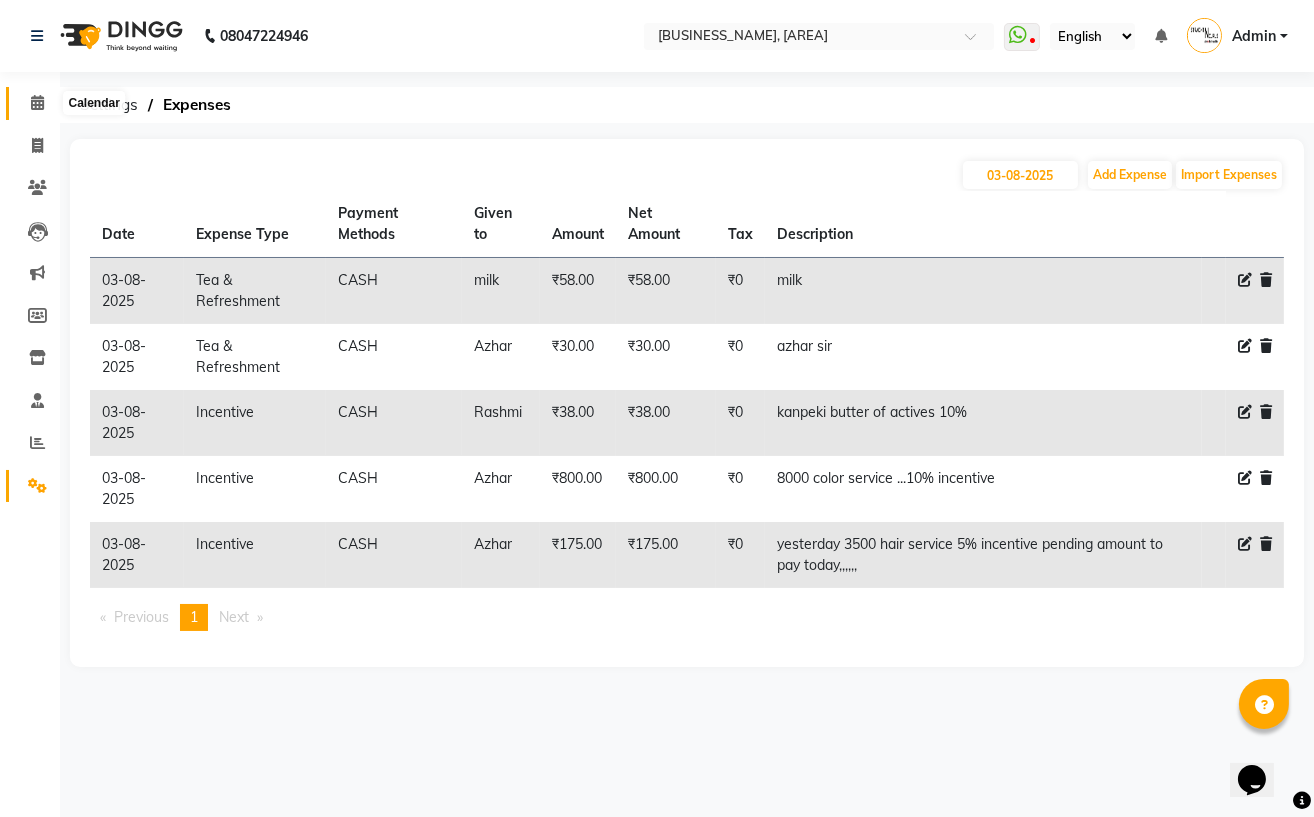 click 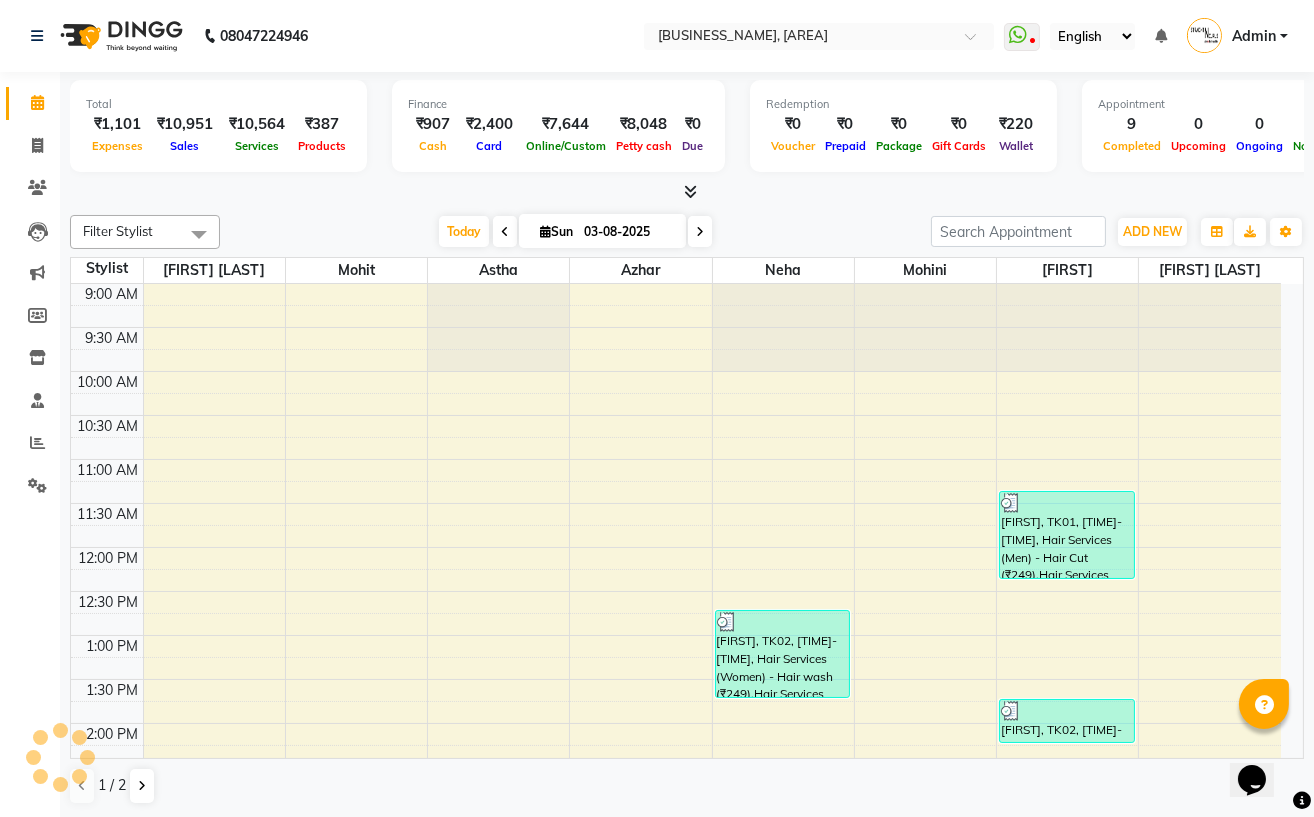 scroll, scrollTop: 0, scrollLeft: 0, axis: both 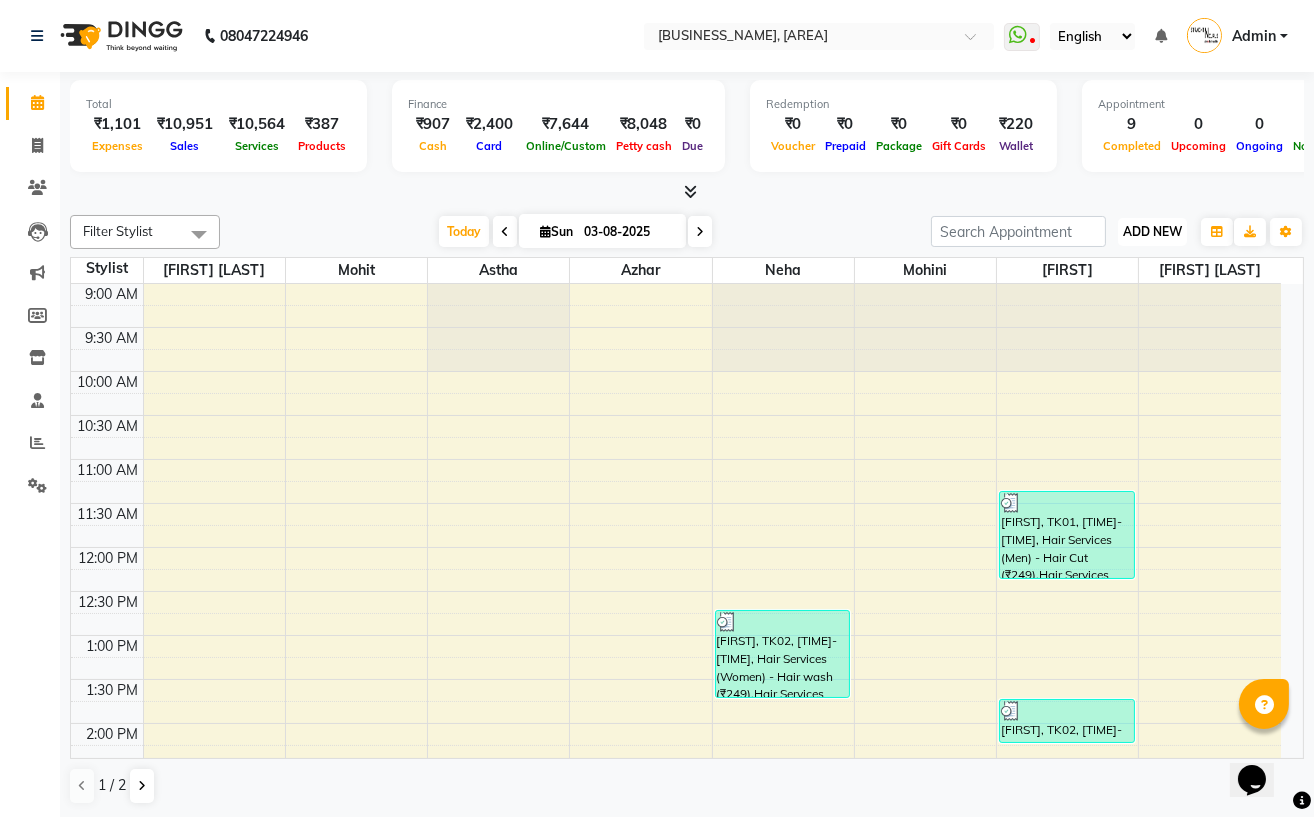 click on "ADD NEW" at bounding box center (1152, 231) 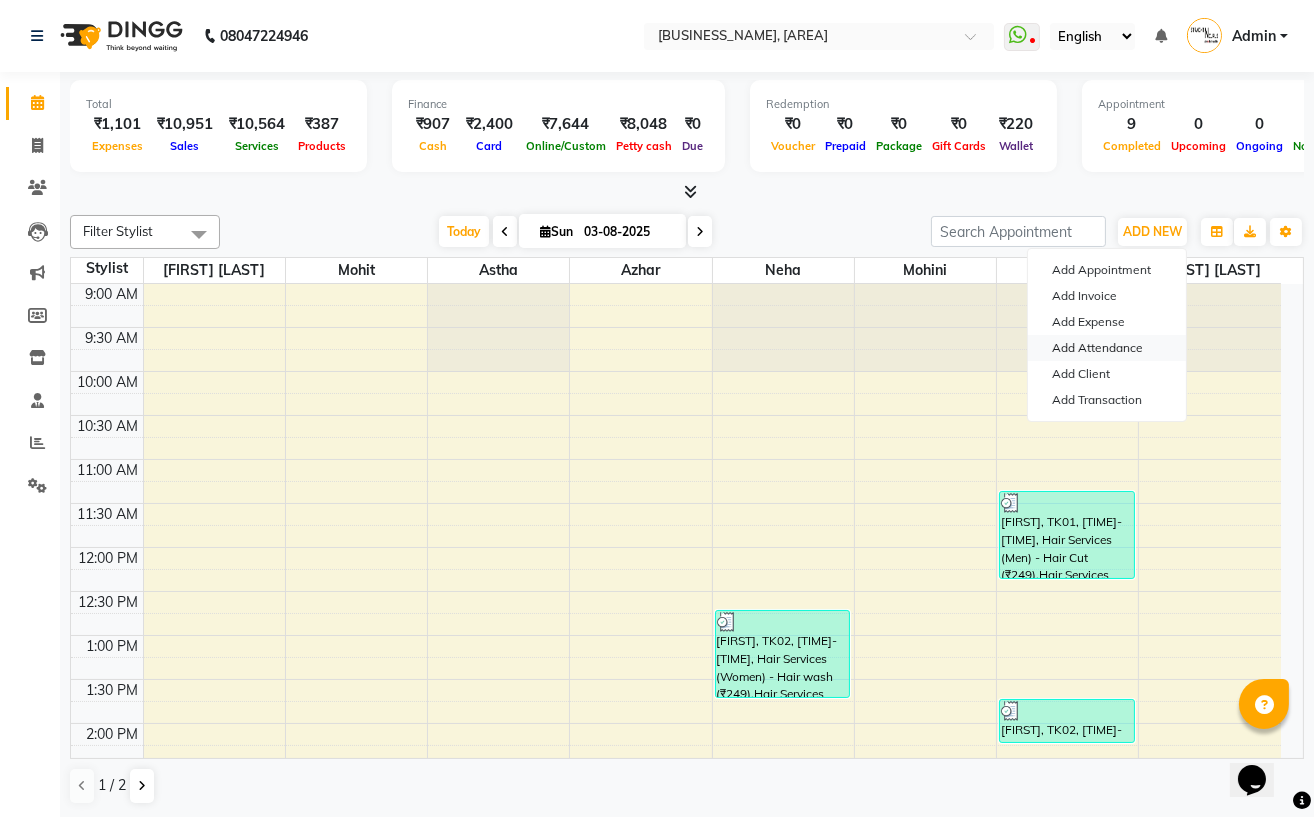 click on "Add Attendance" at bounding box center [1107, 348] 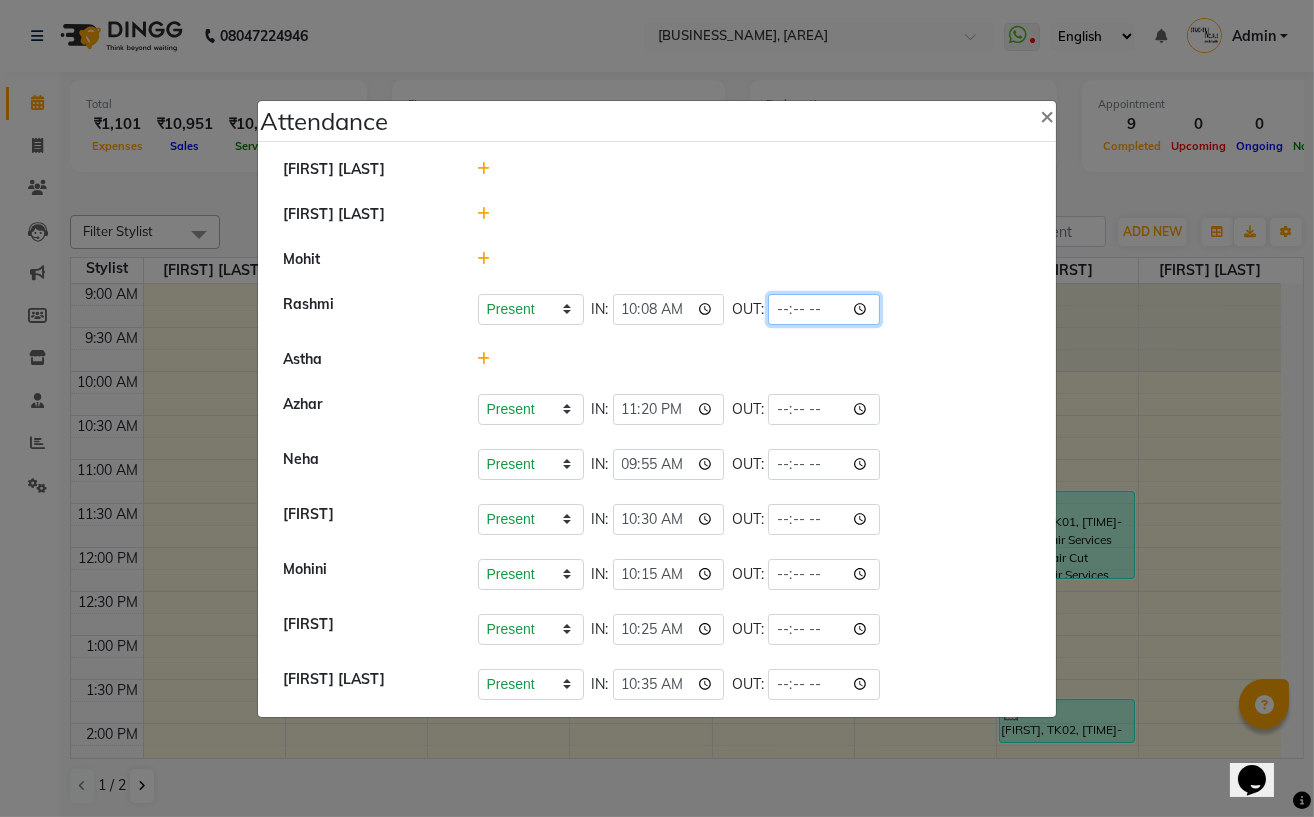 click 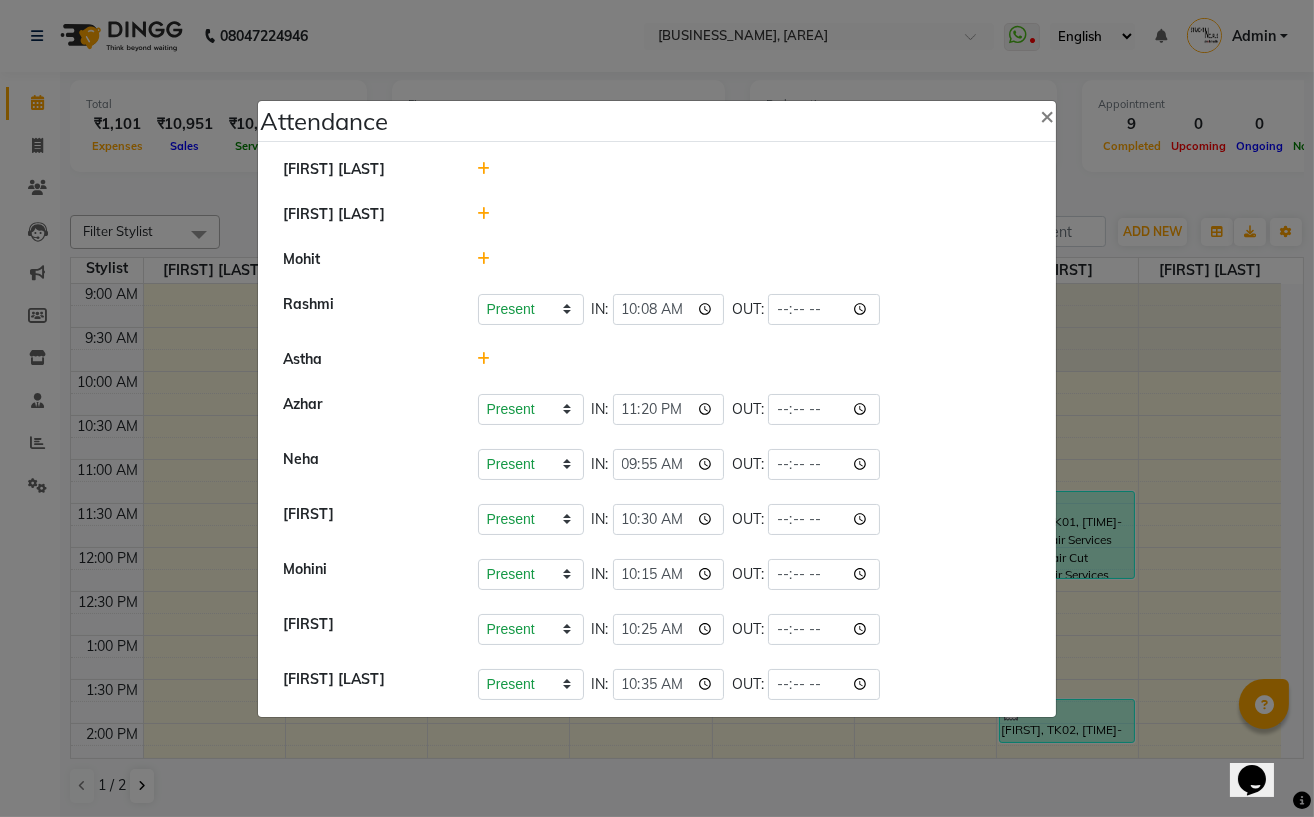 click 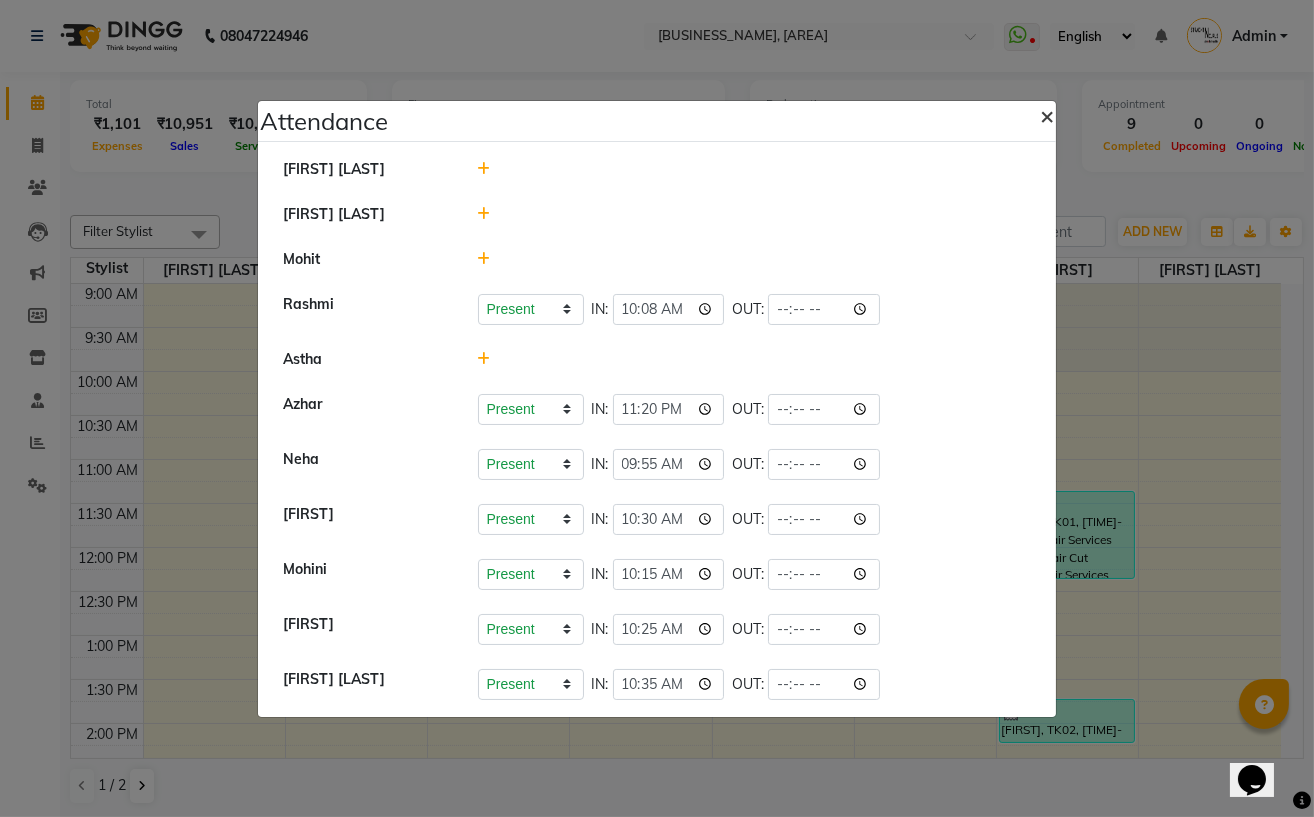 click on "×" 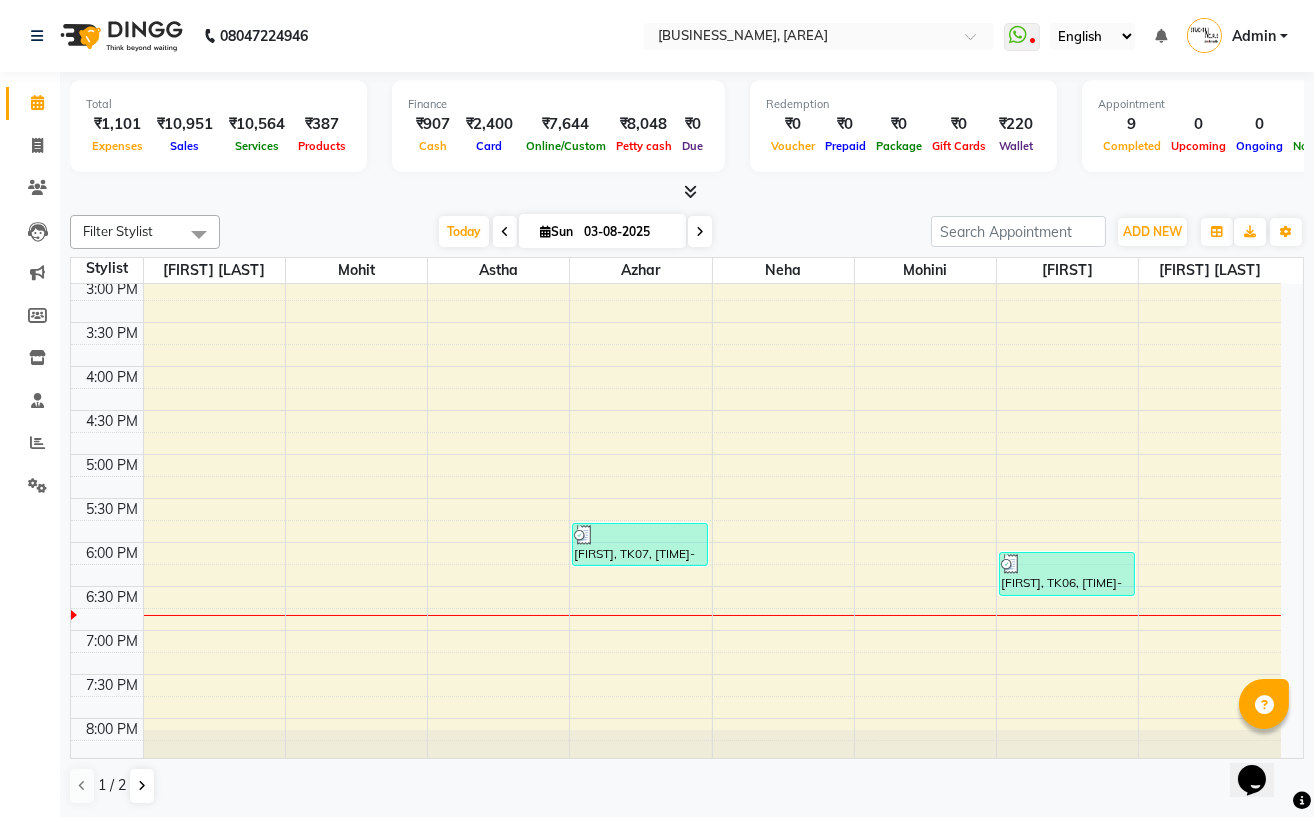 scroll, scrollTop: 0, scrollLeft: 0, axis: both 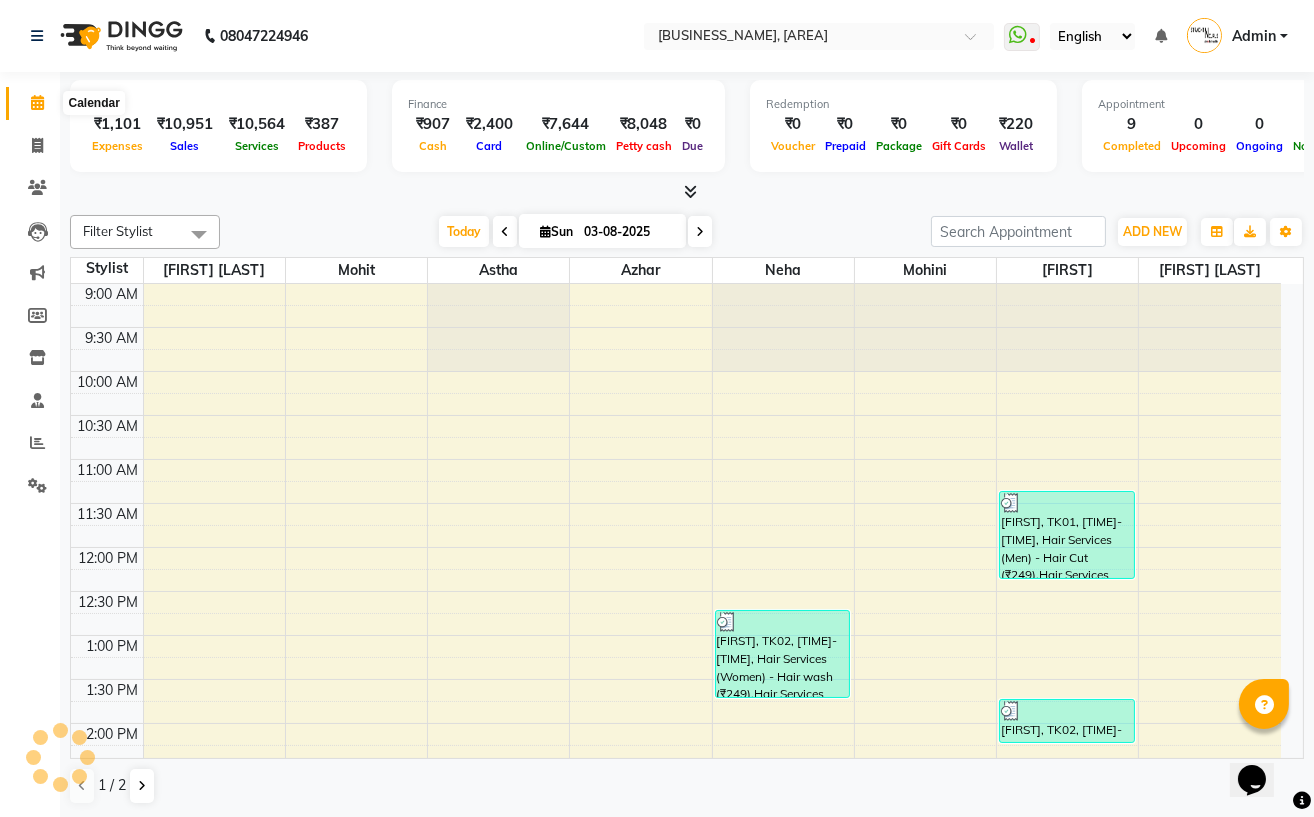 click 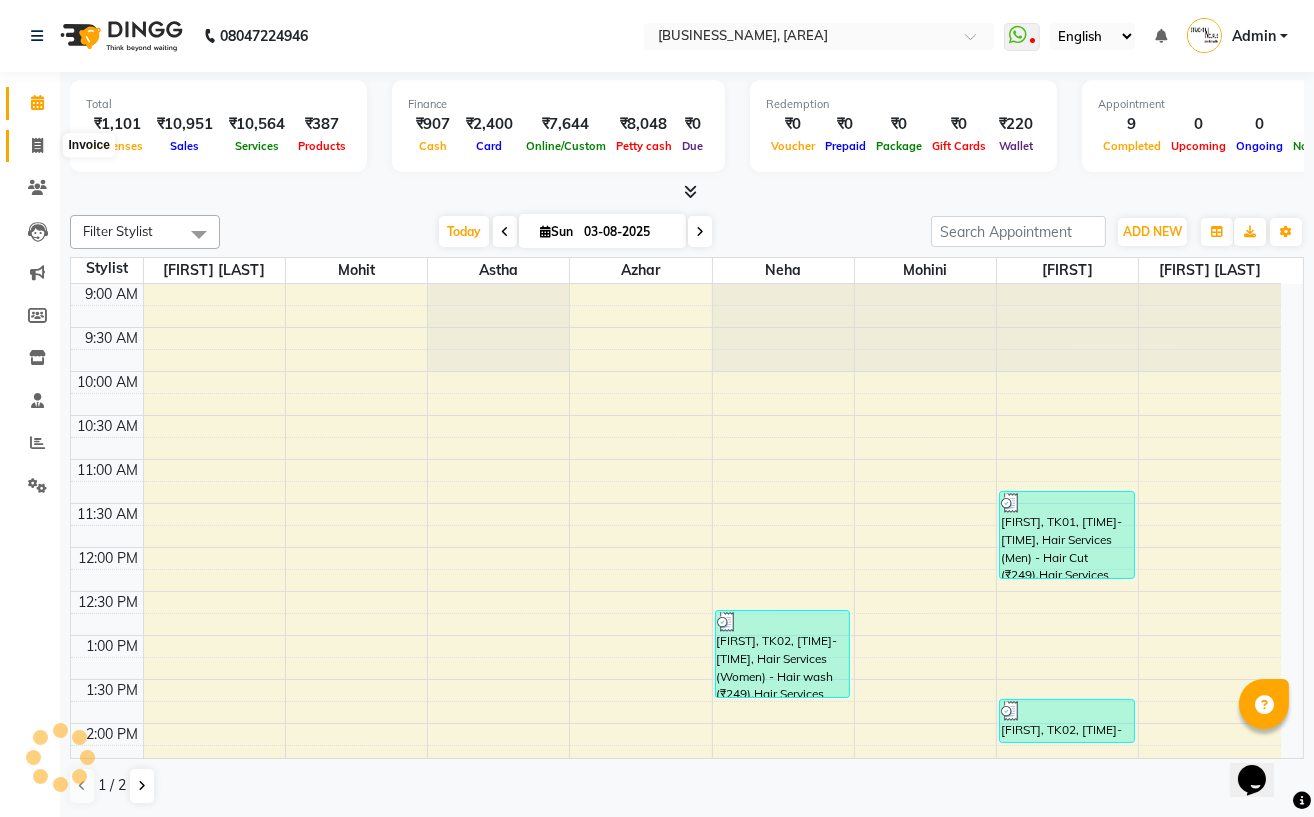 click 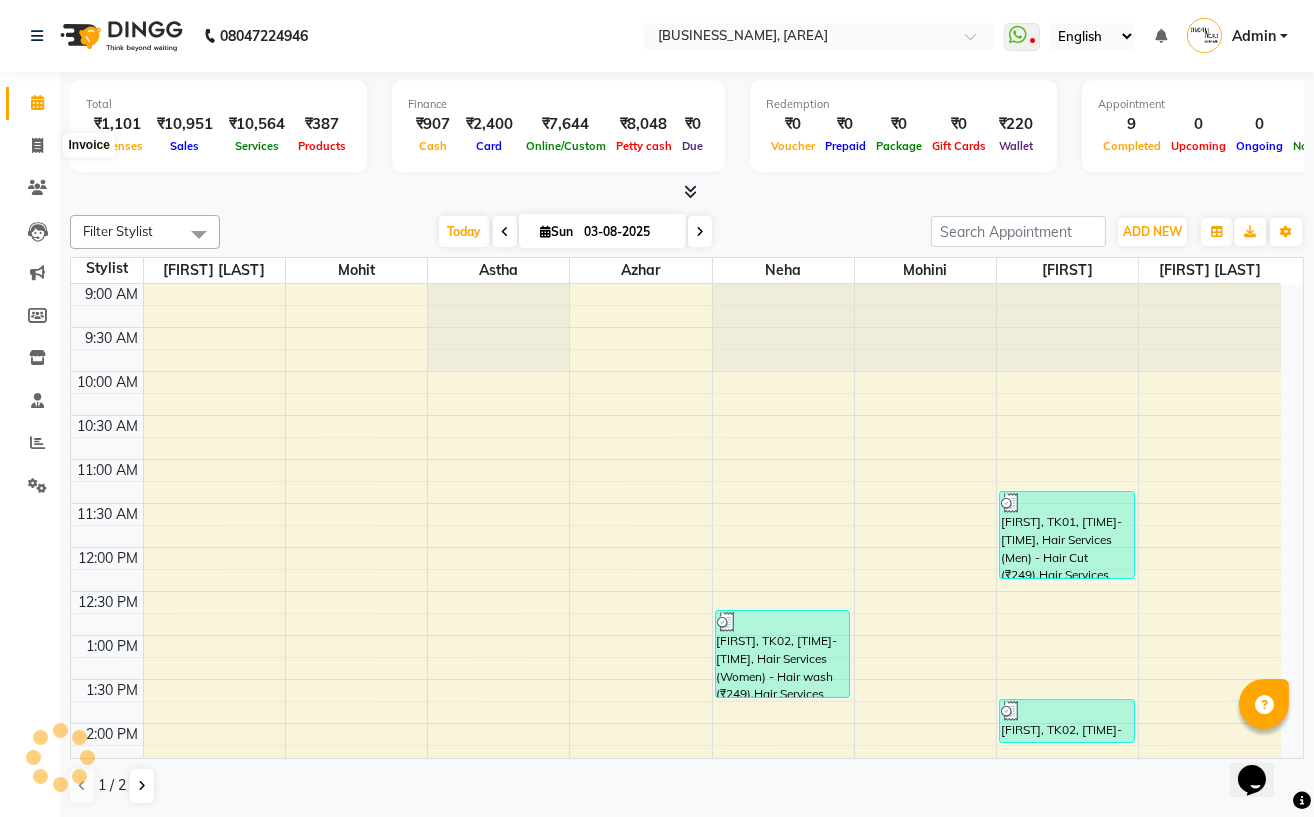 select on "service" 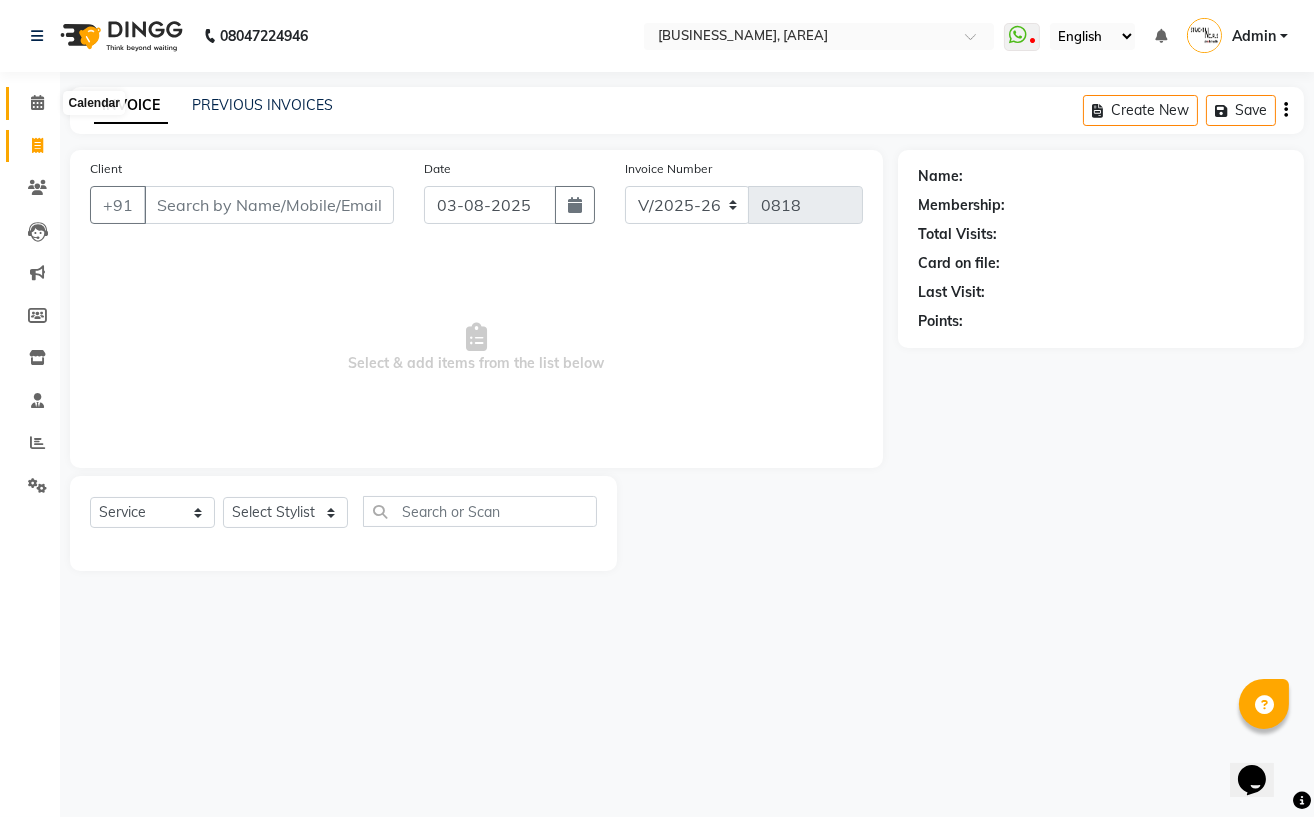 click 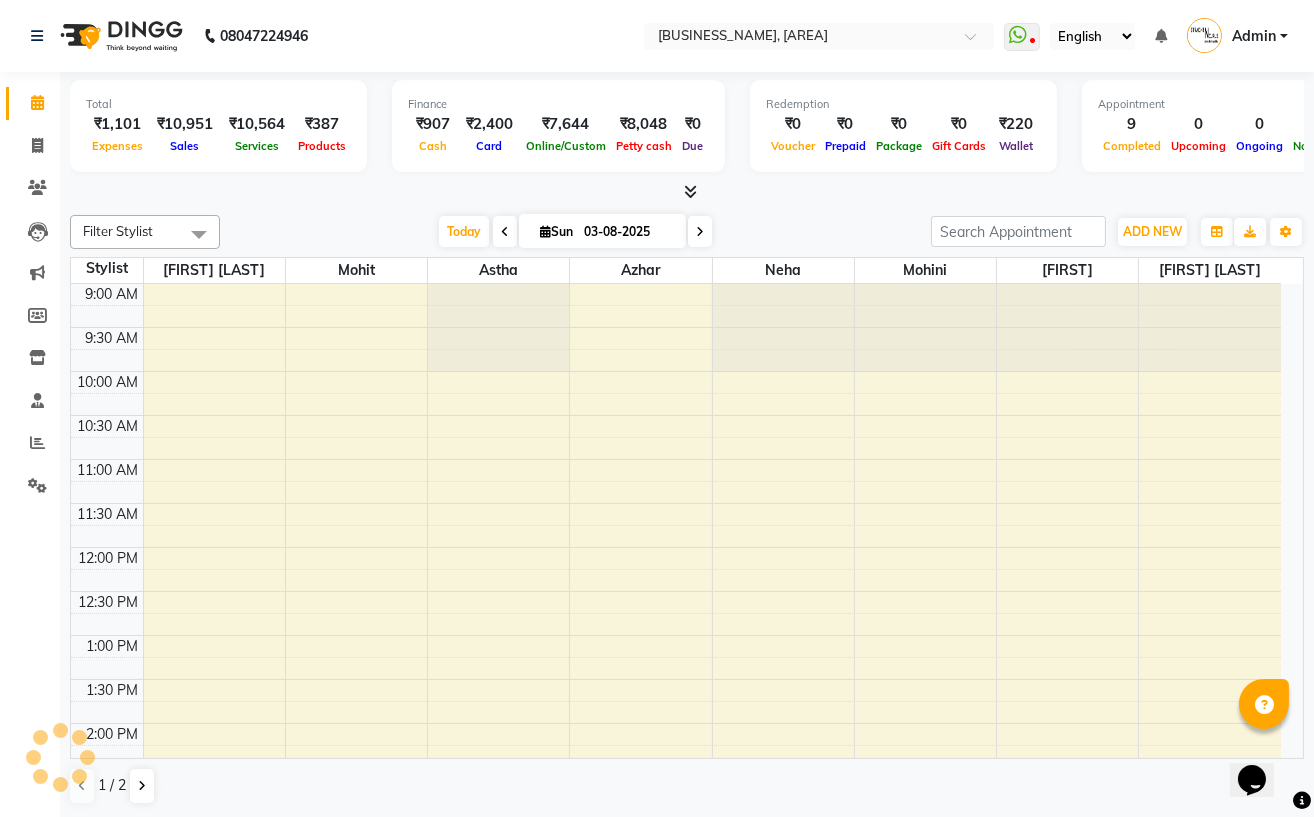 scroll, scrollTop: 0, scrollLeft: 0, axis: both 